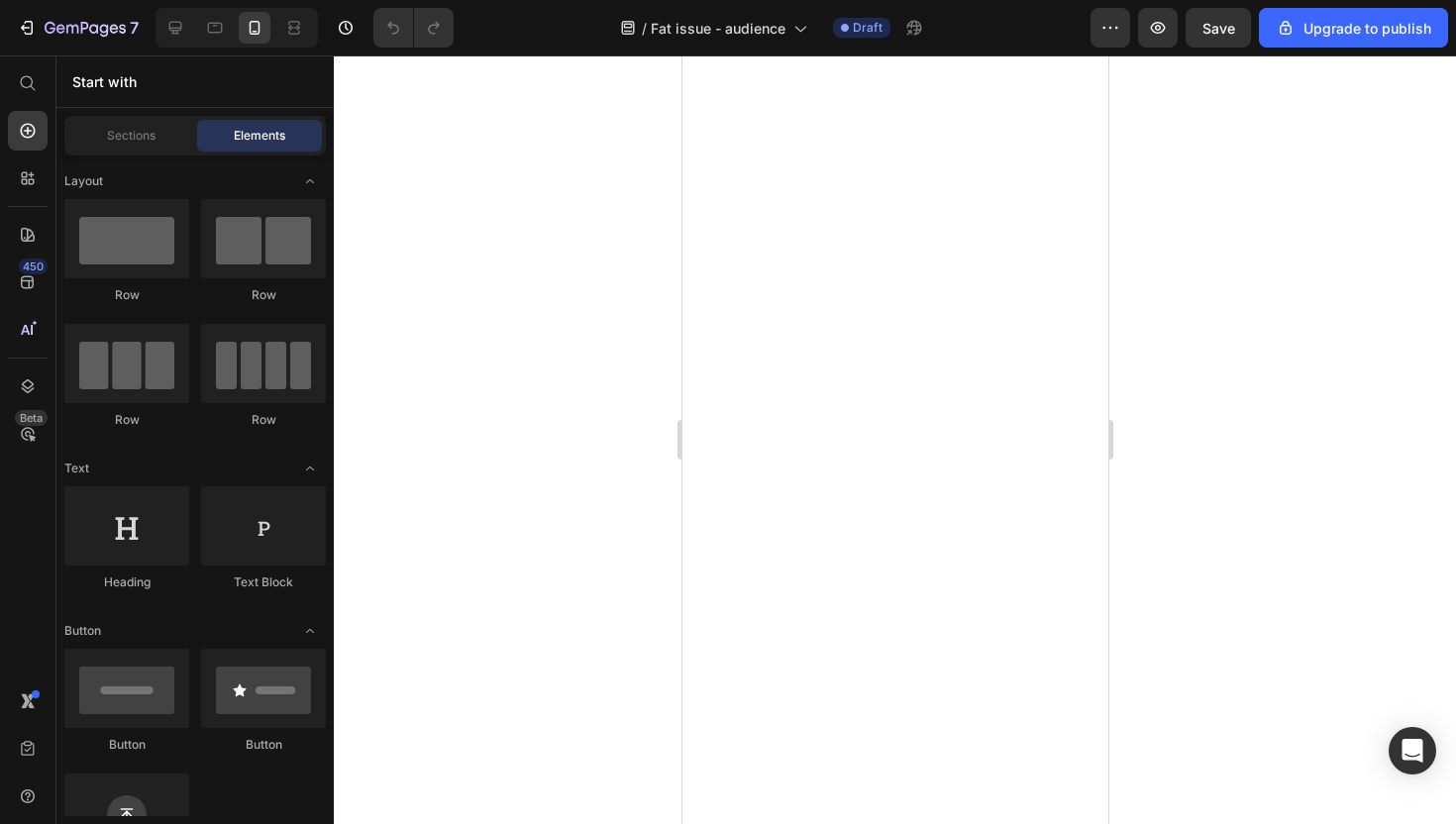 scroll, scrollTop: 0, scrollLeft: 0, axis: both 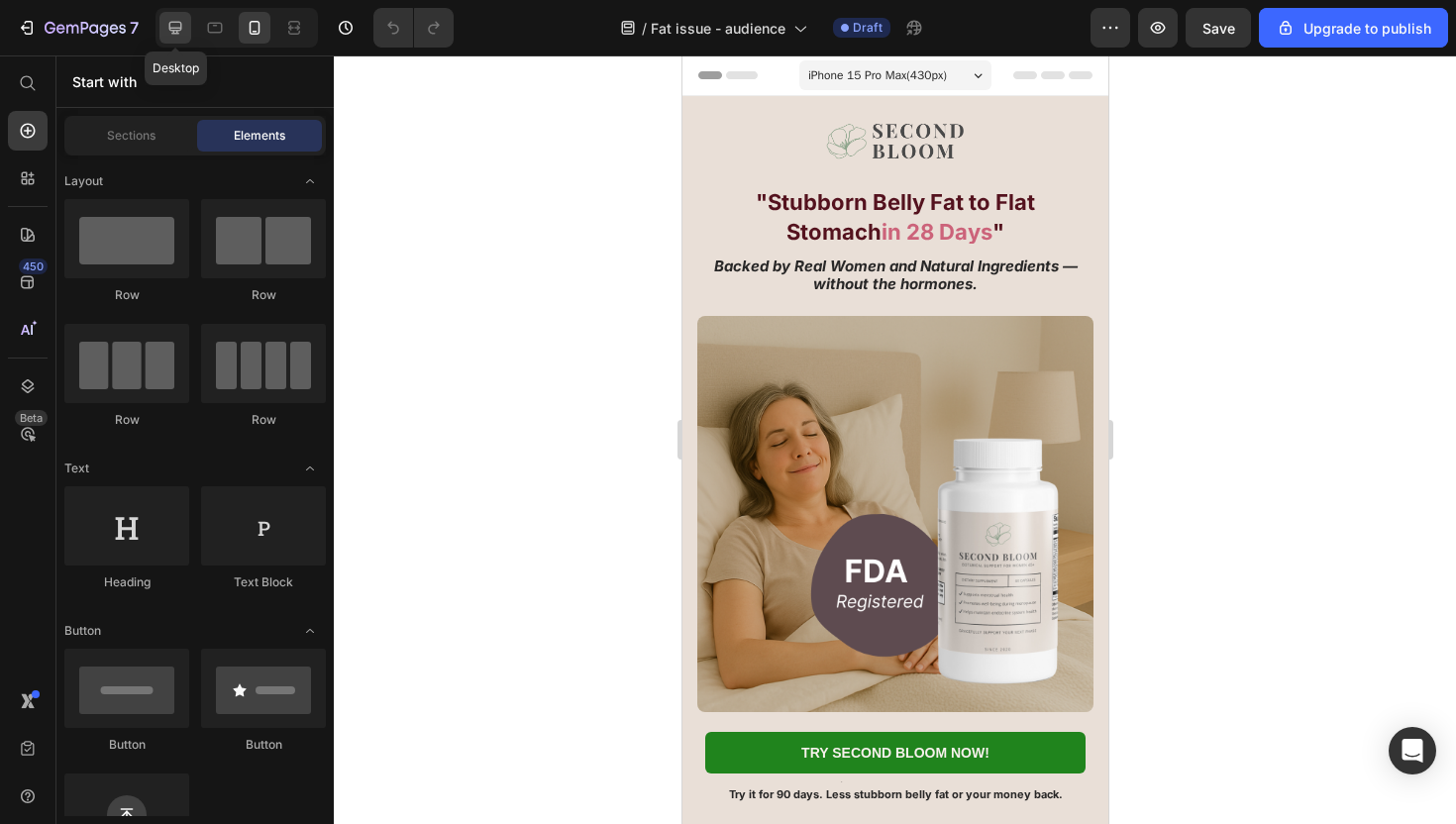 click 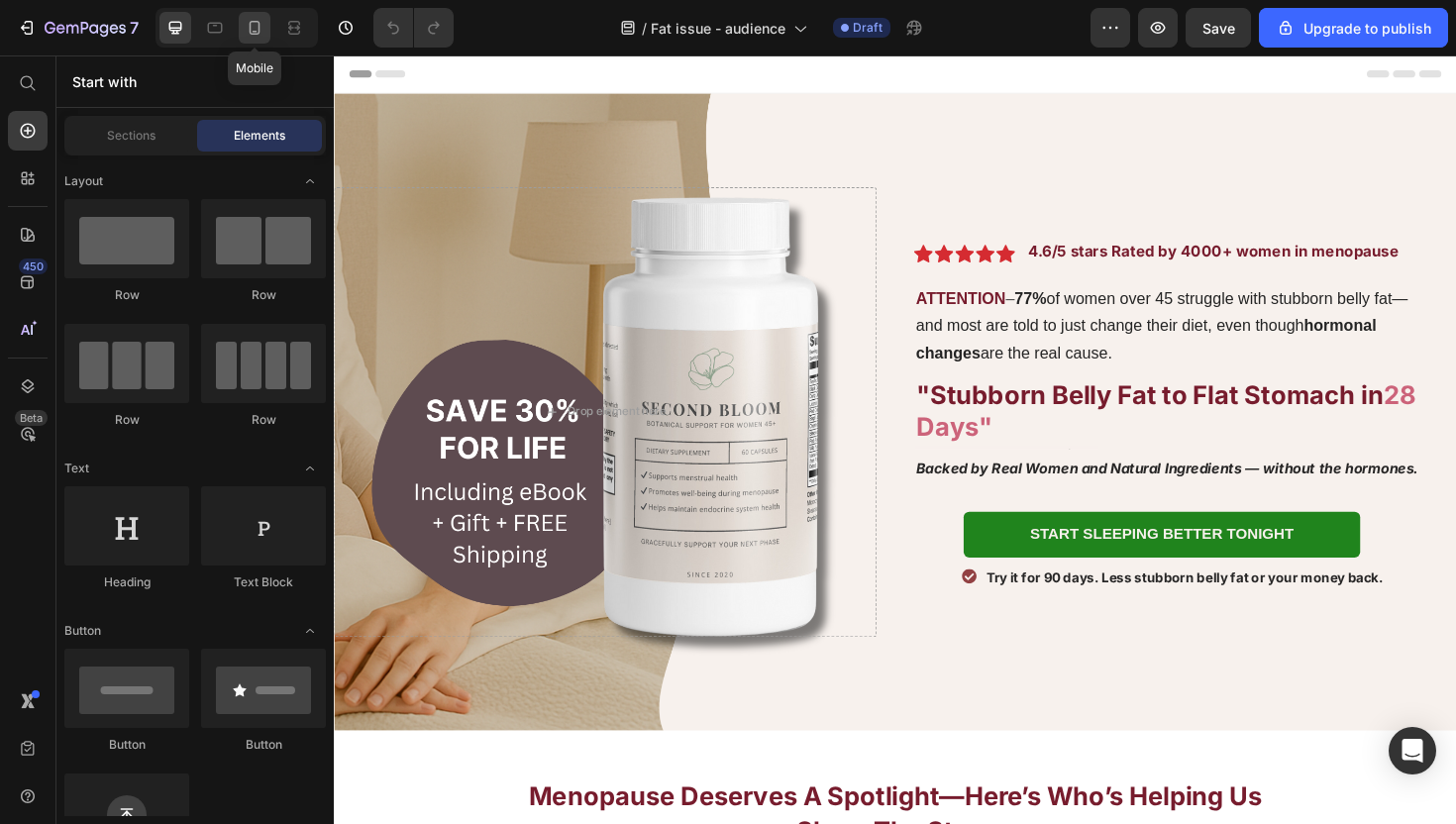 click 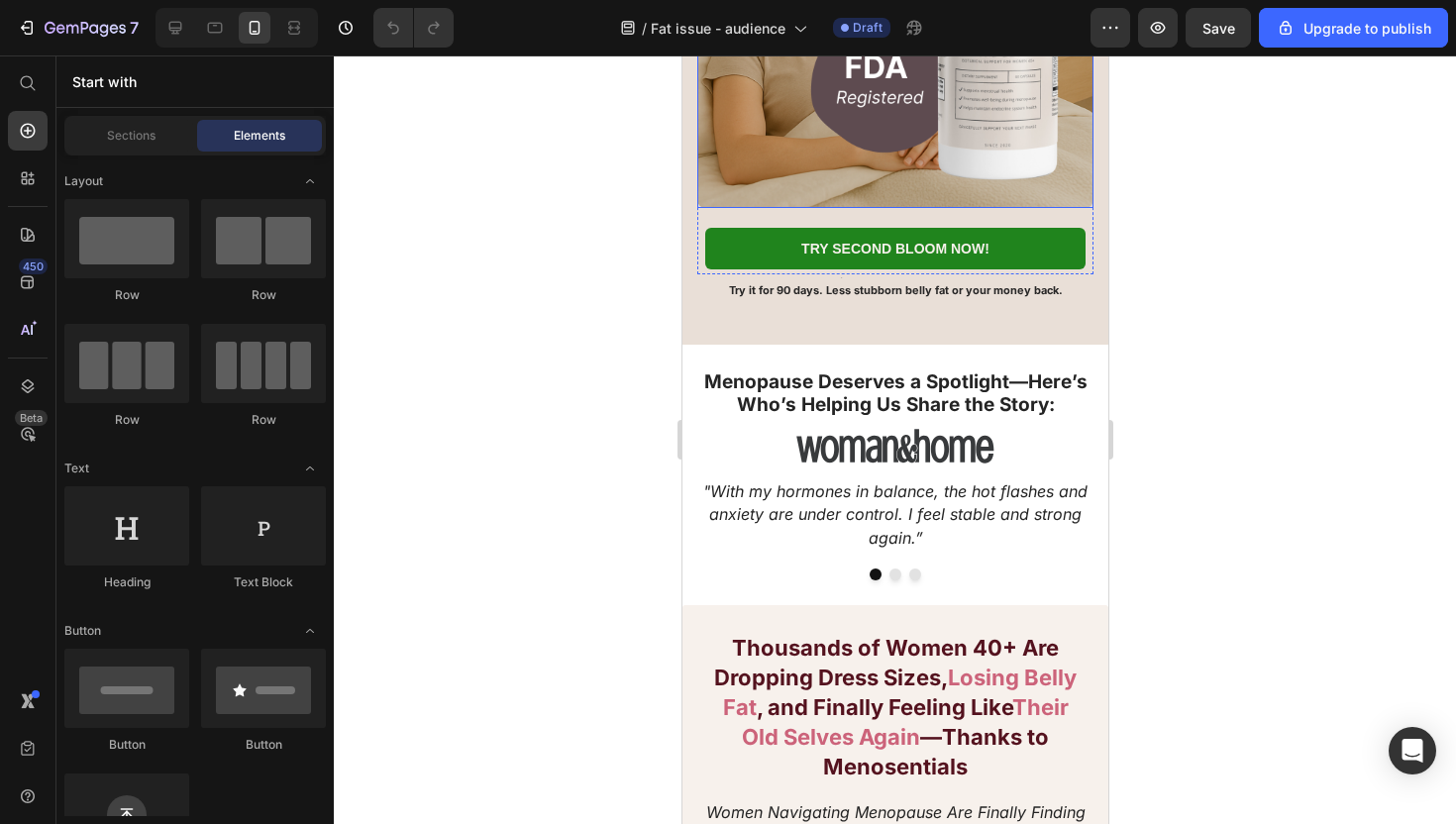 scroll, scrollTop: 0, scrollLeft: 0, axis: both 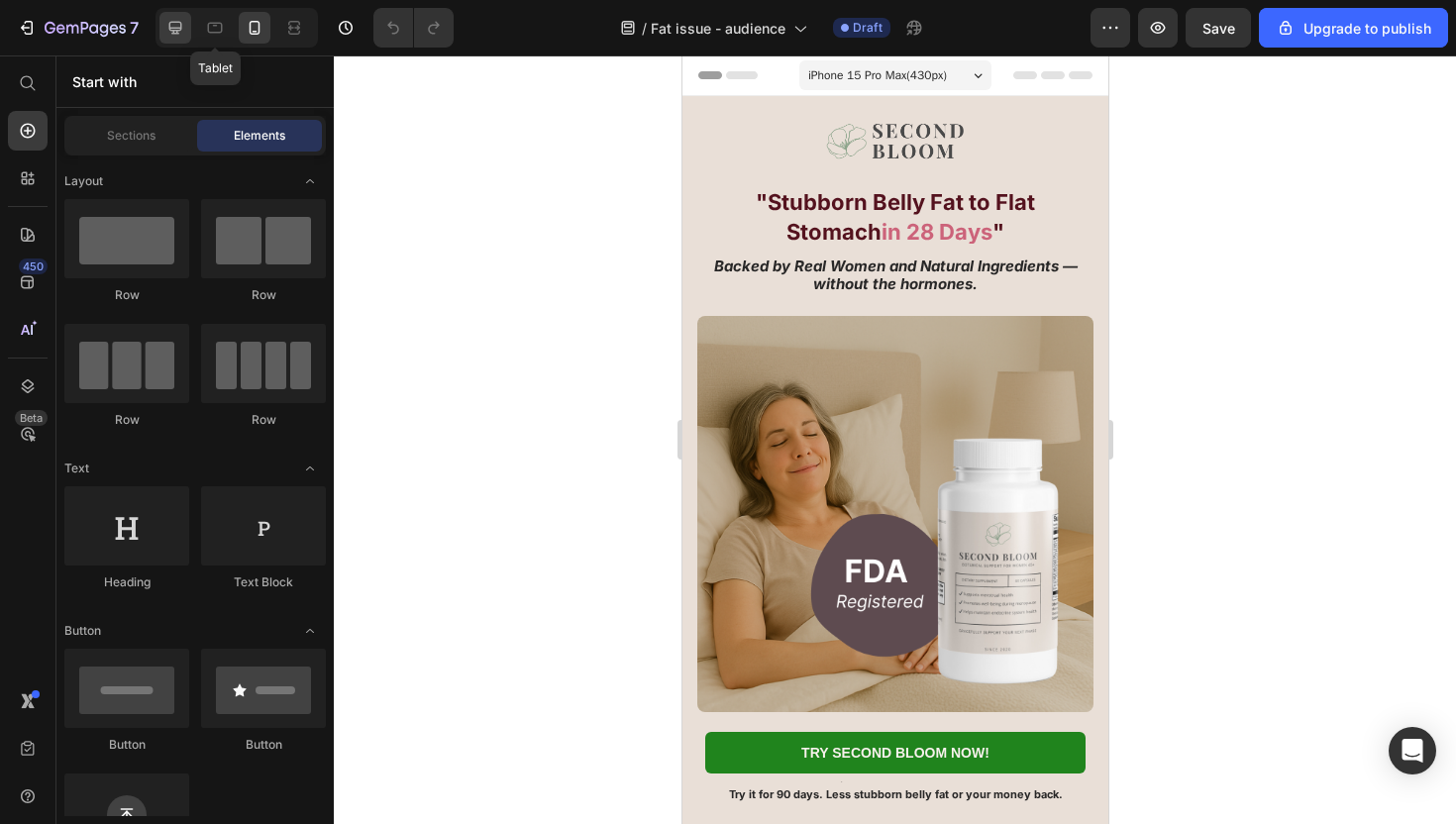 click 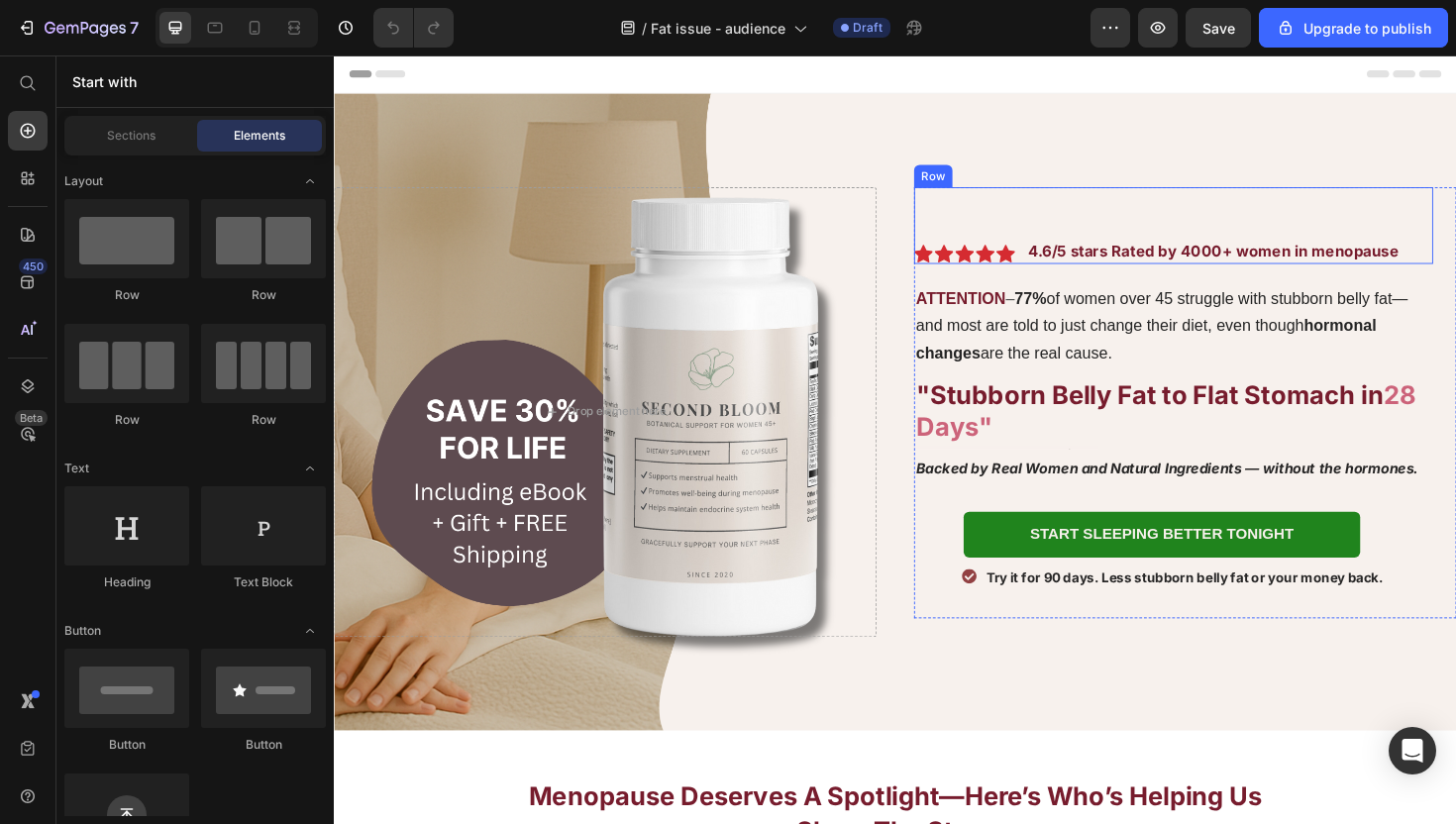 click on "Image Icon Icon Icon Icon Icon Icon List 4.6/5 stars Rated by 4000+ women in menopause Text Block
ATTENTION  –  75%  of women get hot flashes,  2 in 3  lose sleep,  and most  are told to just wait it out. Item List Row" at bounding box center (1222, 236) 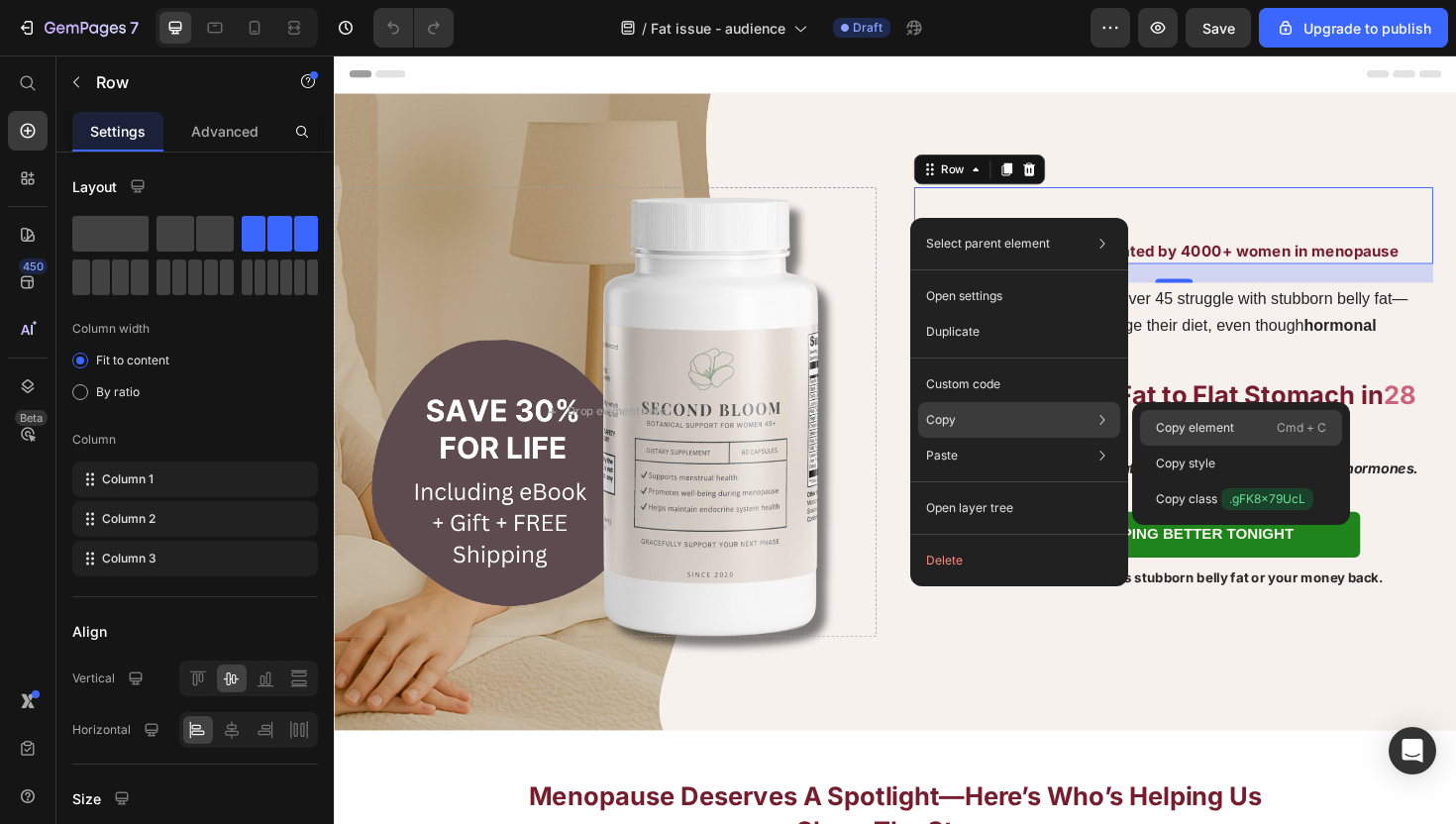 click on "Copy element  Cmd + C" 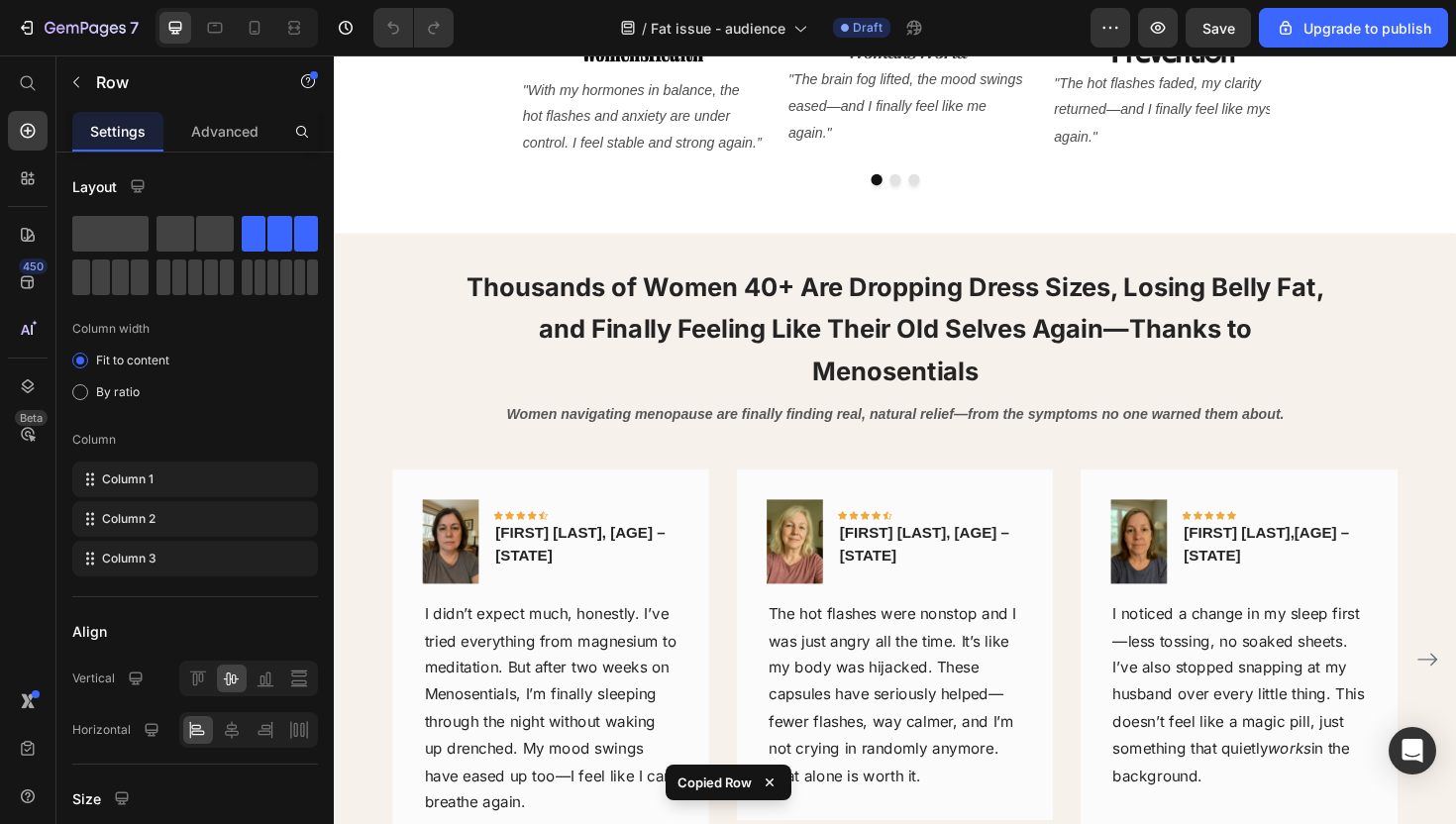 scroll, scrollTop: 1170, scrollLeft: 0, axis: vertical 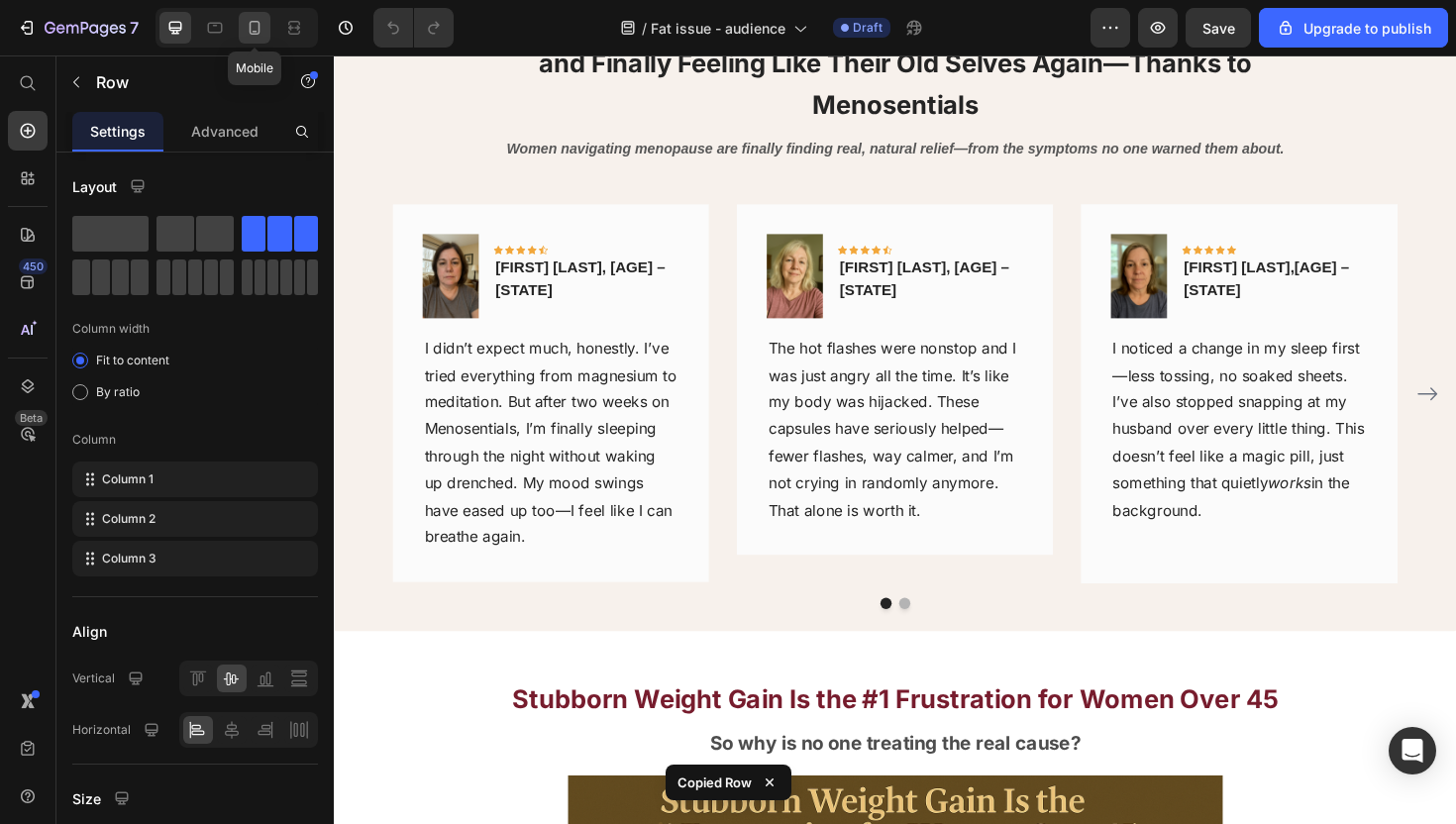 click 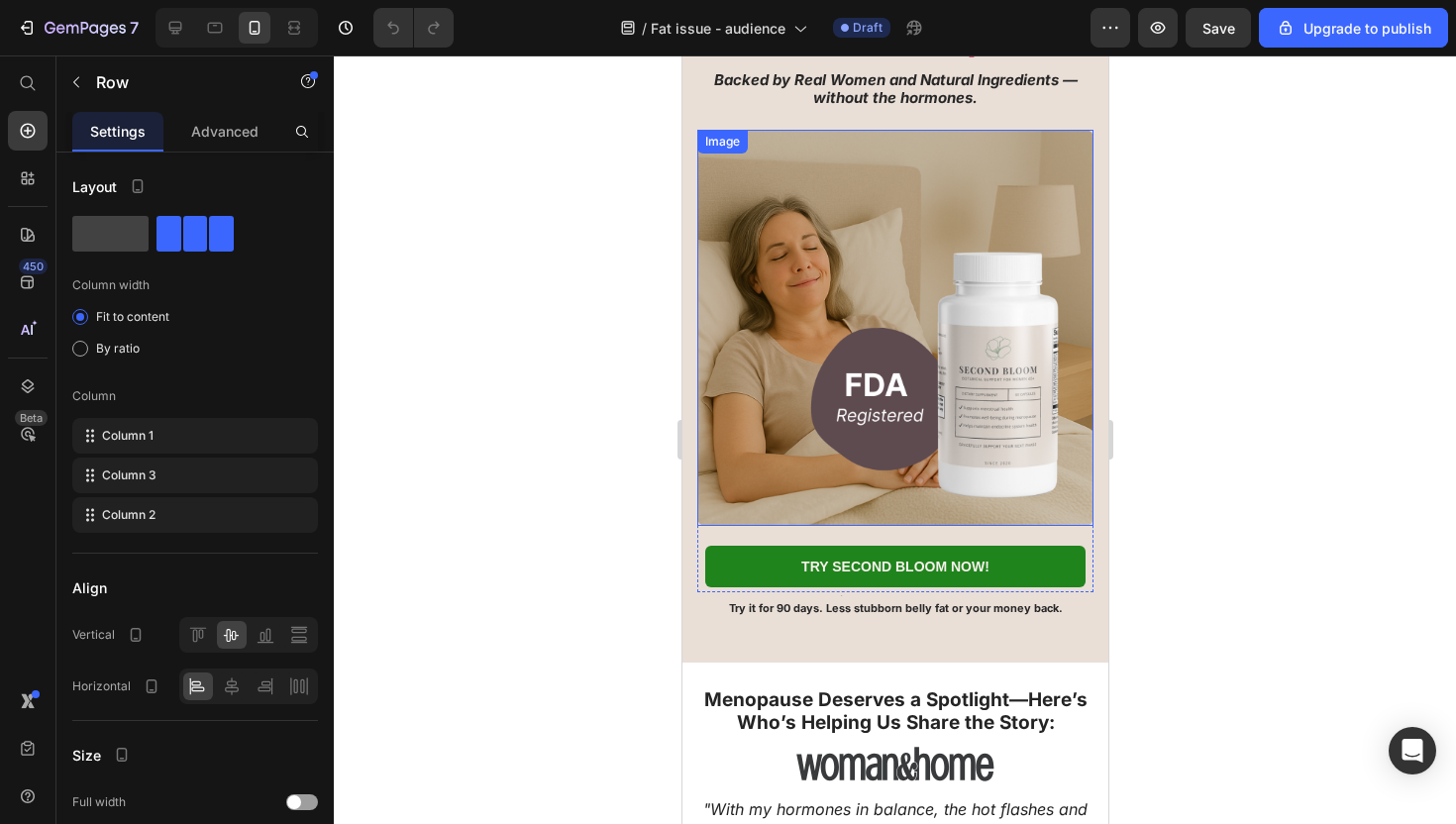 scroll, scrollTop: 156, scrollLeft: 0, axis: vertical 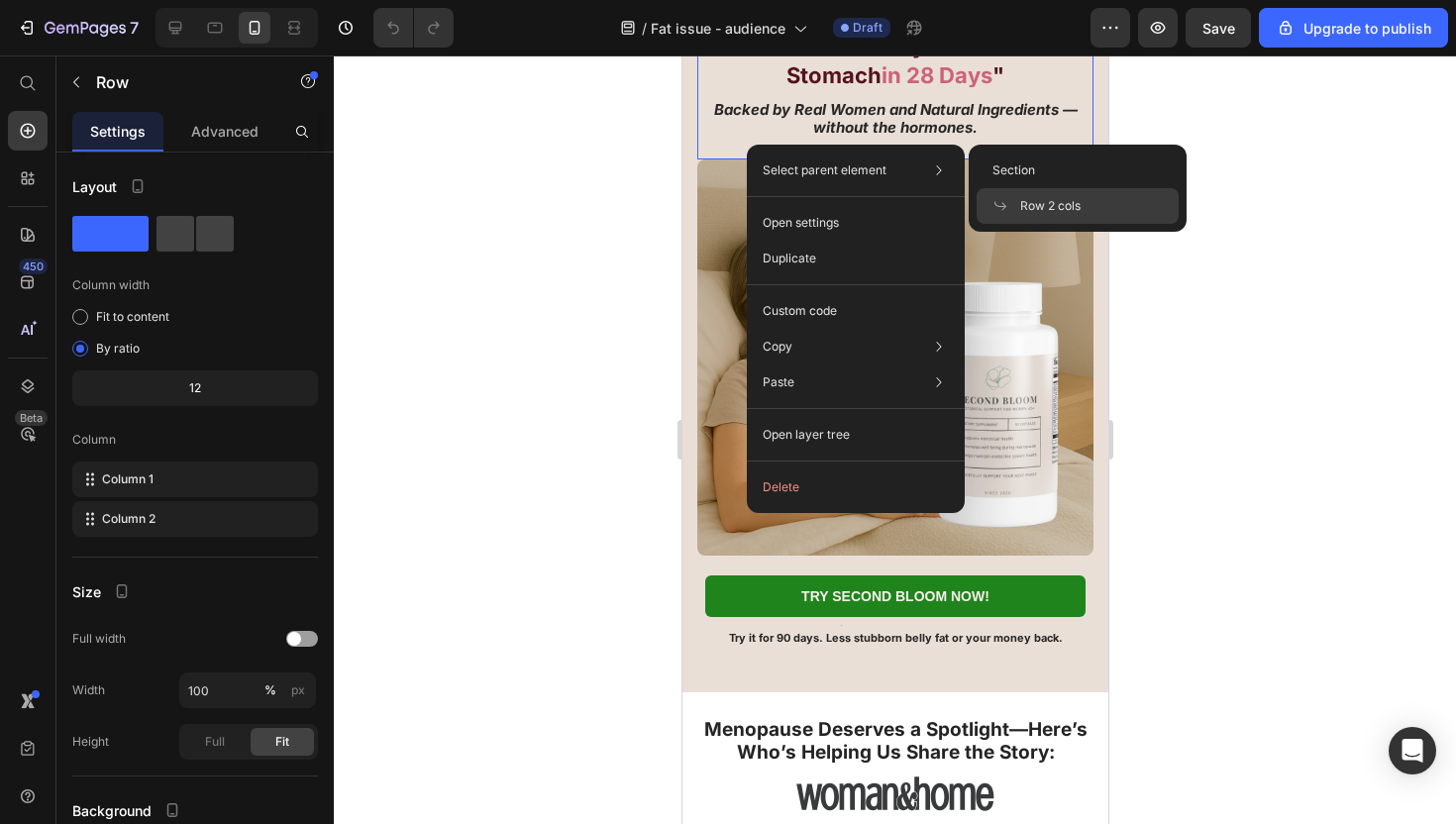 click on "Select parent element Section Row 2 cols Open settings Duplicate Custom code Copy Copy element  Cmd + C Copy style  Copy class  .gz0oU4oaoz Paste Paste element  Cmd + V Paste style  Cmd + Shift + V Open layer tree  Delete" at bounding box center [856, 329] 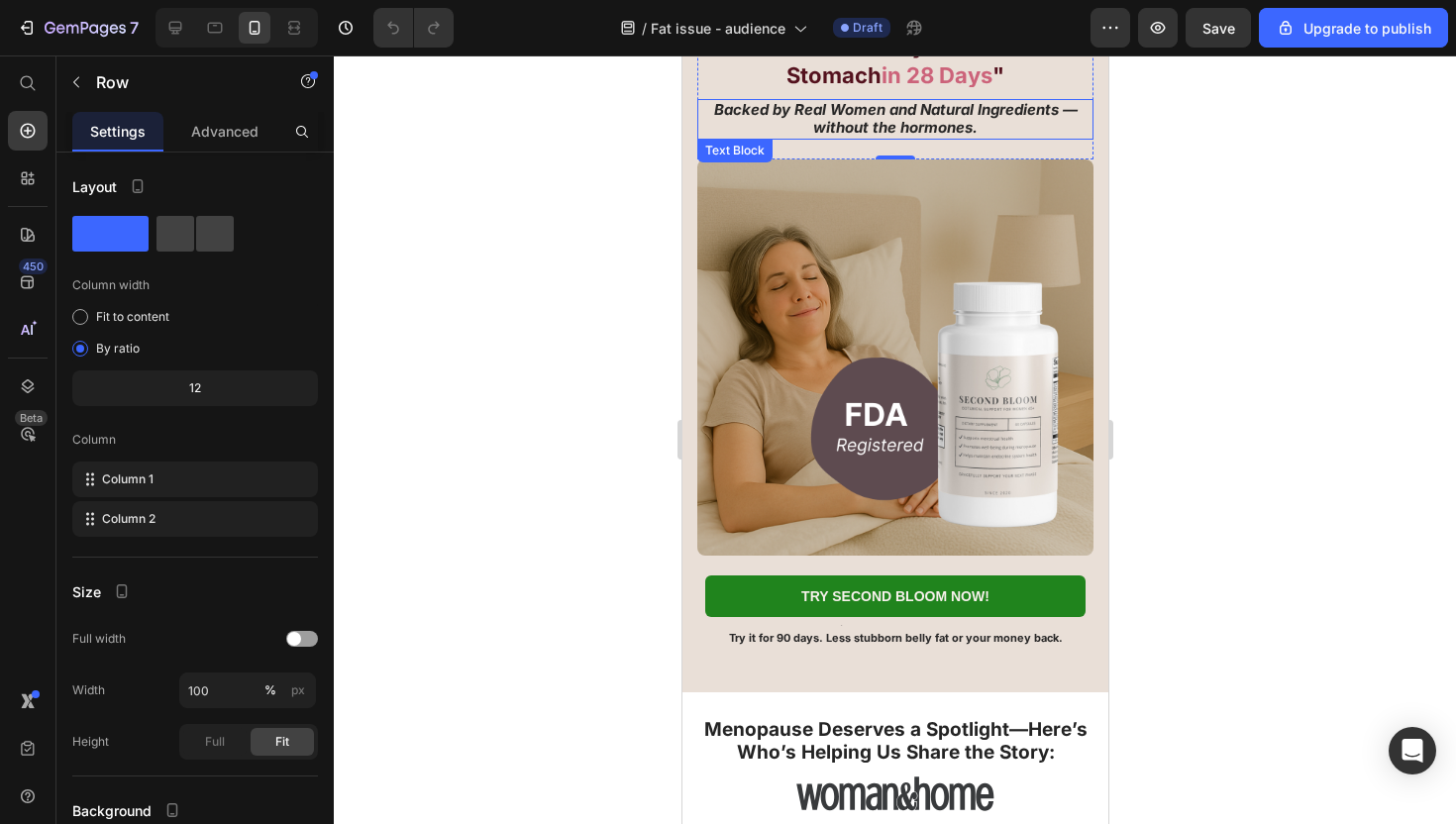 scroll, scrollTop: 17, scrollLeft: 0, axis: vertical 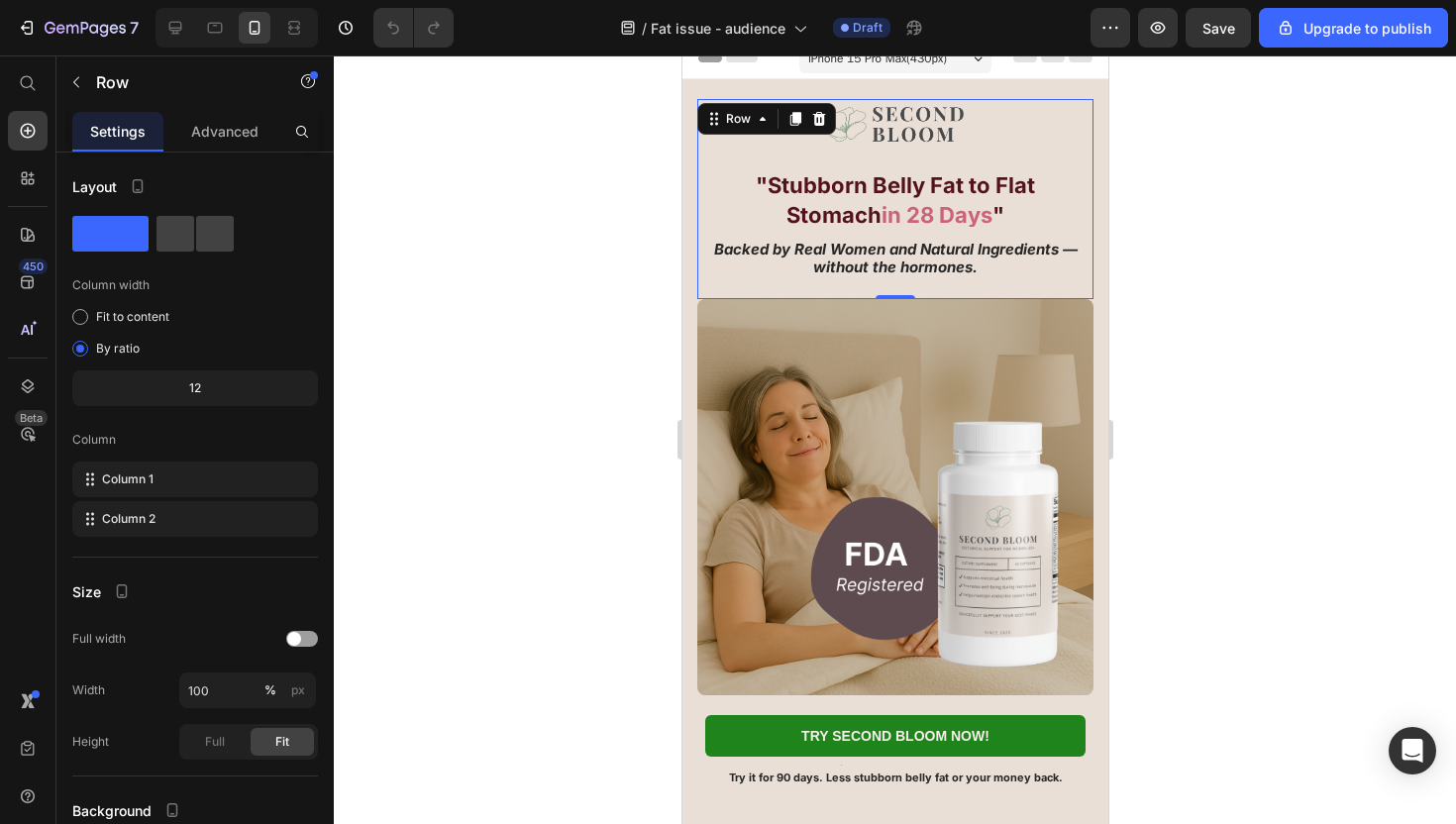 click on ""Stubborn Belly Fat to Flat Stomach" at bounding box center [894, 200] 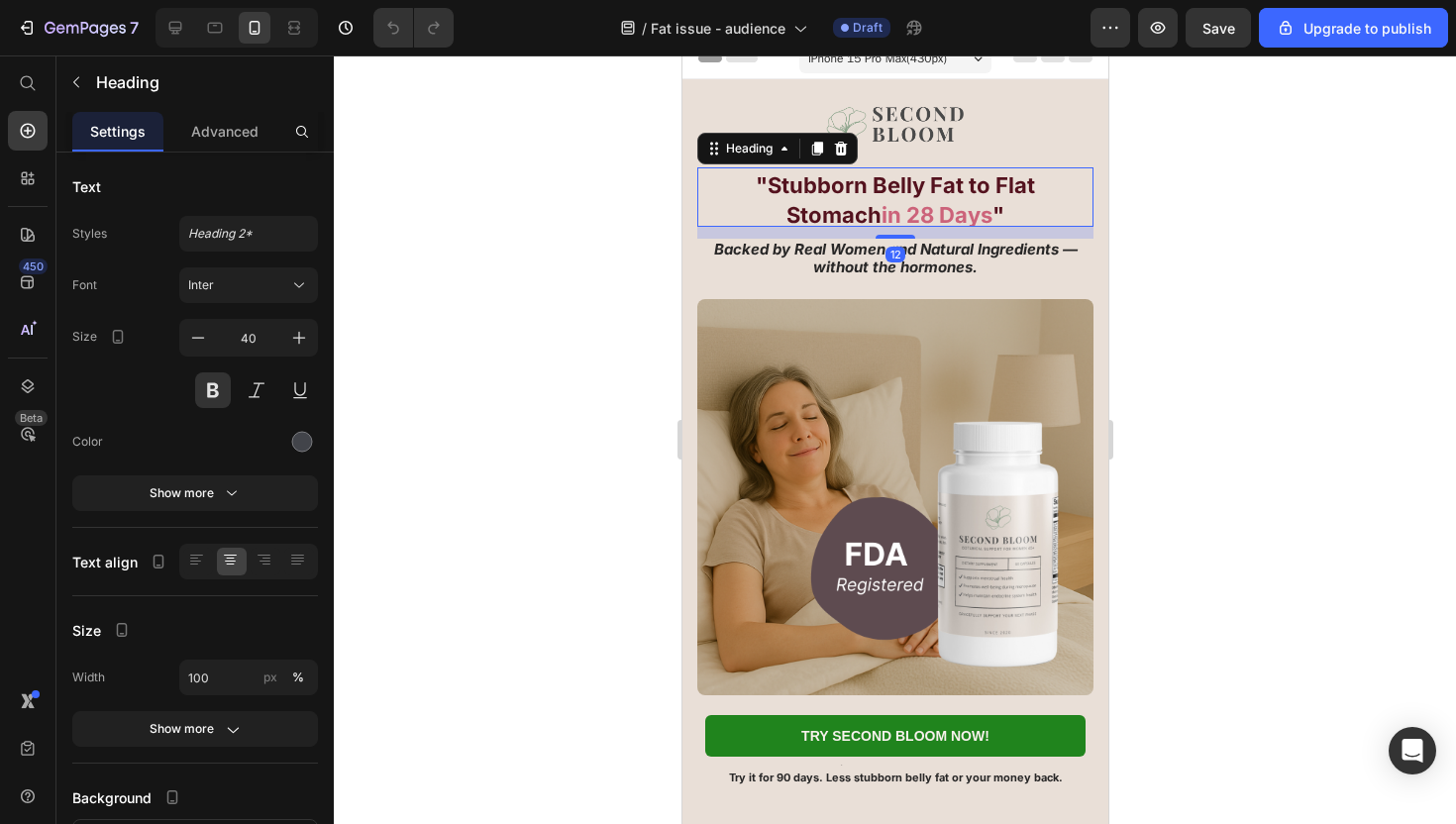 click on ""Stubborn Belly Fat to Flat Stomach" at bounding box center [894, 200] 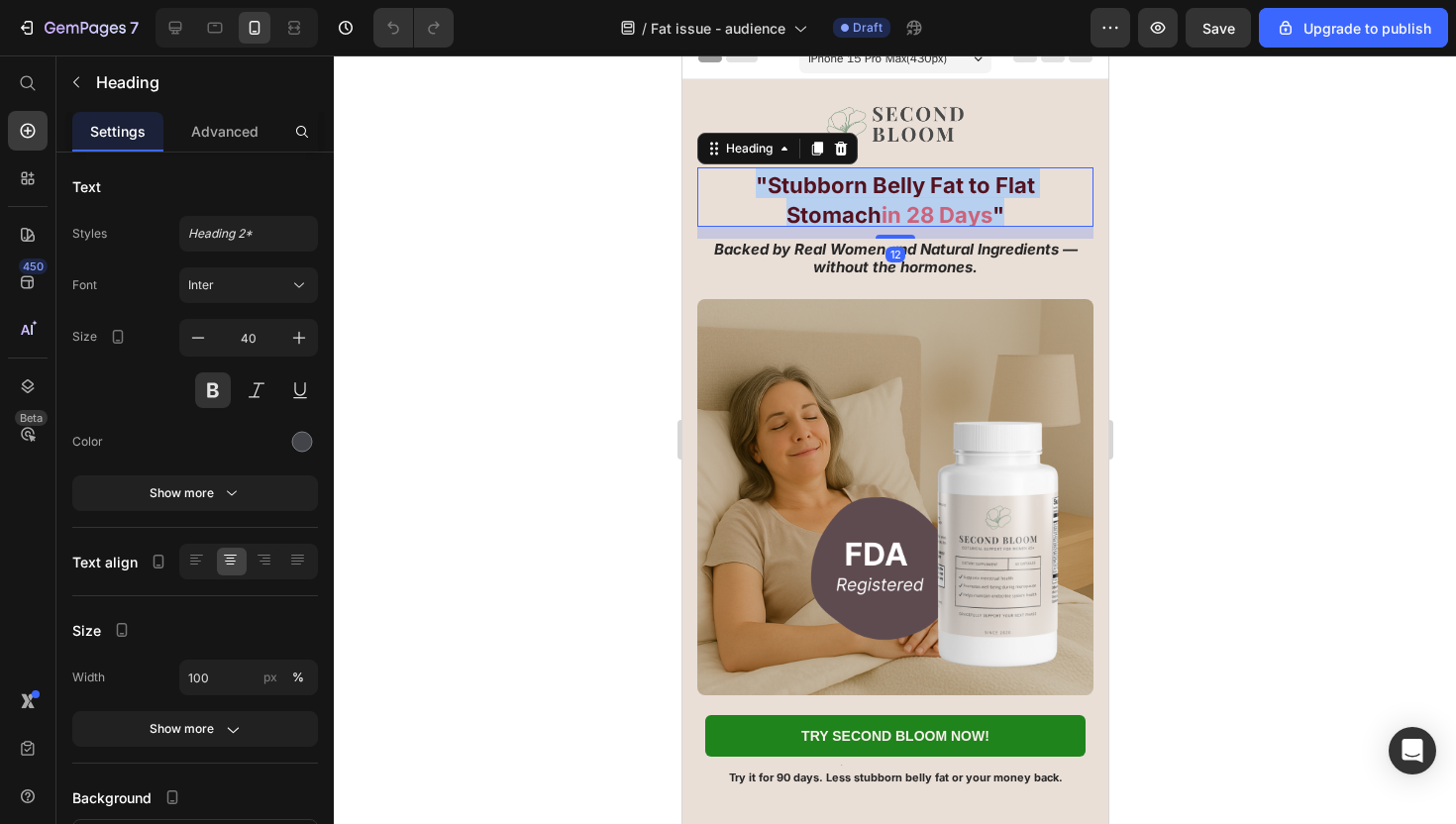 copy on ""Stubborn Belly Fat to Flat Stomach  in 28 Days "" 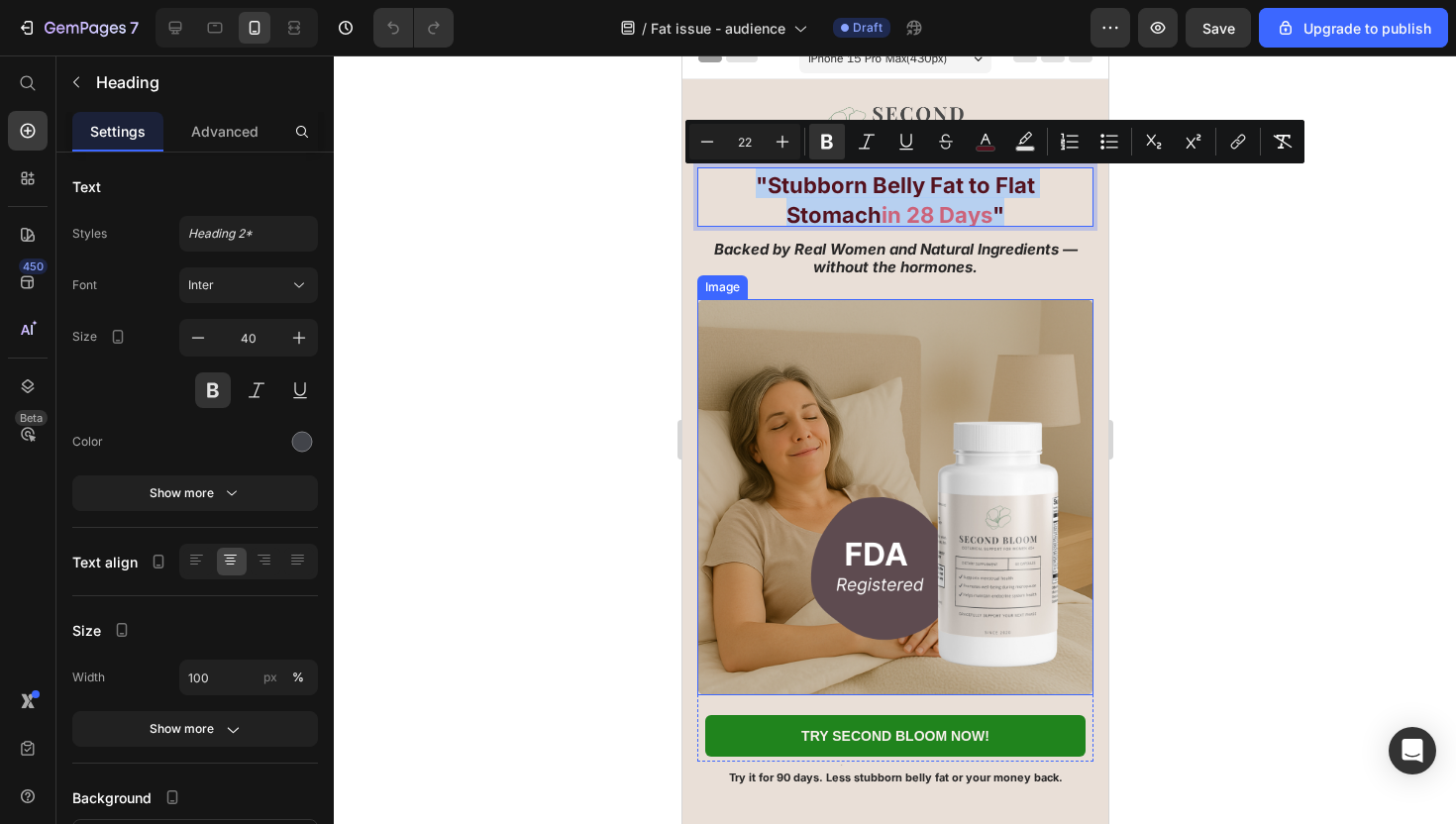 click at bounding box center (894, 497) 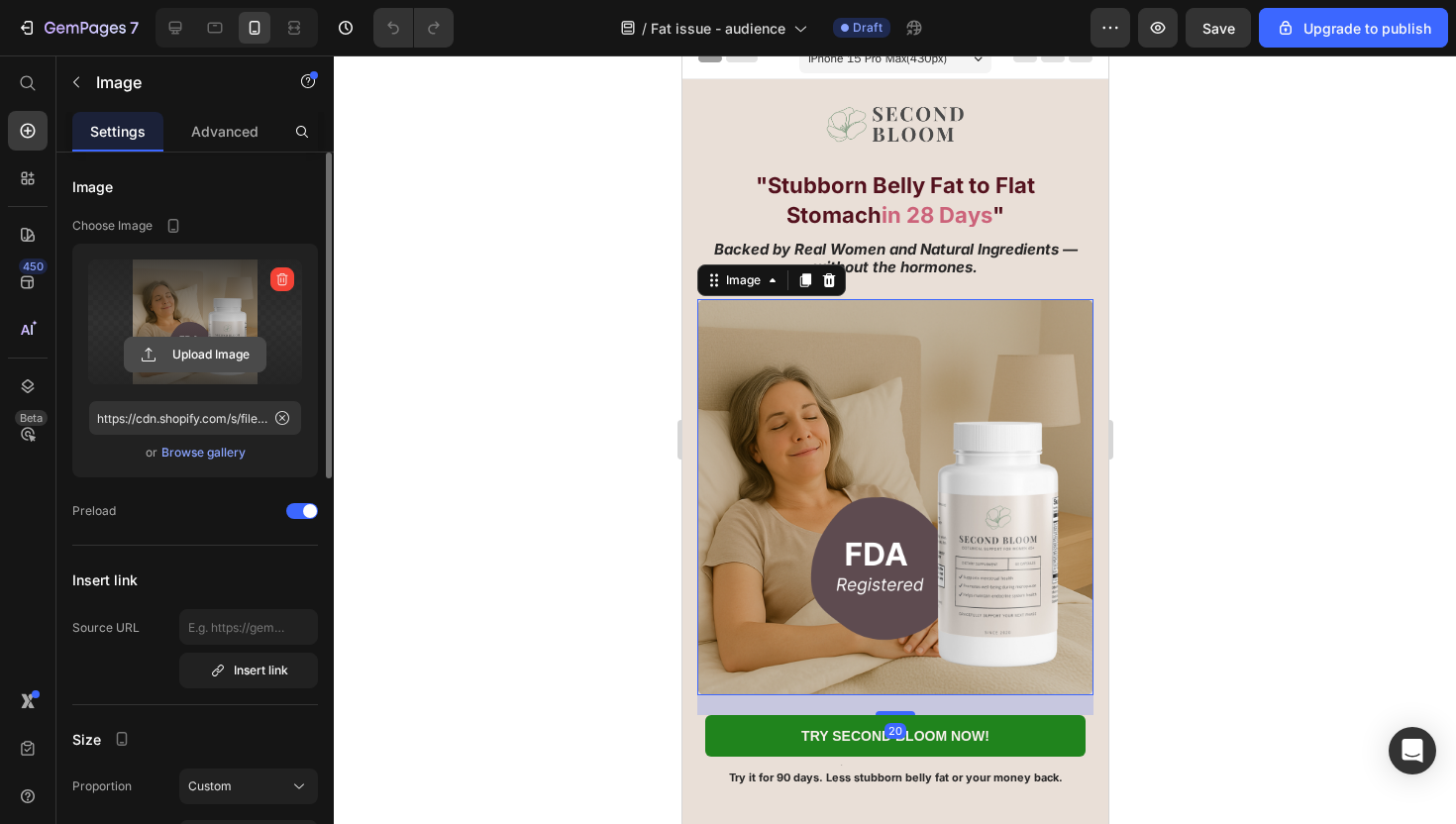 click 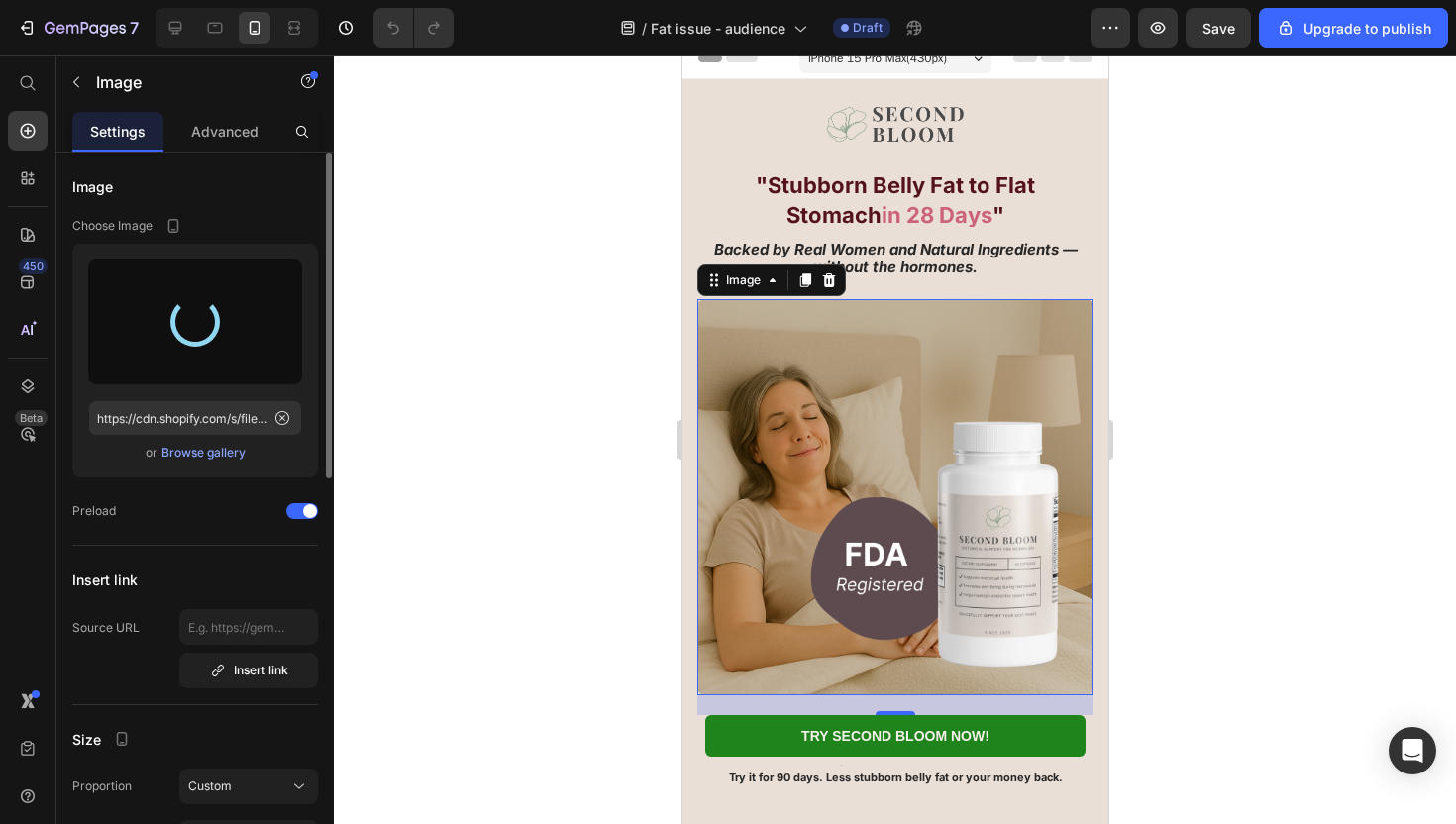 type on "https://cdn.shopify.com/s/files/1/0942/9388/5260/files/gempages_565005444641194803-c9d540b6-ade5-4aa1-96c0-c6ea4e7ec39e.png" 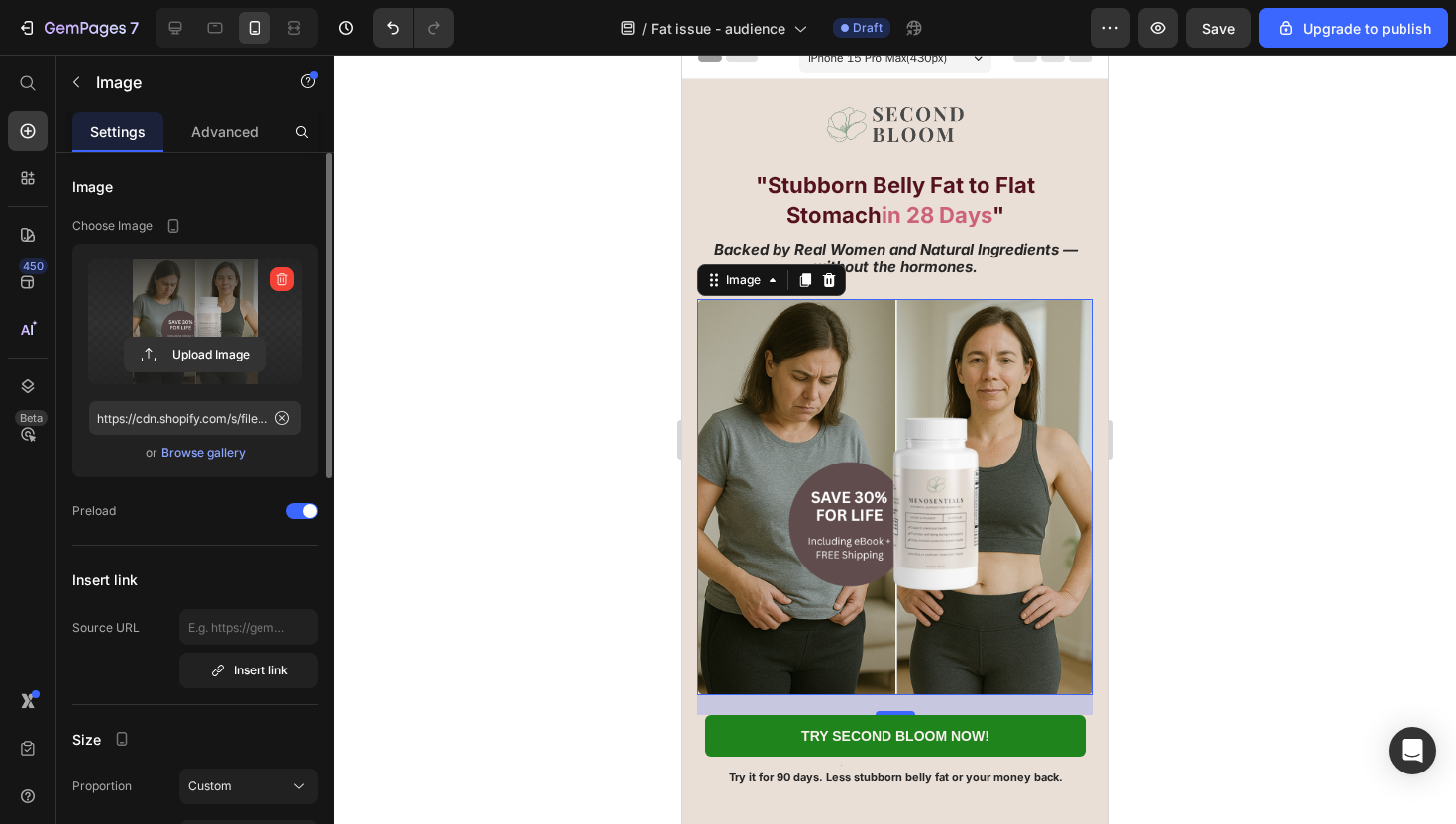 click 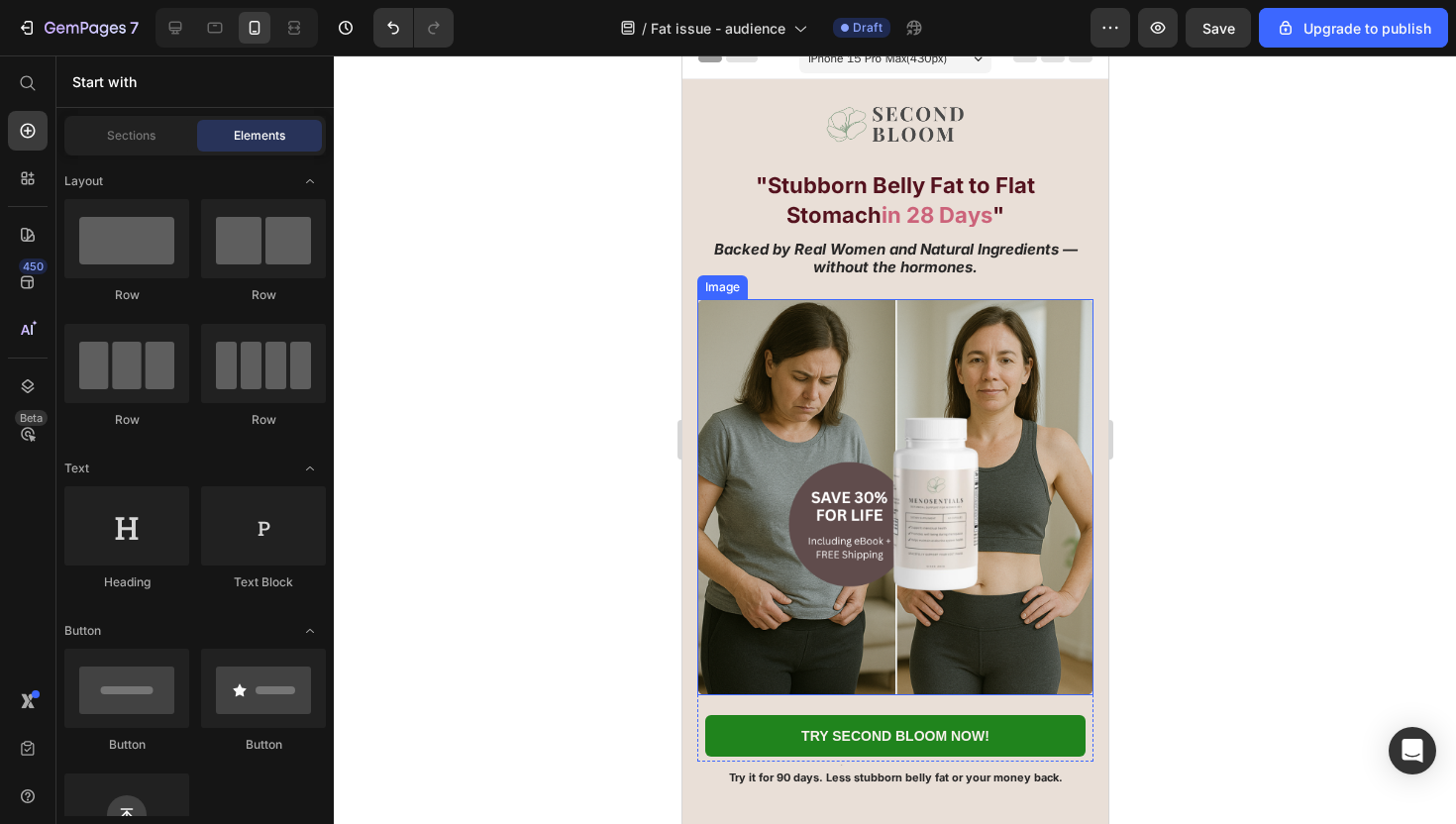 click at bounding box center [894, 497] 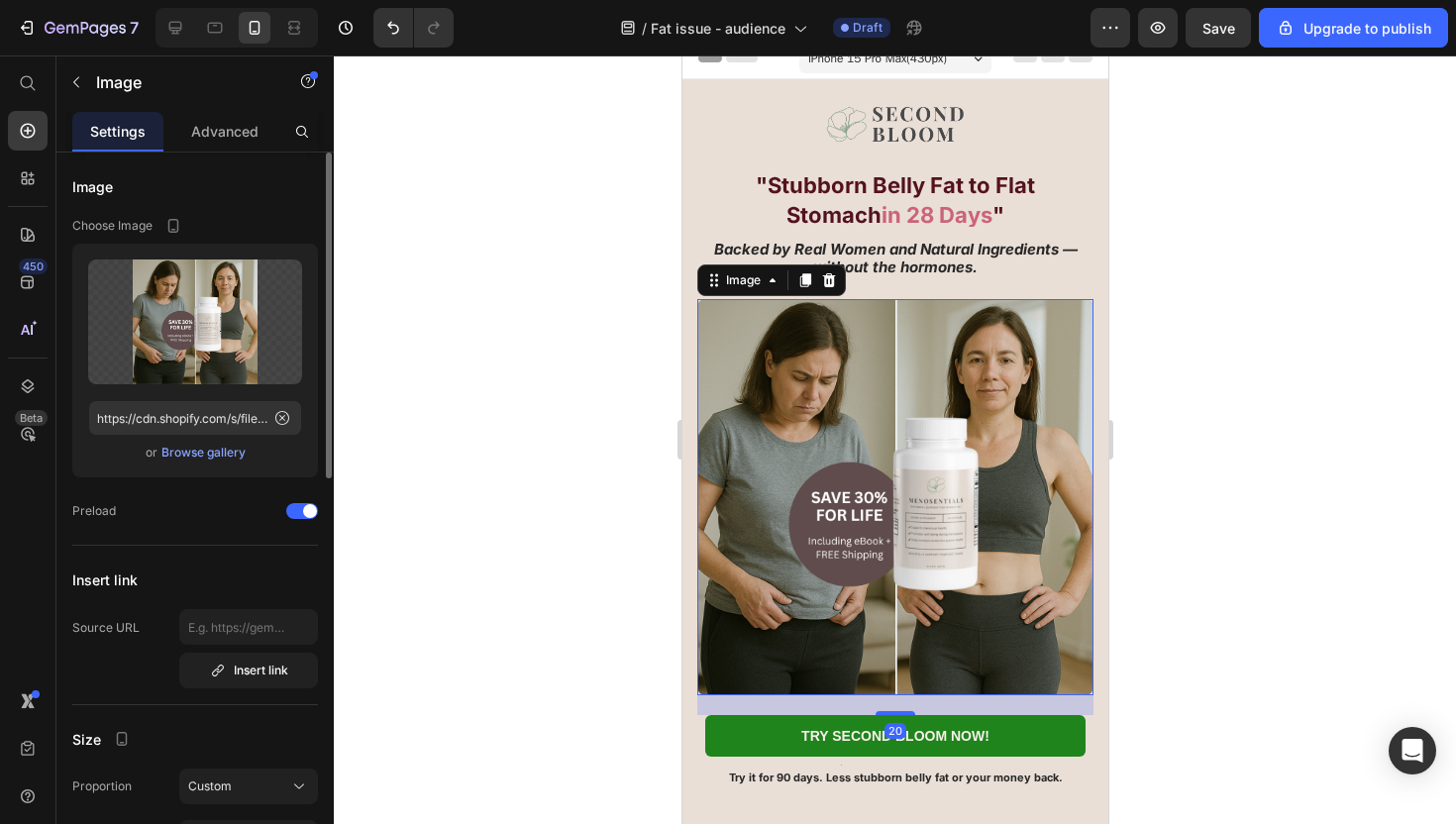 click at bounding box center (894, 497) 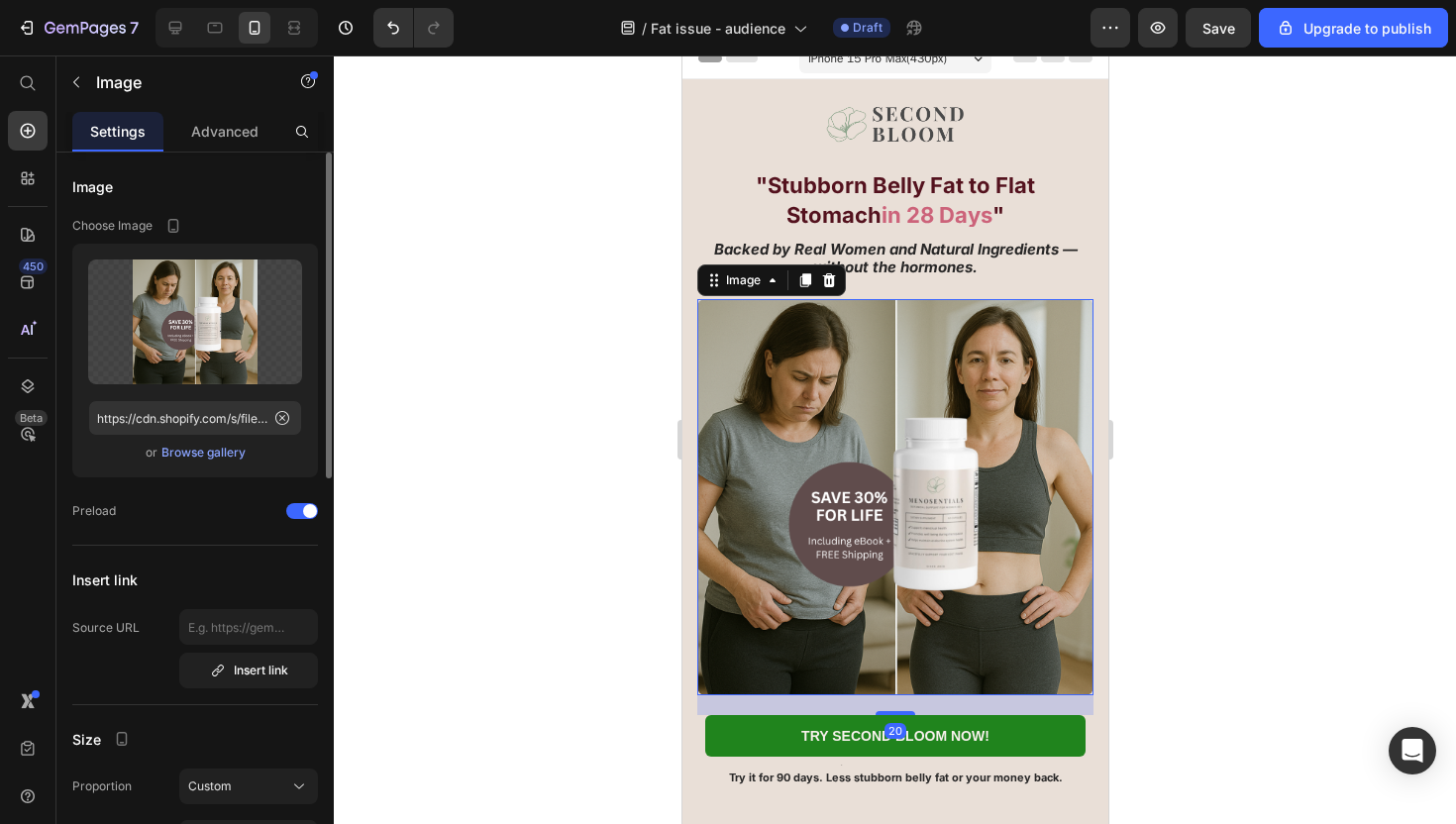 click 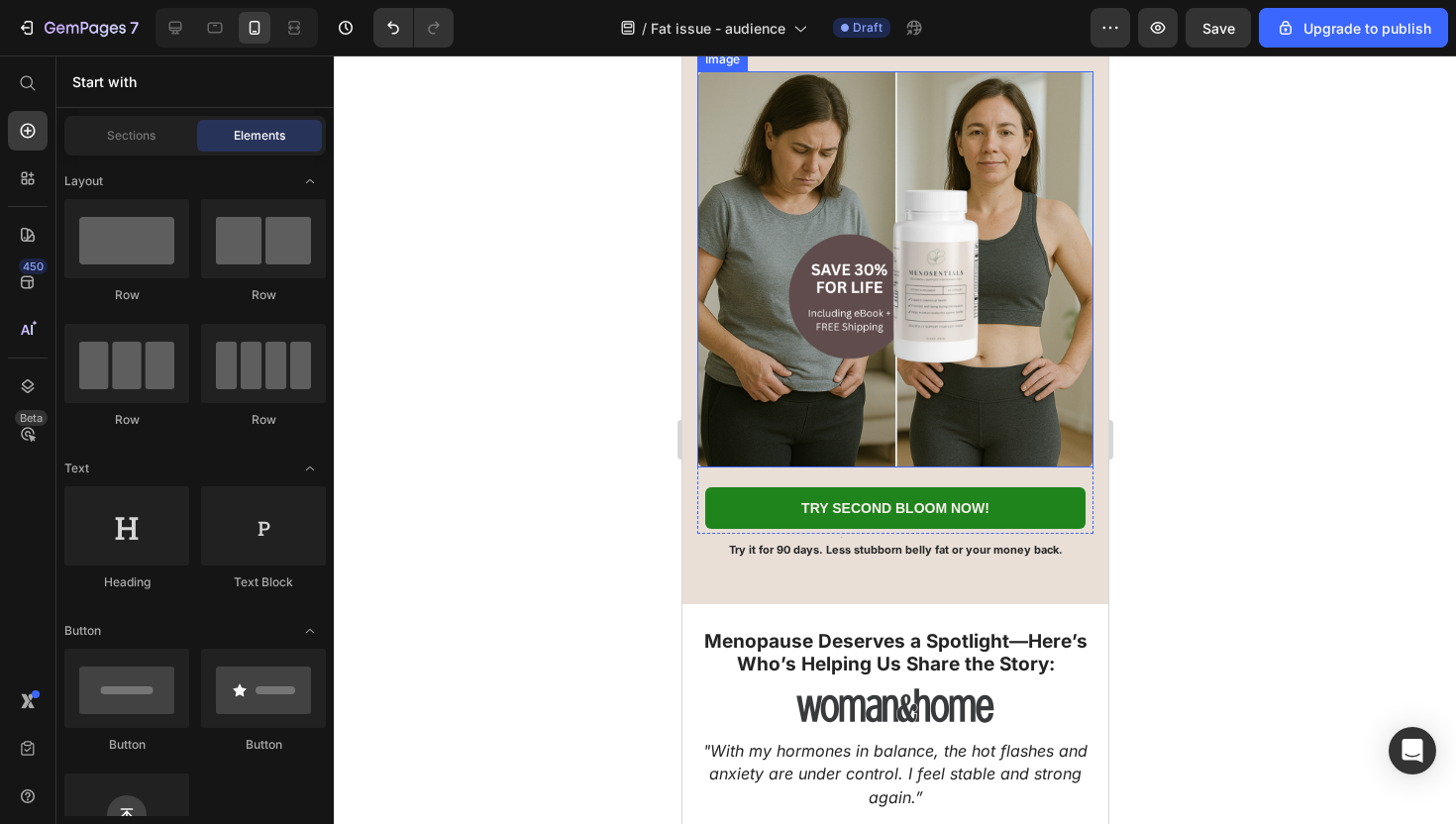 scroll, scrollTop: 0, scrollLeft: 0, axis: both 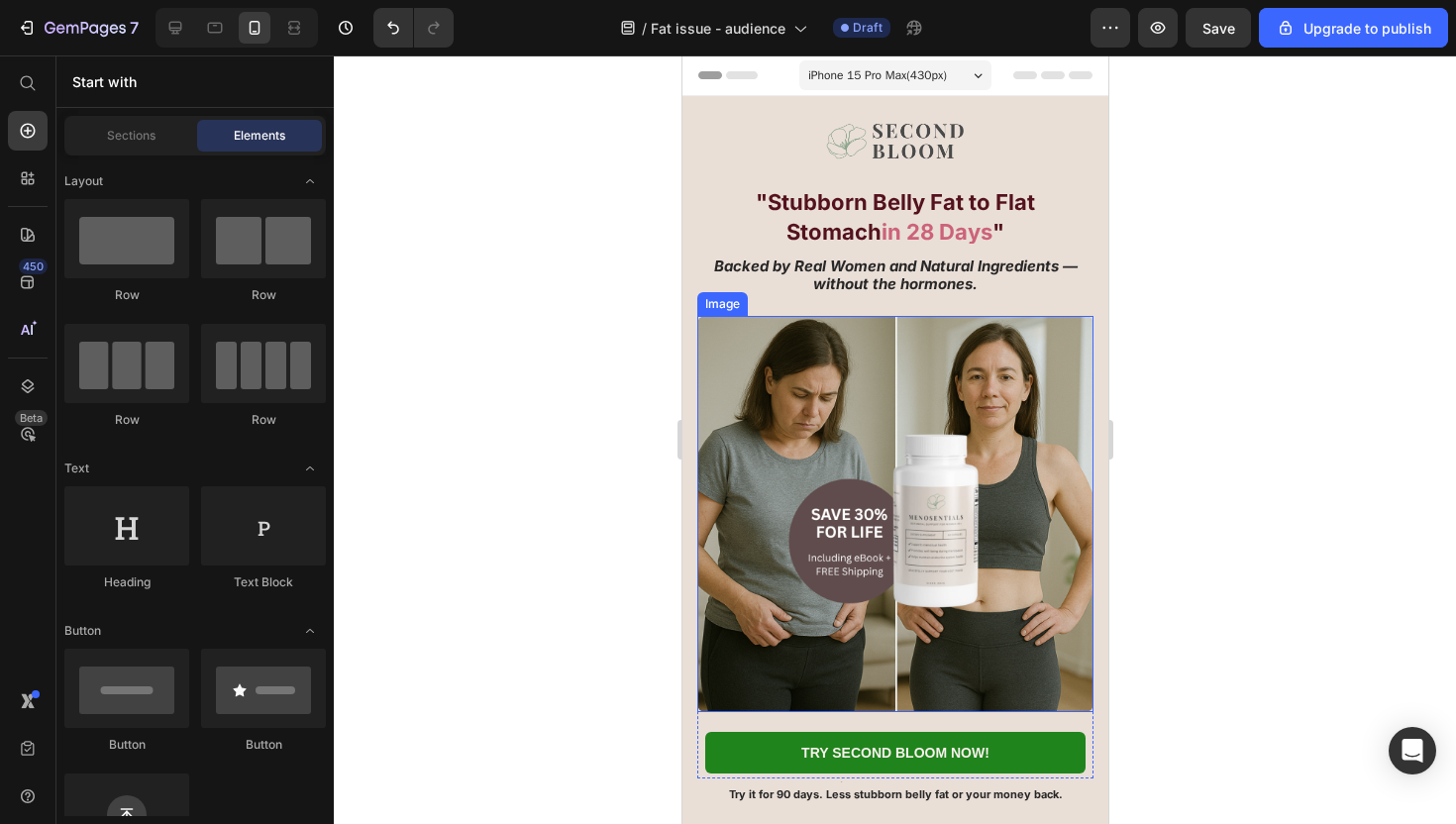 click on "⁠⁠⁠⁠⁠⁠⁠ "Stubborn Belly Fat to Flat Stomach  in 28 Days " Heading Backed by Real Women and Natural Ingredients — without the hormones. Text Block" at bounding box center (894, 250) 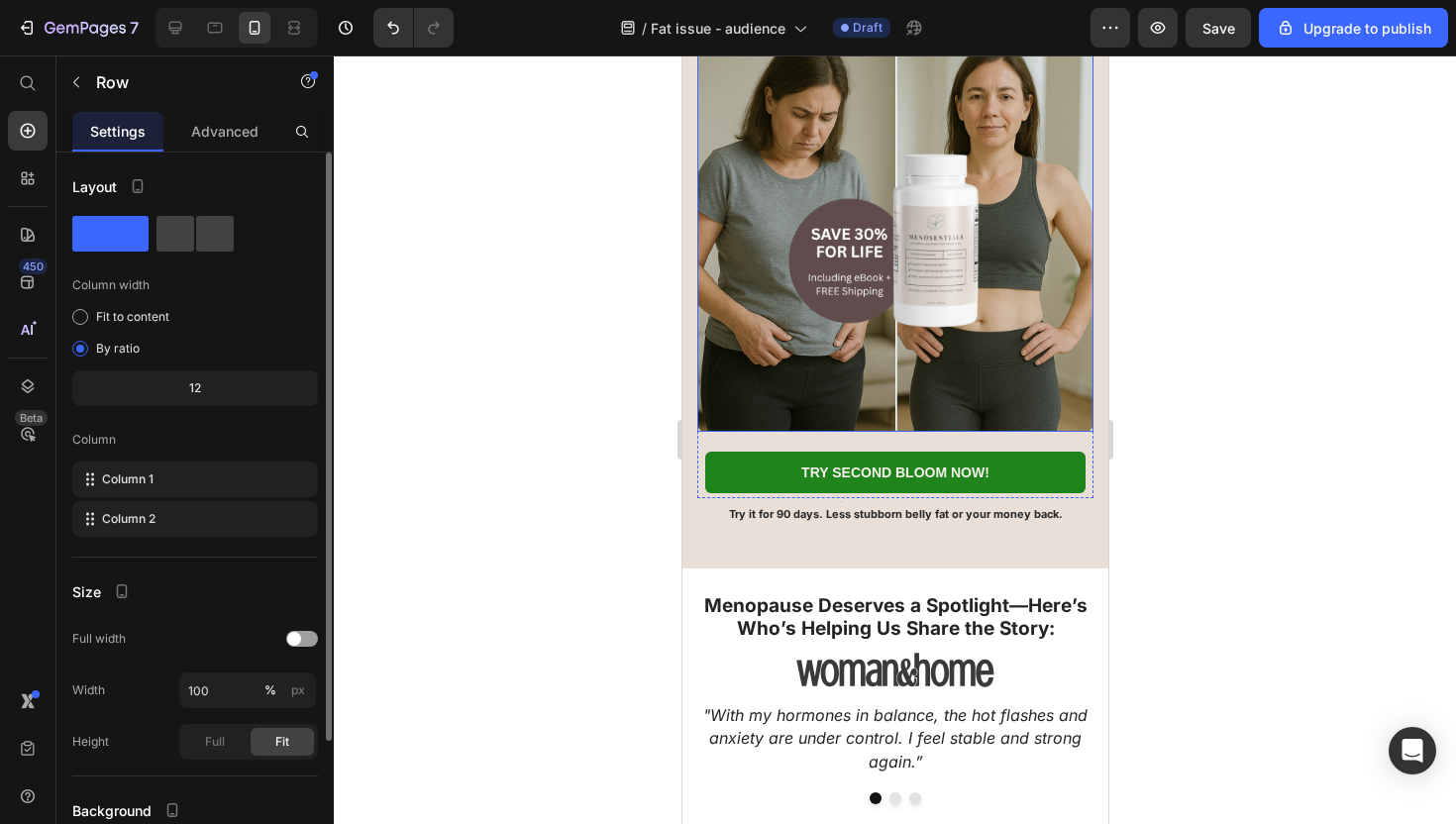 scroll, scrollTop: 377, scrollLeft: 0, axis: vertical 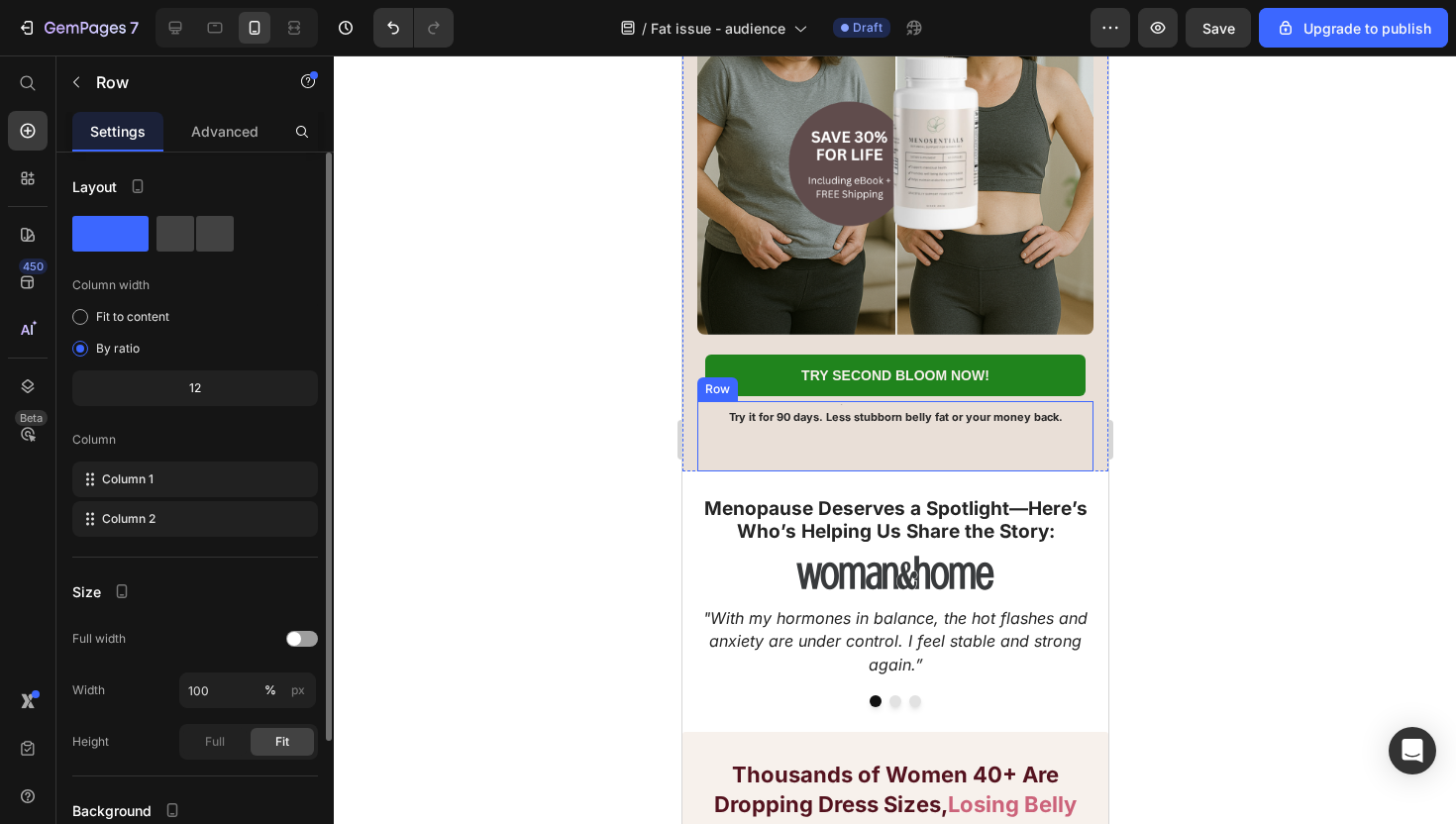 click on "Fewer Hot Flashes  –  84% said their daytime hot flashes  dramatically reduced Cooler, Restful Sleep  -  78% reported  waking less often due to night sweats Feel Like Yourself  -  7 in 10 felt  calmer and less irritable within 3 weeks Item List Fewer Hot Flashes  –  84% said their daytime hot flashes  dramatically reduced Cooler, Restful Sleep  -  78% reported  waking less often due to night sweats Feel Like Yourself  -  7 in 10 felt  calmer and less irritable within 3 weeks Item List Row Try it for 90 days. Less stubborn belly fat or your money back. Text Block Try it for 90 days. Fewer hot flashes or your money back  Item List Try it for 90 days. Fewer hot flashes or your money back  Item List Row" at bounding box center (894, 436) 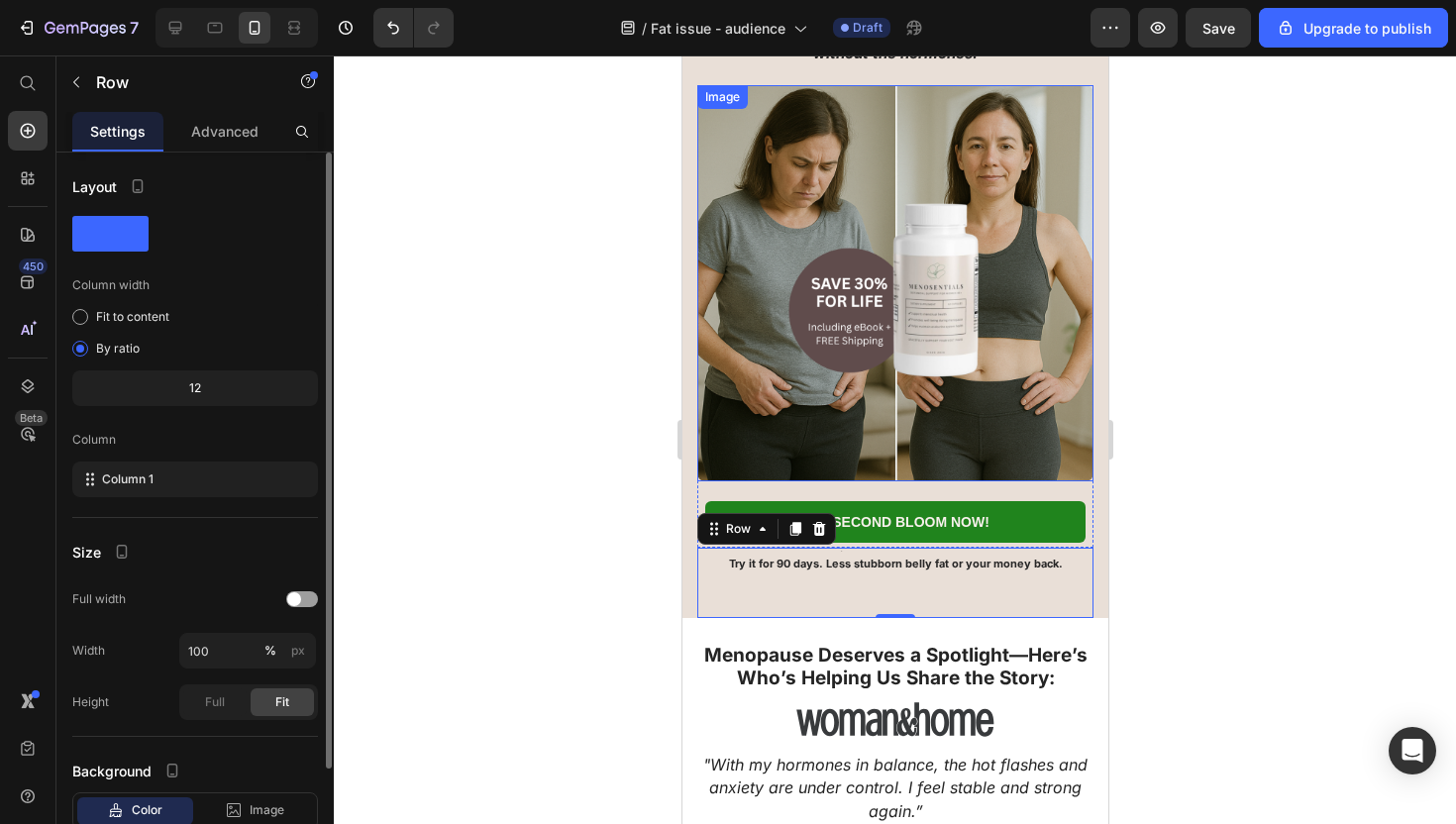 scroll, scrollTop: 0, scrollLeft: 0, axis: both 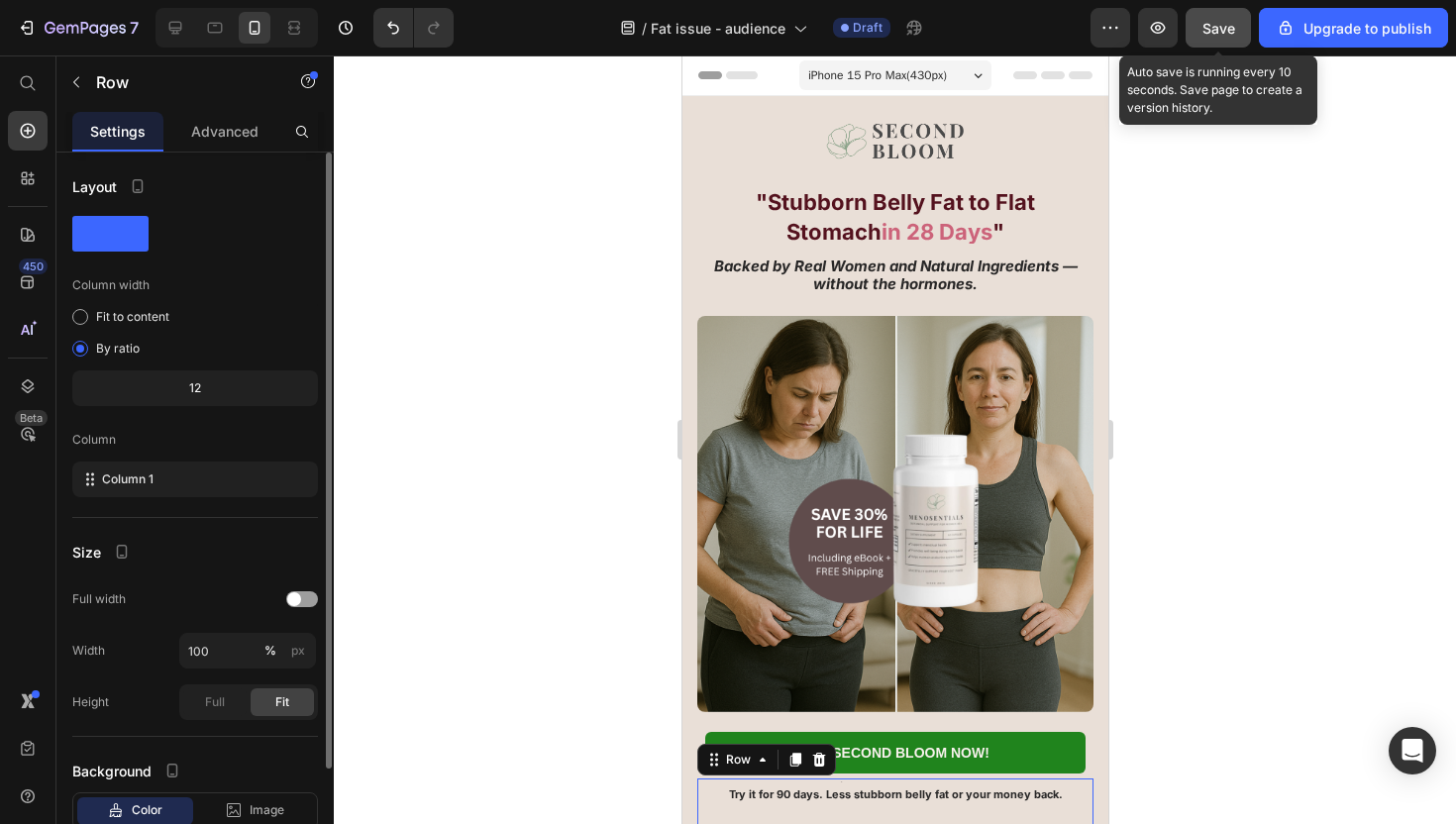 click on "Save" at bounding box center (1218, 28) 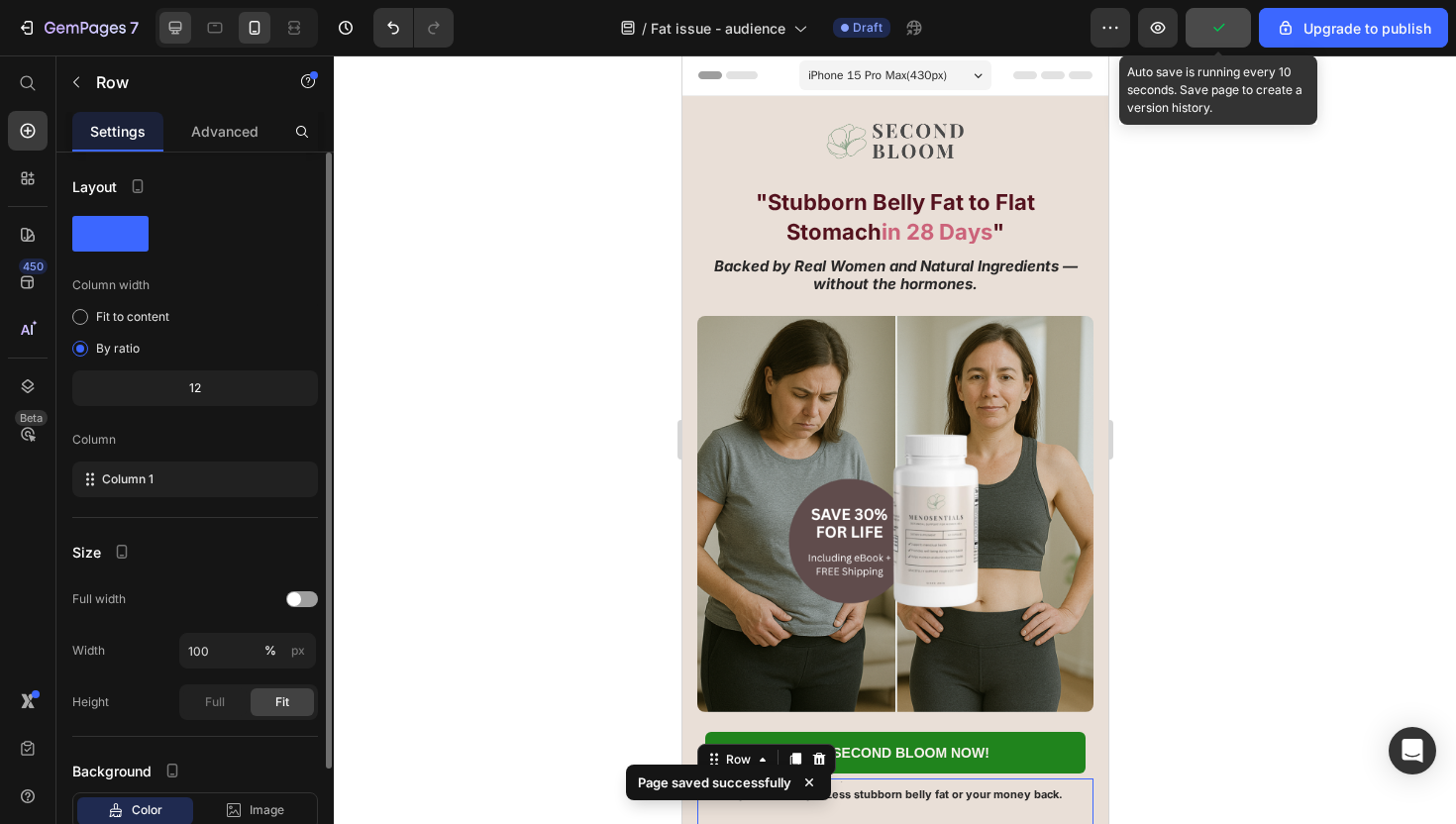 click 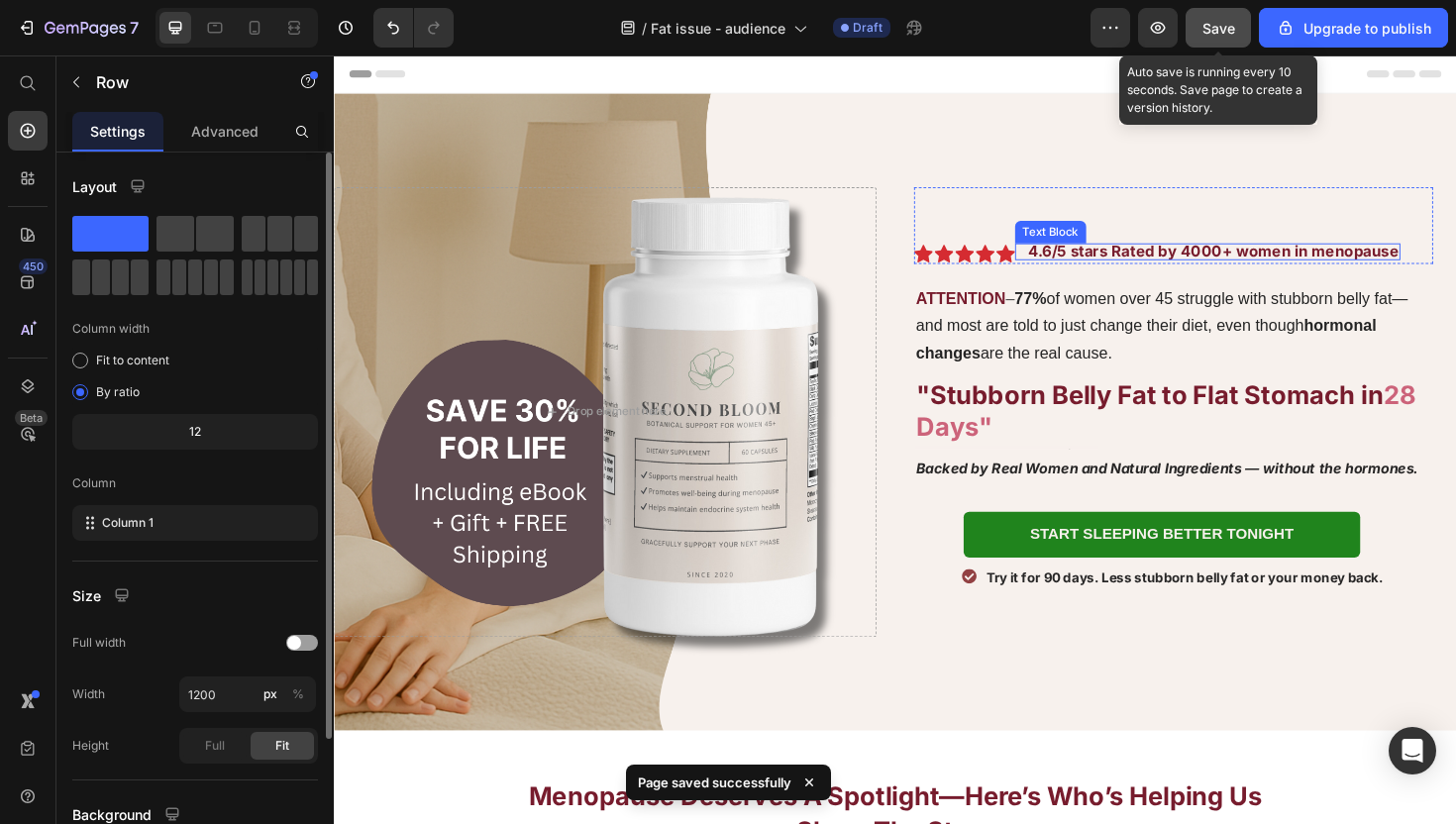 click 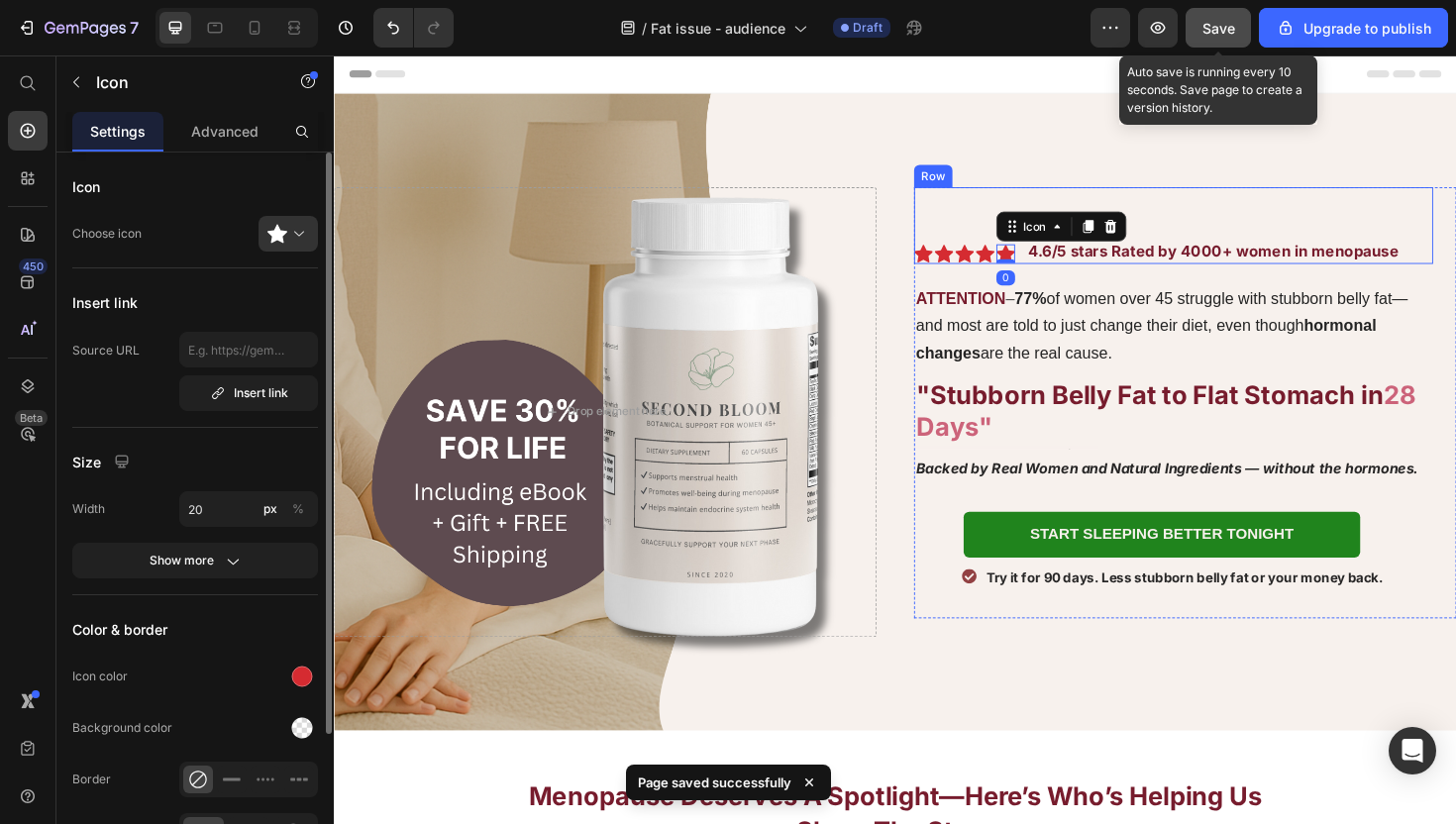 click on "Image Icon Icon Icon Icon Icon   0 Icon List 4.6/5 stars Rated by 4000+ women in menopause Text Block
ATTENTION  –  75%  of women get hot flashes,  2 in 3  lose sleep,  and most  are told to just wait it out. Item List Row" at bounding box center [1222, 236] 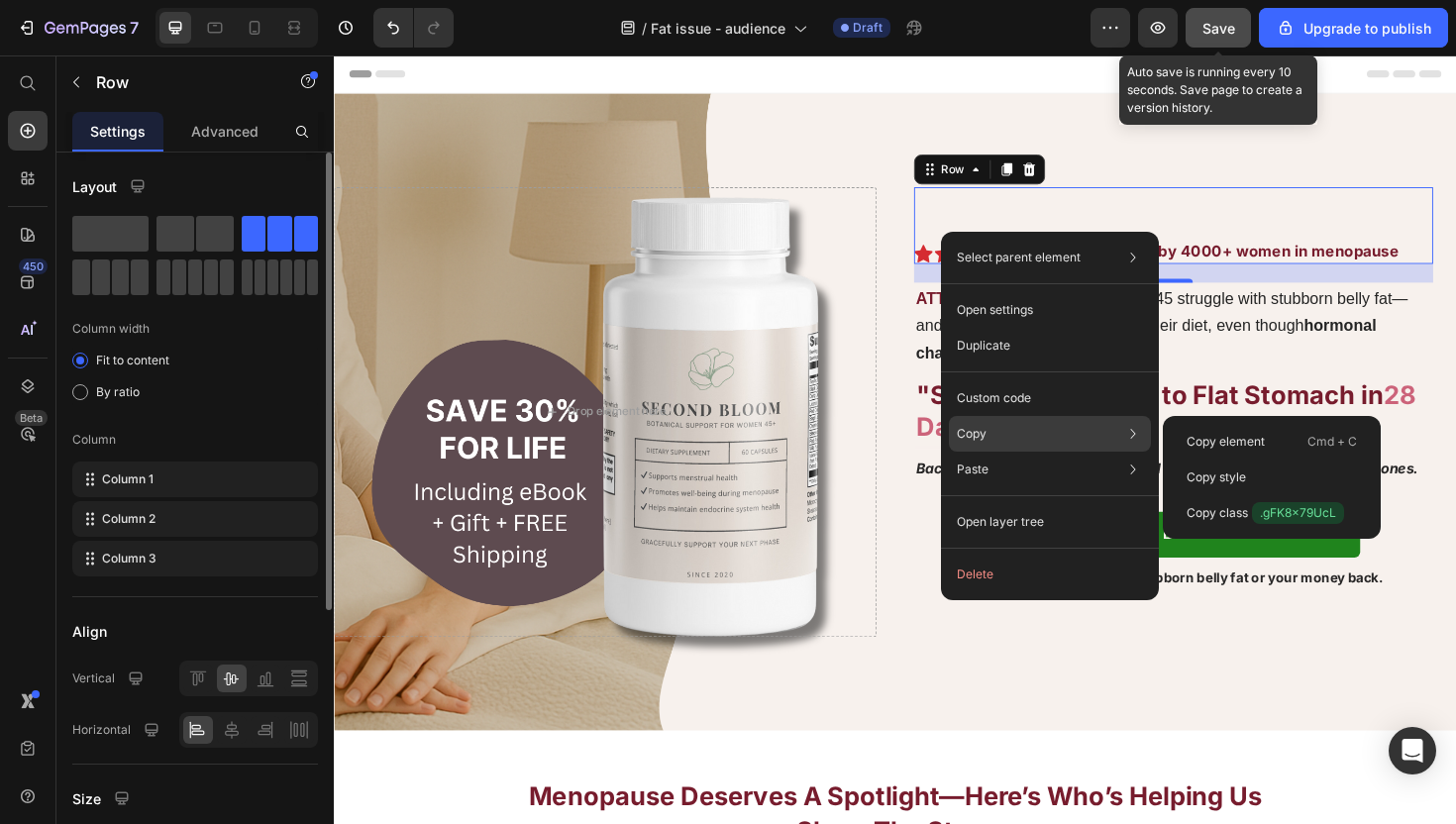 click on "Copy Copy element  Cmd + C Copy style  Copy class  .gFK8x79UcL" 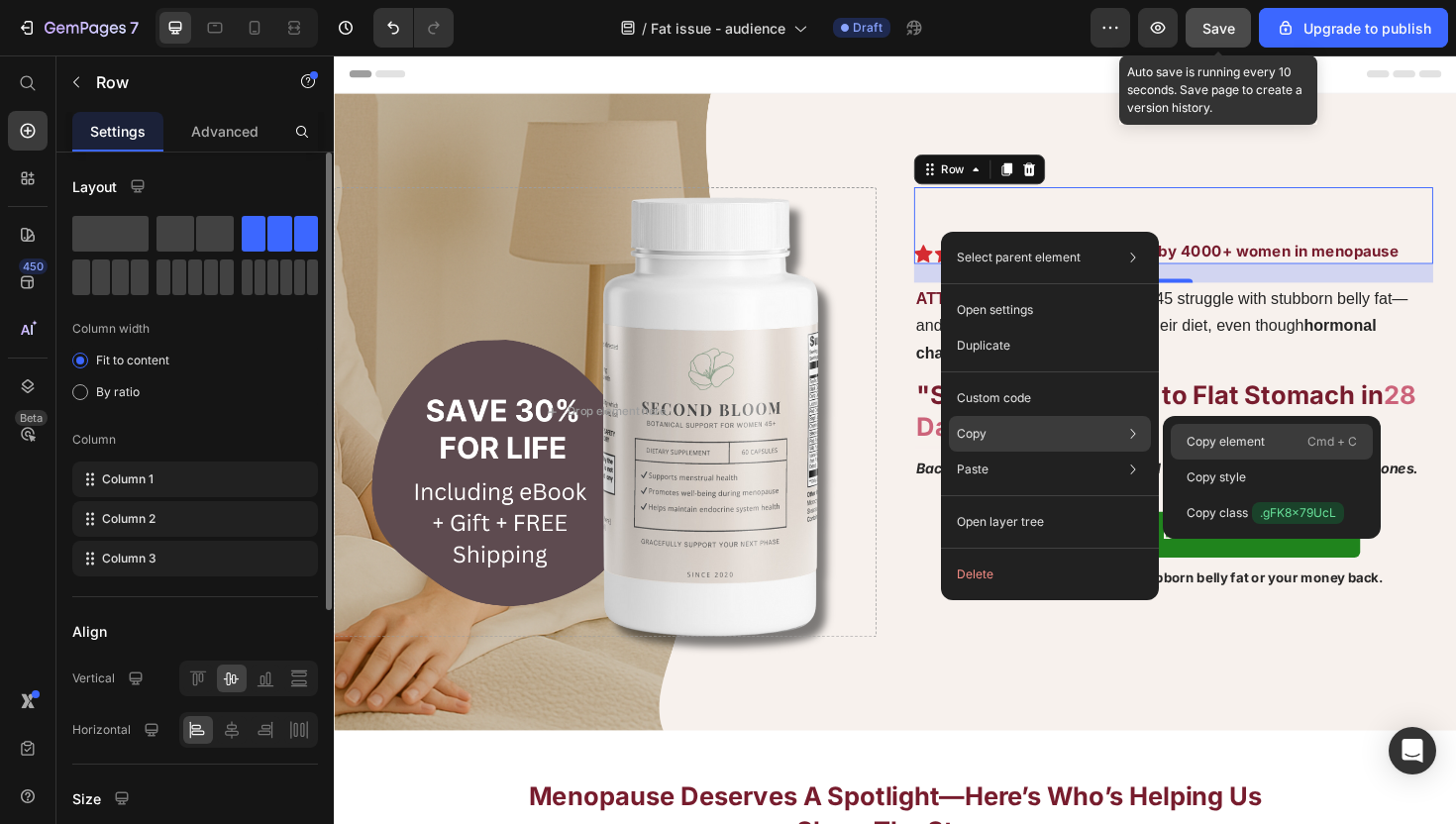 click on "Copy element" at bounding box center [1225, 442] 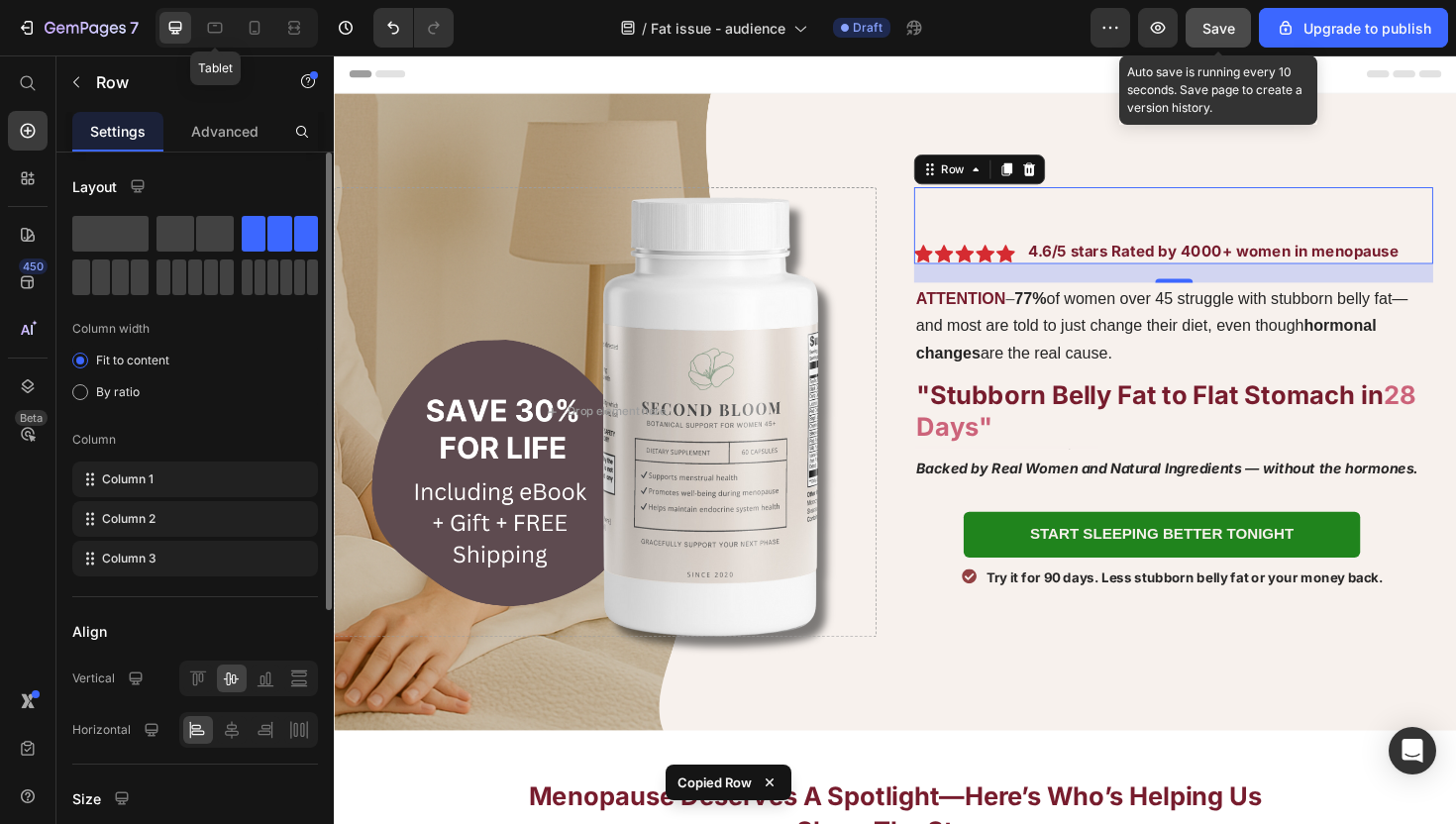 click on "Tablet" at bounding box center (237, 28) 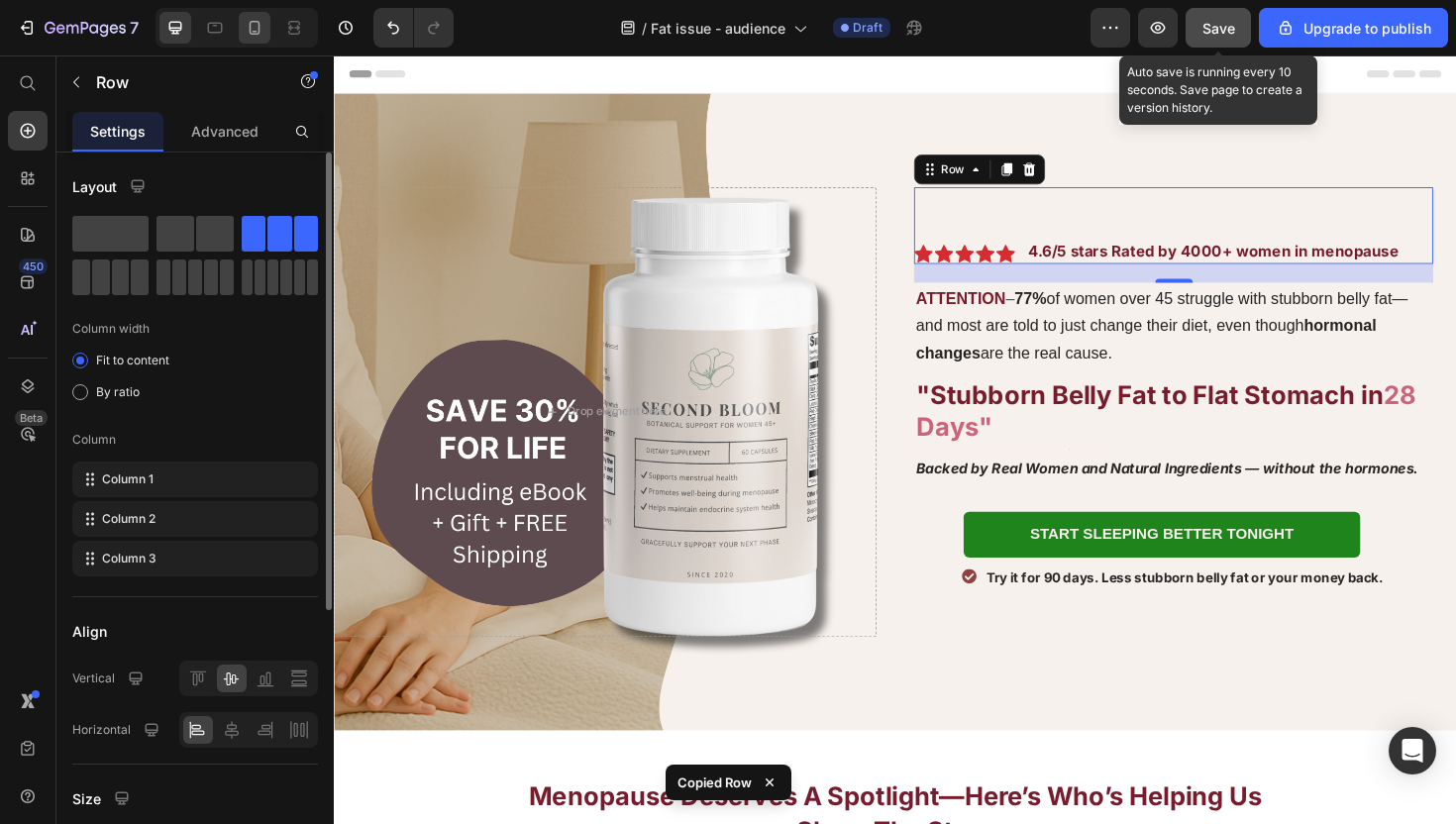 click 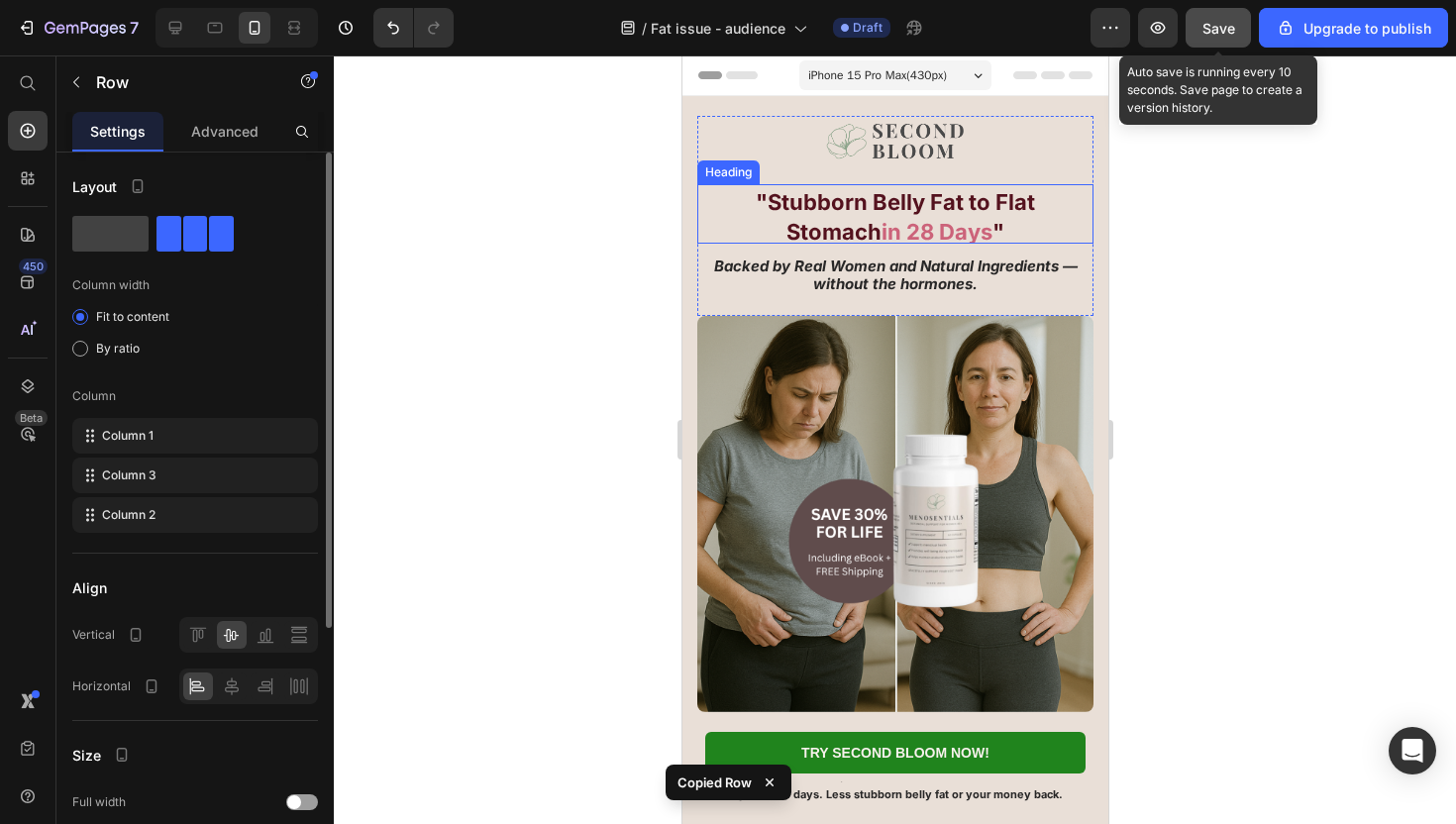 click on ""Stubborn Belly Fat to Flat Stomach" at bounding box center (894, 217) 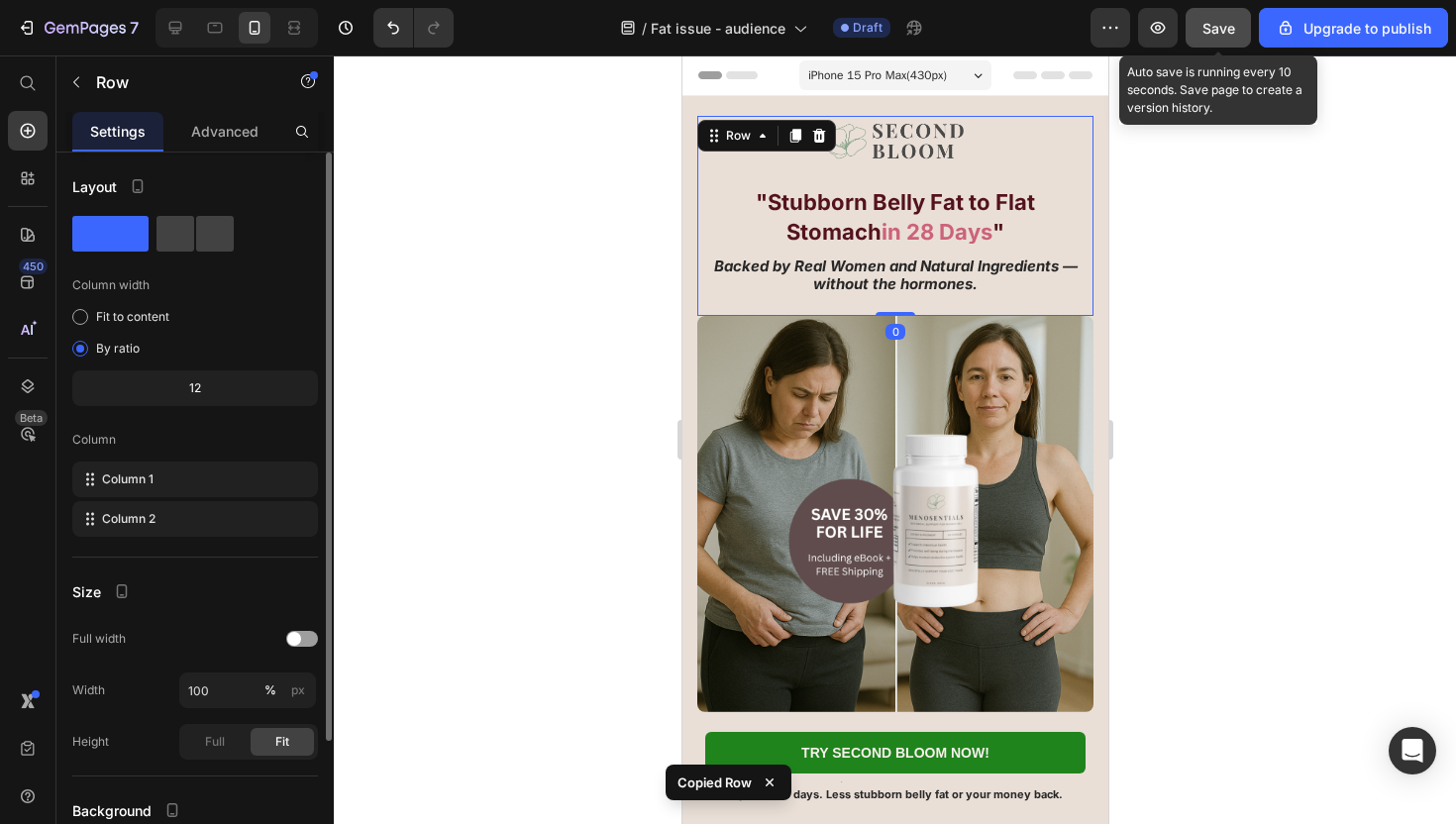 click on "Image" at bounding box center [894, 150] 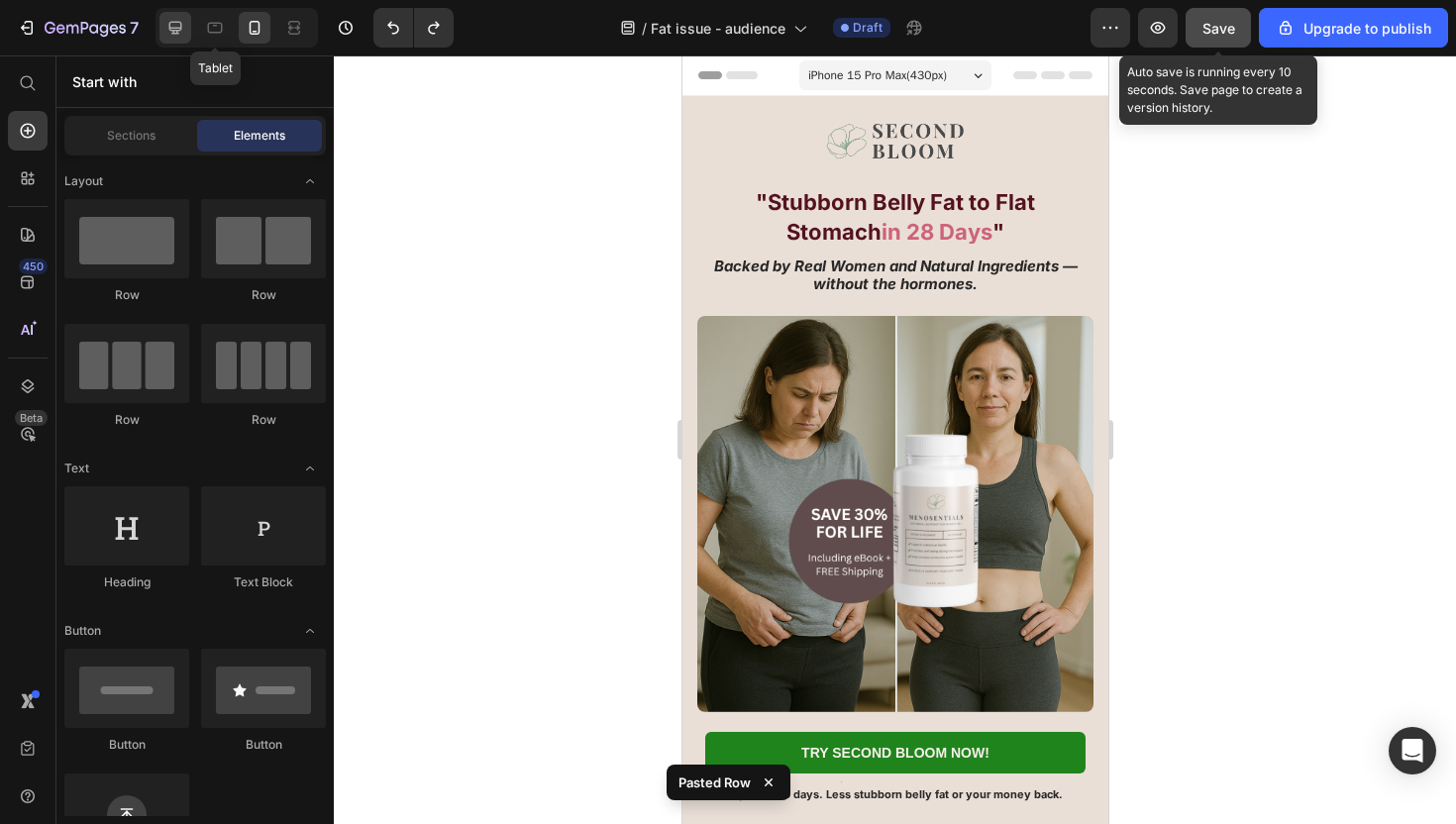 click 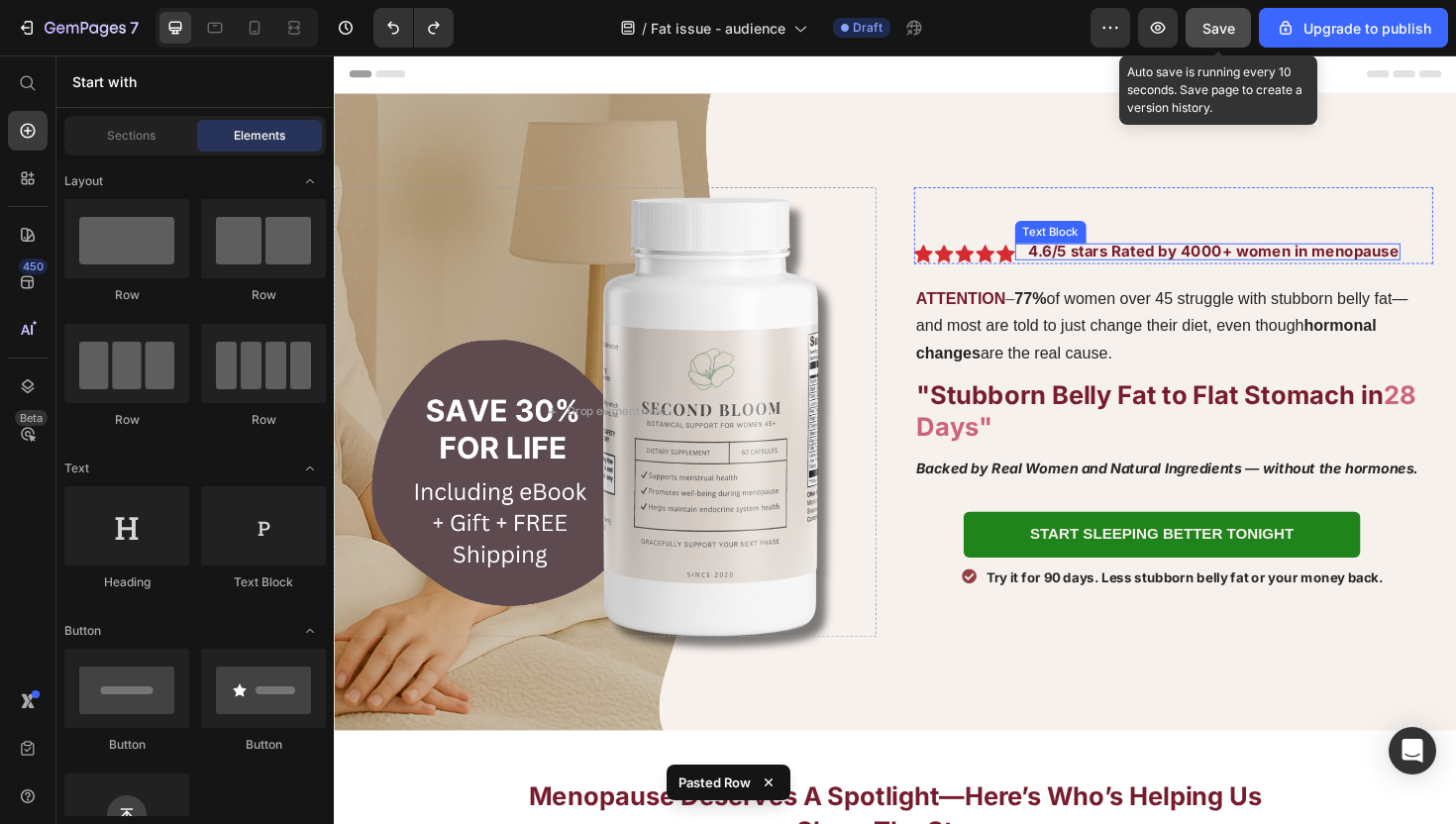click on "4.6/5 stars Rated by 4000+ women in menopause" at bounding box center [1265, 262] 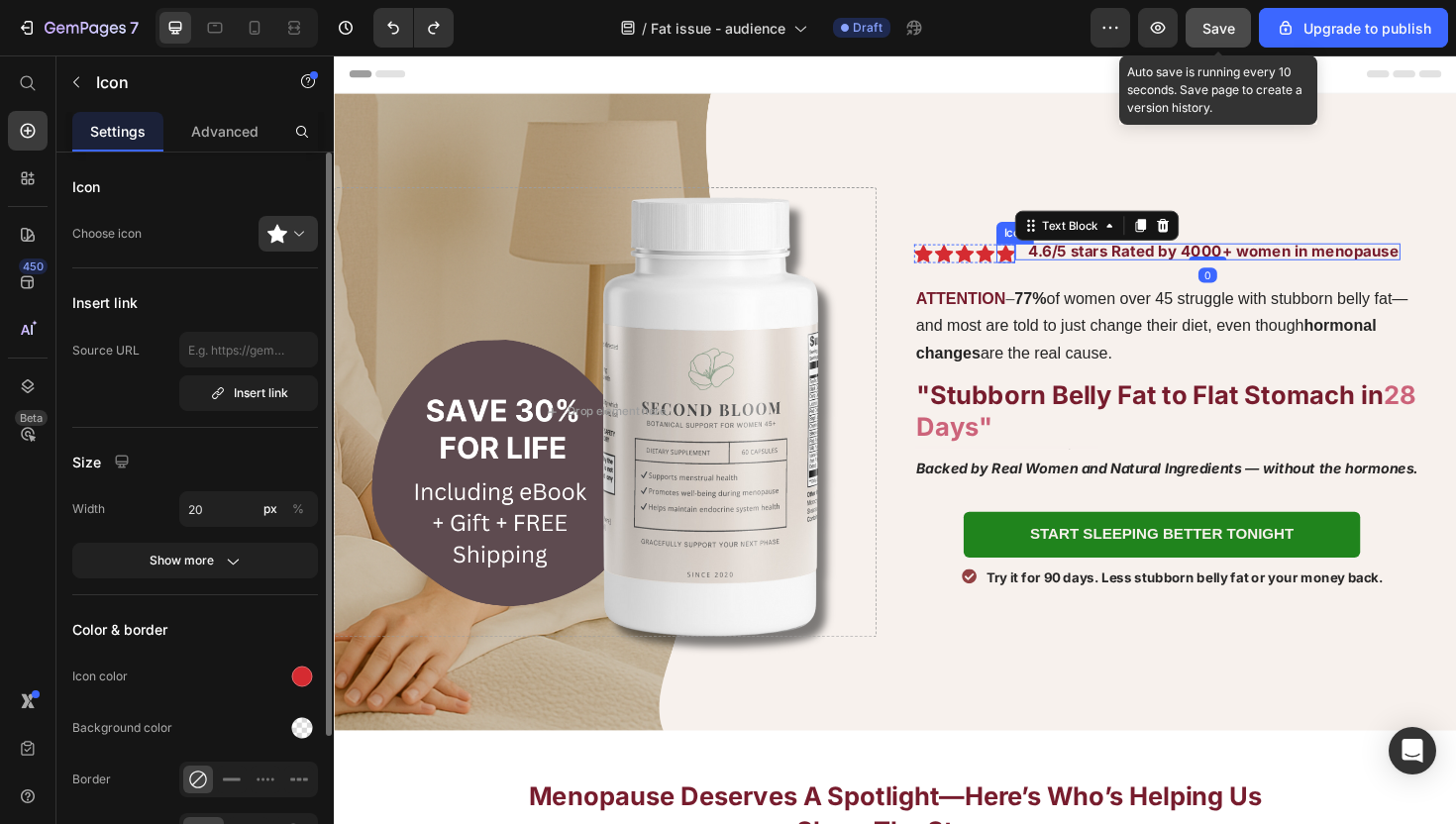 click 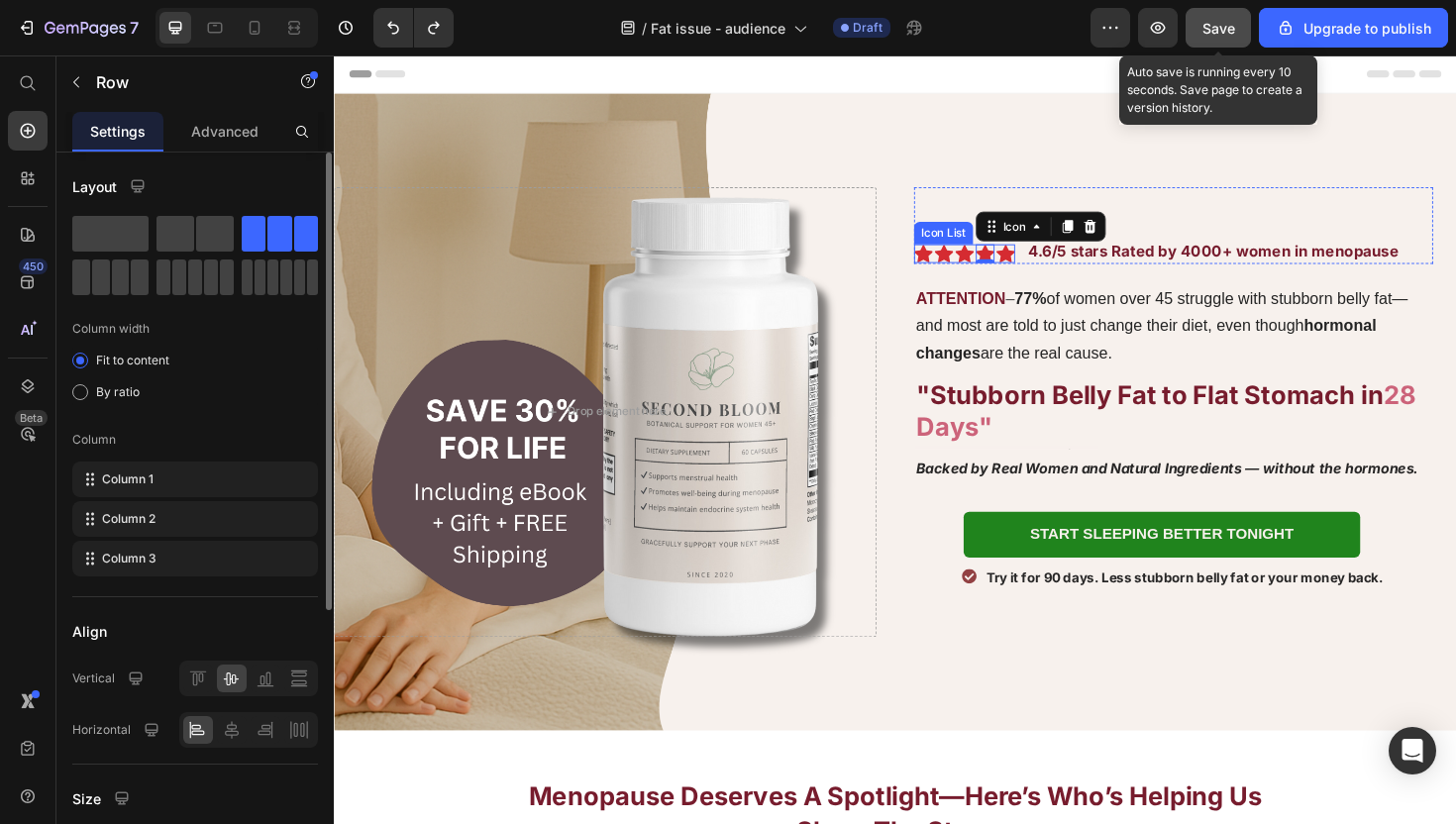 click on "Image Icon Icon Icon Icon   0 Icon Icon List 4.6/5 stars Rated by 4000+ women in menopause Text Block
ATTENTION  –  75%  of women get hot flashes,  2 in 3  lose sleep,  and most  are told to just wait it out. Item List Row" at bounding box center [1222, 236] 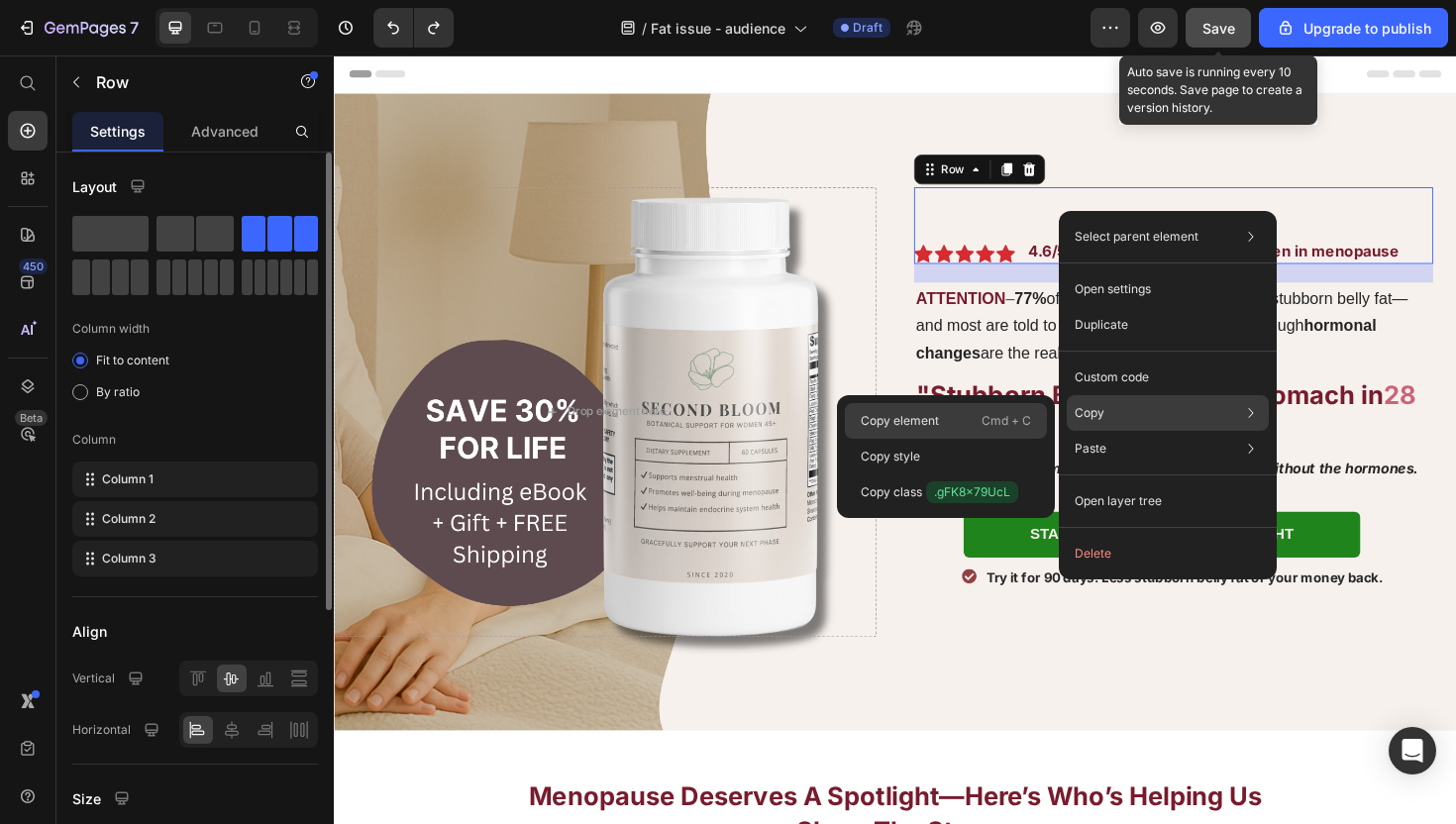 click on "Cmd + C" at bounding box center [1006, 421] 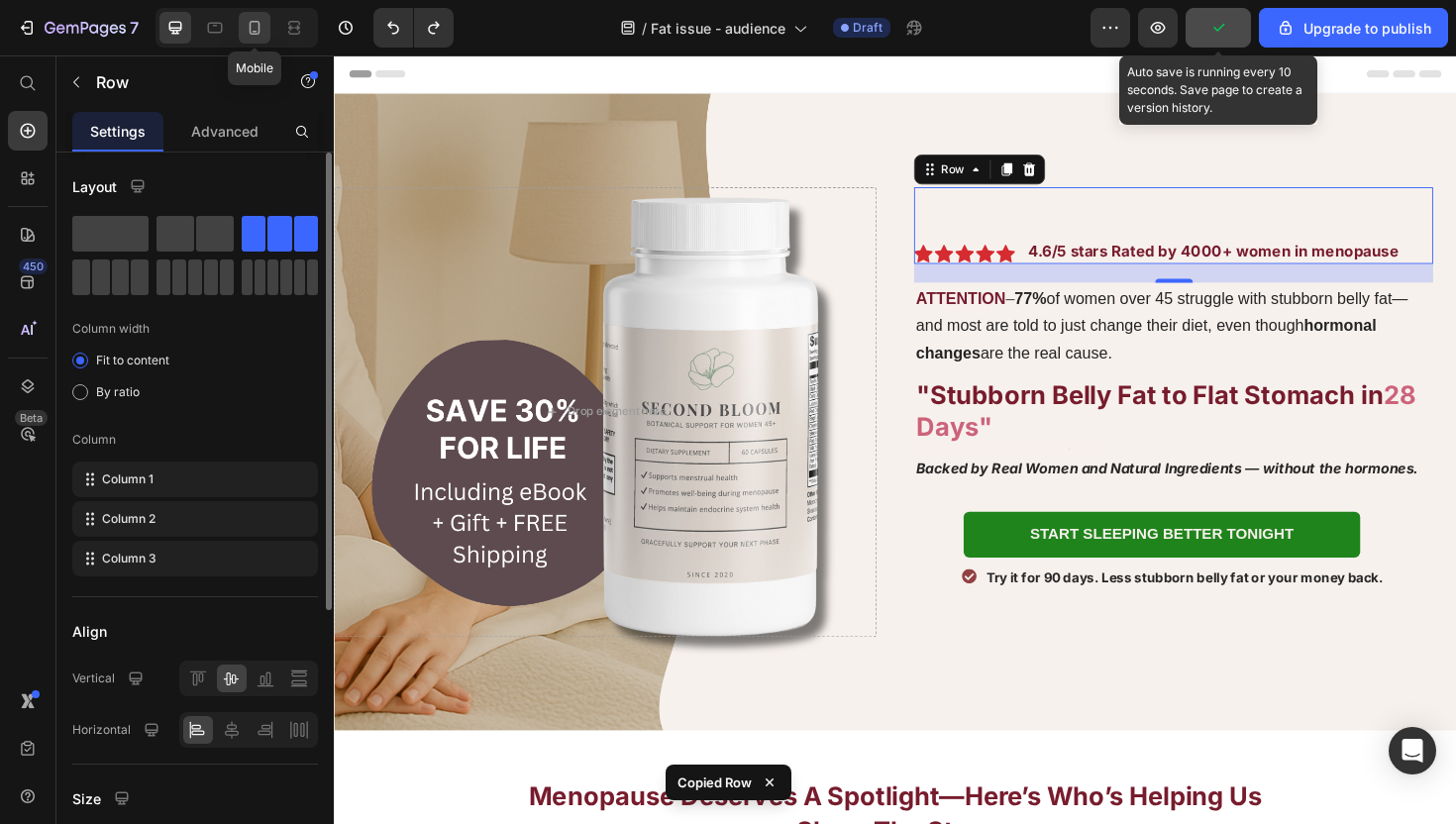 click 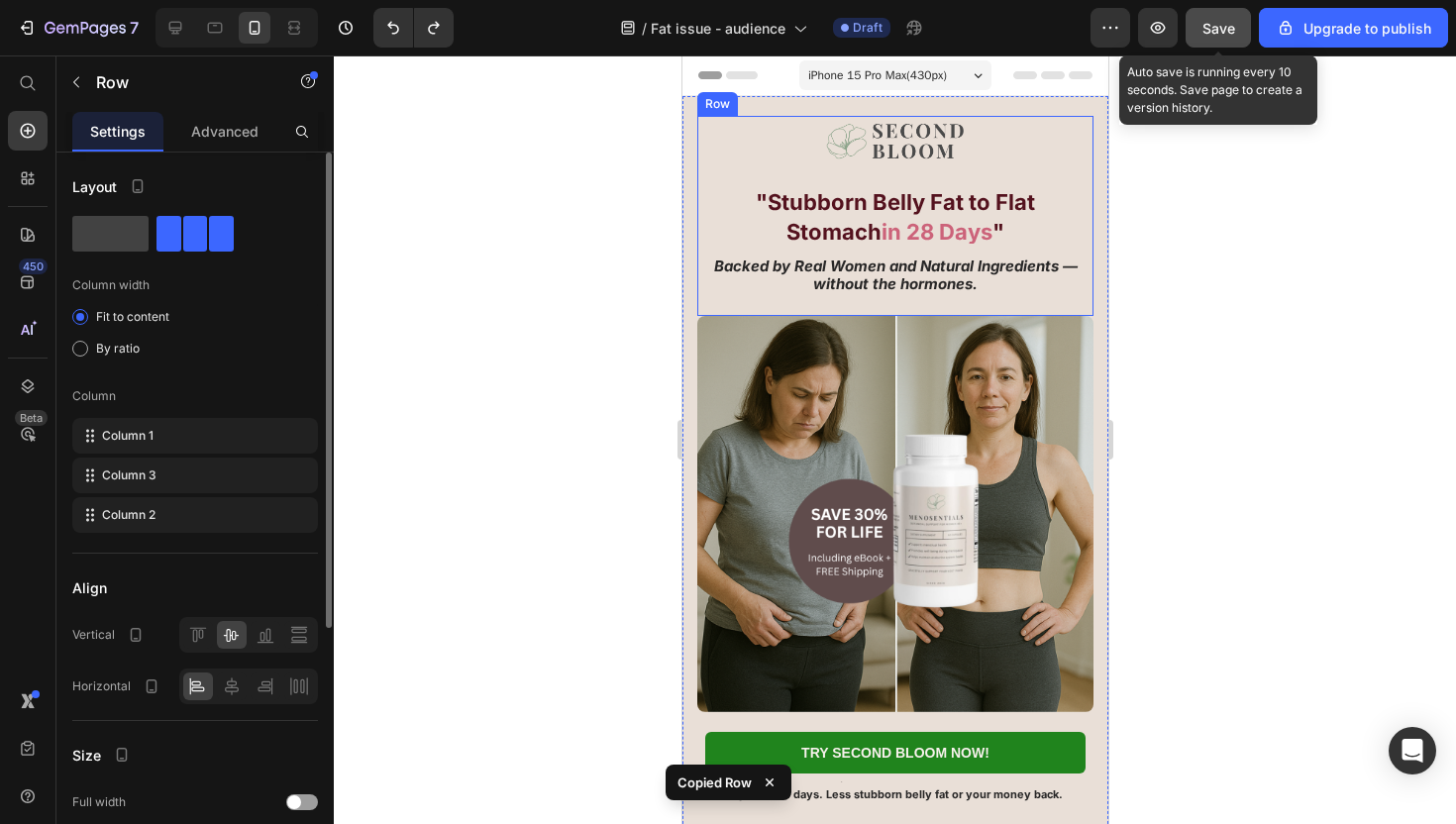 click on "Image" at bounding box center [894, 150] 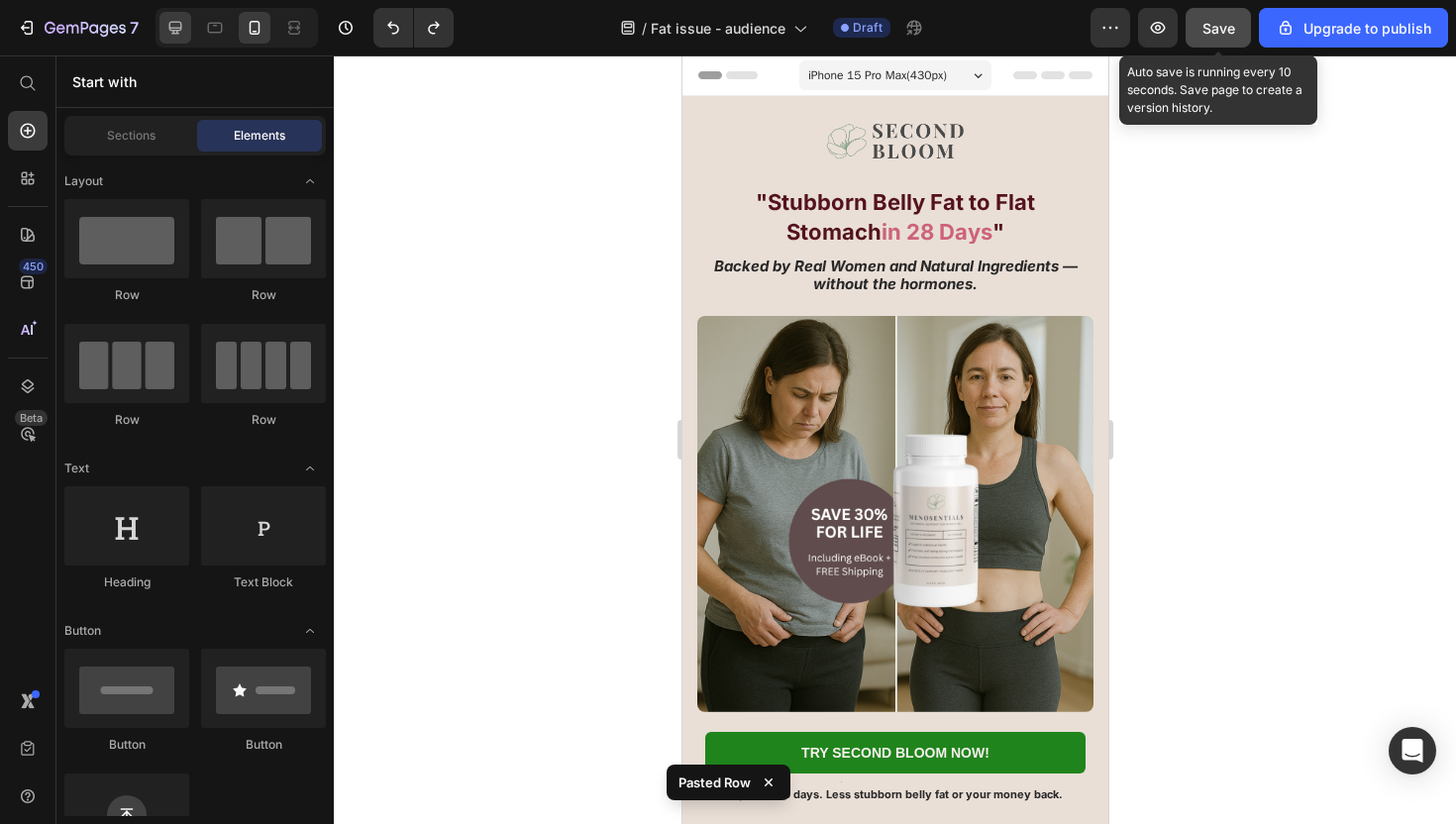 click 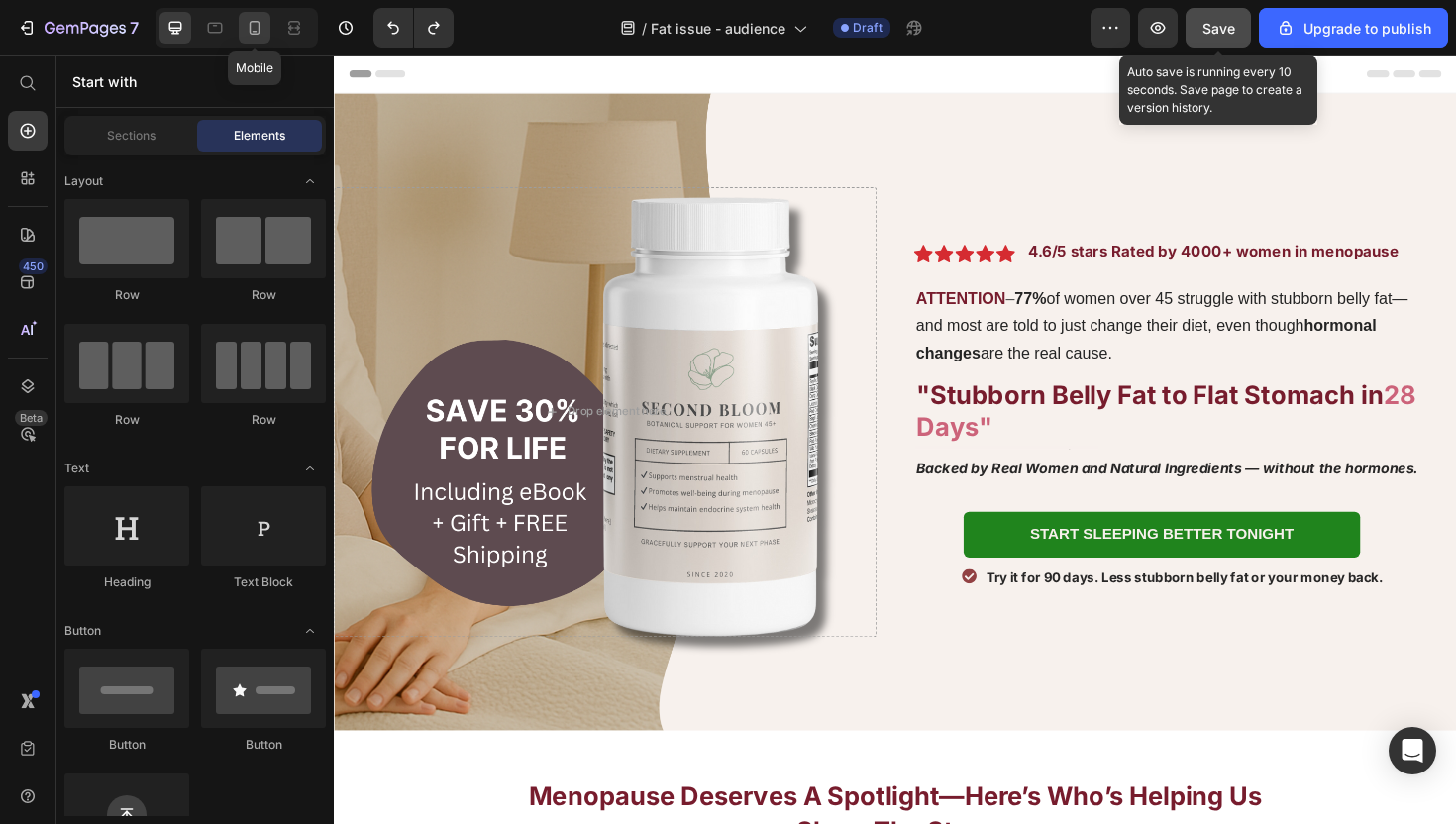 click 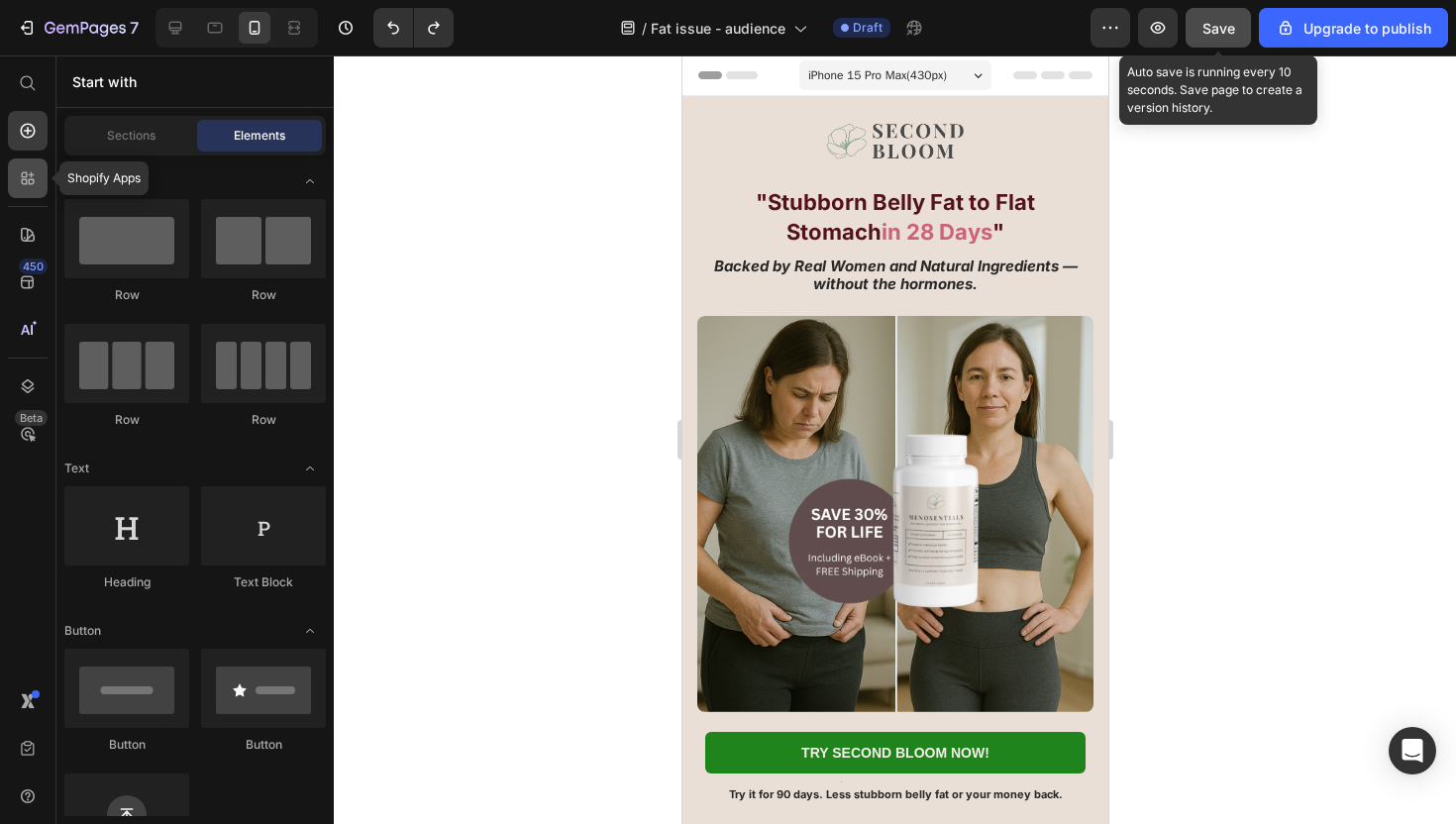 click 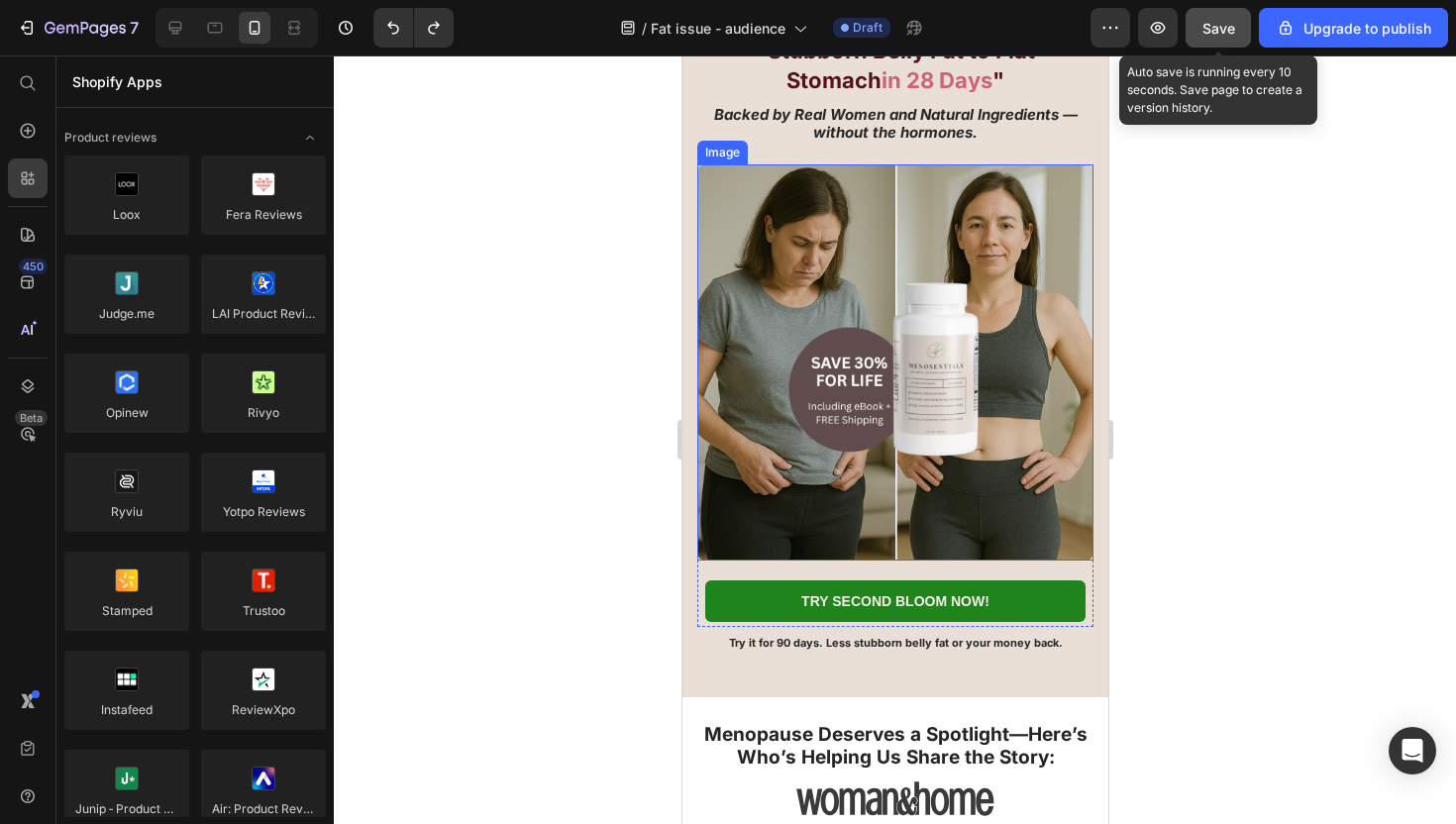scroll, scrollTop: 0, scrollLeft: 0, axis: both 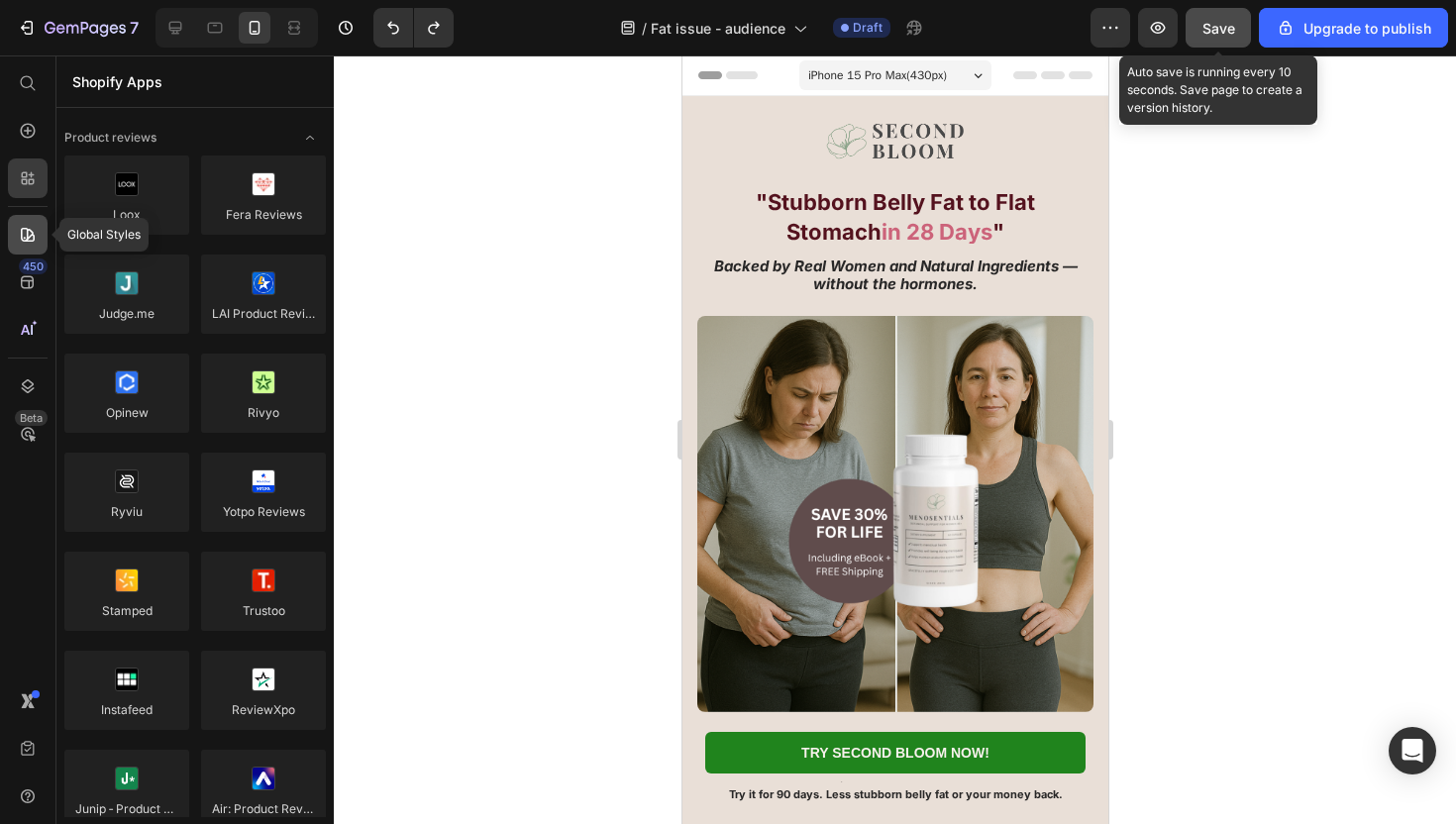 click 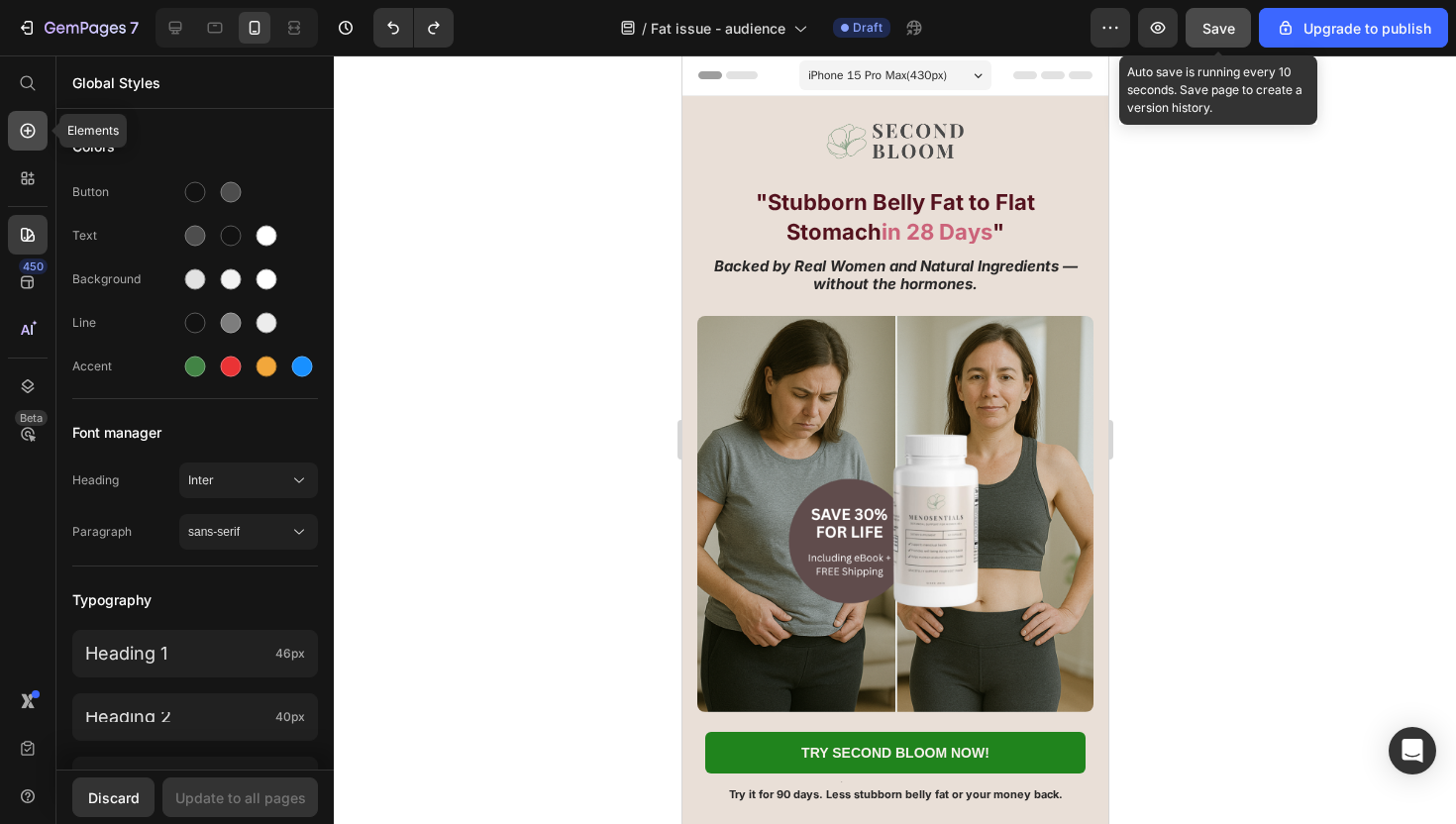 click 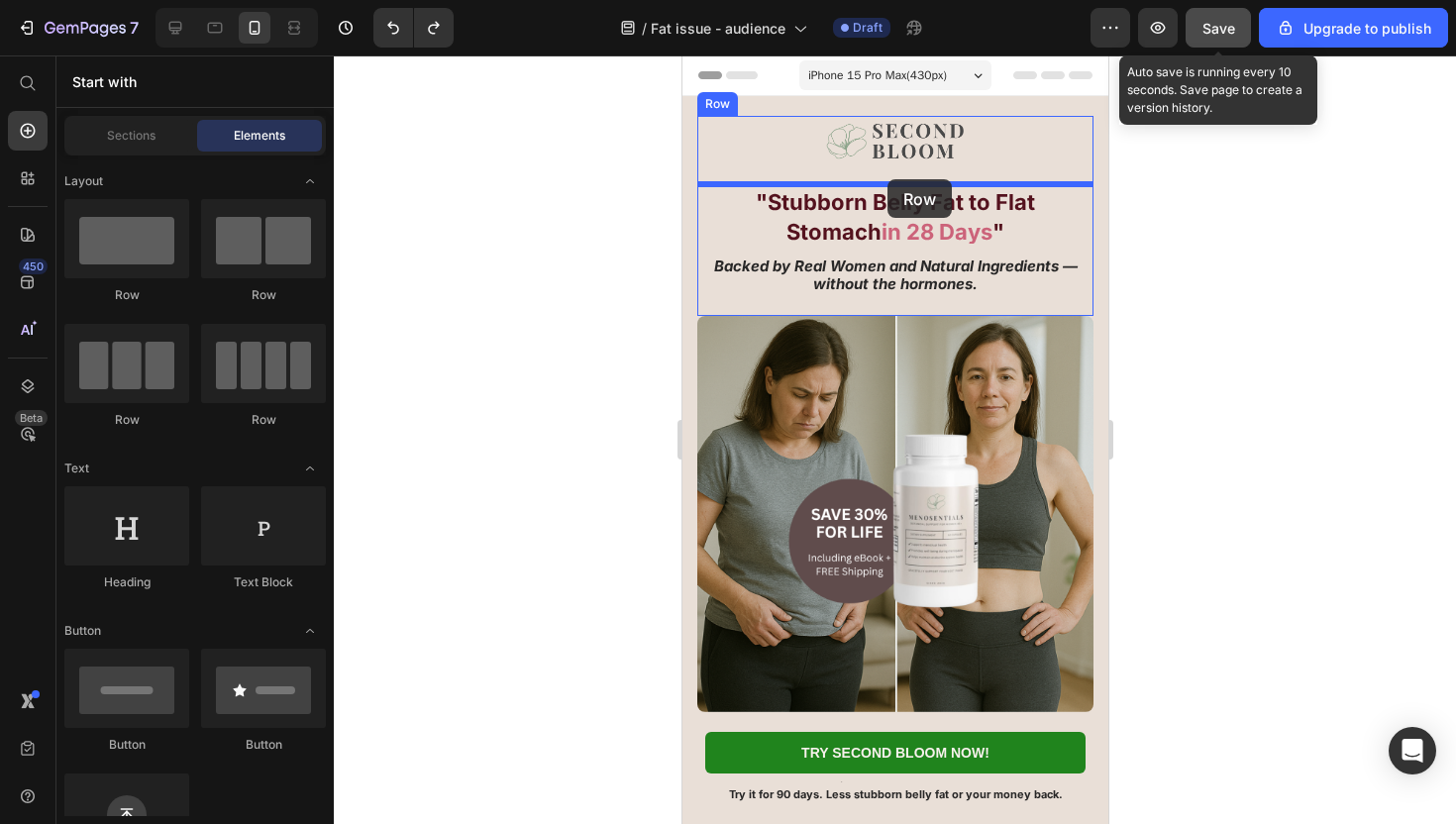 drag, startPoint x: 819, startPoint y: 295, endPoint x: 885, endPoint y: 181, distance: 131.72699 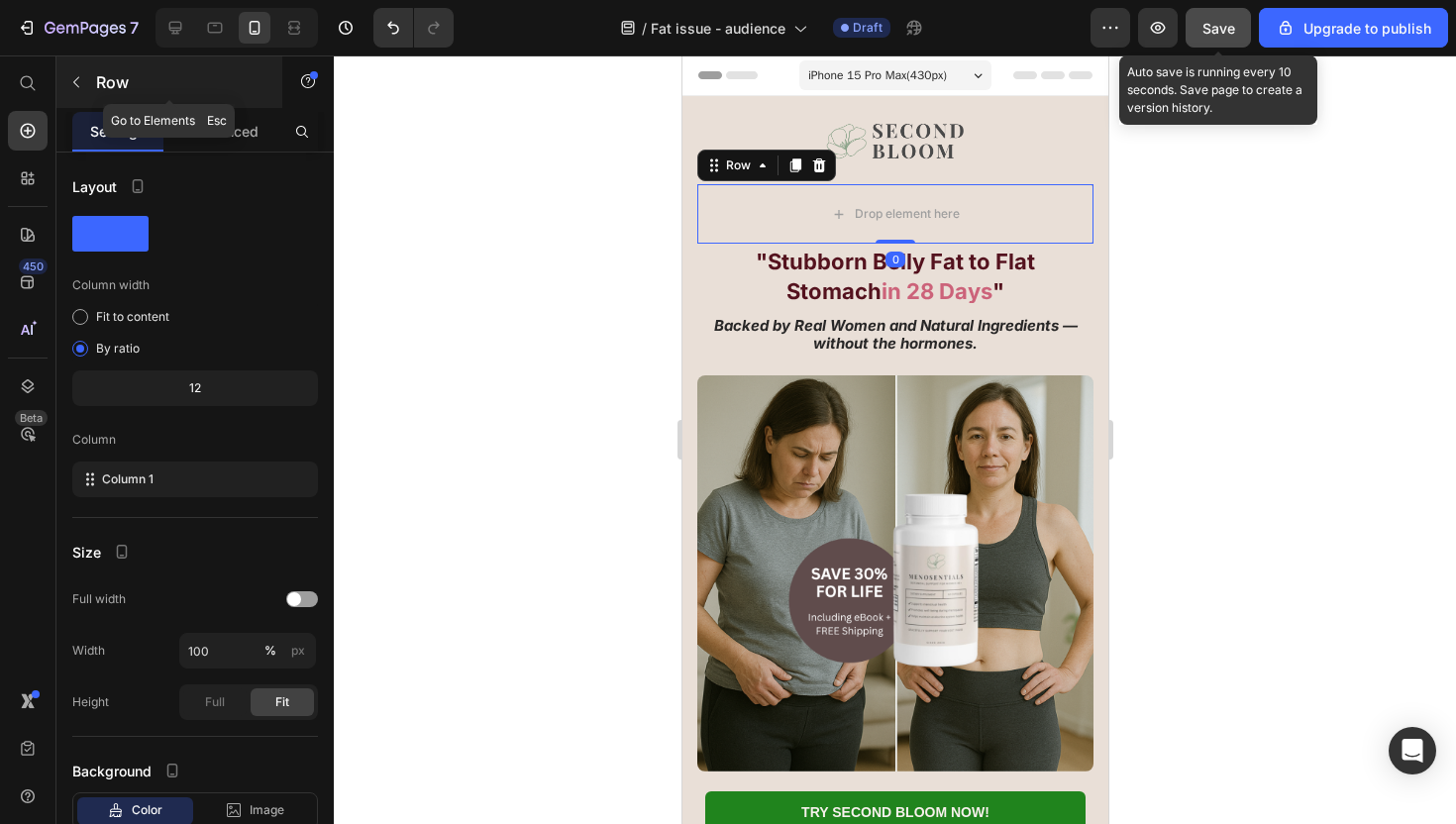 click at bounding box center [76, 82] 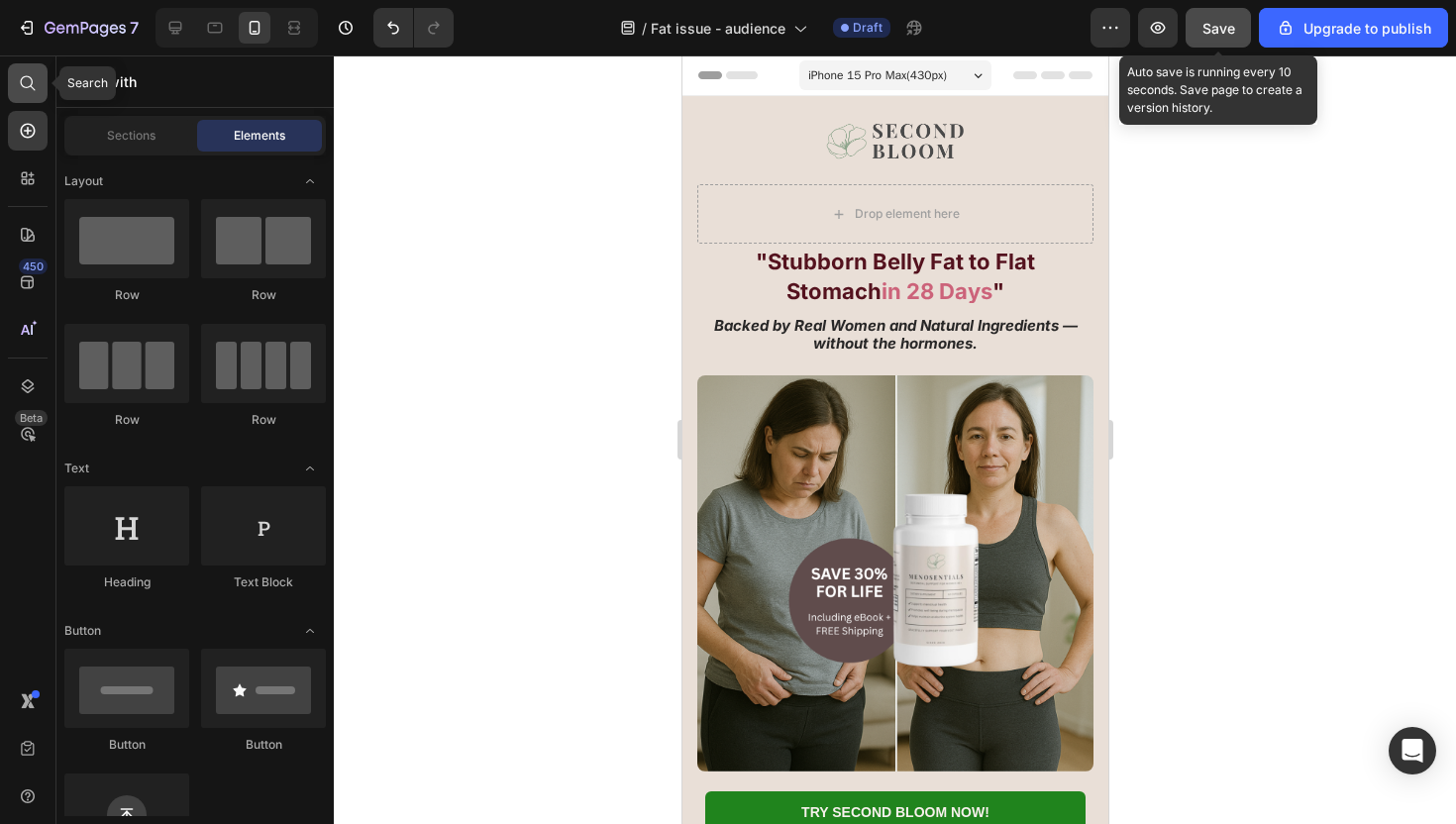 click 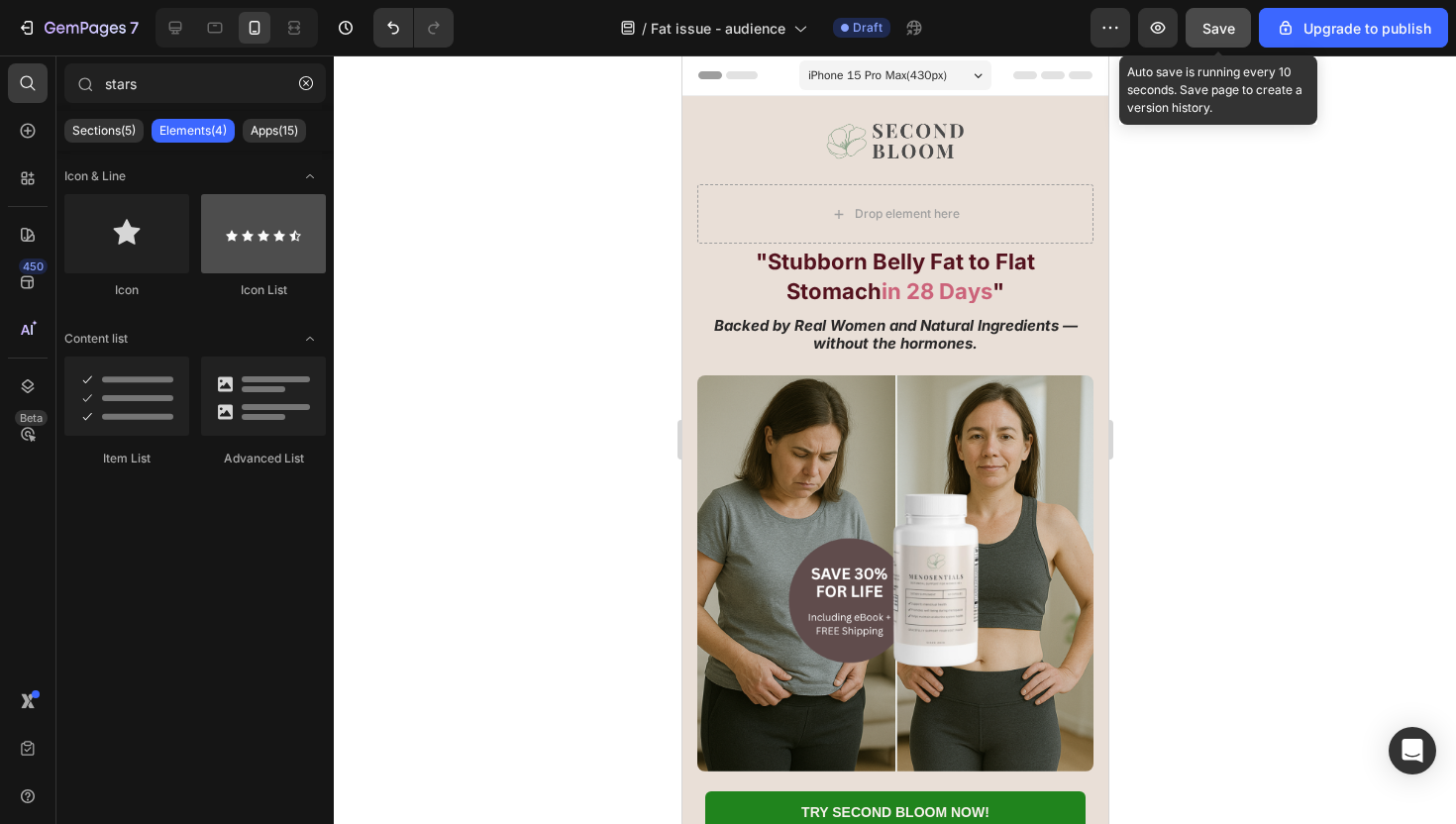 type on "stars" 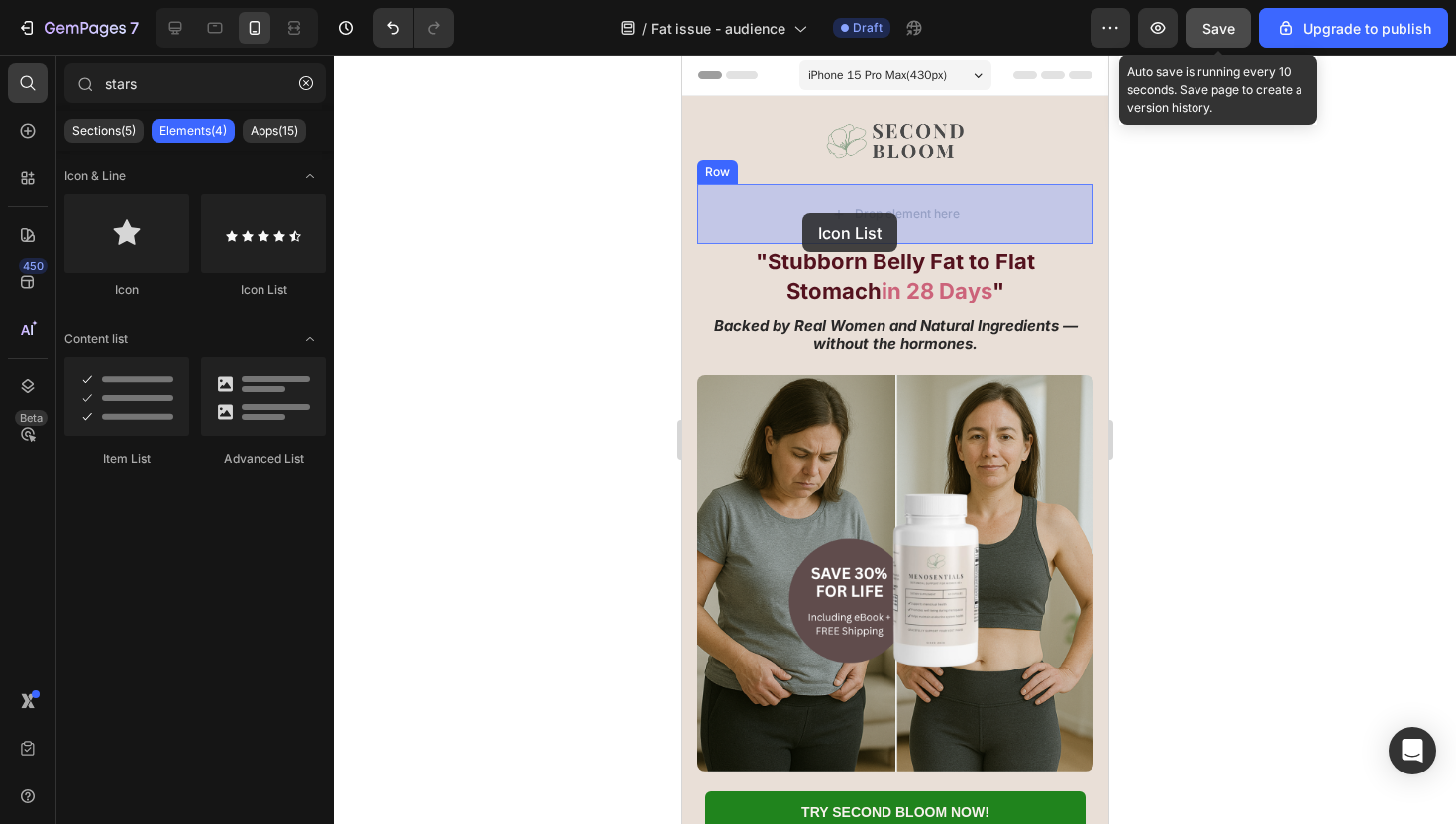 drag, startPoint x: 943, startPoint y: 293, endPoint x: 801, endPoint y: 213, distance: 162.9847 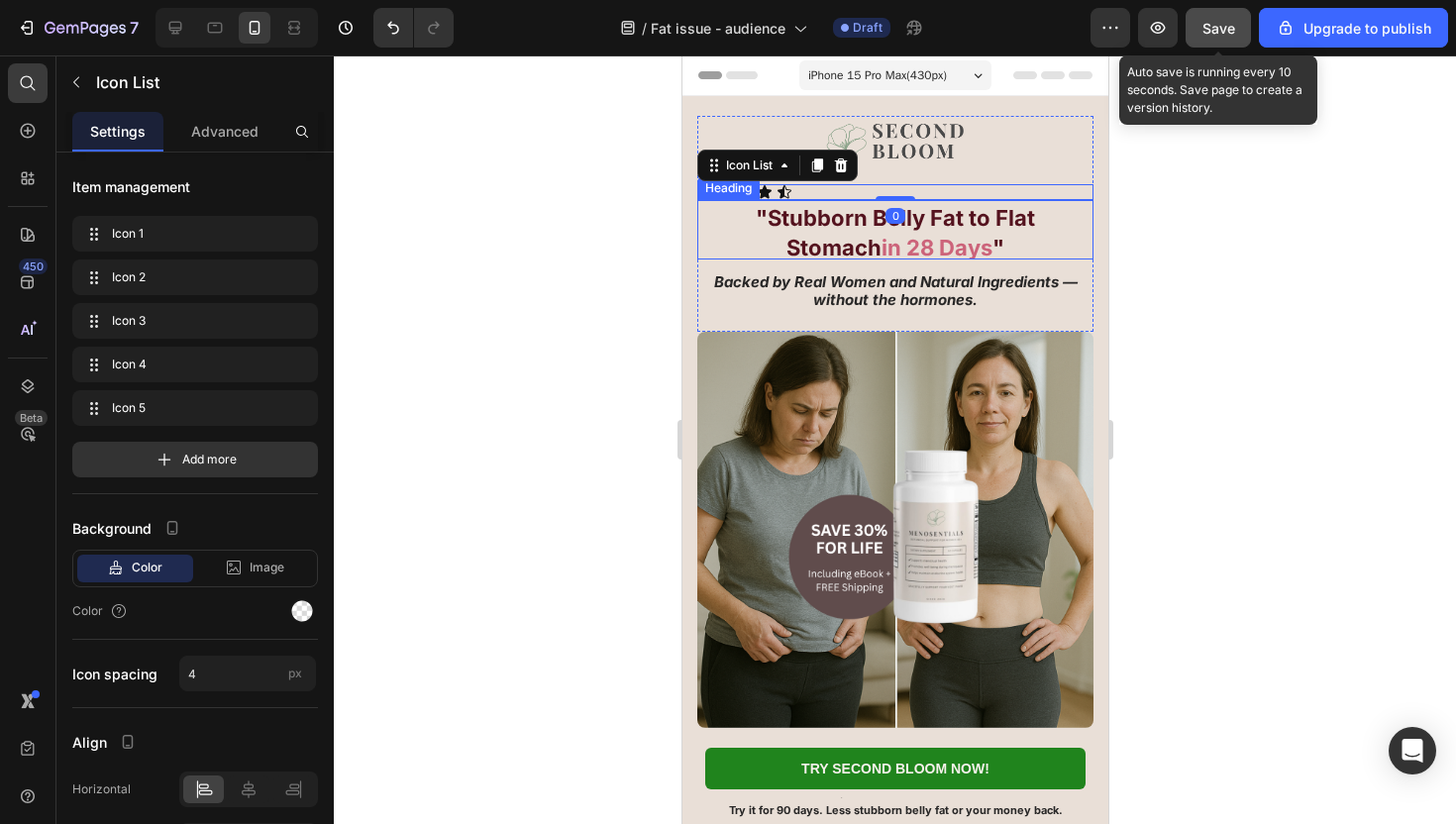 click on "⁠⁠⁠⁠⁠⁠⁠ "Stubborn Belly Fat to Flat Stomach  in 28 Days "" at bounding box center (894, 230) 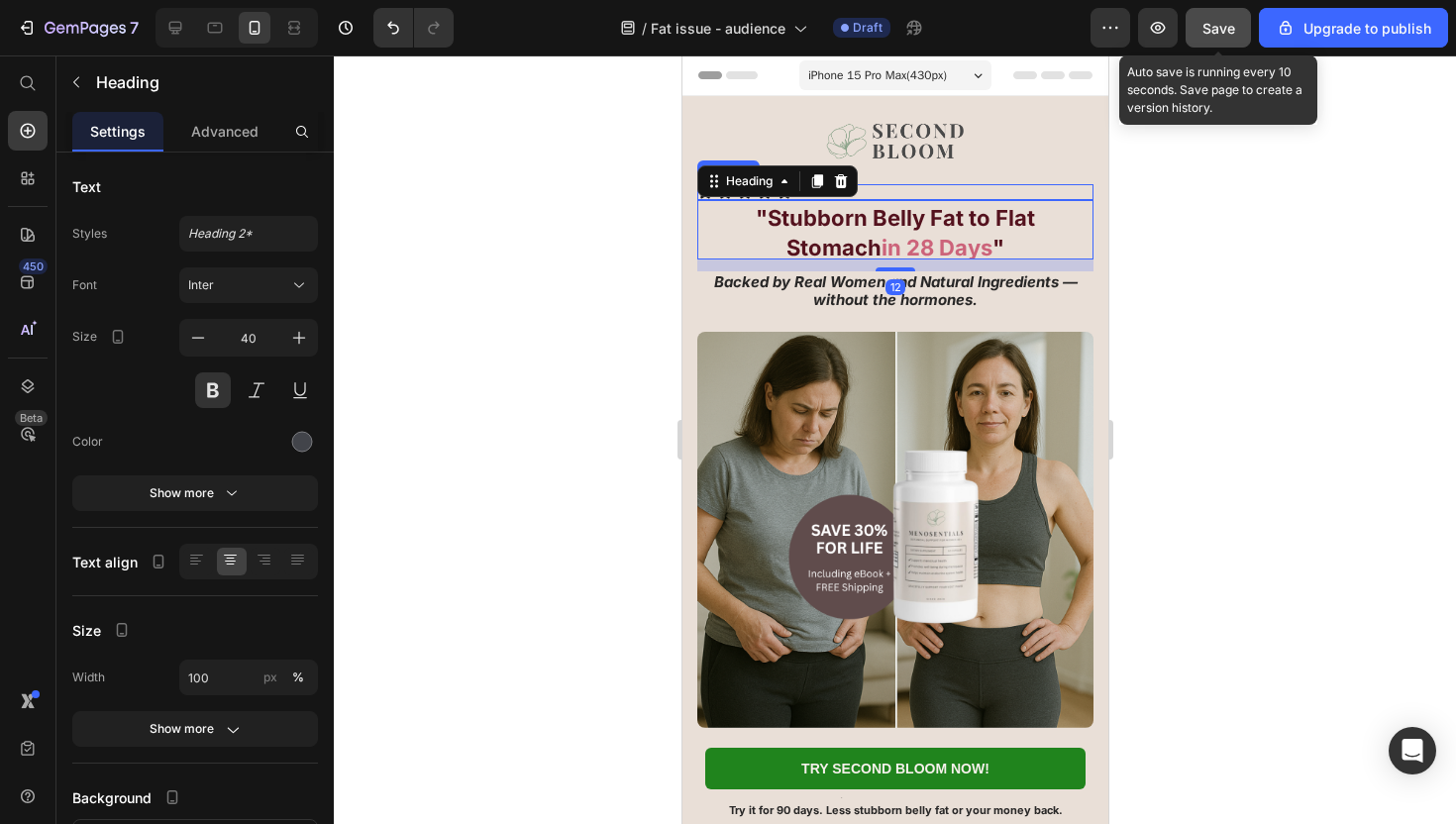 click on "Image Icon Icon Icon Icon Icon Icon List Row" at bounding box center (894, 157) 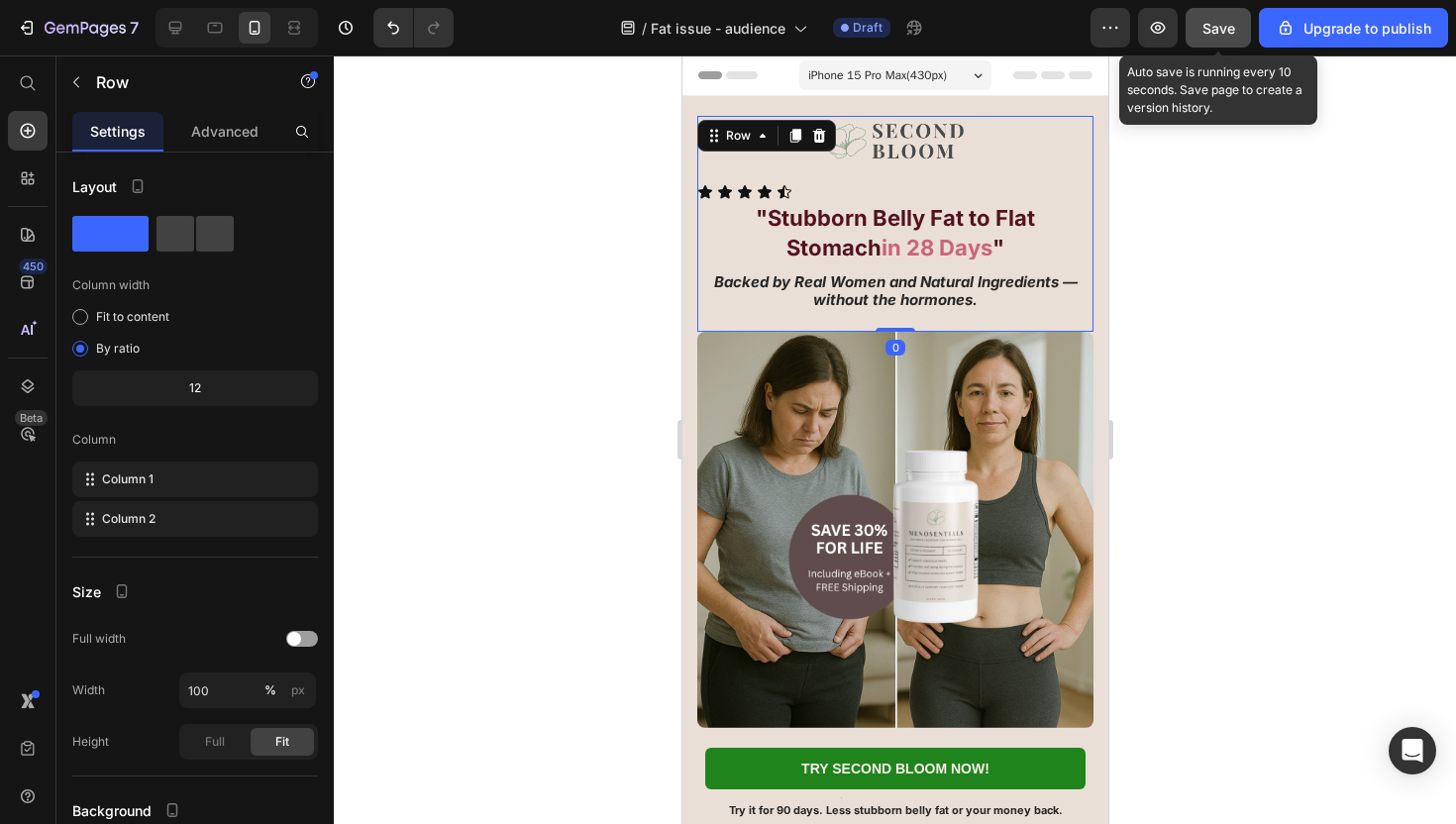 click on "Icon Icon Icon Icon Icon" at bounding box center [894, 192] 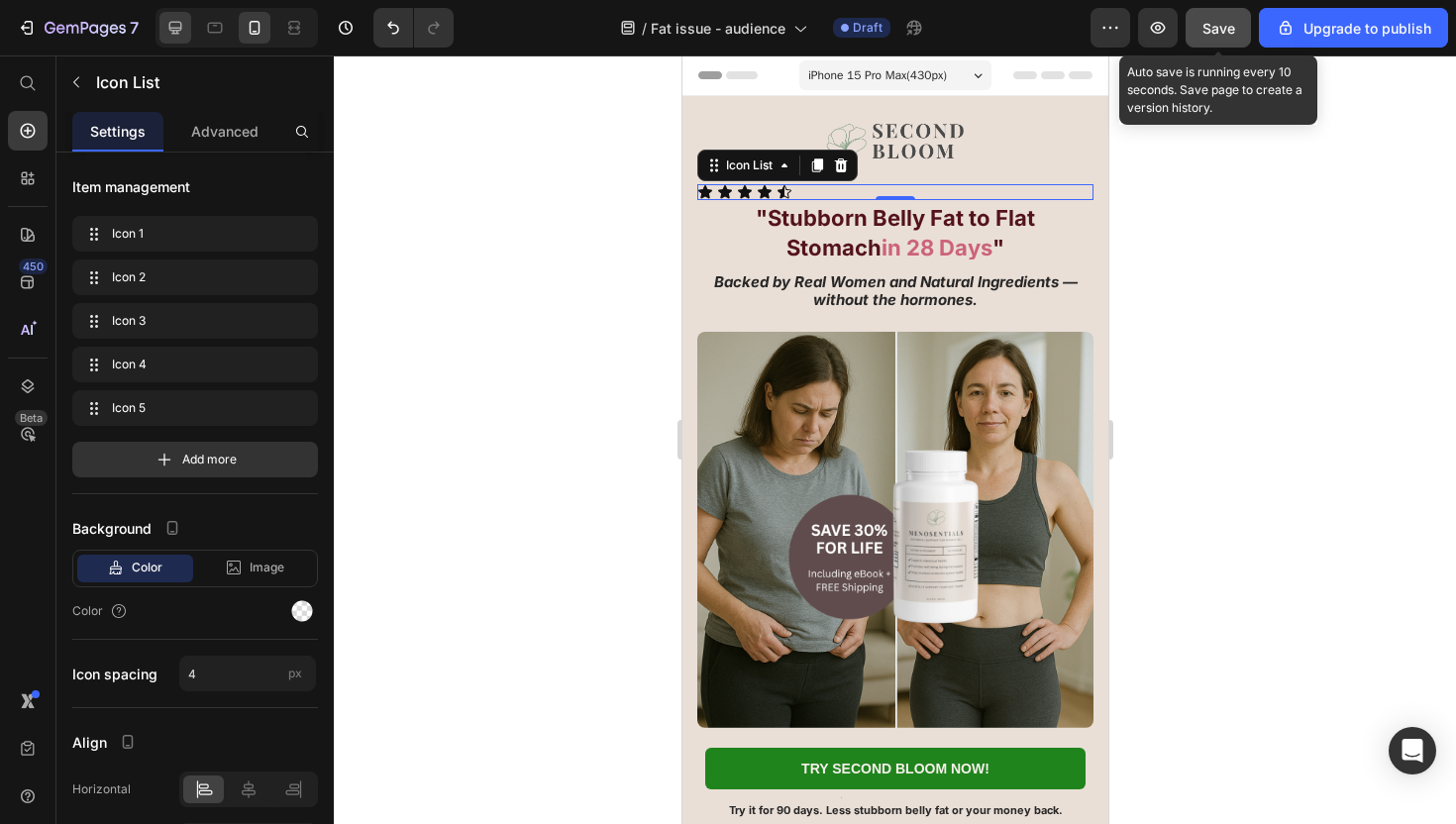 click 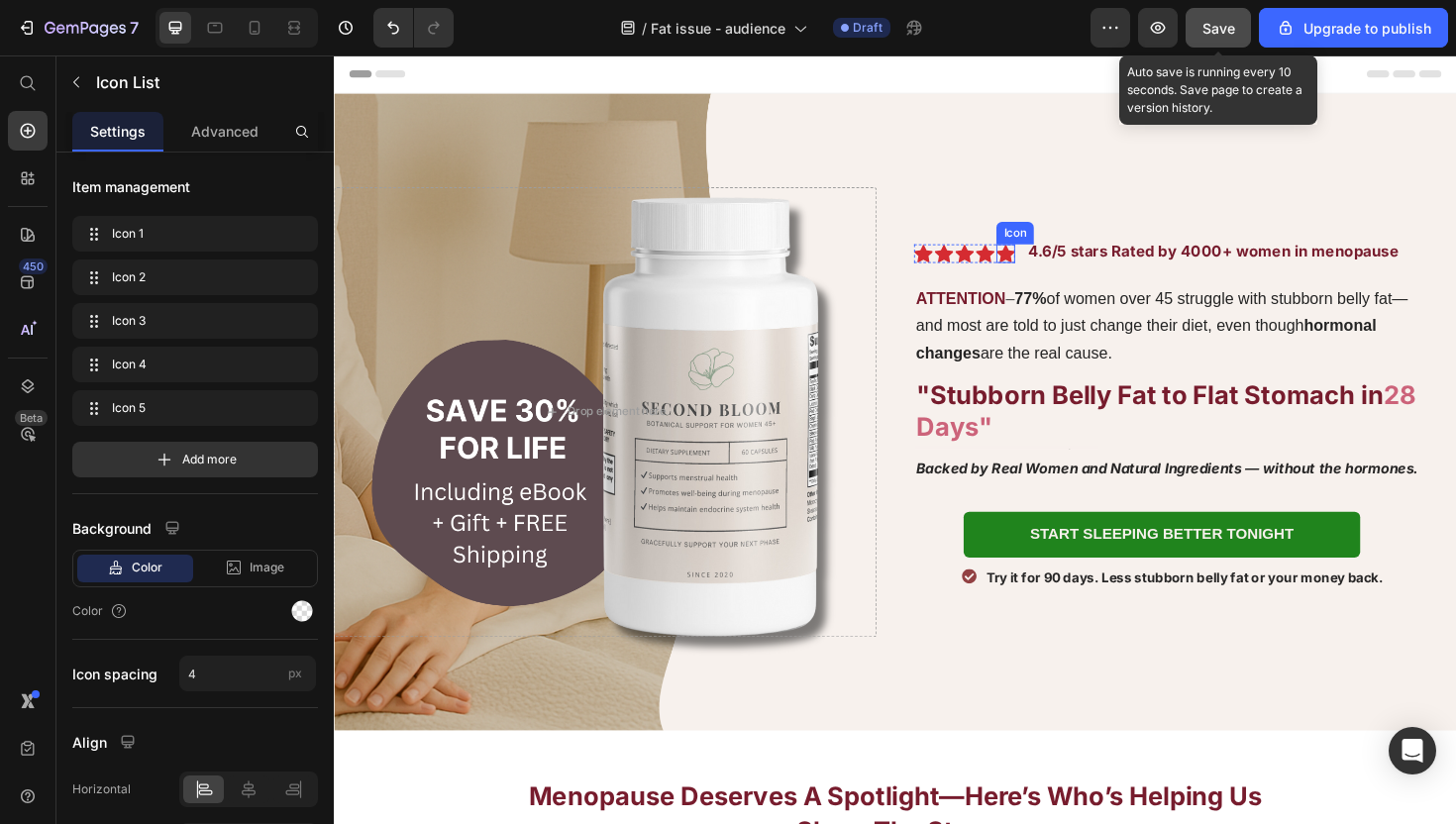click 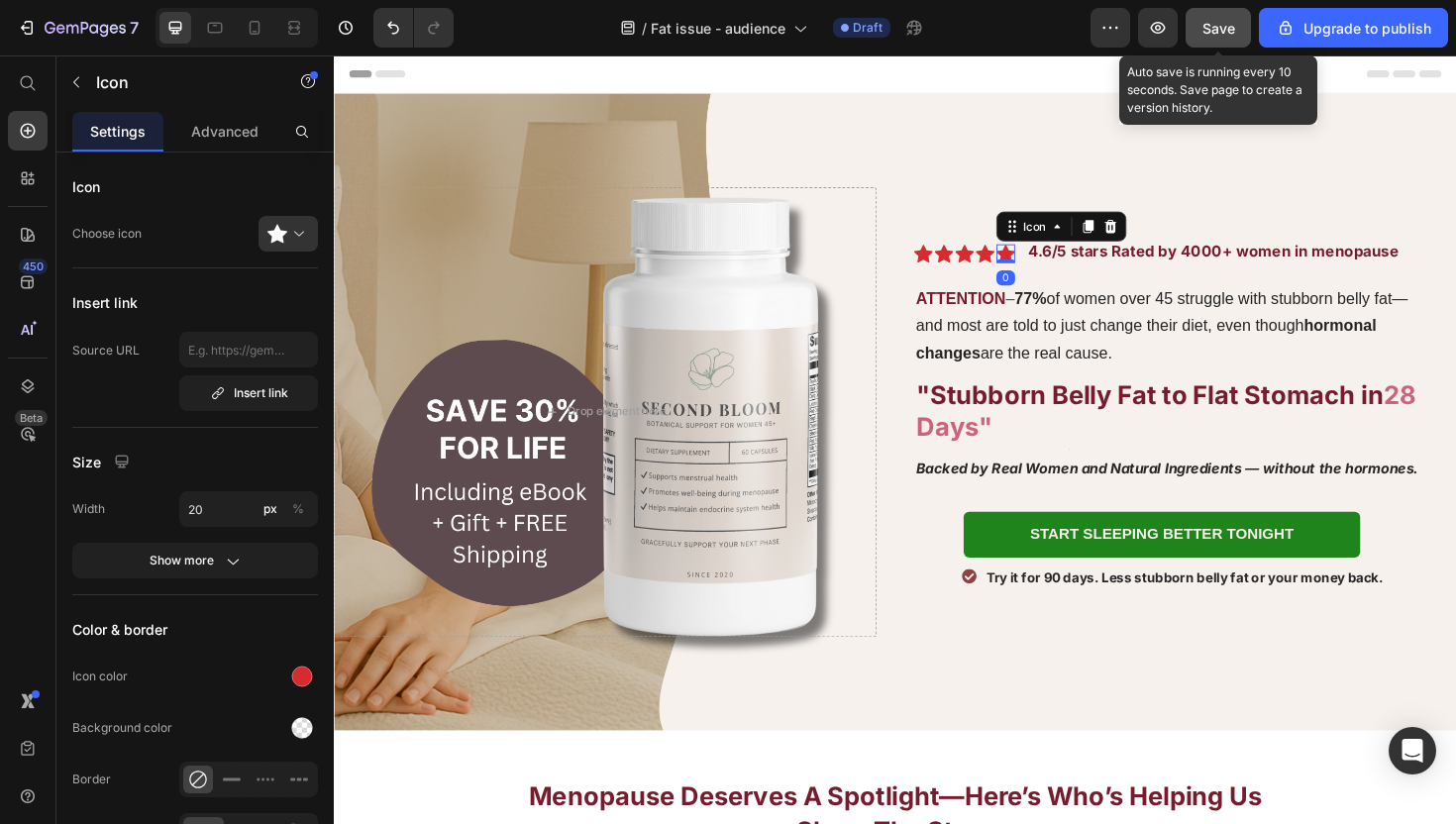 click on "4.6/5 stars Rated by 4000+ women in menopause Text Block
ATTENTION  –  75%  of women get hot flashes,  2 in 3  lose sleep,  and most  are told to just wait it out. Item List" at bounding box center [1259, 265] 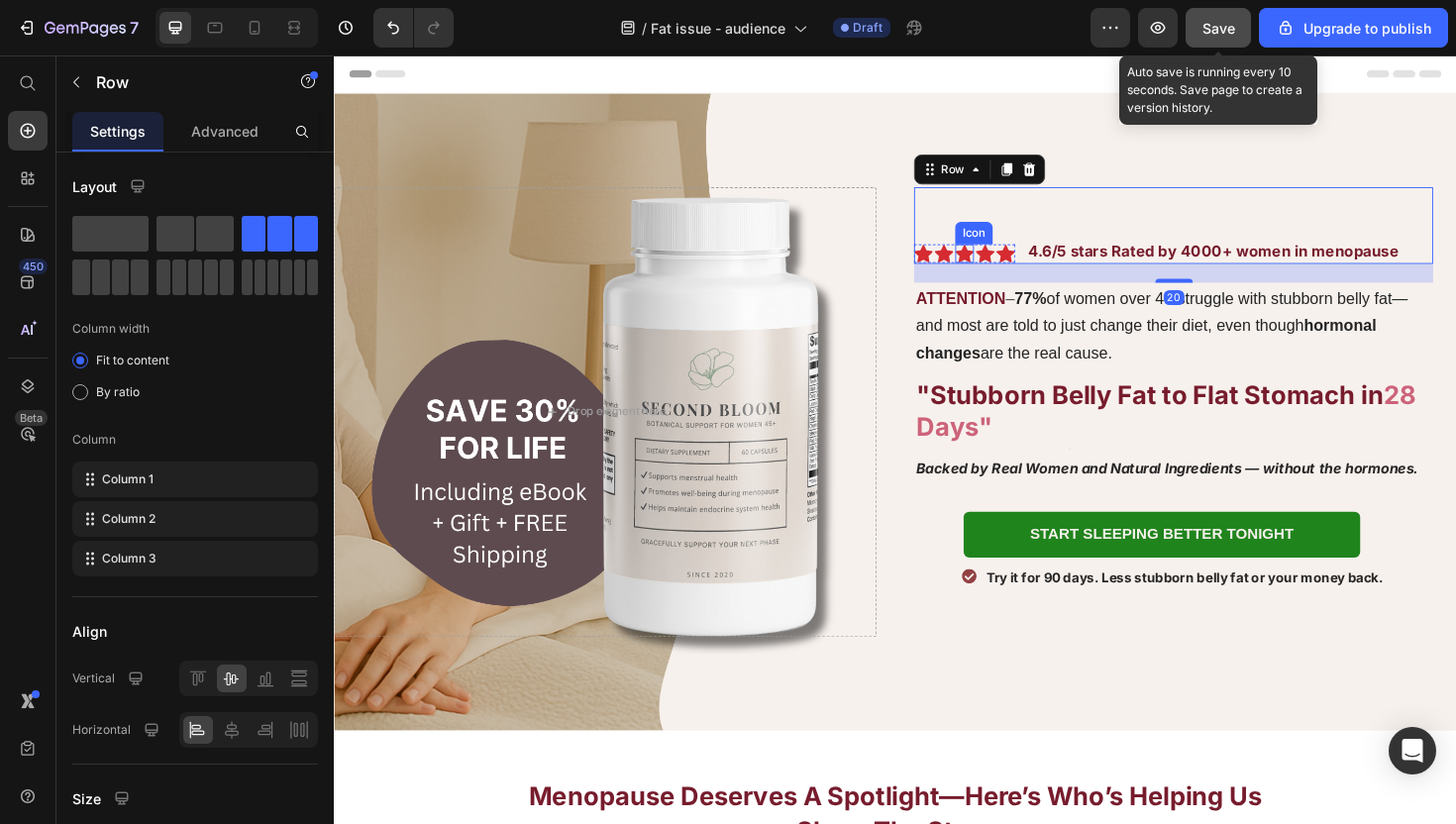 click 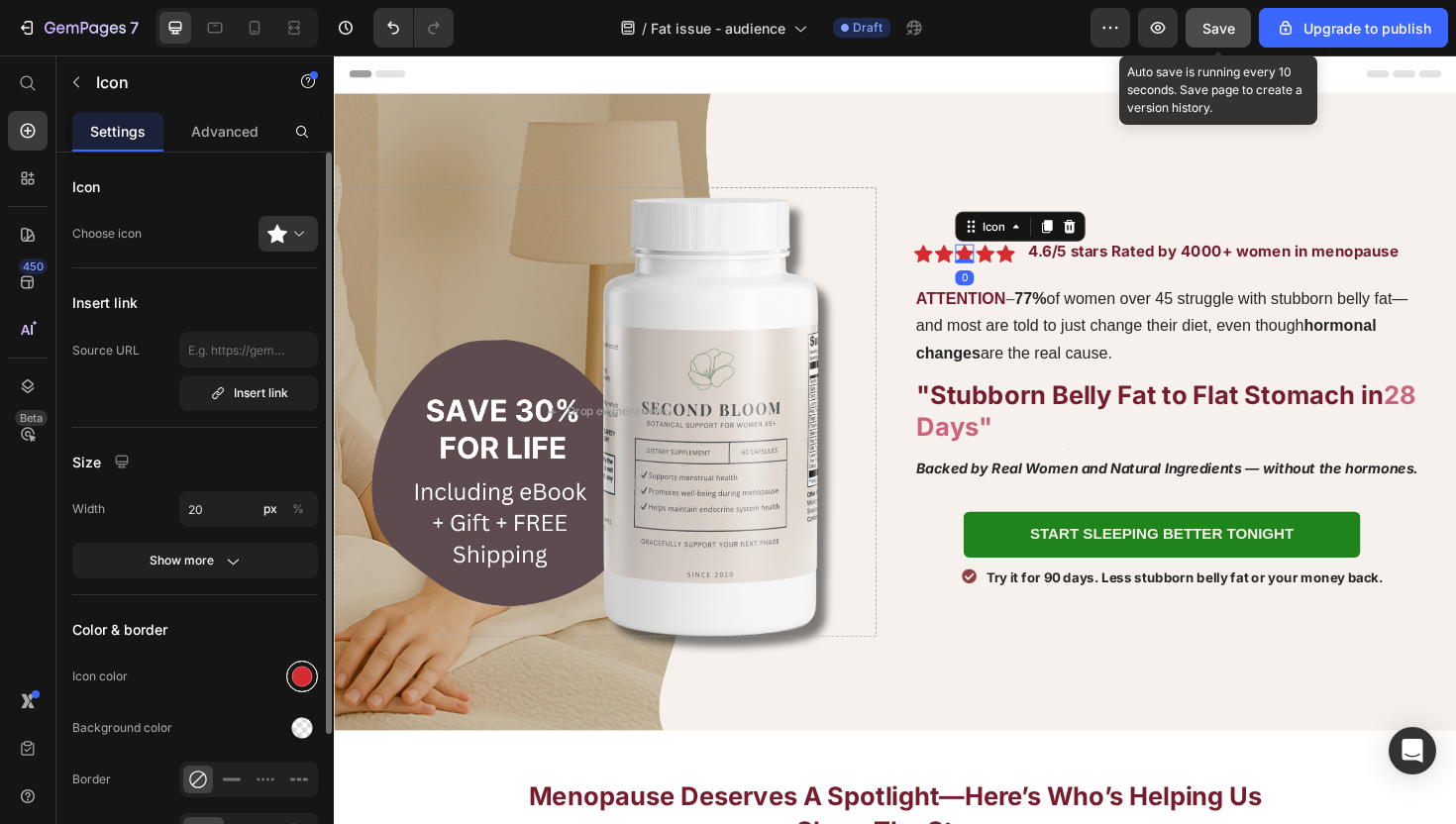 click at bounding box center (302, 676) 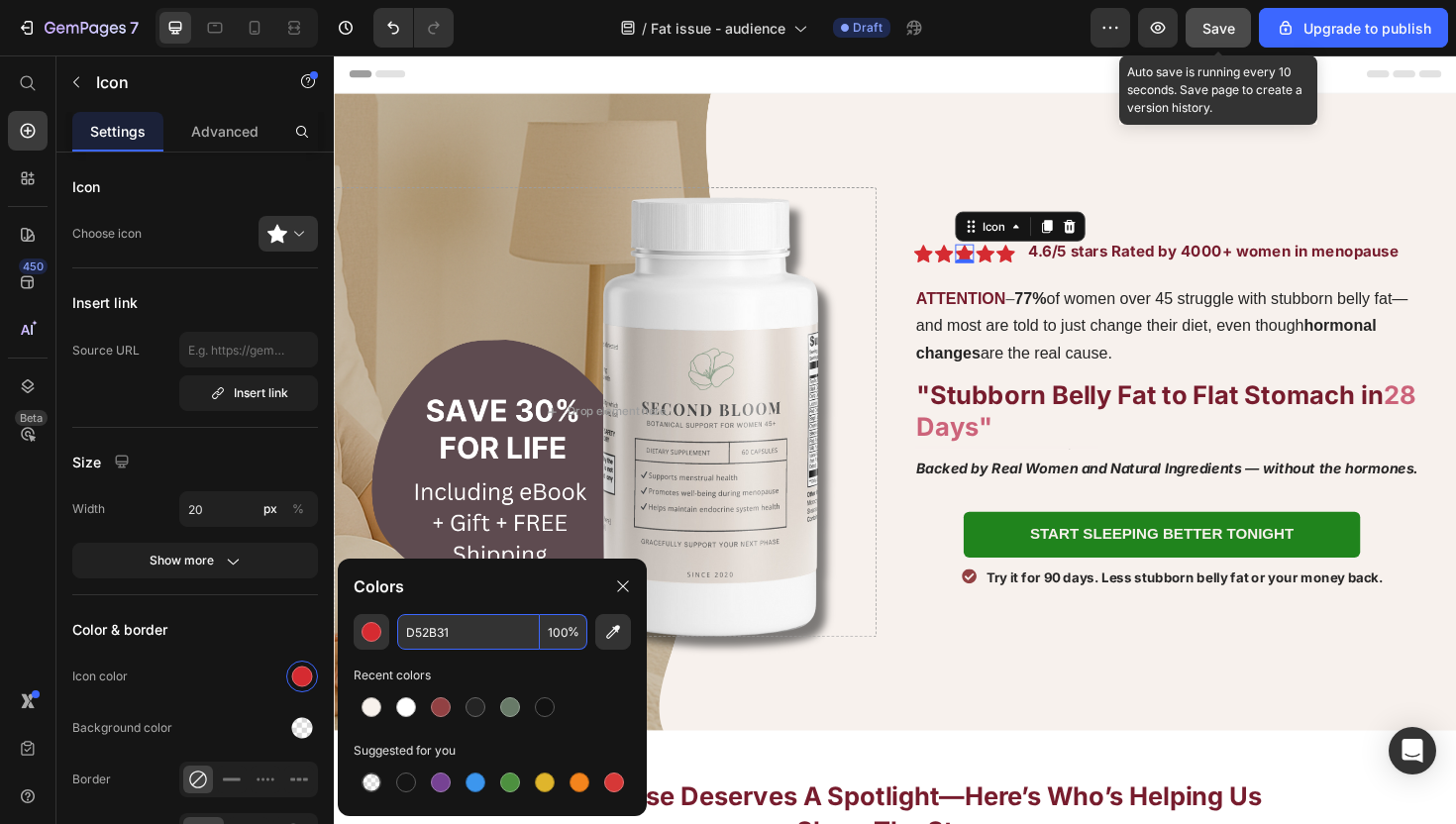 click on "D52B31" at bounding box center [468, 632] 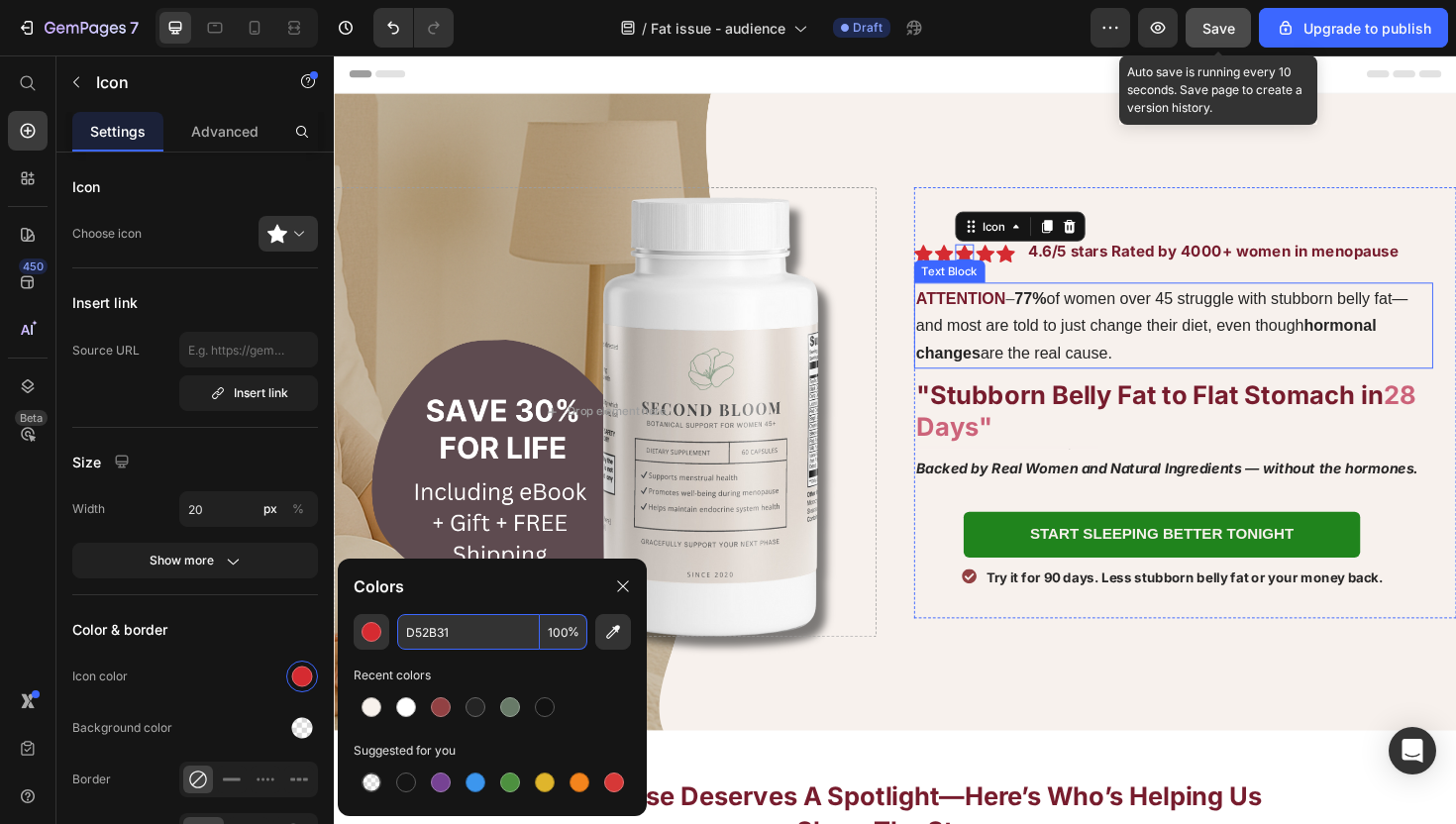 click on "Image Icon Icon Icon   0 Icon Icon Icon List 4.6/5 stars Rated by 4000+ women in menopause Text Block
ATTENTION  –  75%  of women get hot flashes,  2 in 3  lose sleep,  and most  are told to just wait it out. Item List Row ATTENTION  –  77%  of women over 45 struggle with stubborn belly fat—and most are told to just change their diet, even though  hormonal changes  are the real cause. Text Block "Stubborn Belly Fat to Flat Stomach in  28 Days" Heading Text Block Backed by Real Women and Natural Ingredients — without the hormones. Text Block
ATTENTION  –  75%  of women get hot flashes,  2 in 3  lose sleep,  and most  are told to just wait it out. Item List
ATTENTION  –  75%  of women get hot flashes,  2 in 3  lose sleep,  and most  are told to just wait it out. Item List
ATTENTION  –  75%  of women get hot flashes,  2 in 3  lose sleep,  and most  are told to just wait it out. Item List
ATTENTION  –  75% 2 in 3  Row" at bounding box center [1222, 423] 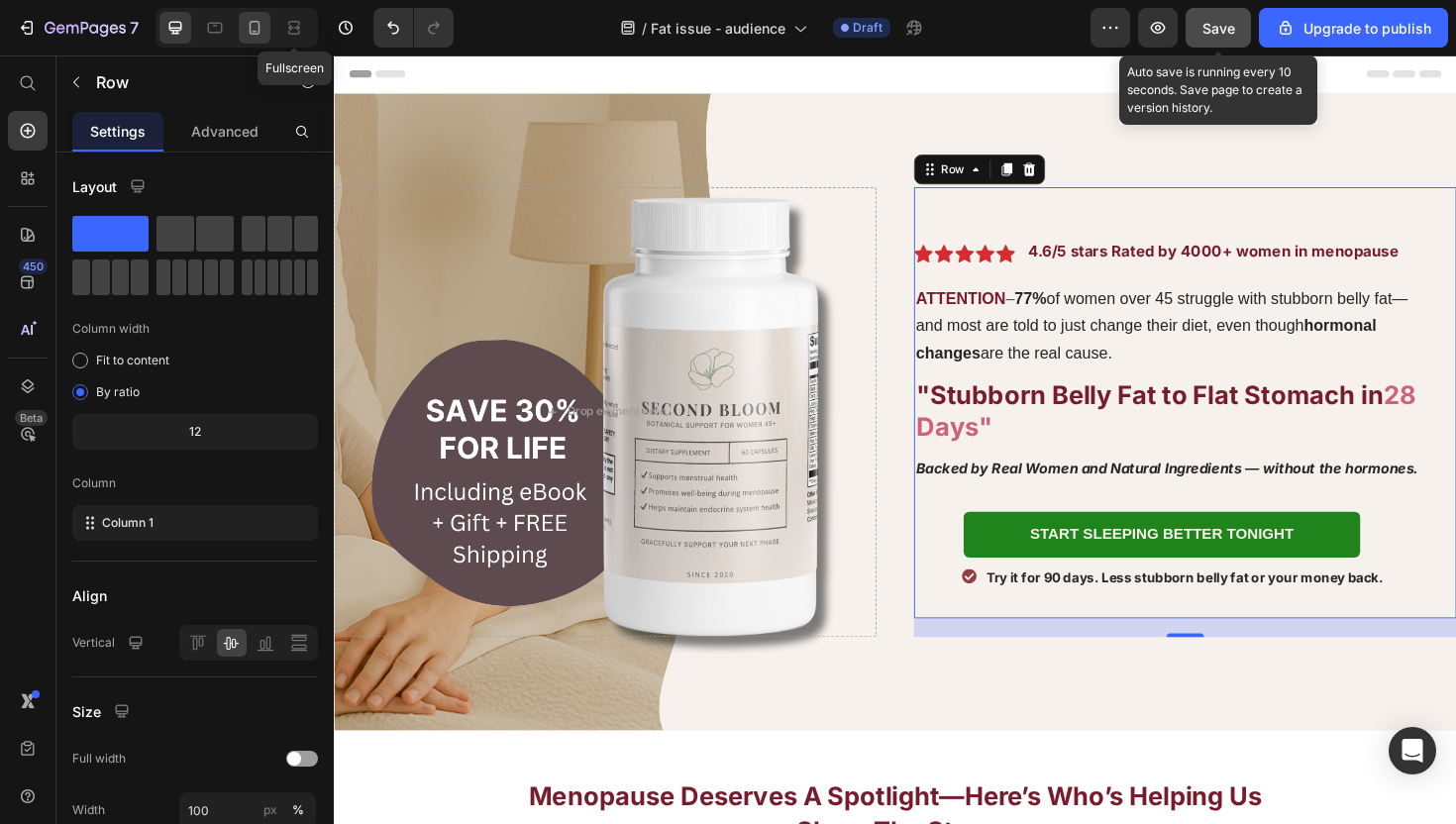 click 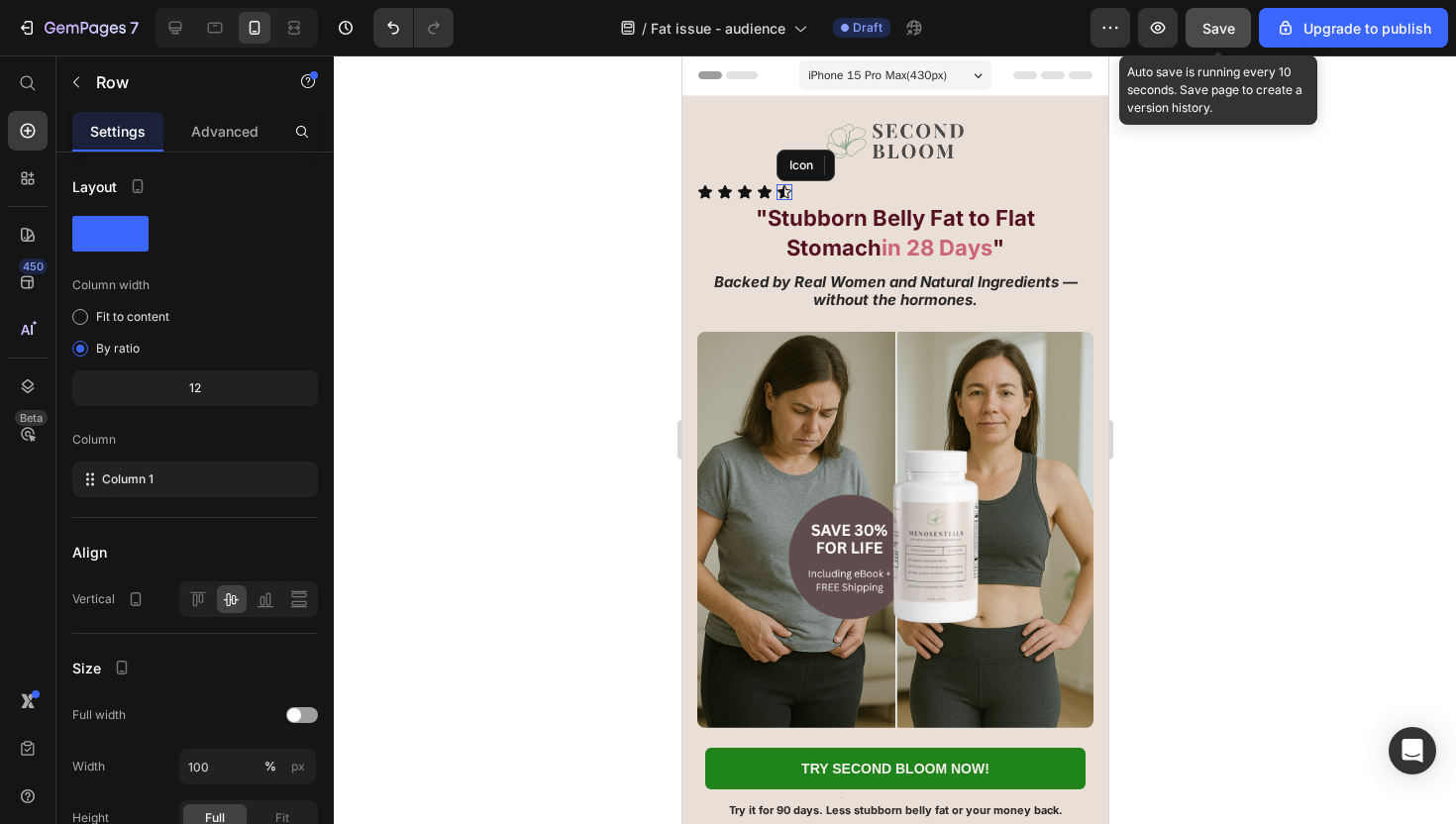 click 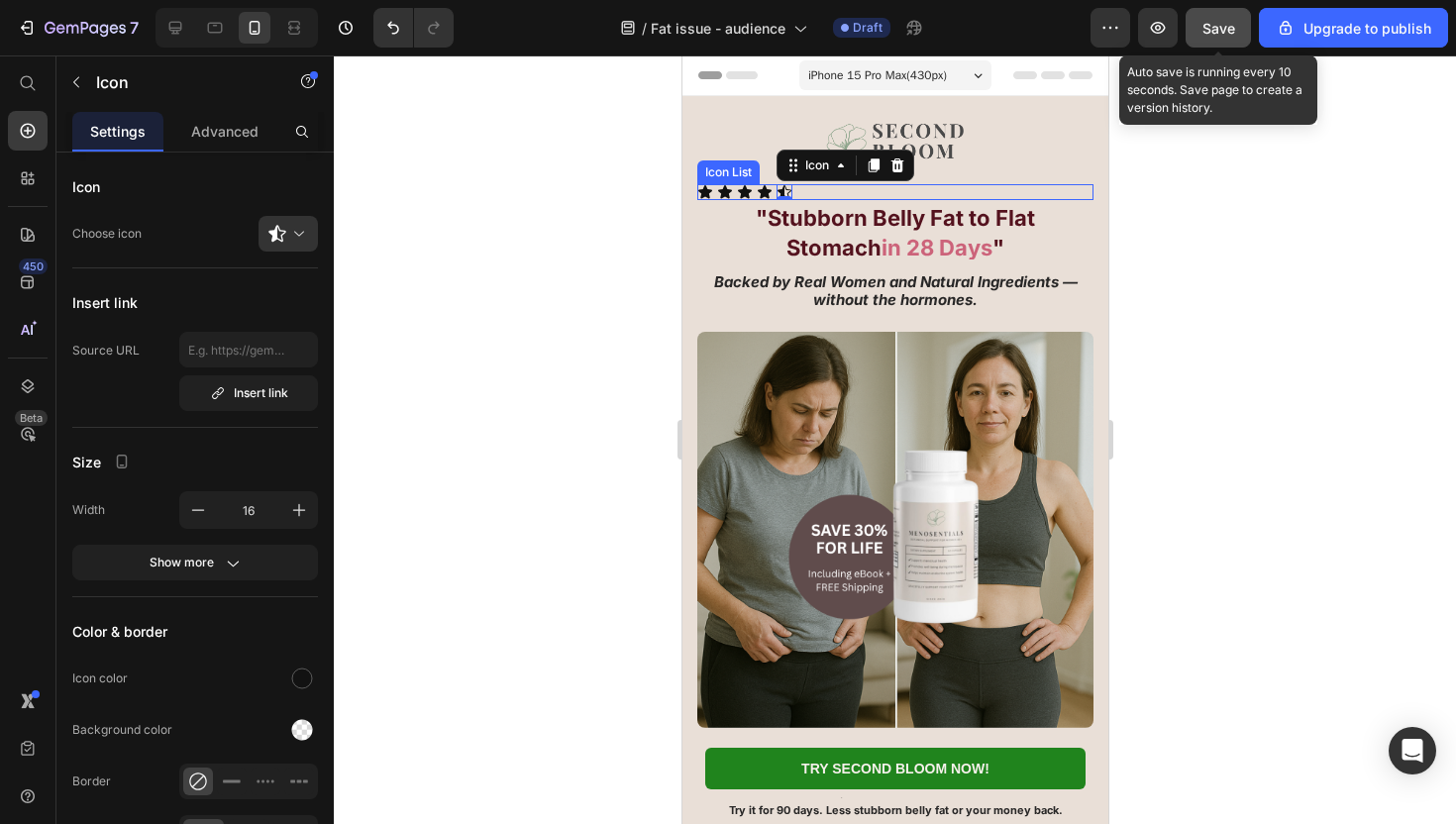 click 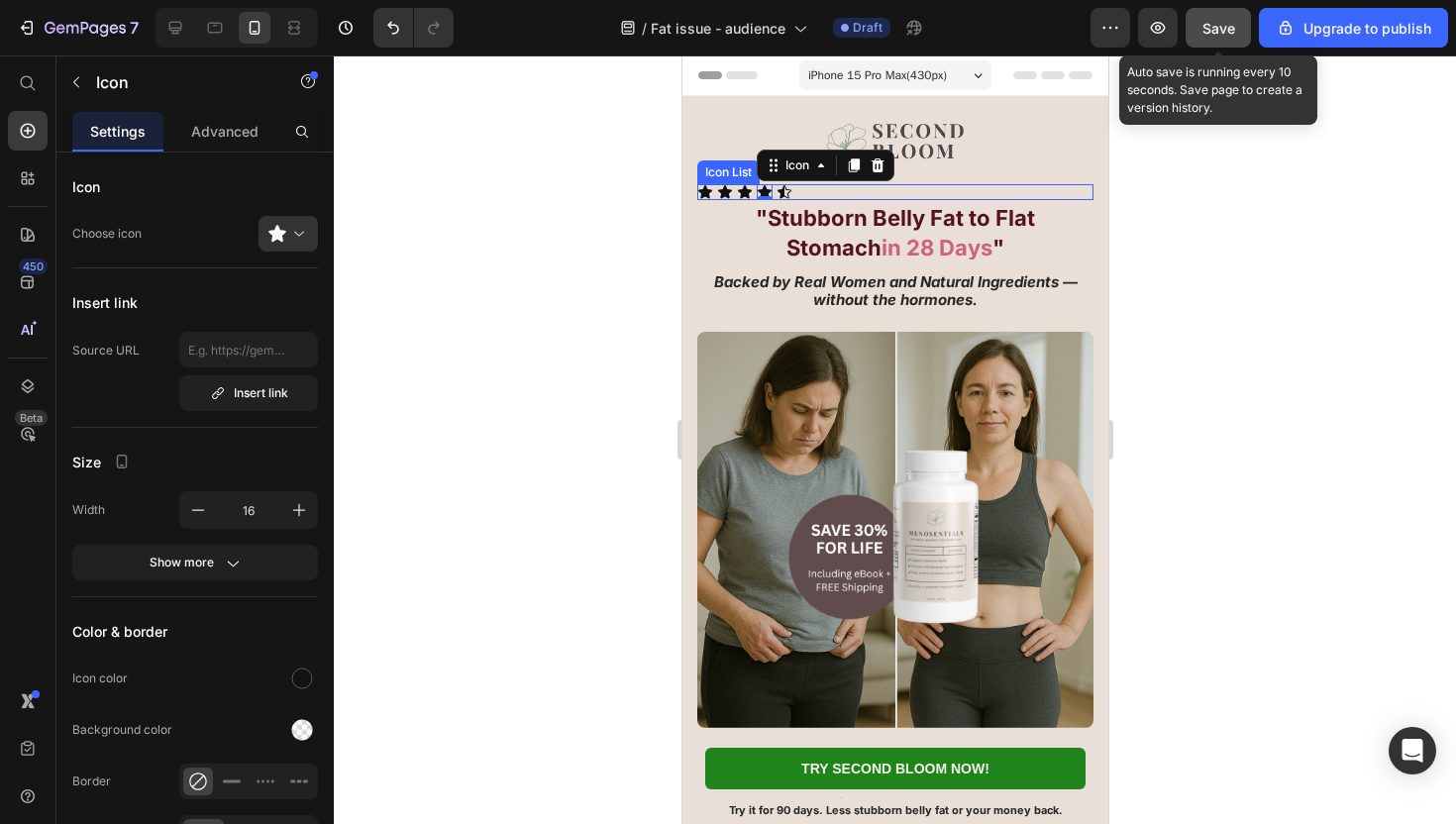 click on "Icon Icon Icon Icon   0 Icon" at bounding box center [894, 192] 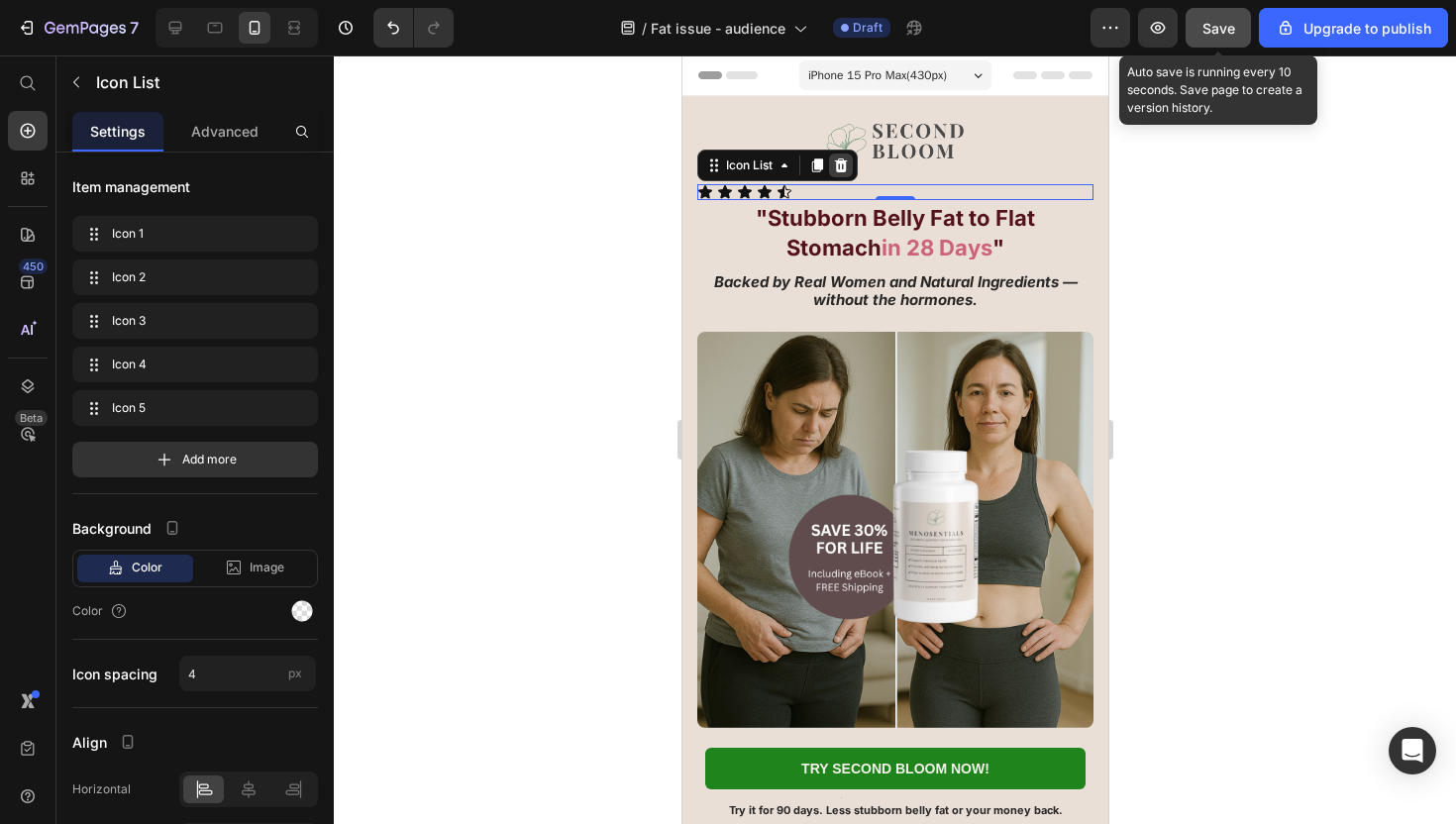click 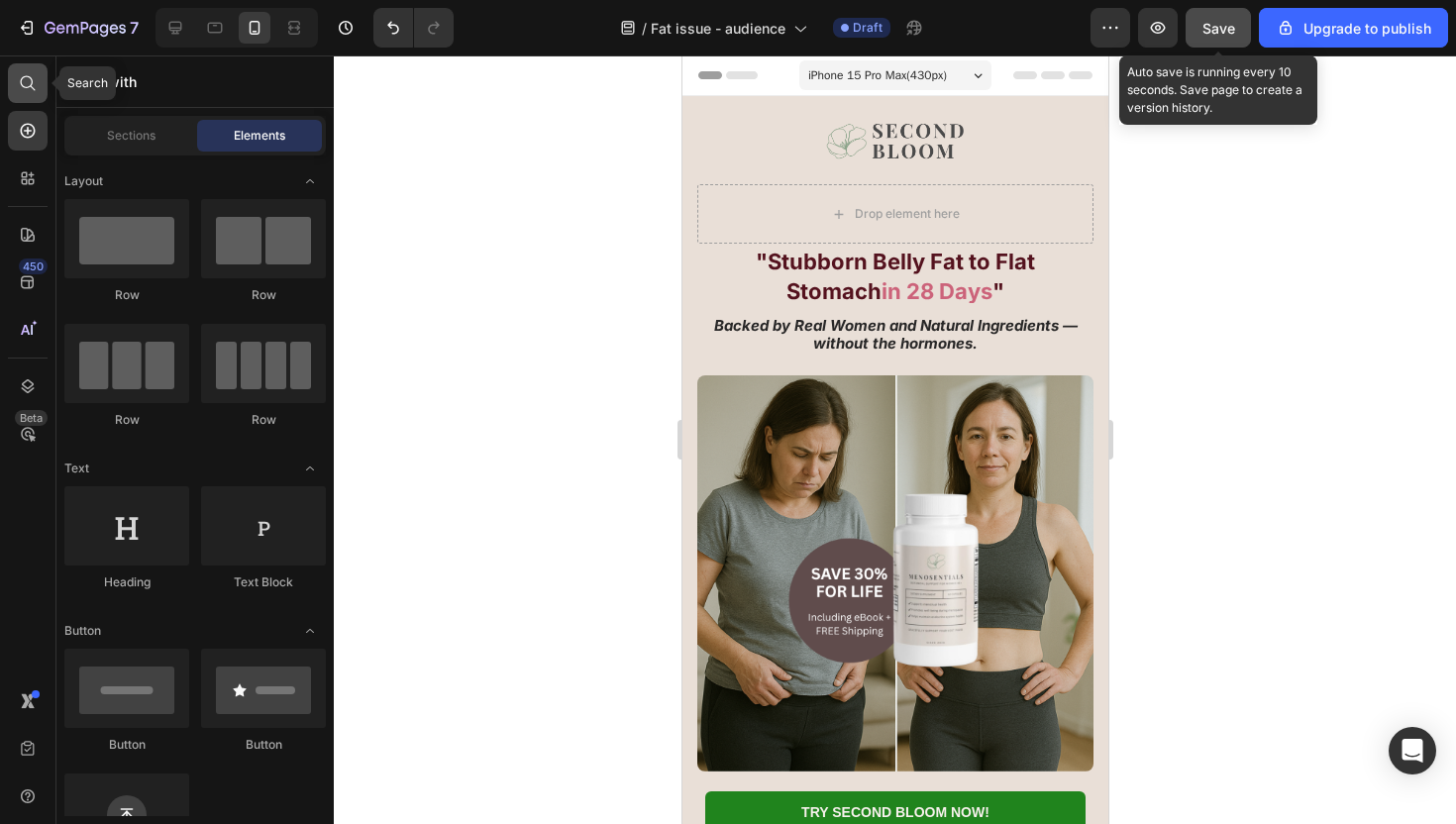 click 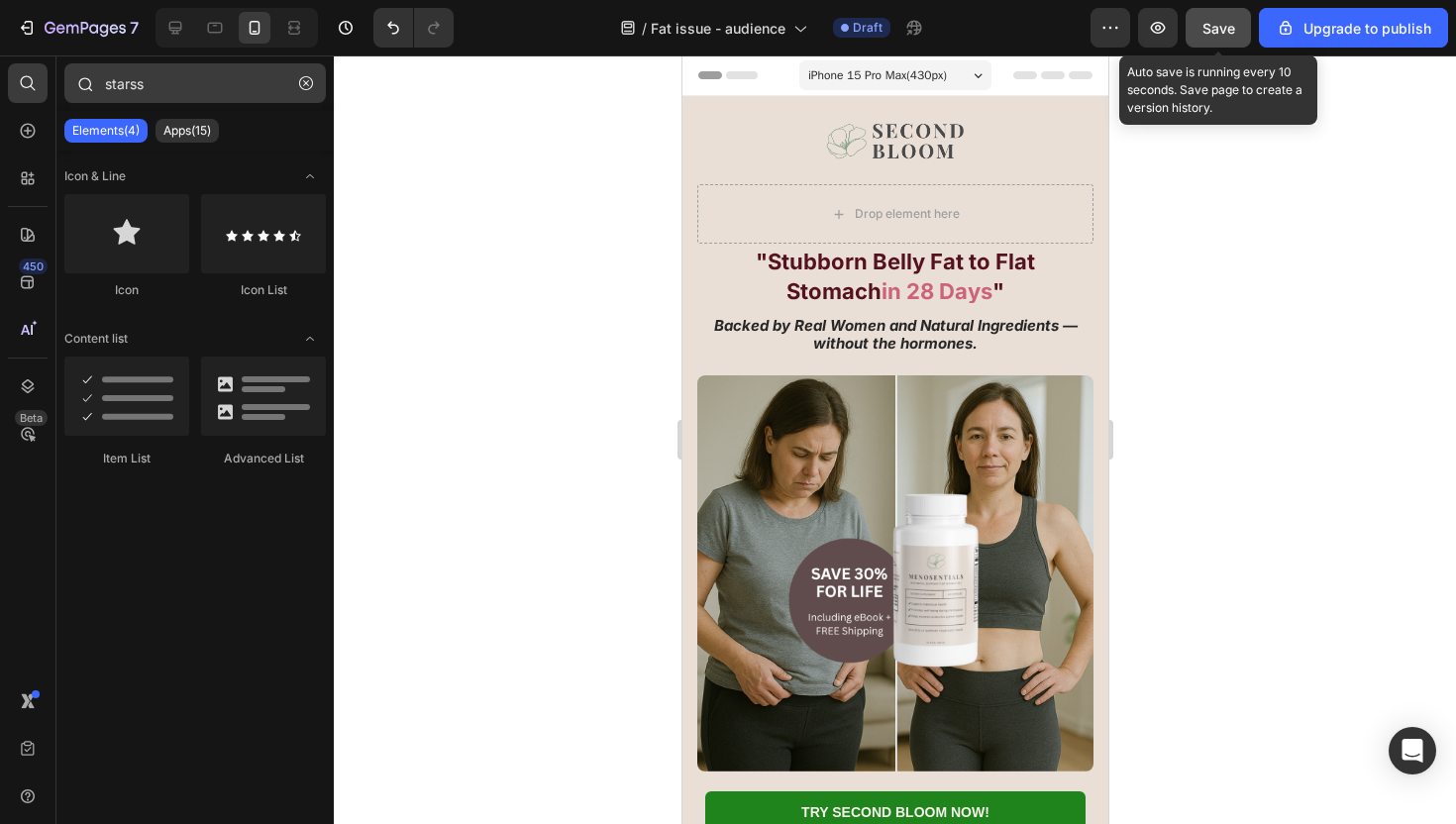 type on "stars" 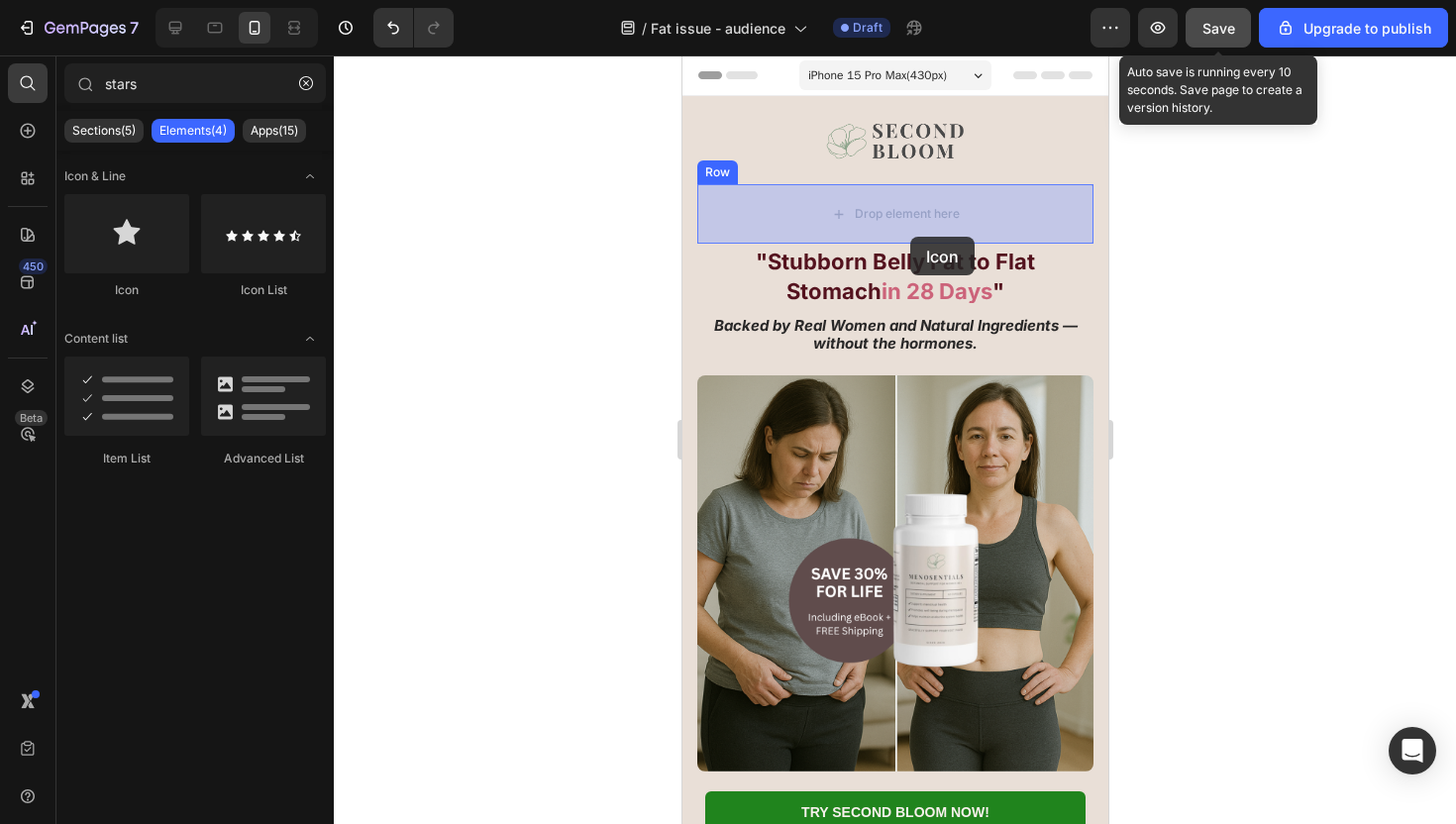 drag, startPoint x: 827, startPoint y: 303, endPoint x: 839, endPoint y: 209, distance: 94.7629 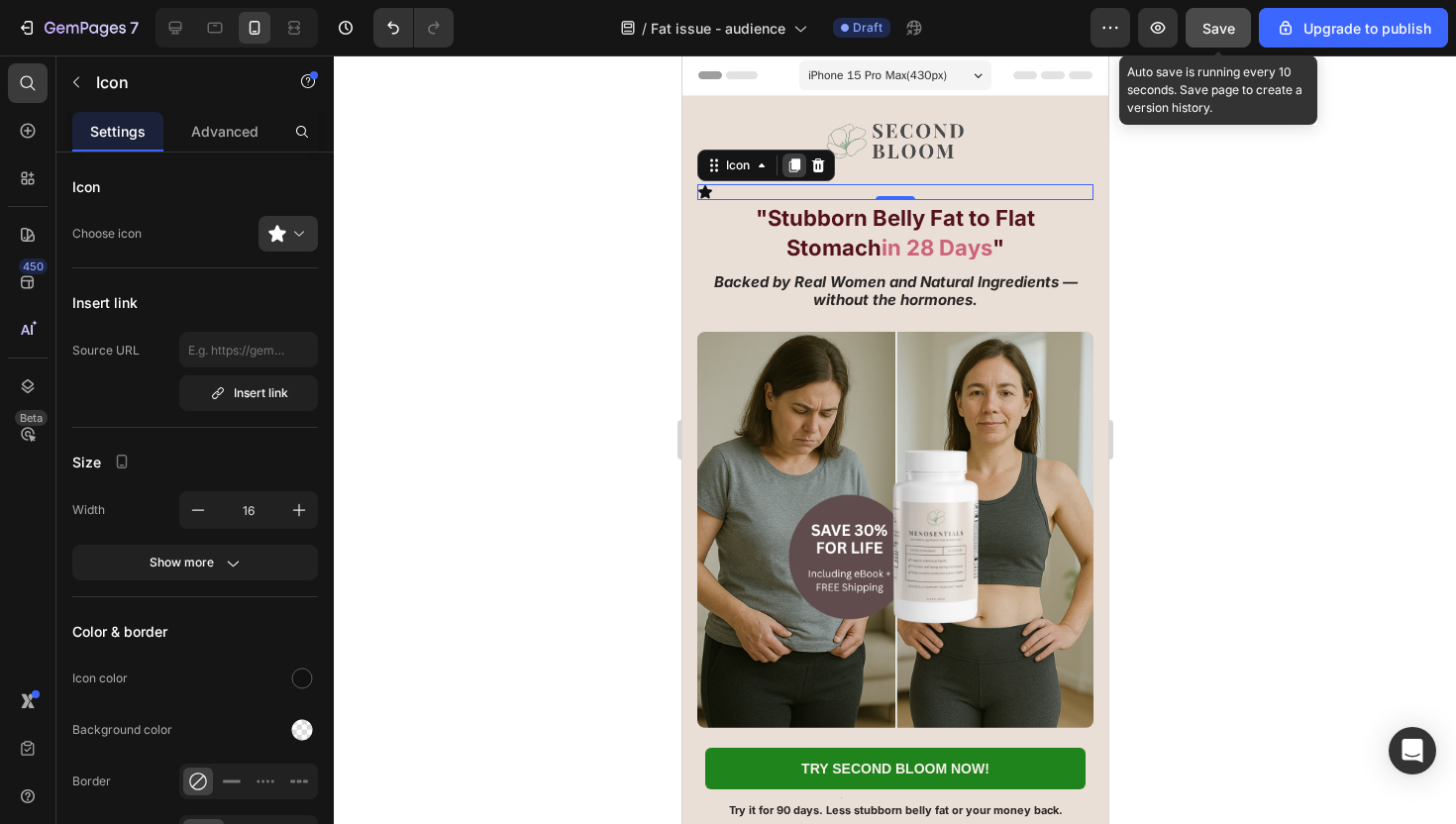 click 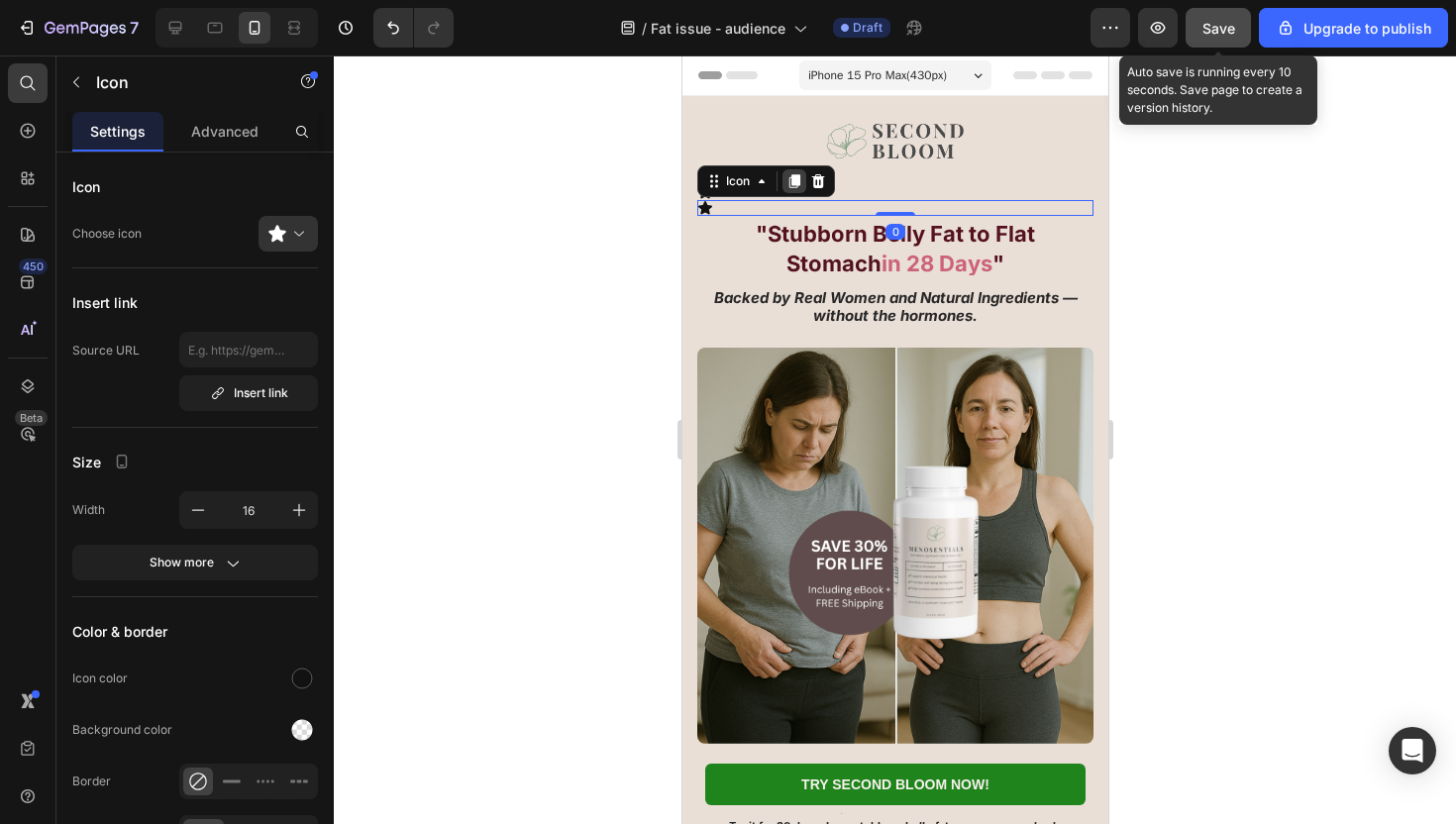 click 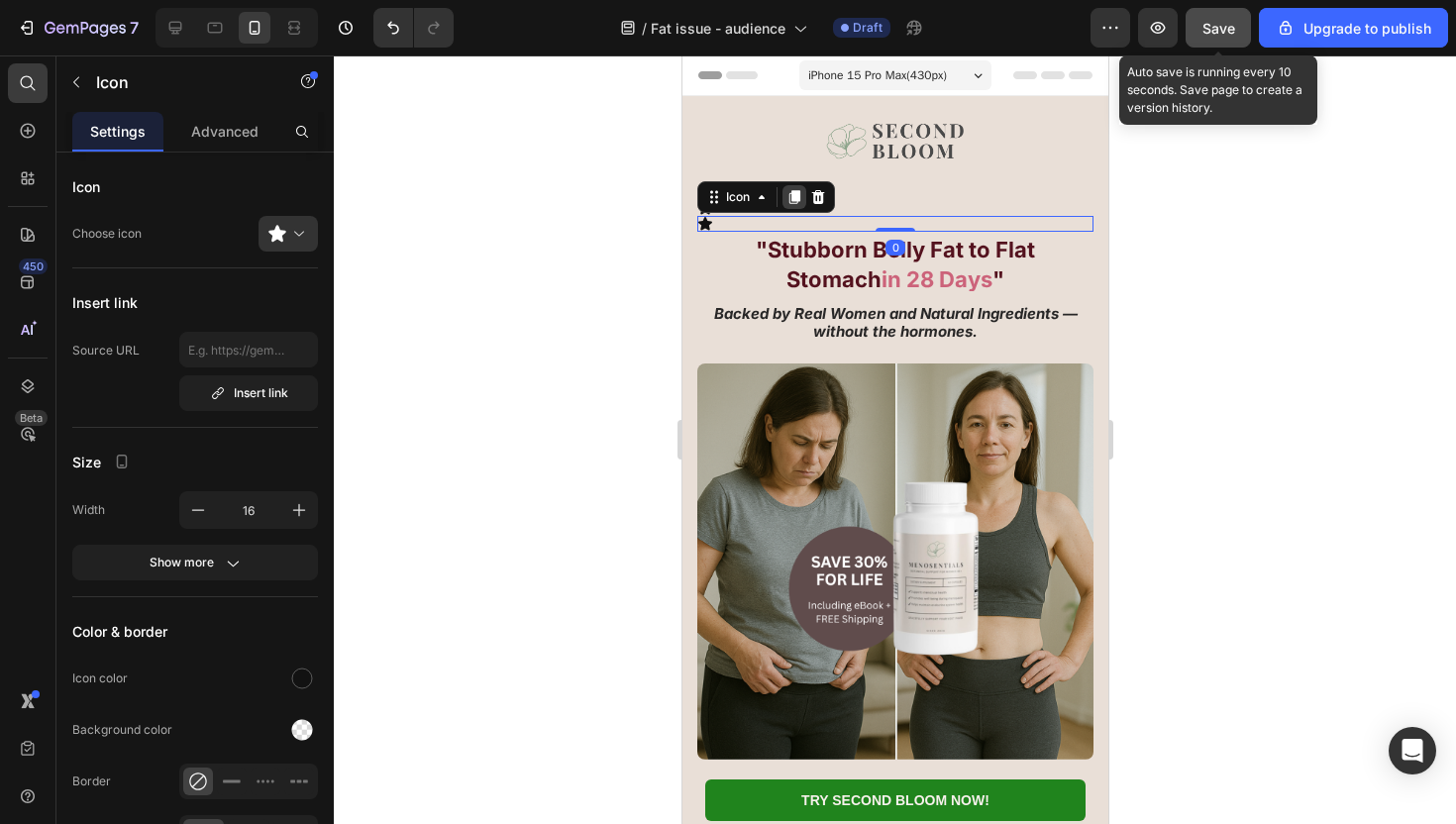 click 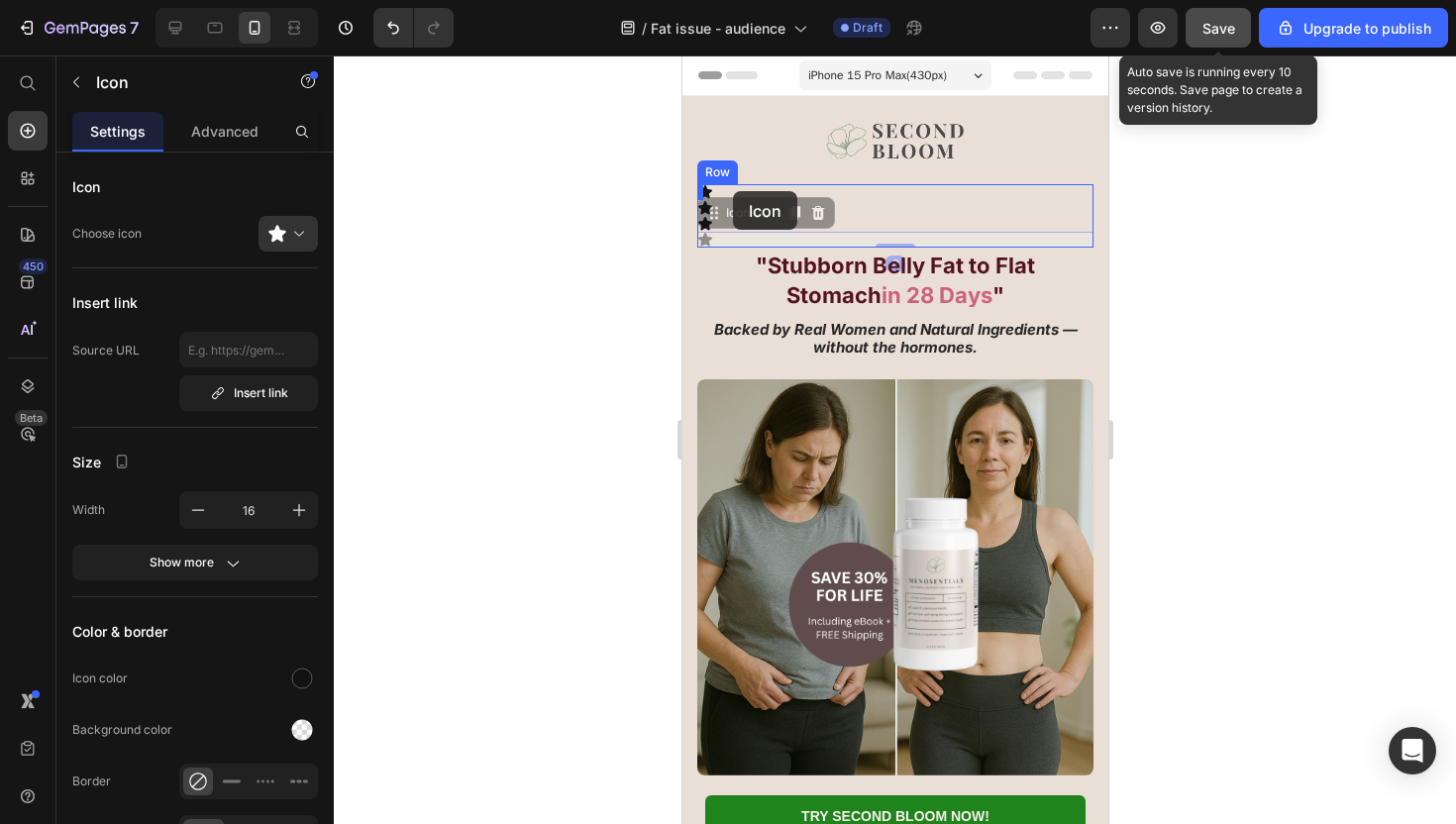 drag, startPoint x: 711, startPoint y: 241, endPoint x: 734, endPoint y: 191, distance: 55.03635 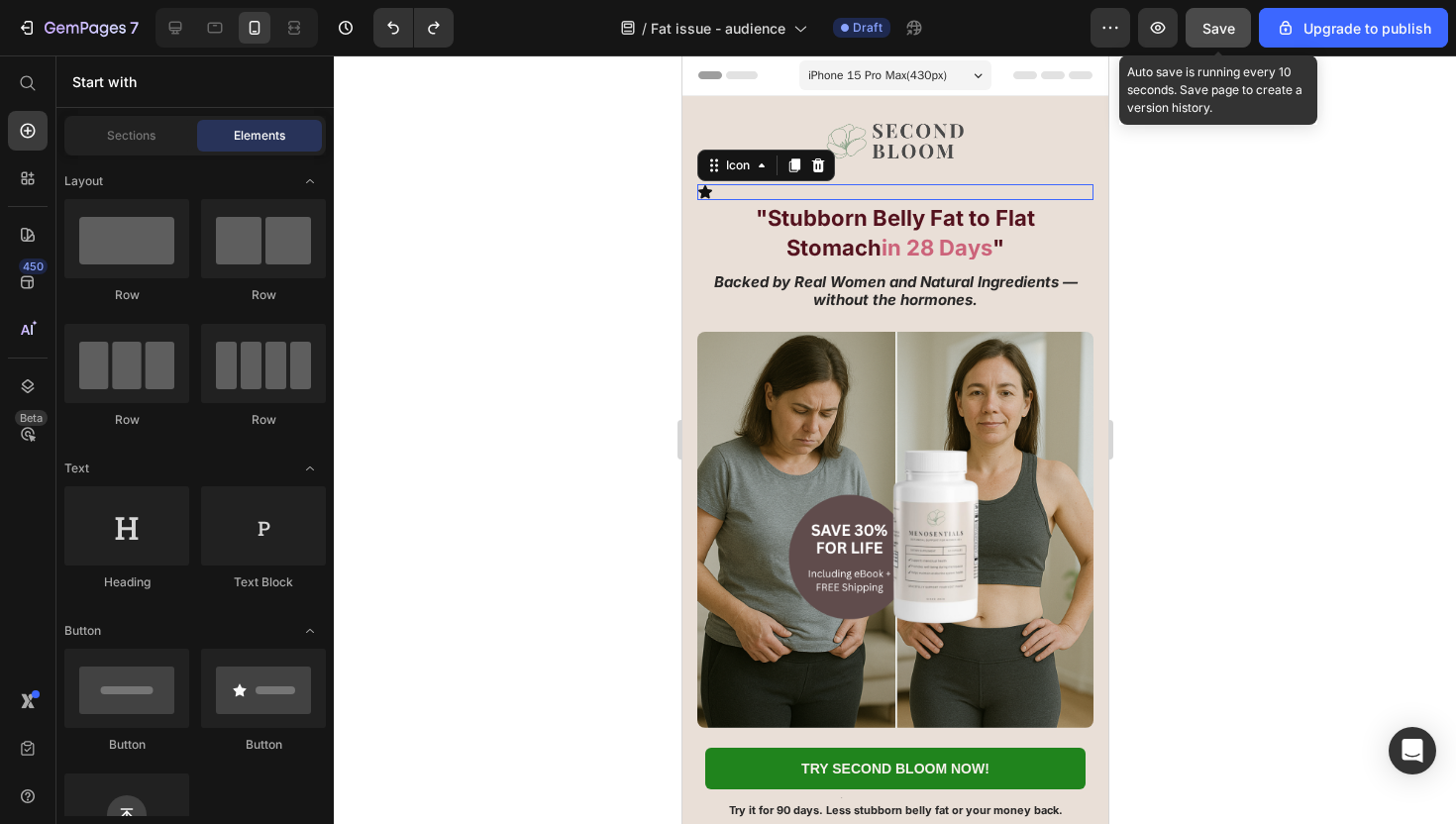 click 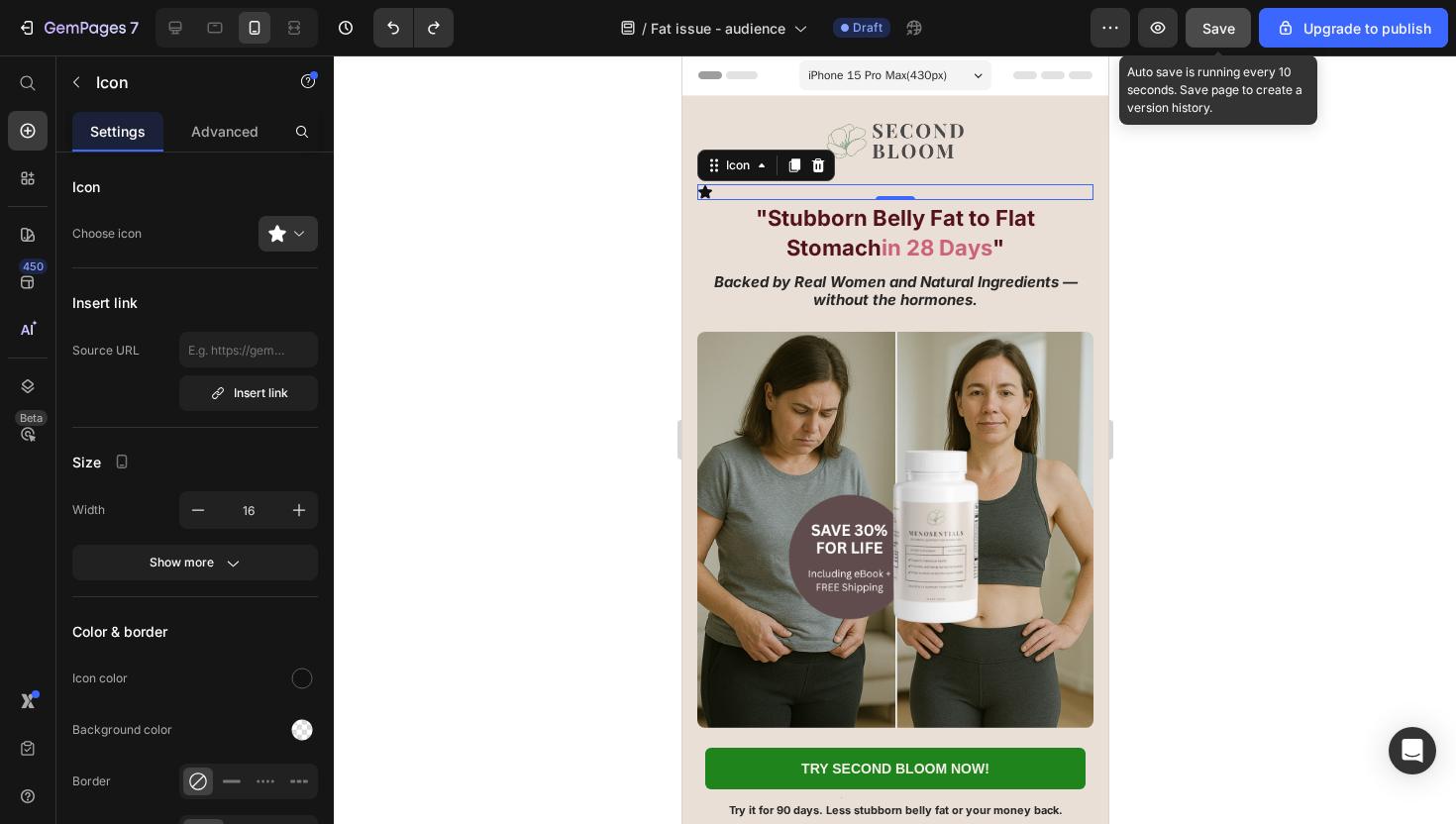 click on "Icon   0" at bounding box center [894, 192] 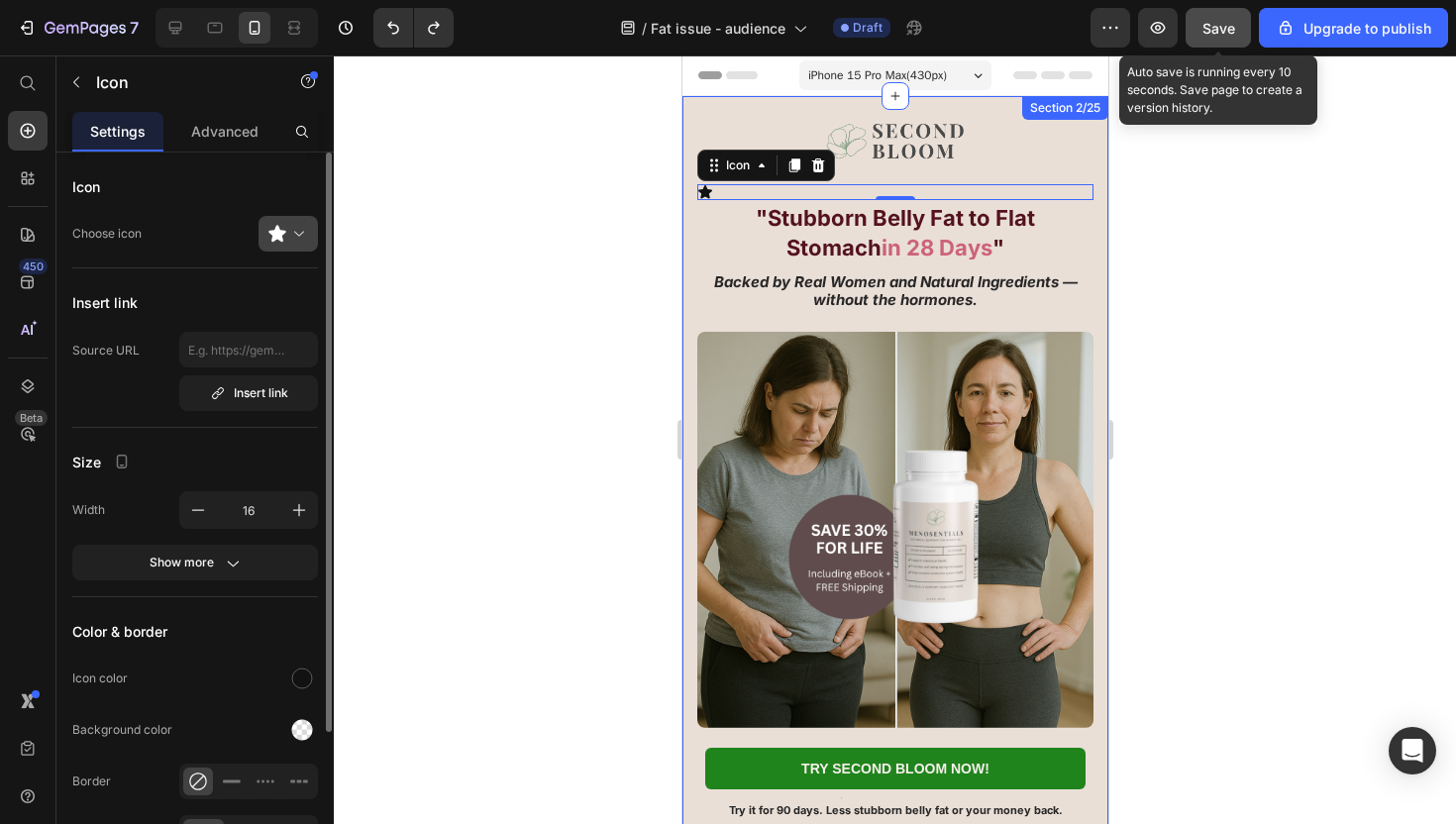 click at bounding box center (296, 234) 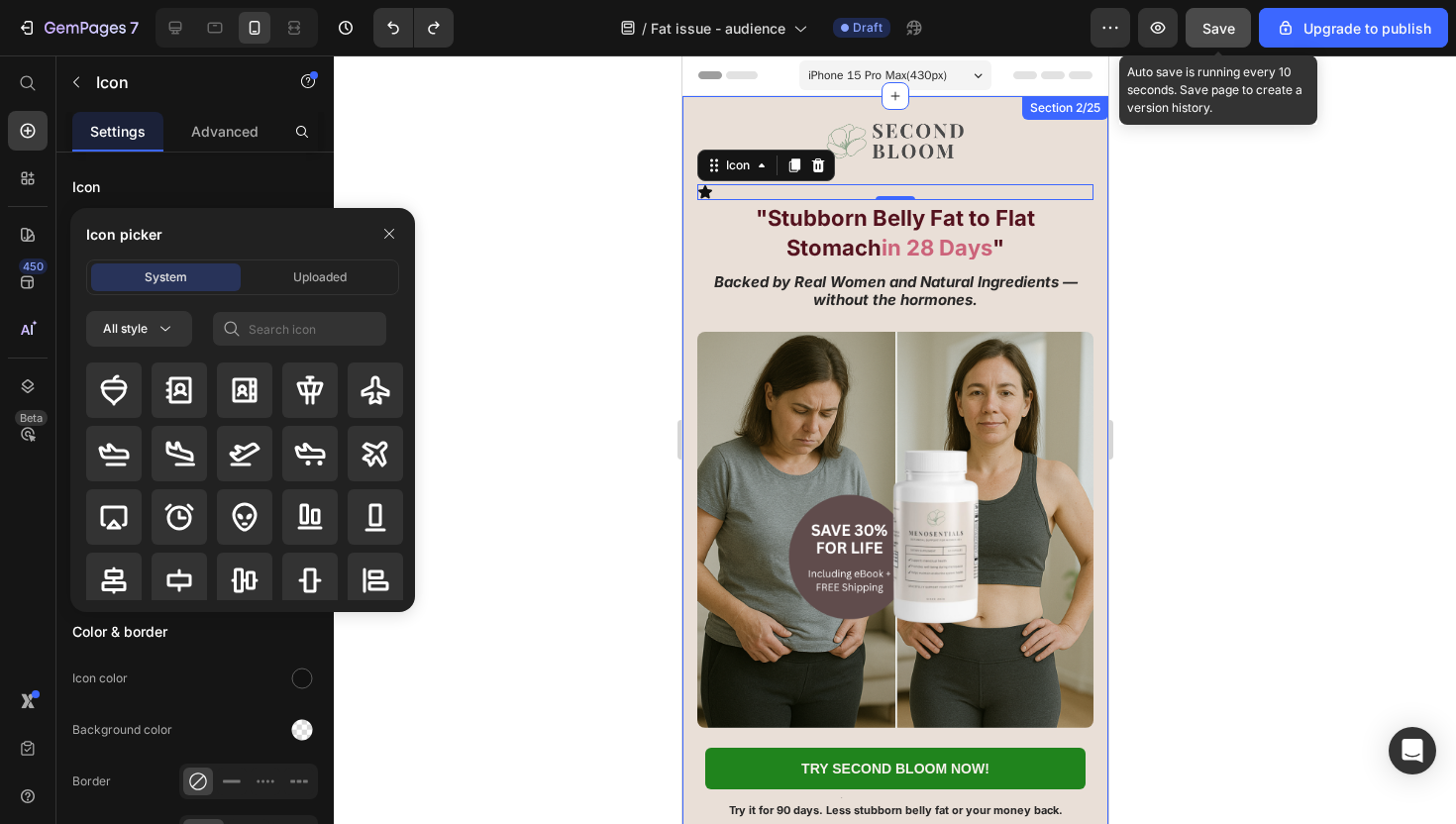 click on "Icon picker" at bounding box center [243, 234] 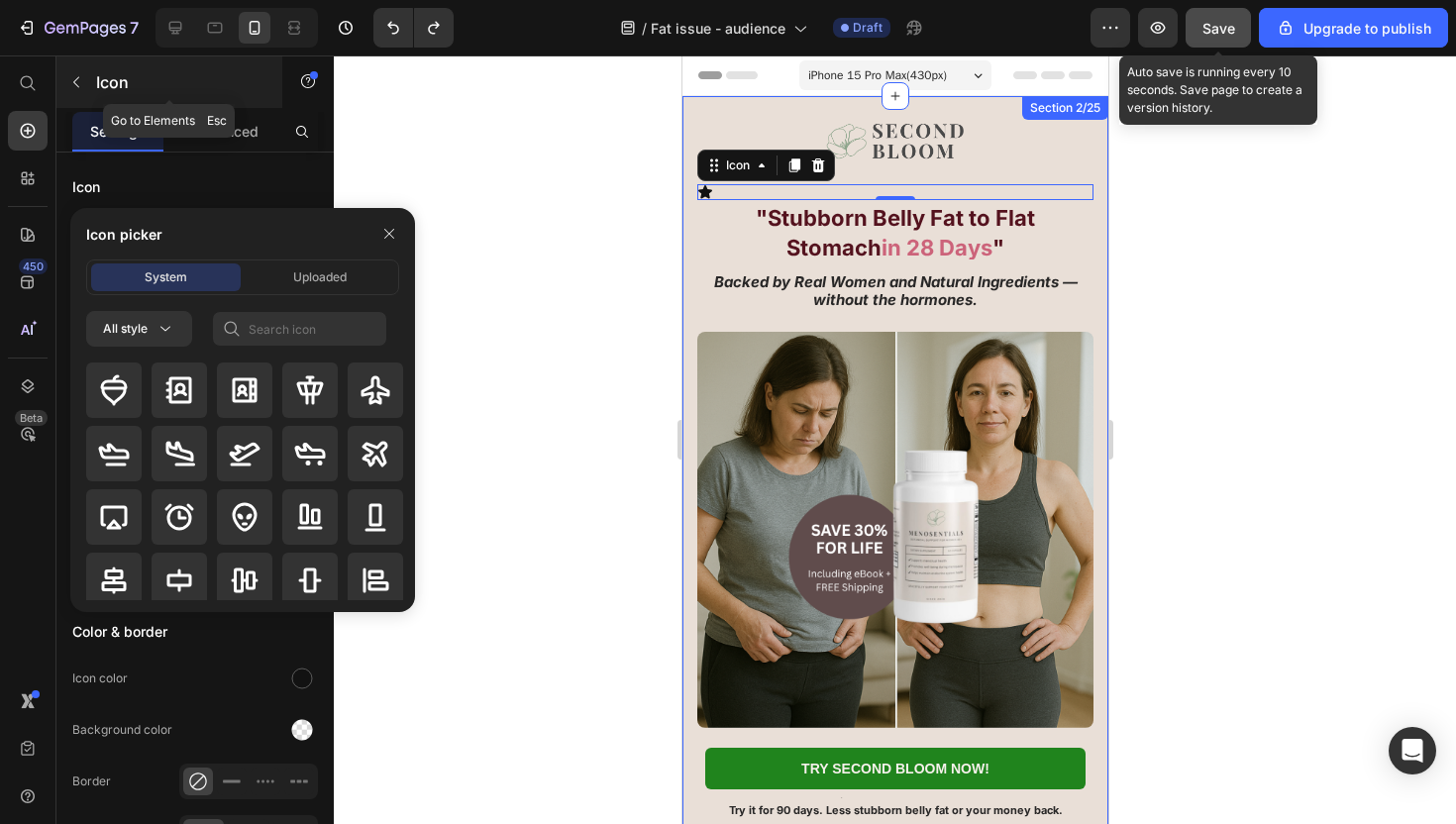 click at bounding box center [76, 82] 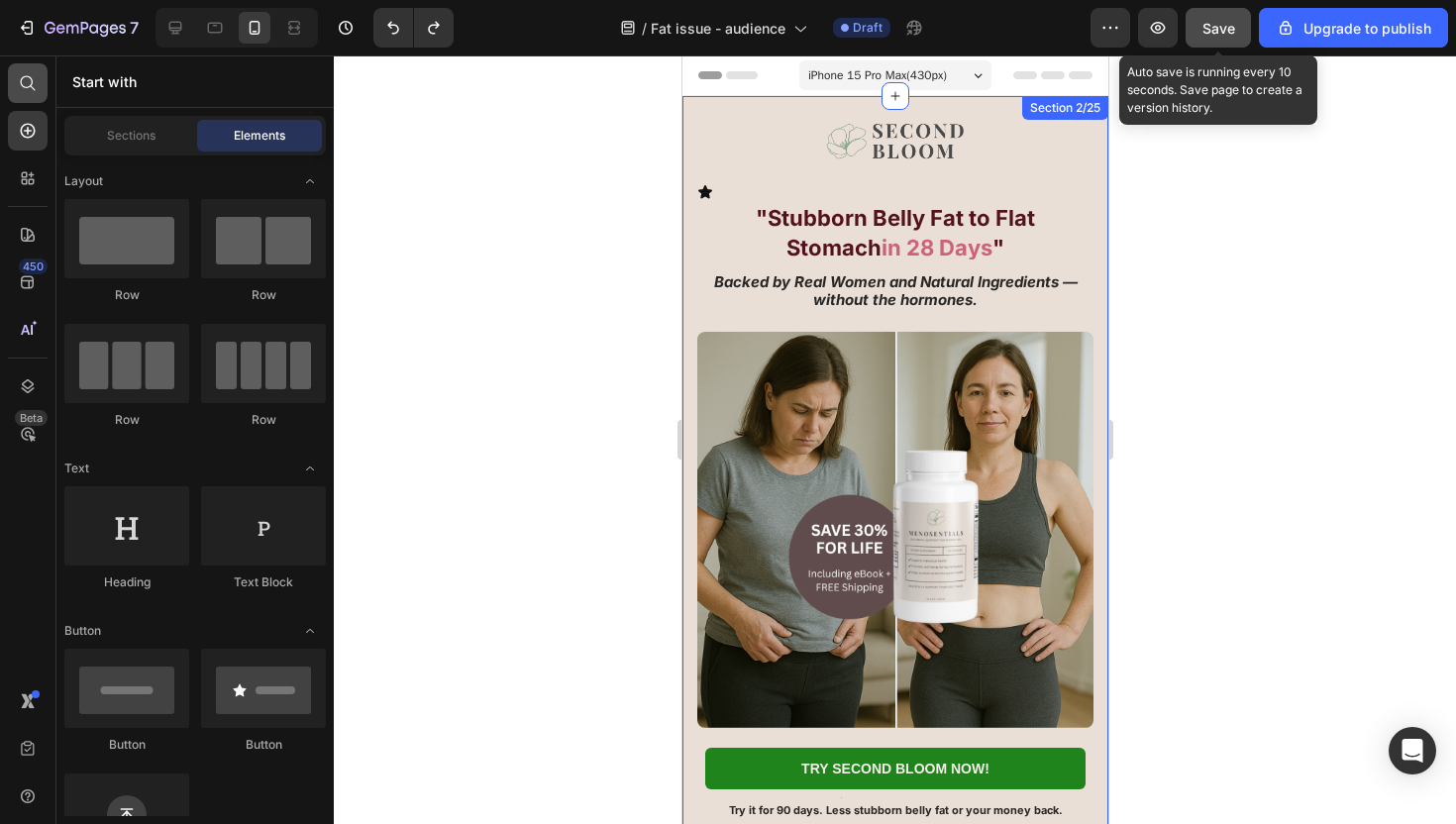 click 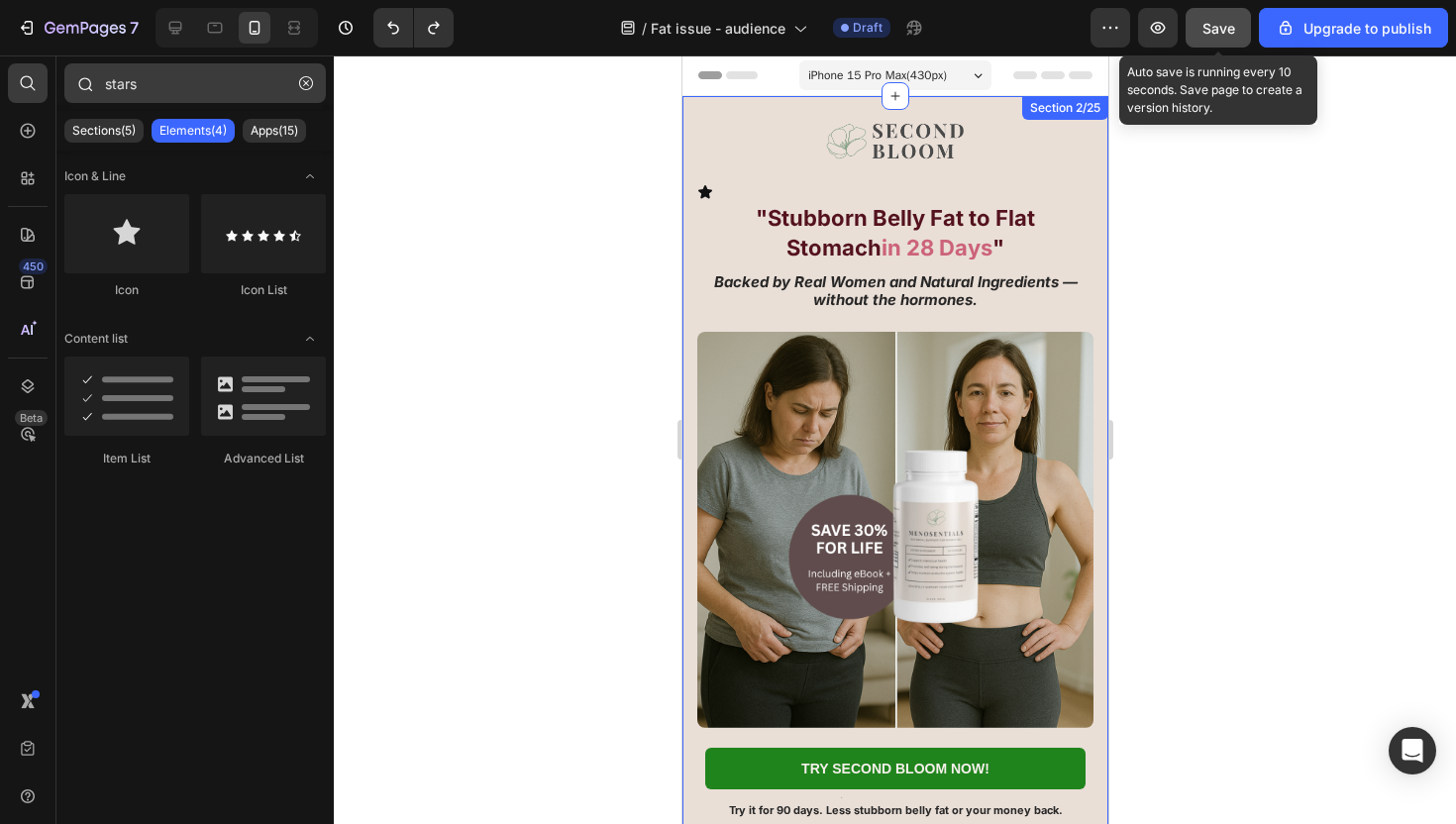 click on "stars" at bounding box center [195, 83] 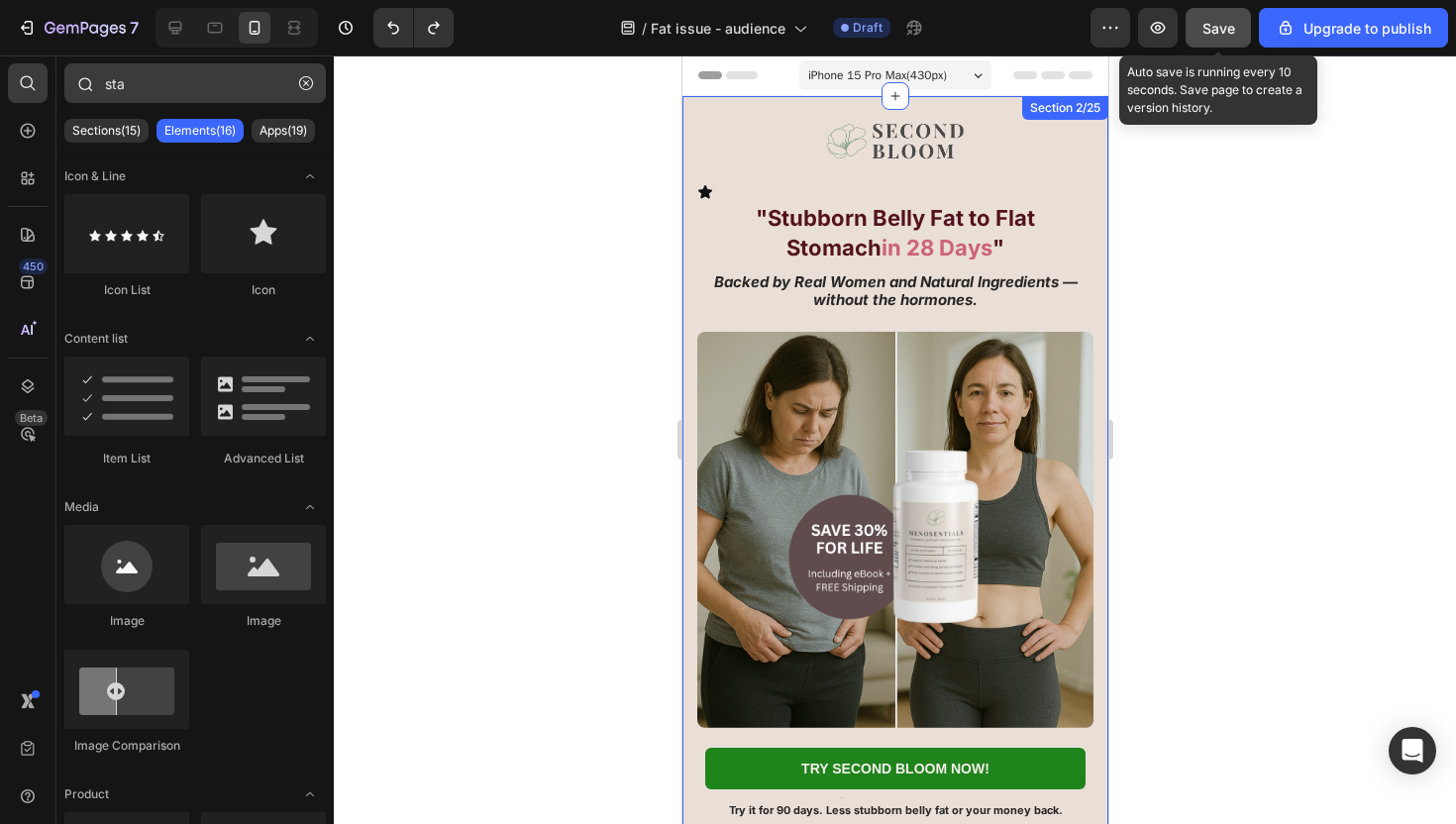 type on "st" 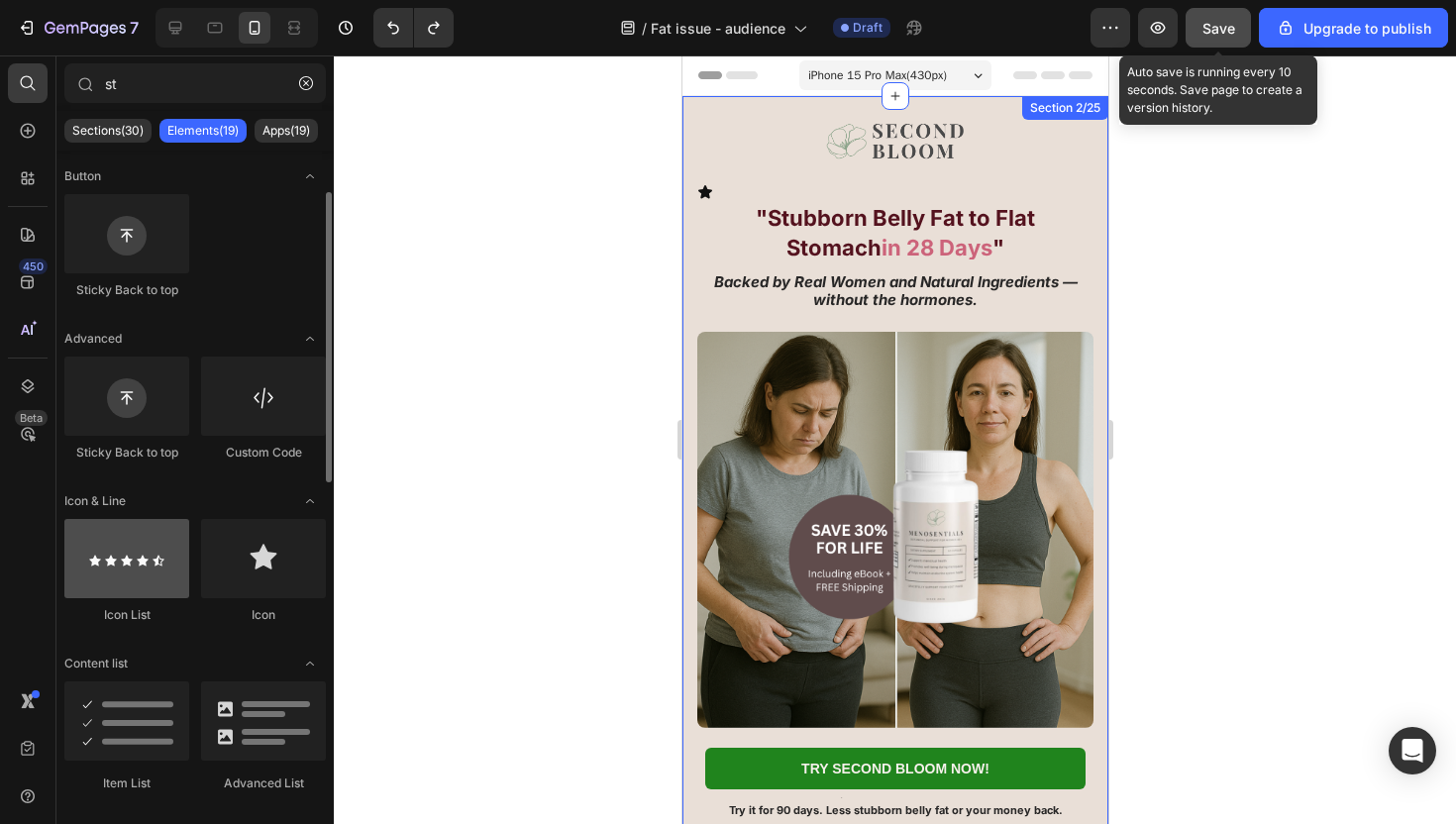 scroll, scrollTop: 167, scrollLeft: 0, axis: vertical 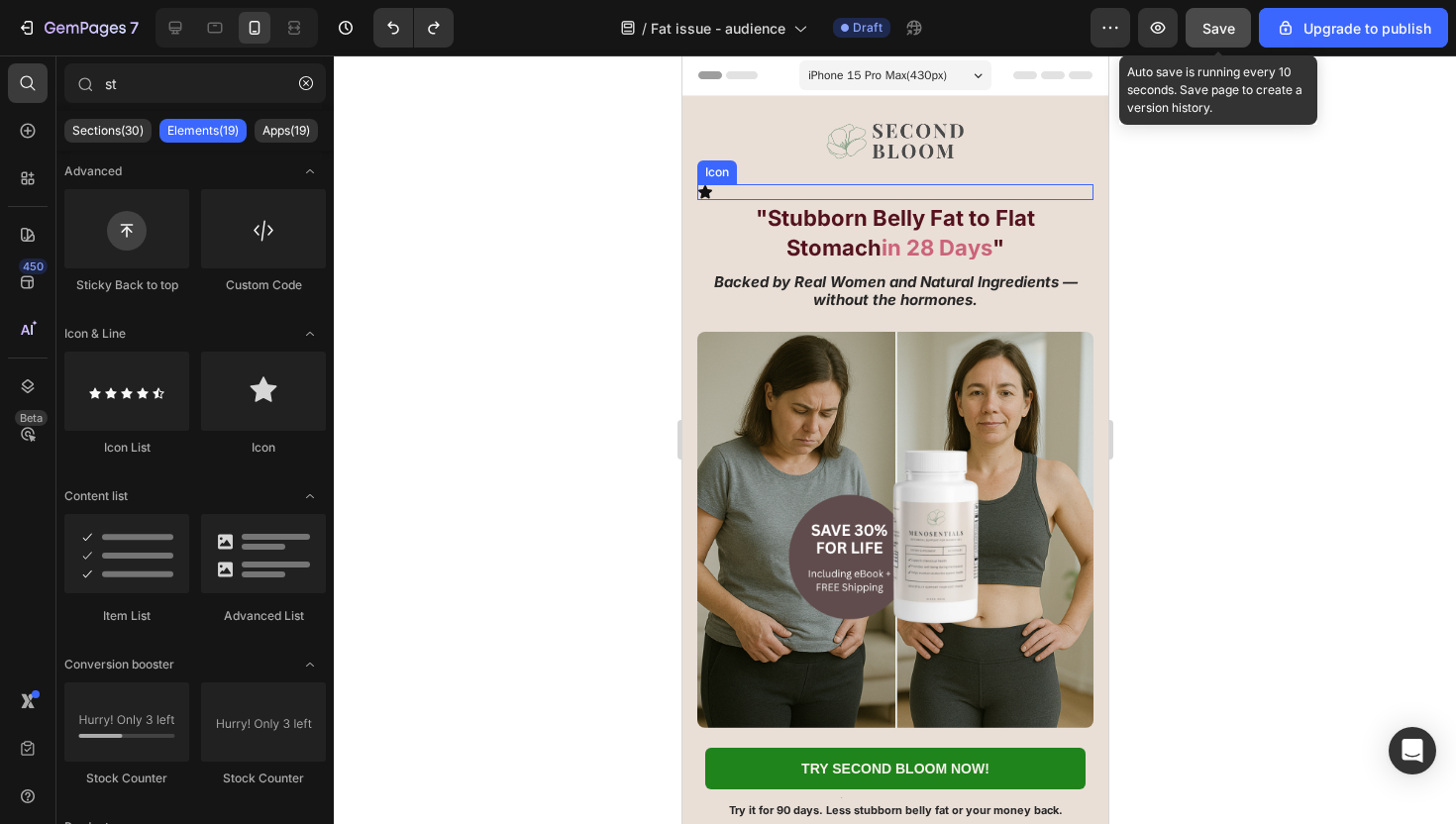 click on "Icon" at bounding box center (894, 192) 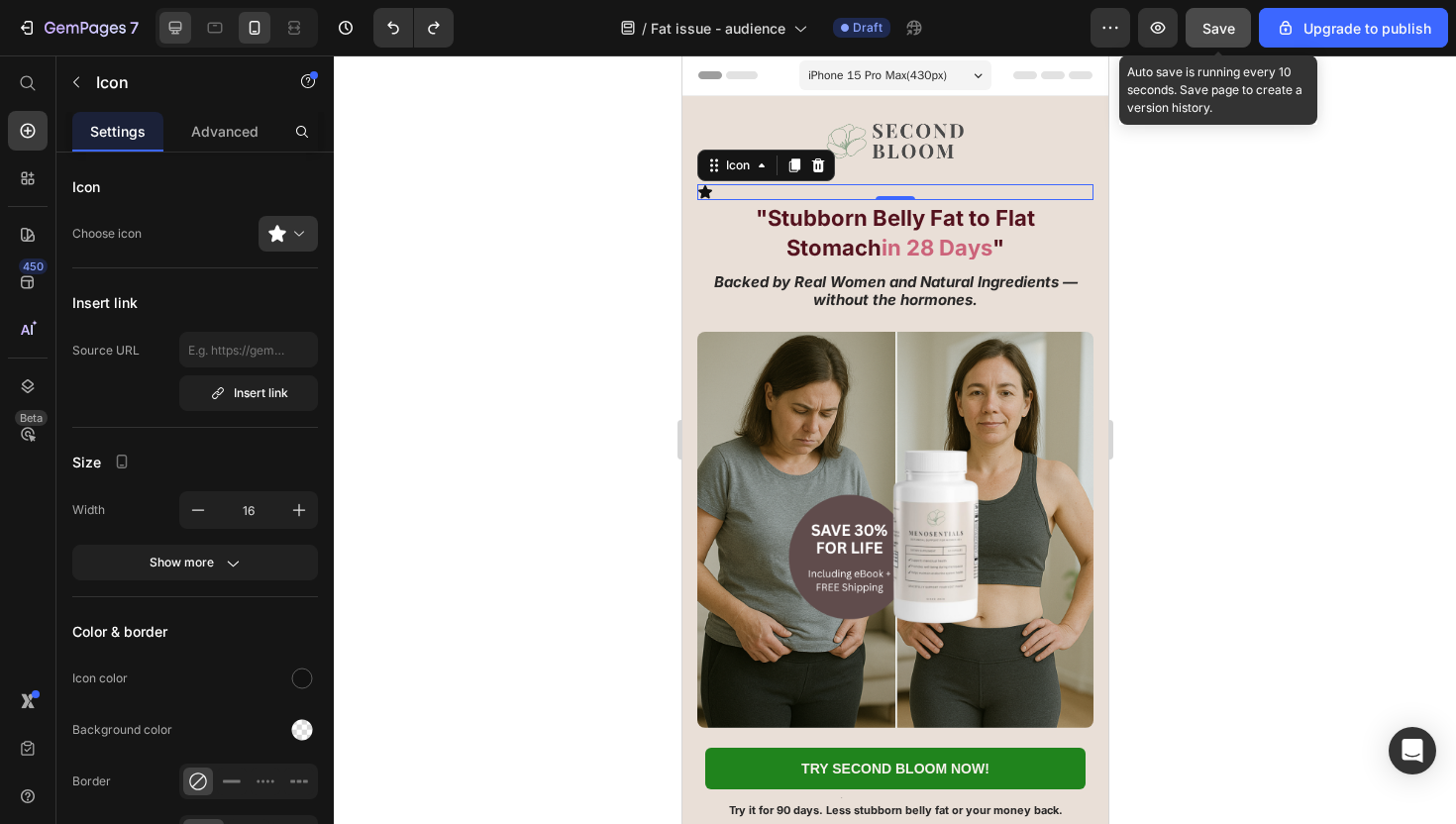 click 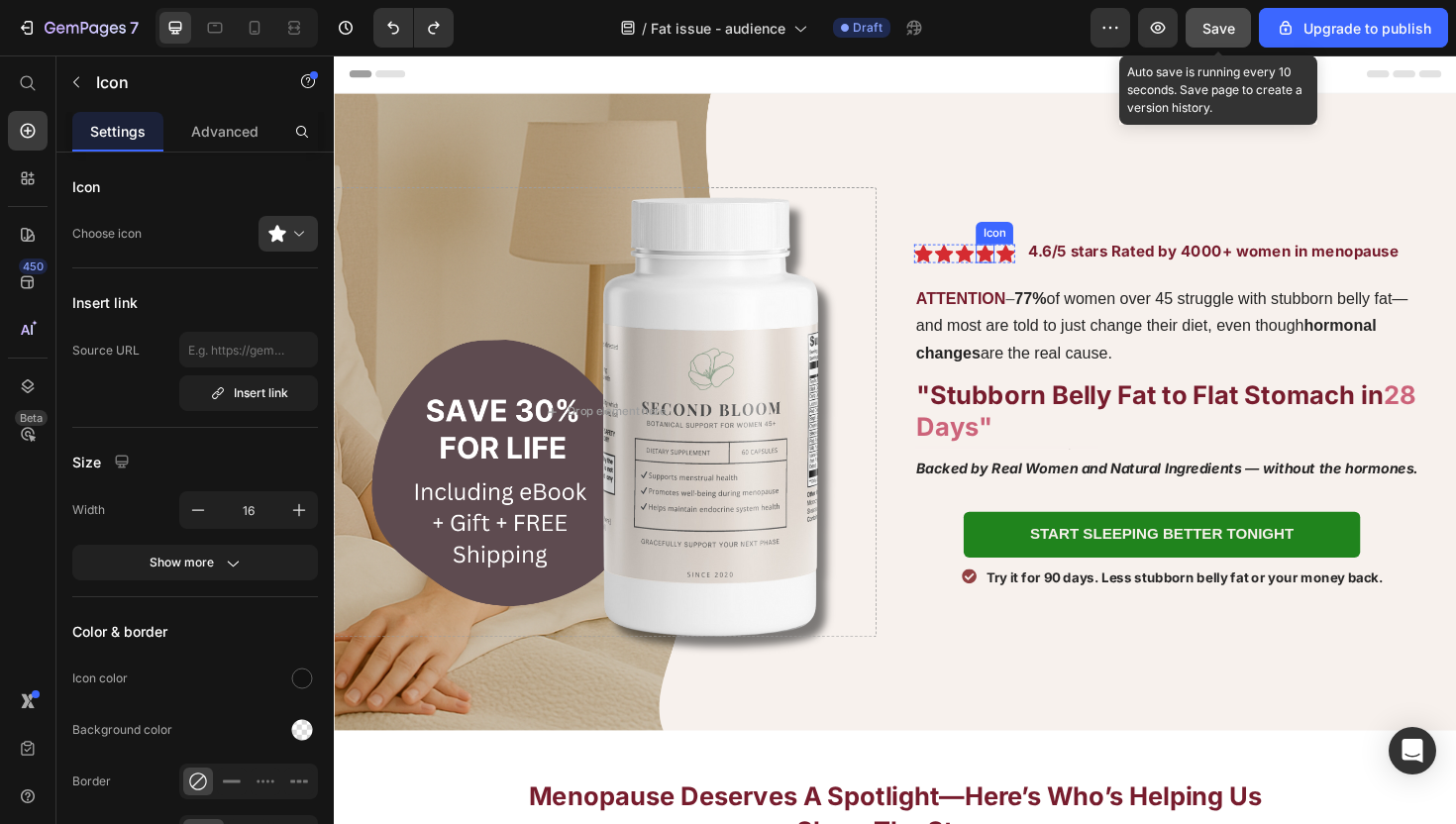 click 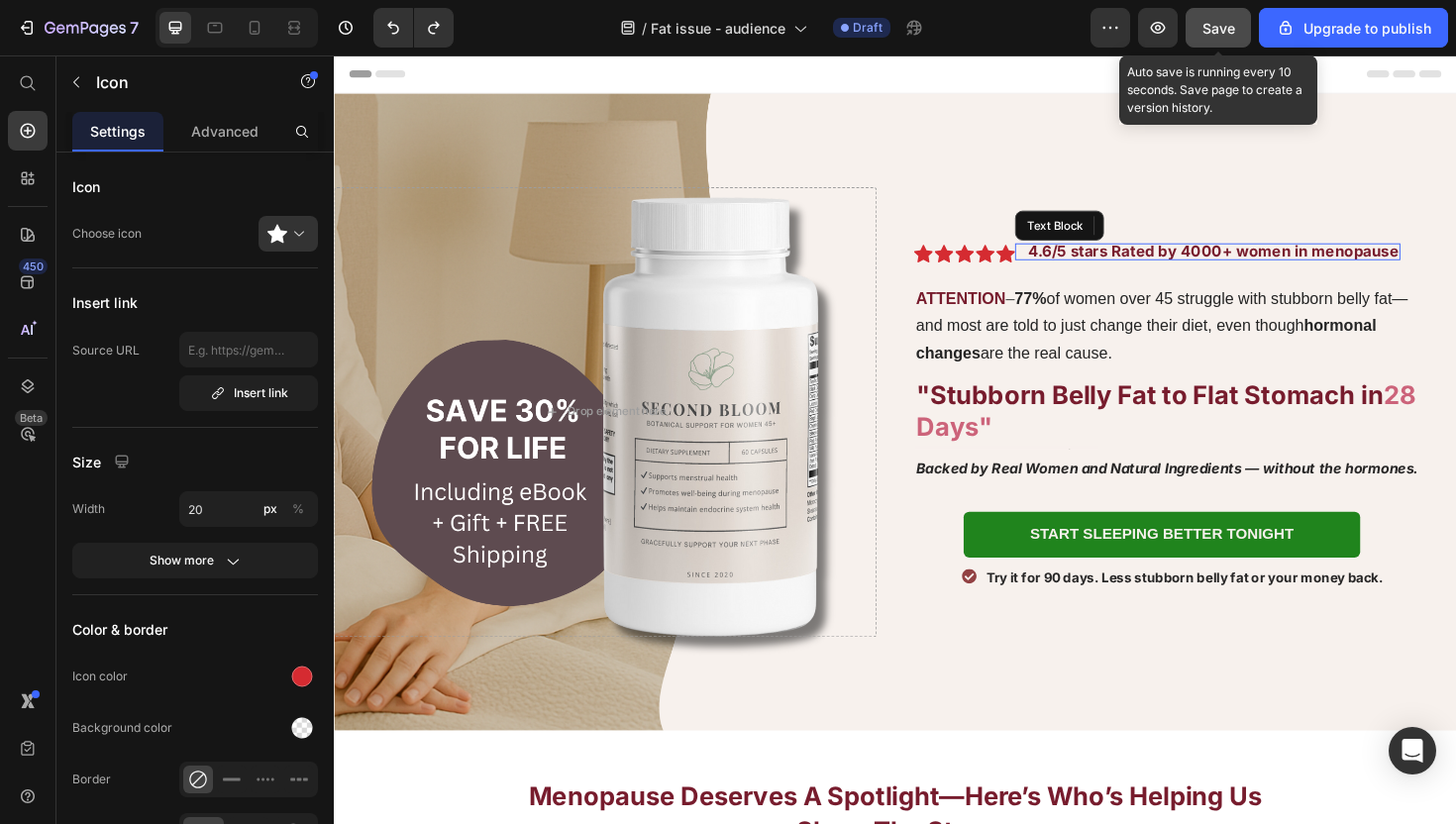 click on "4.6/5 stars Rated by 4000+ women in menopause Text Block" at bounding box center [1259, 263] 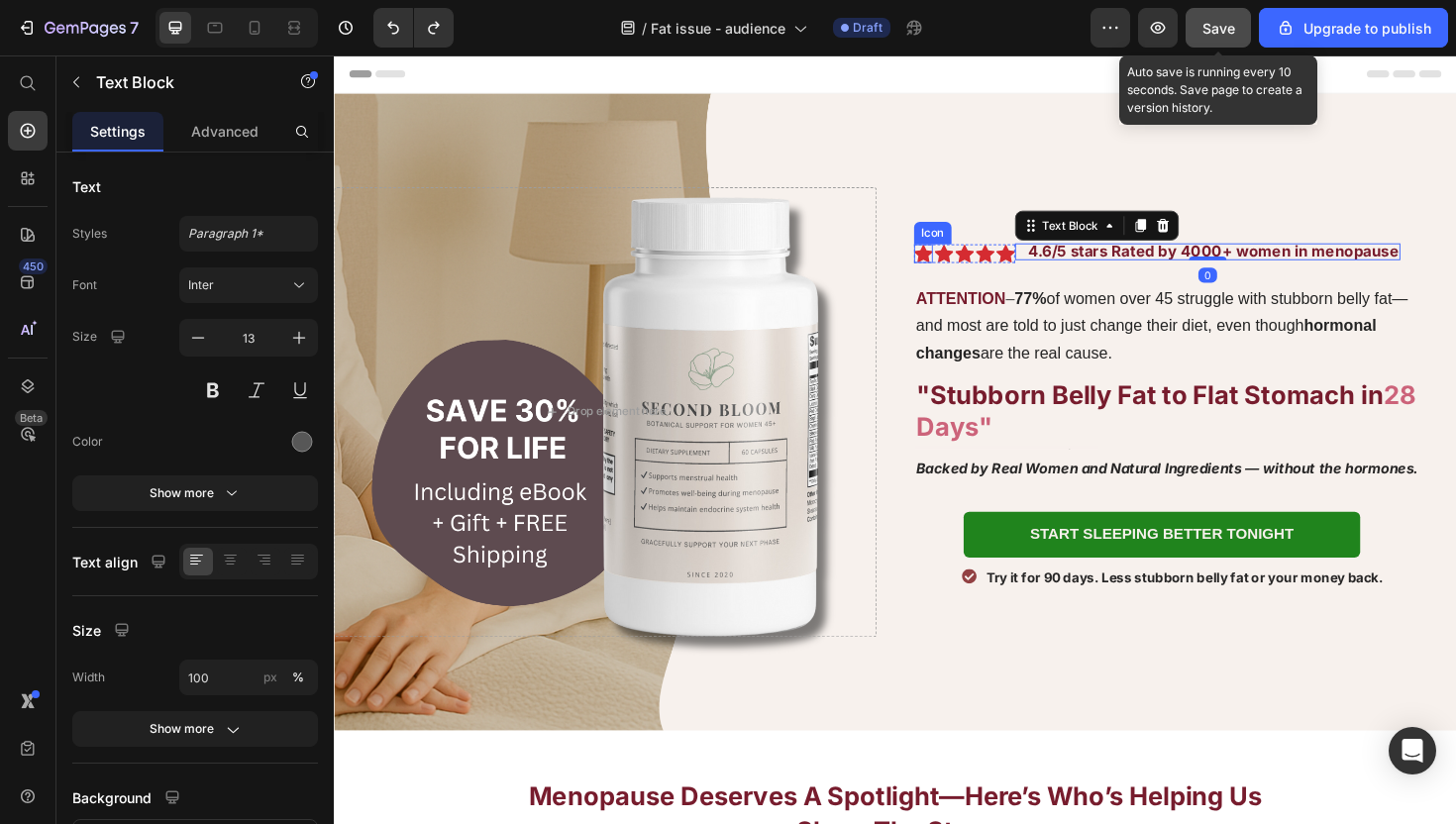 click 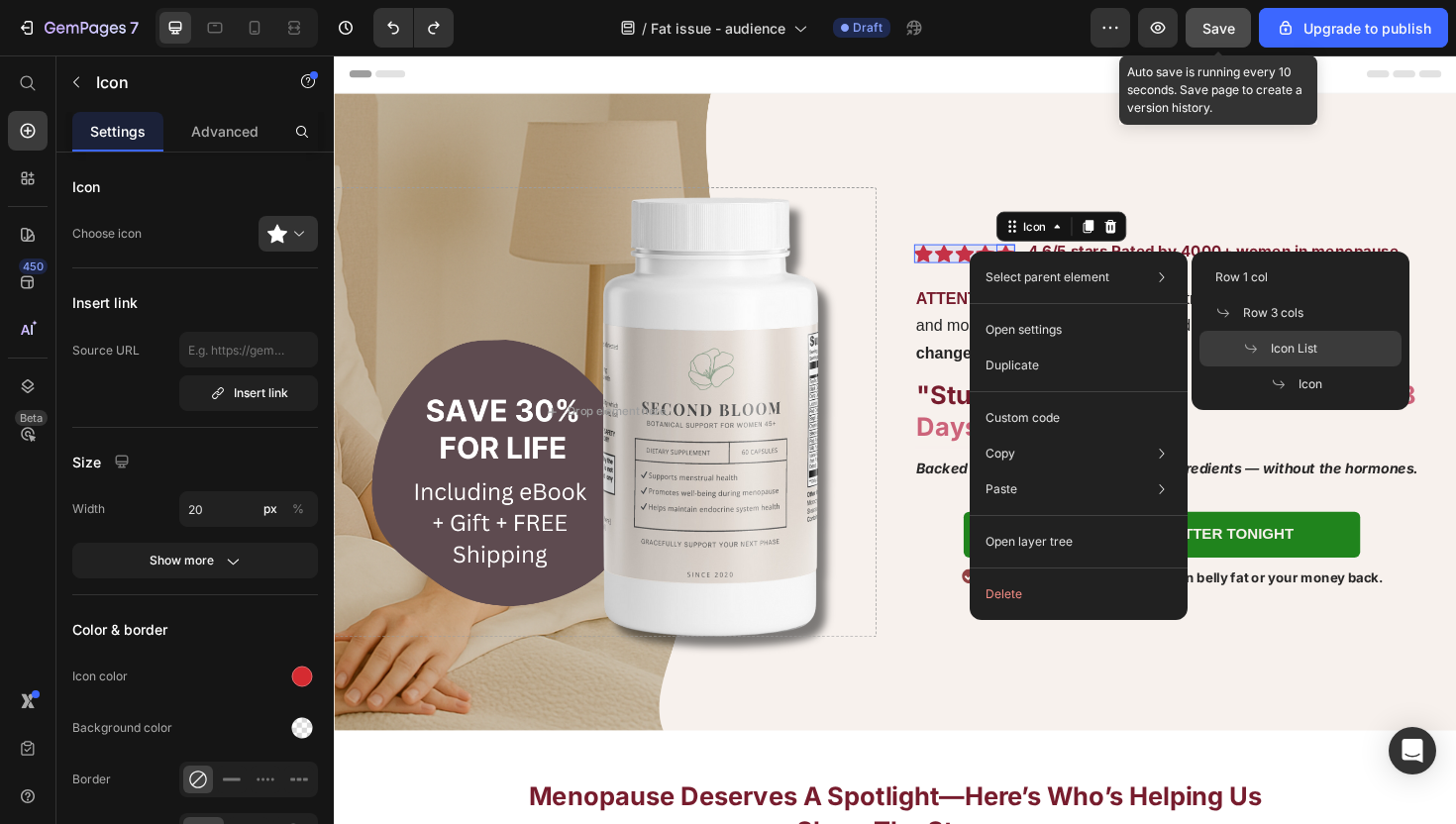 click on "Icon List" at bounding box center [1294, 349] 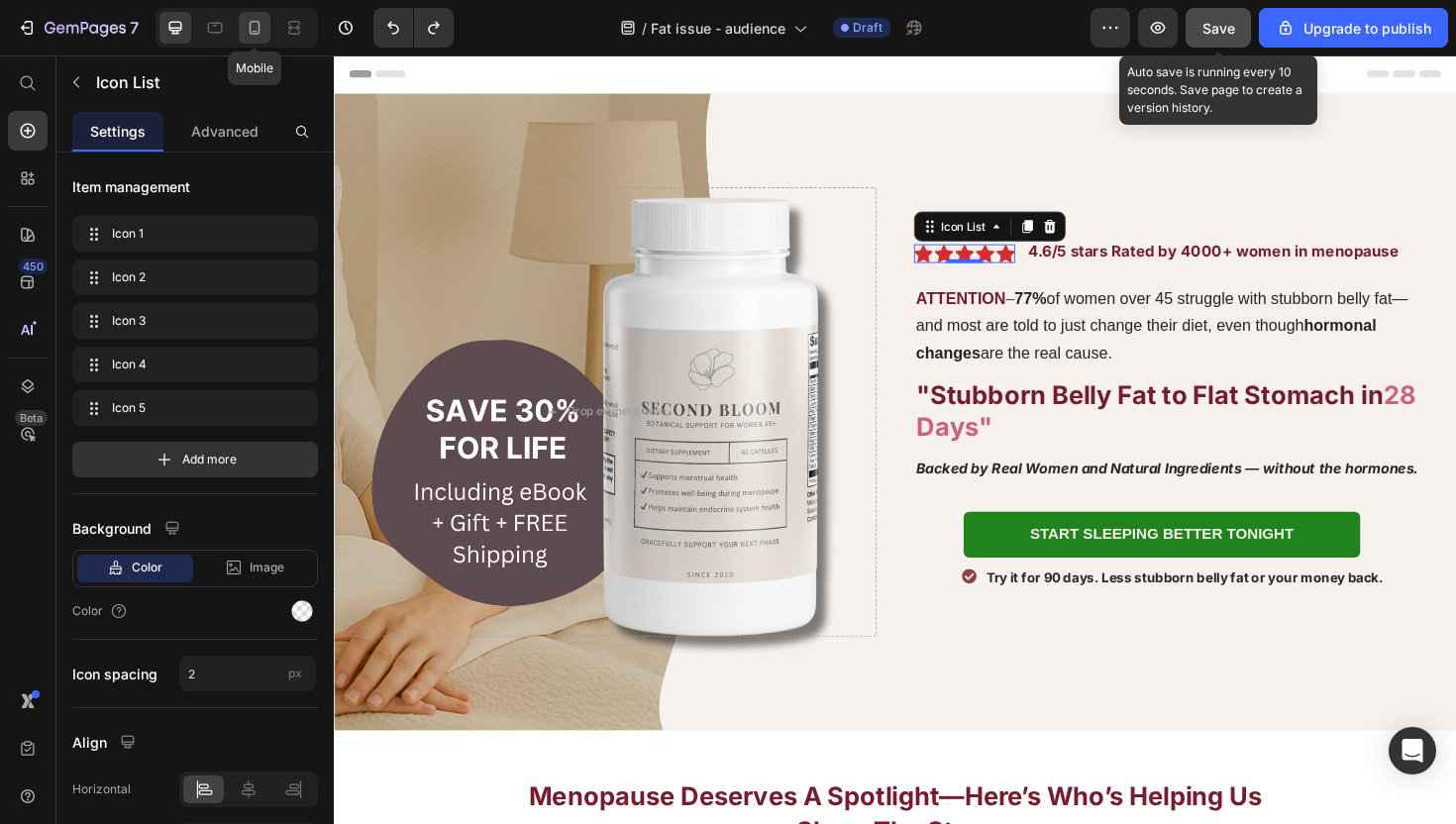 click 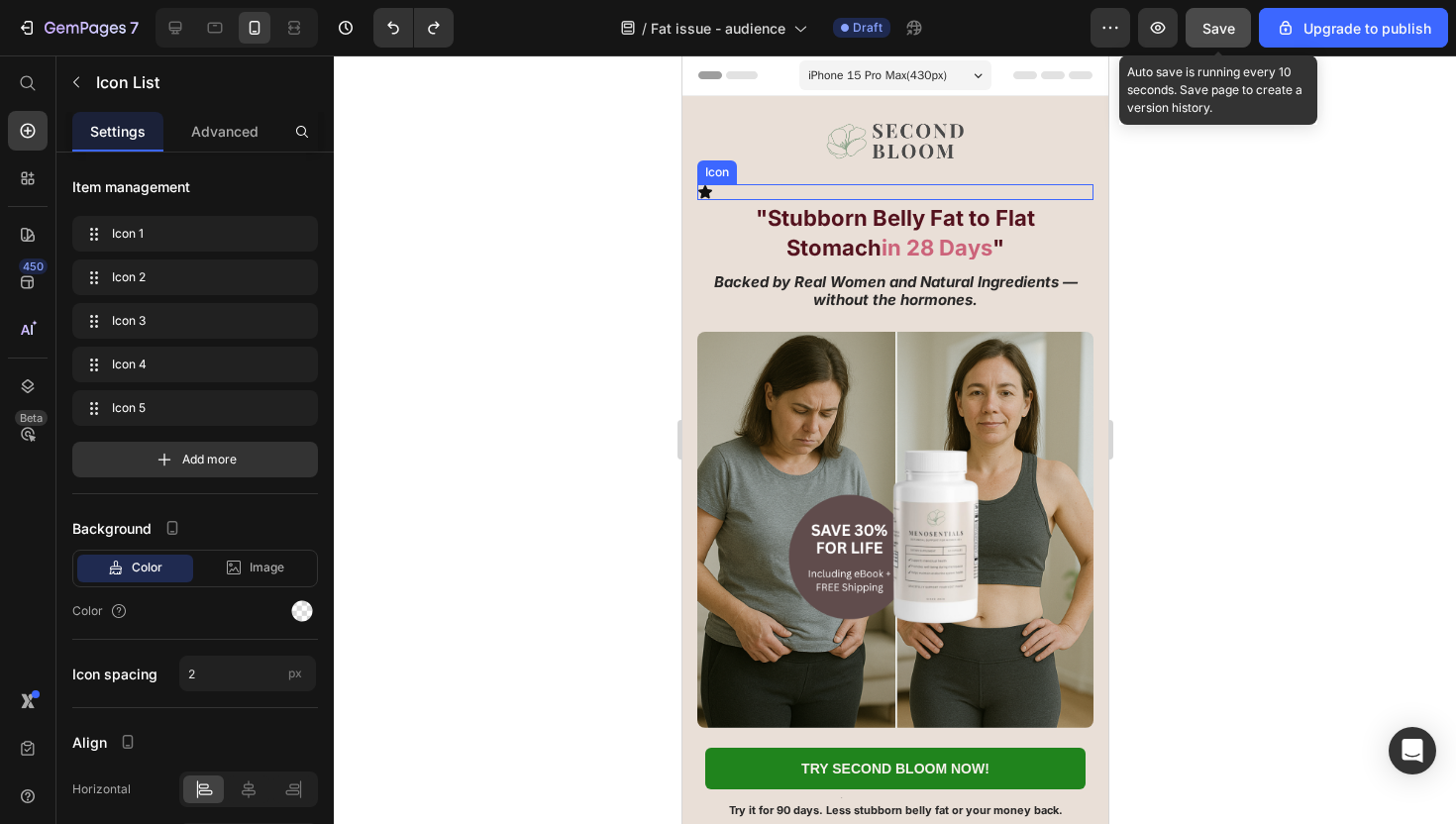 click on "Icon" at bounding box center (894, 192) 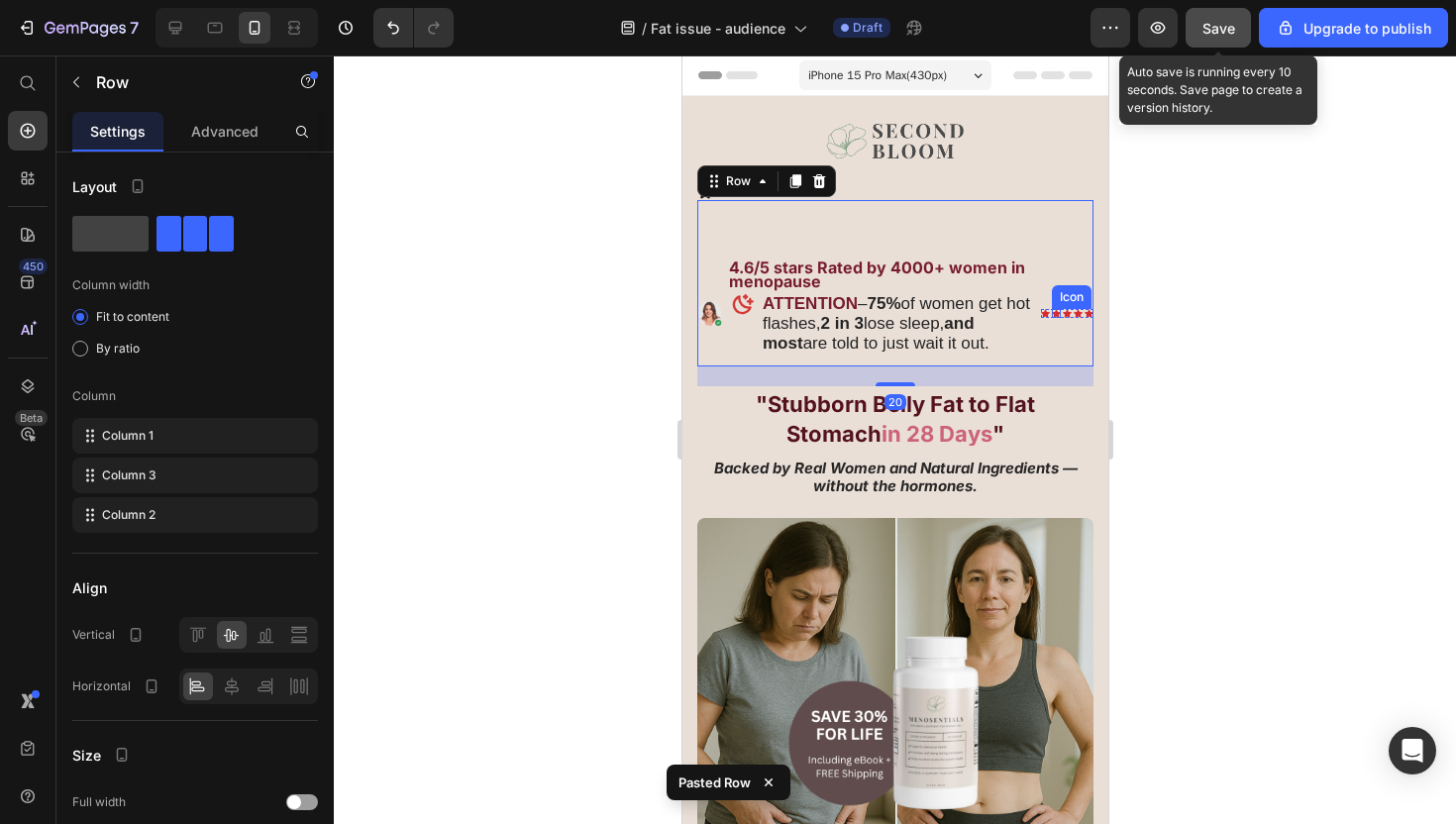 click 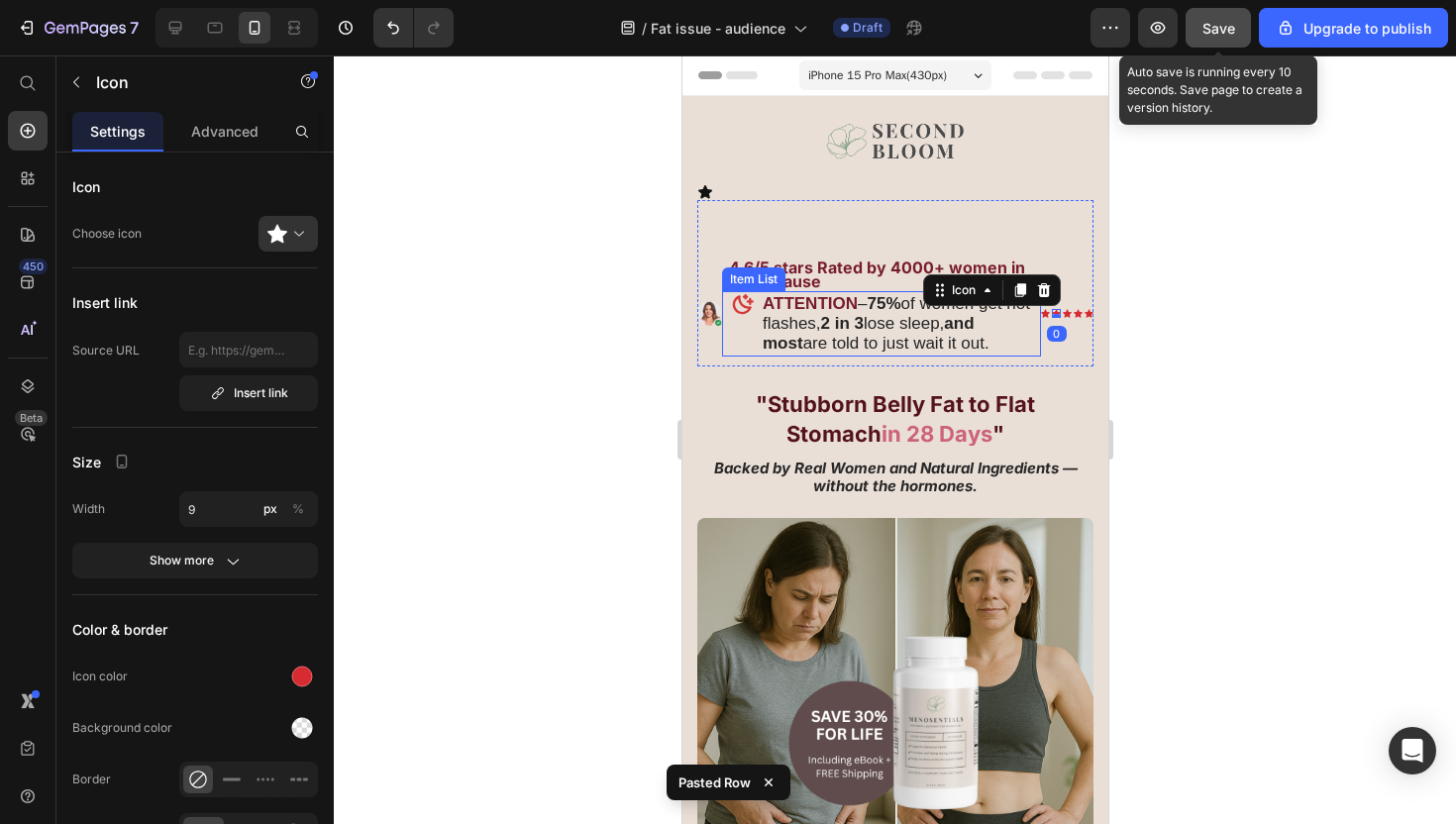 click on "ATTENTION  –  75%  of women get hot flashes,  2 in 3  lose sleep,  and most  are told to just wait it out." at bounding box center (881, 324) 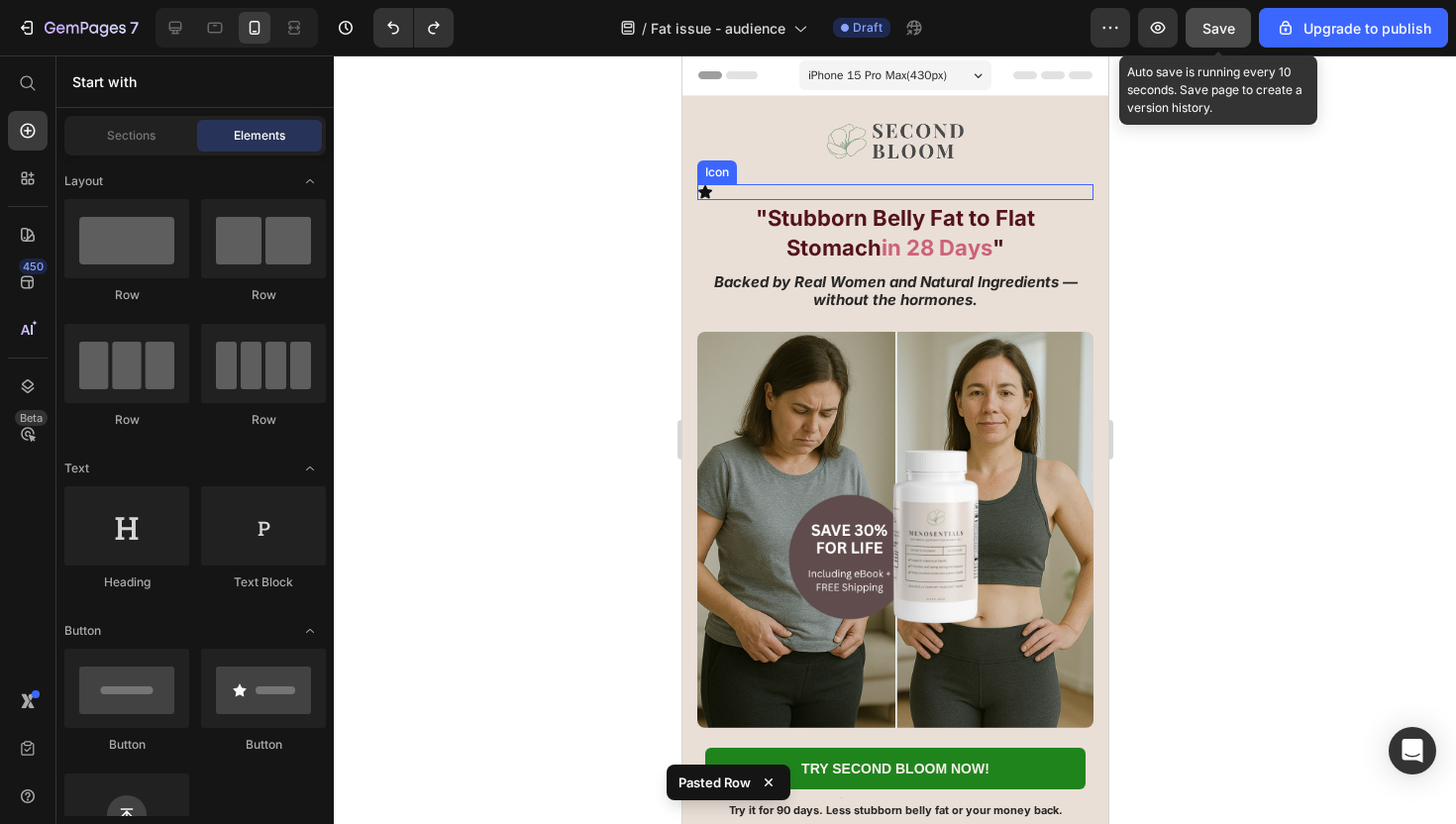 click on "Icon" at bounding box center (894, 192) 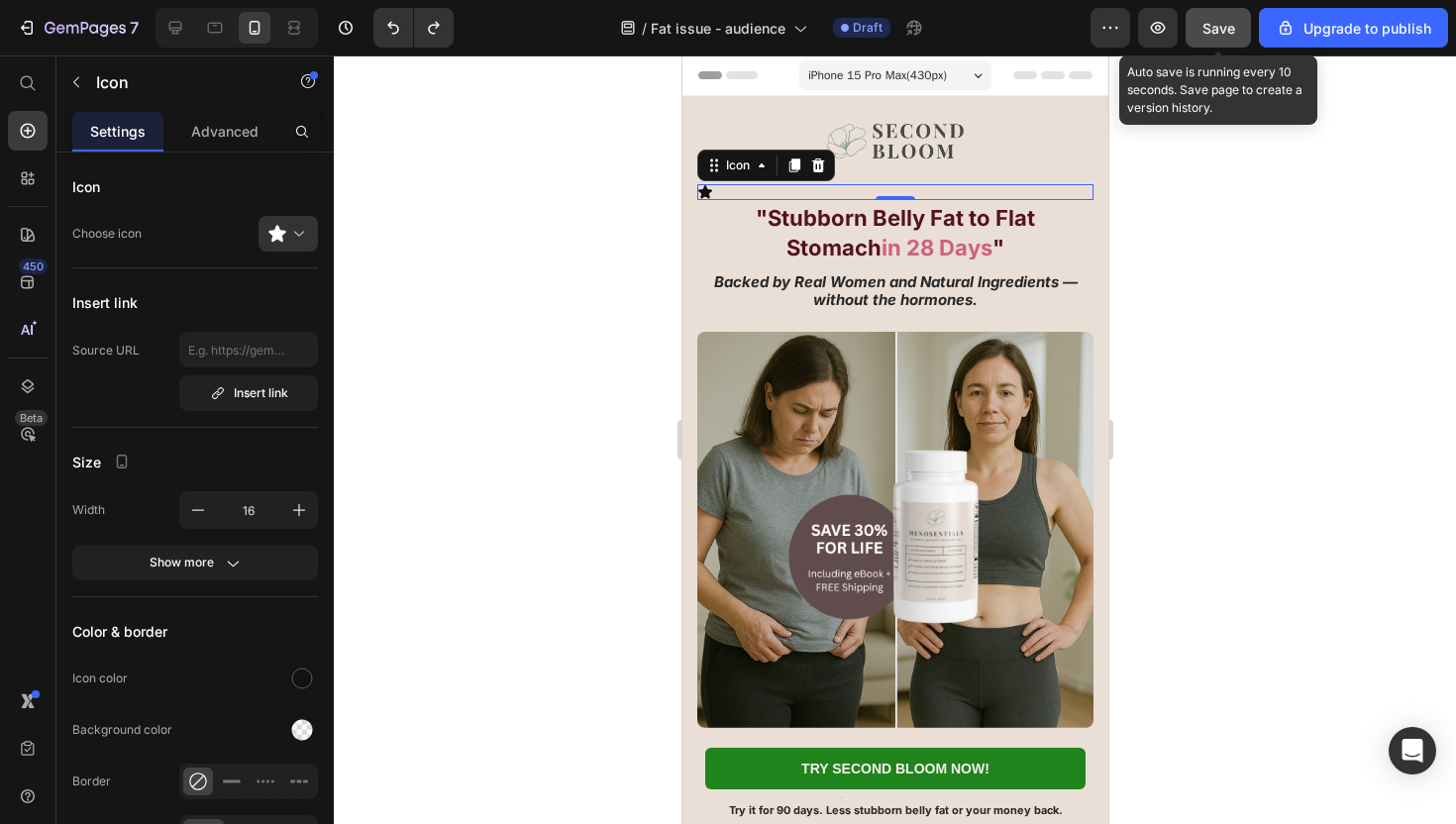 click on "Icon   0" at bounding box center (894, 192) 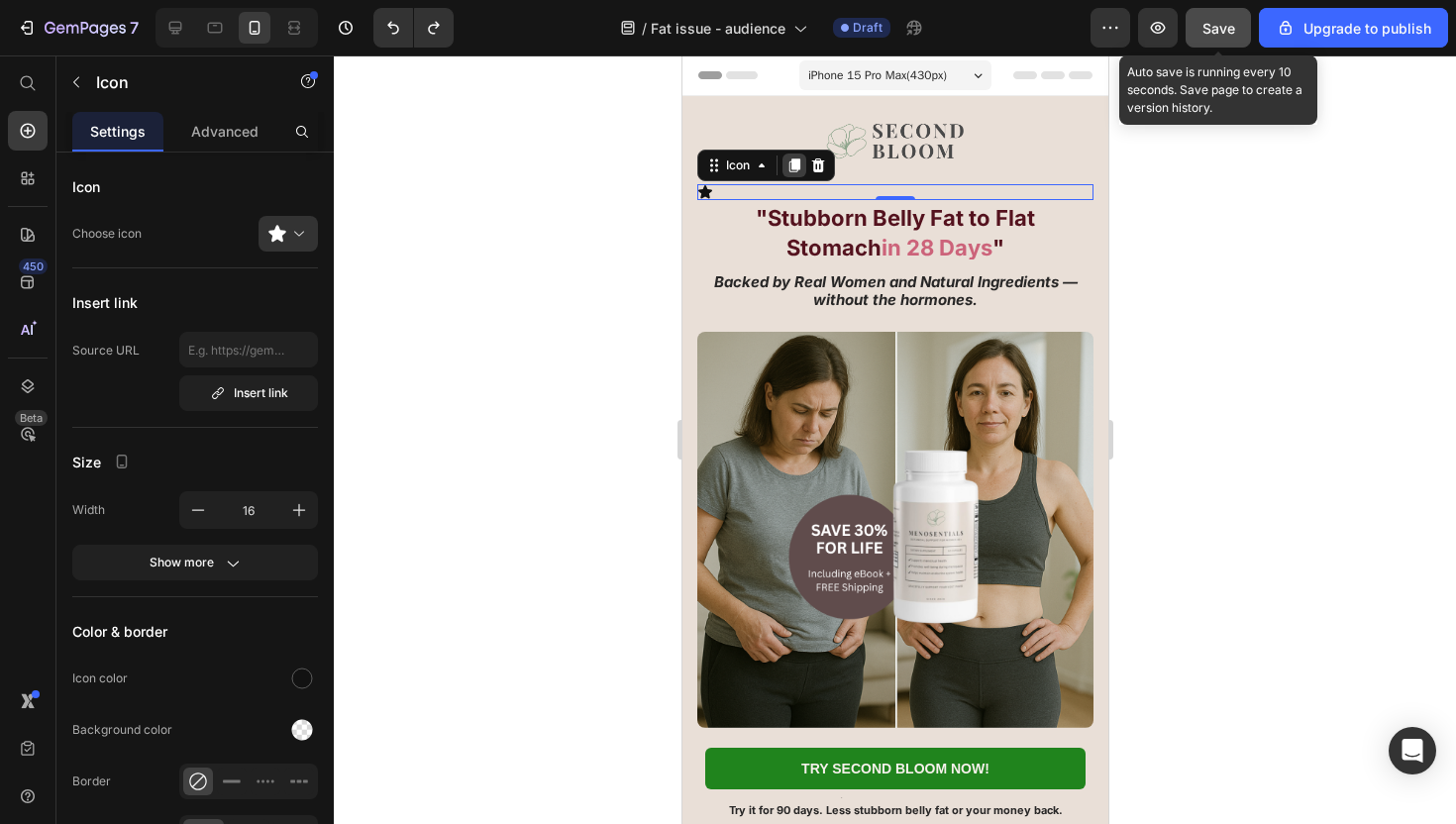 click 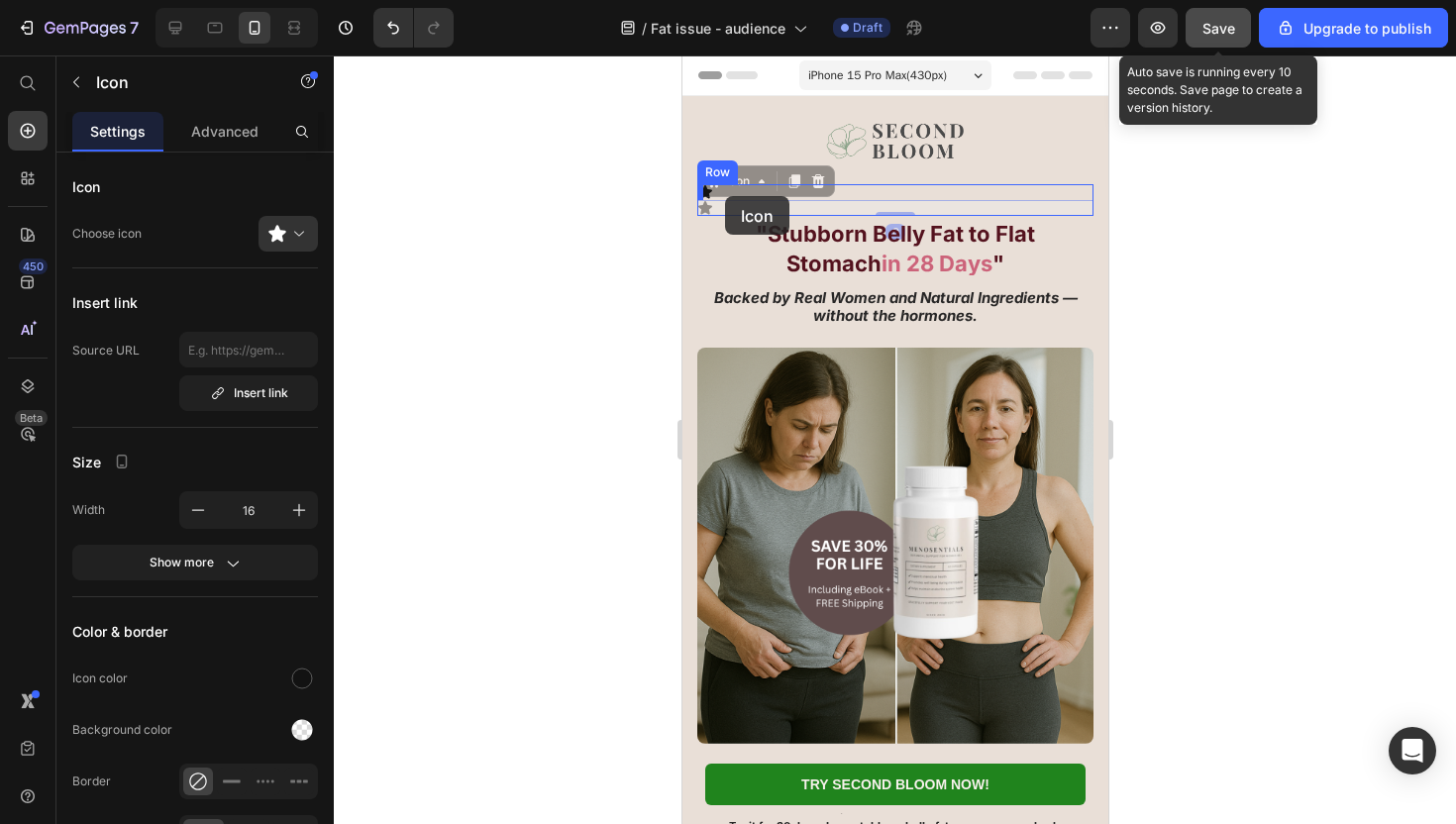drag, startPoint x: 706, startPoint y: 209, endPoint x: 723, endPoint y: 196, distance: 21.400935 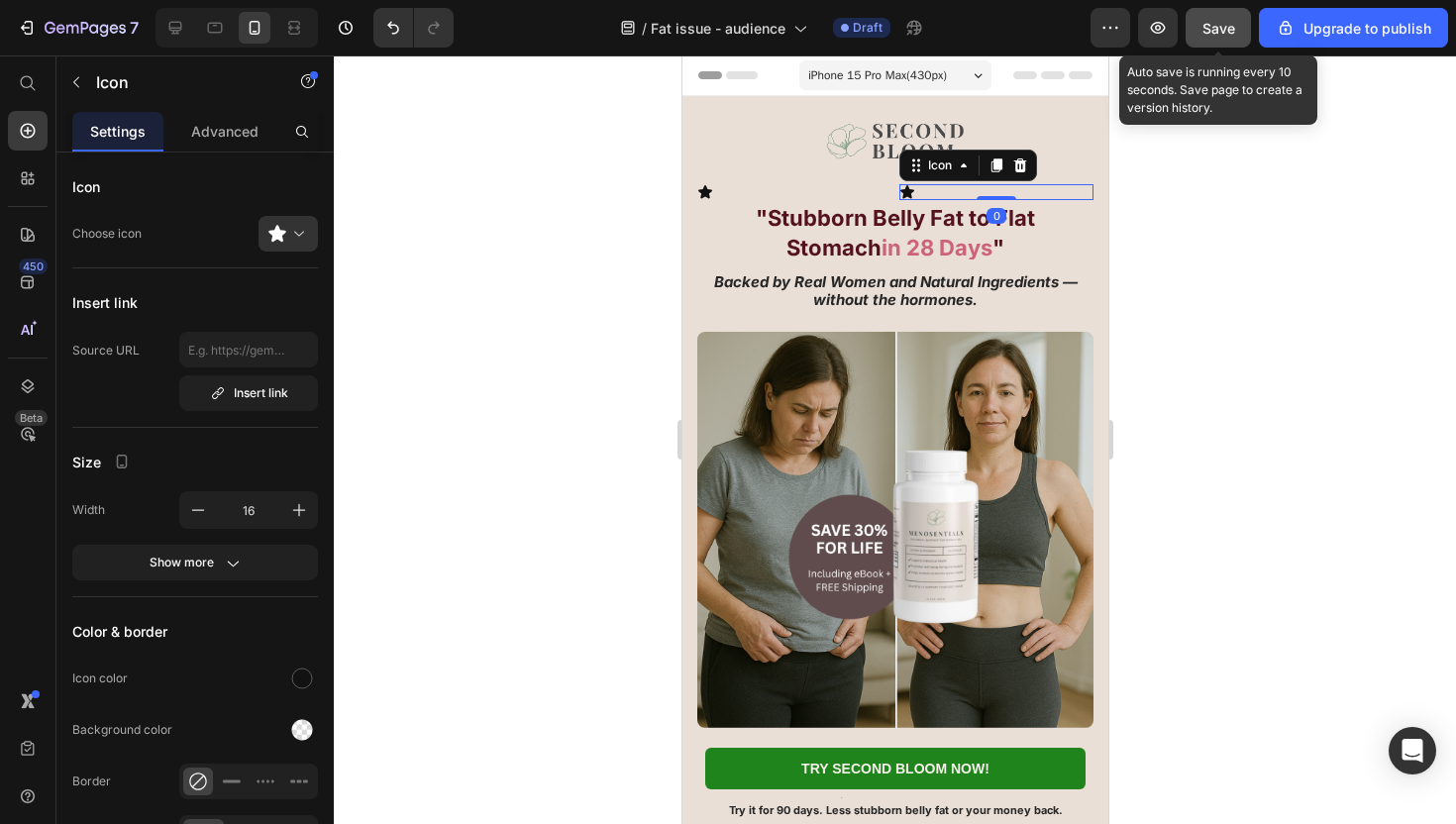 click 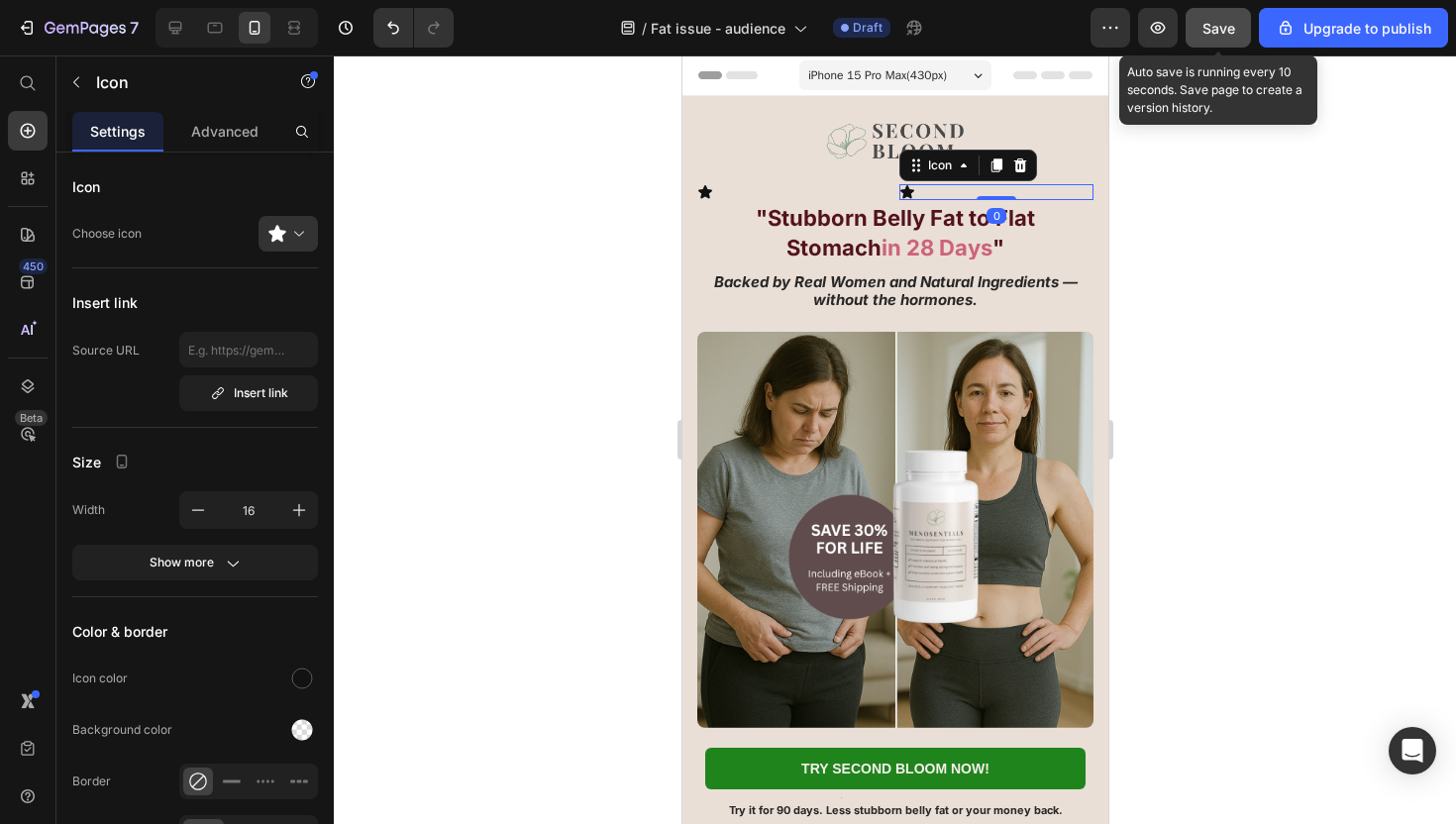 click on "Icon   0" at bounding box center [995, 192] 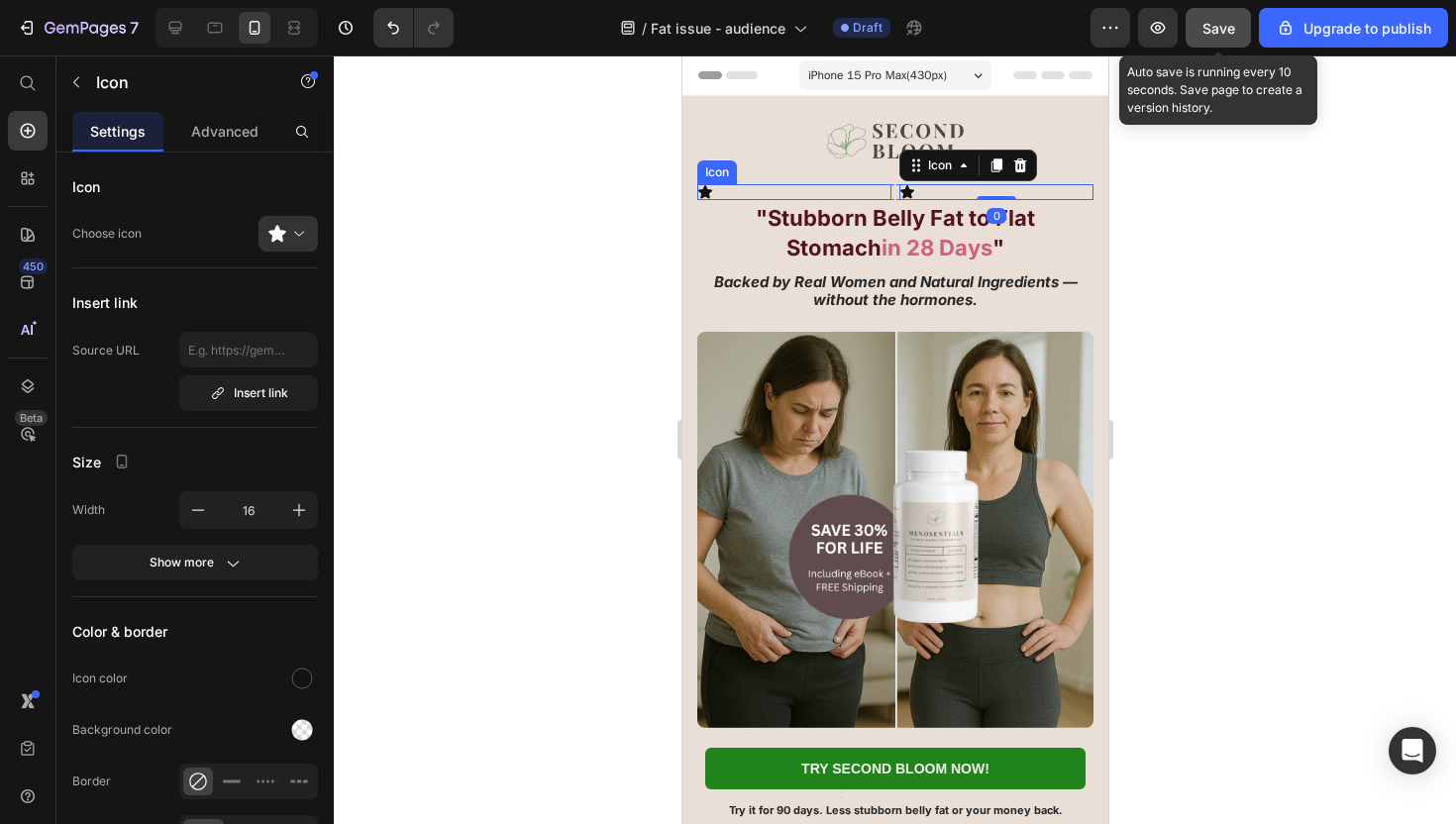 click on "Icon" at bounding box center [793, 192] 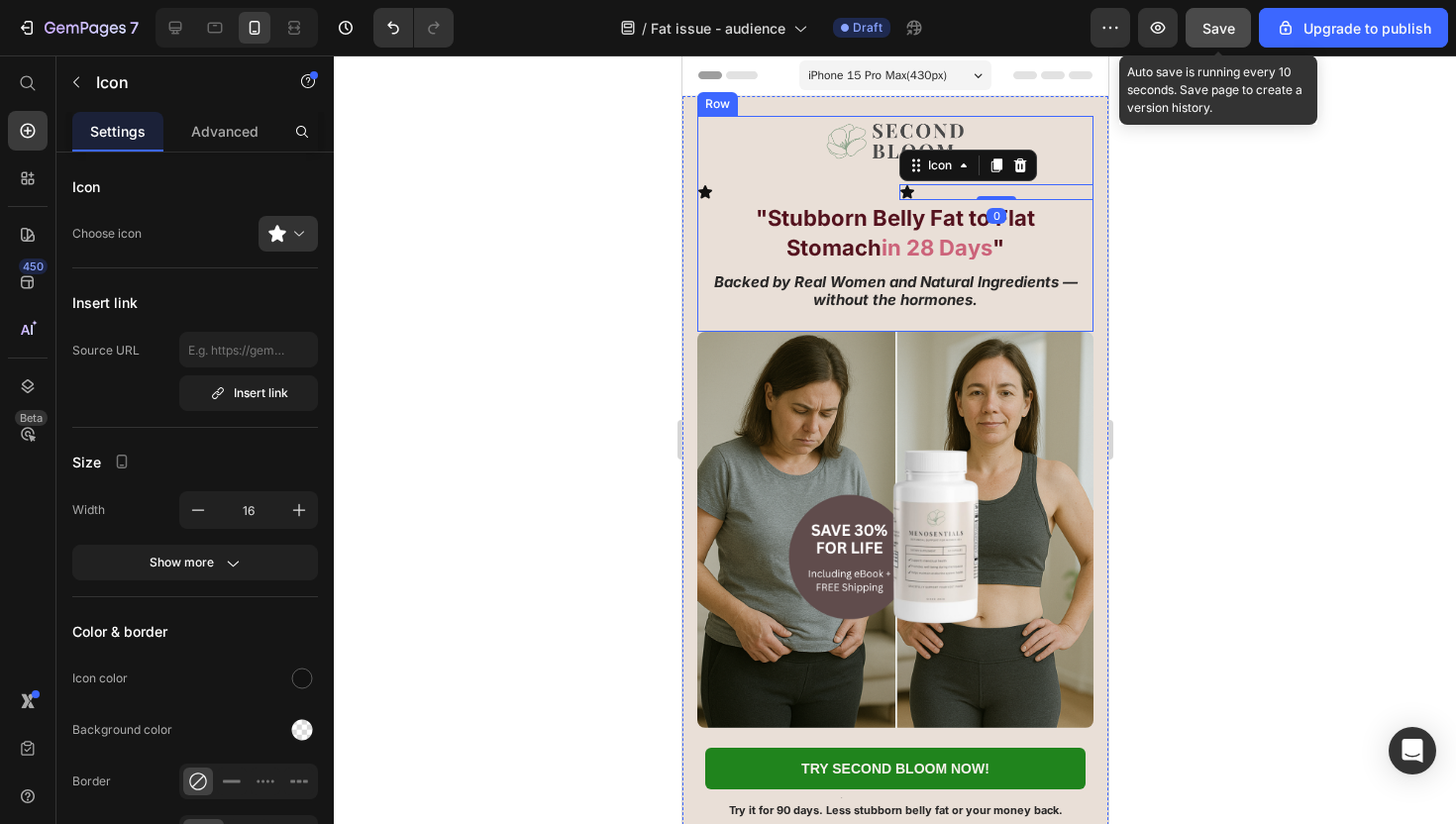 click on "Image
Icon
Icon   0 Row" at bounding box center [894, 157] 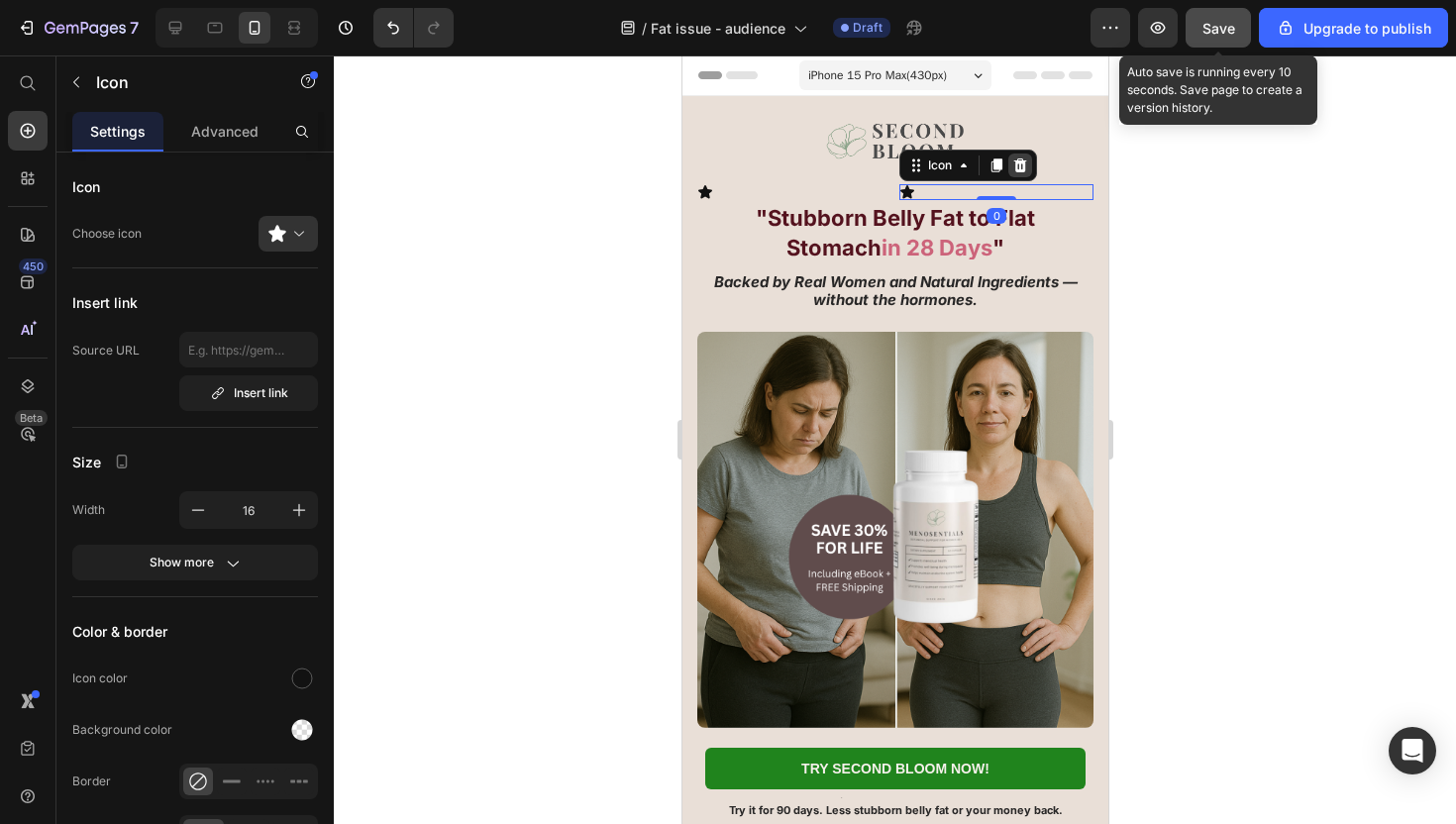 click 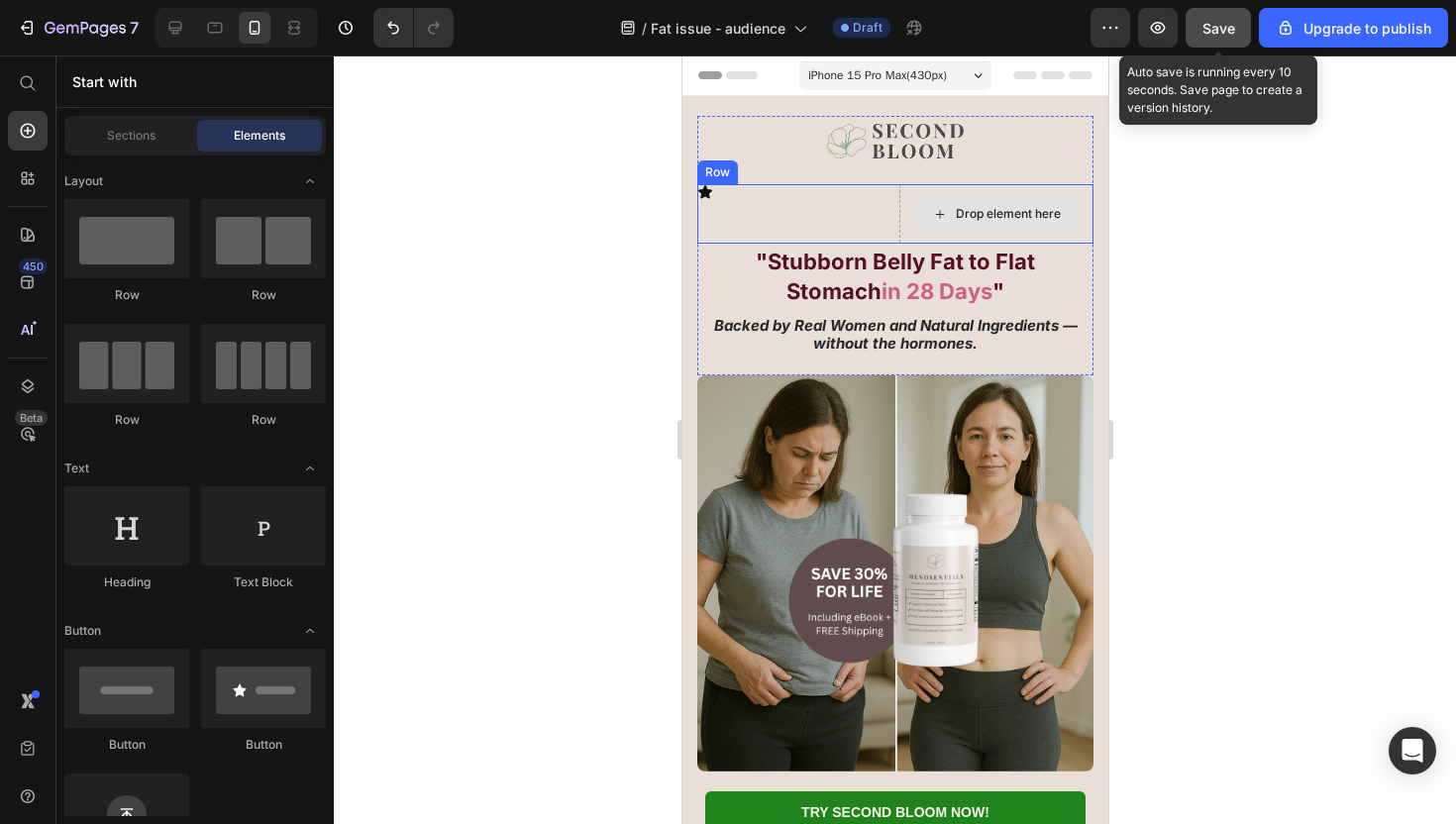 click 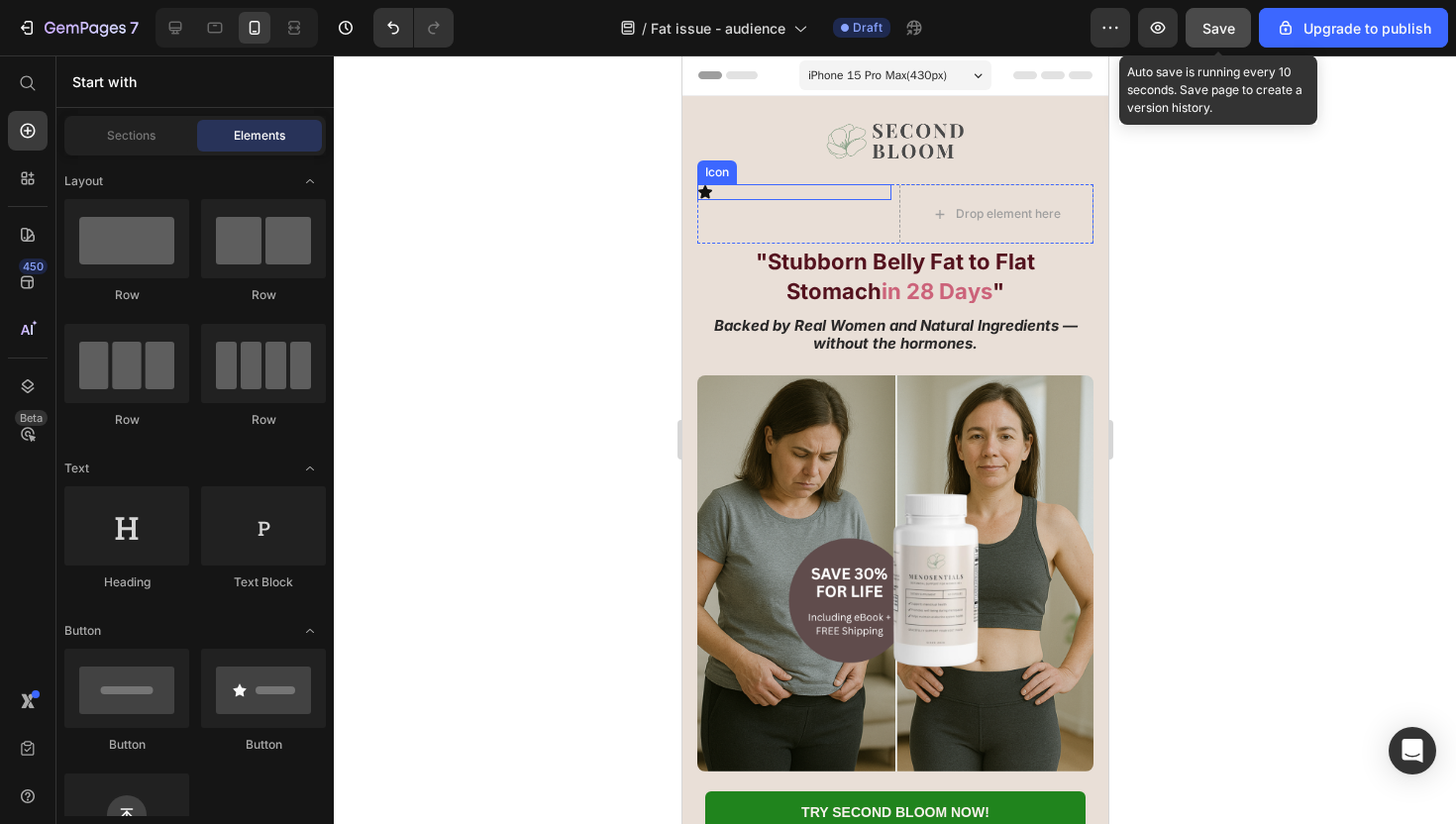 click on "Drop element here" at bounding box center [995, 214] 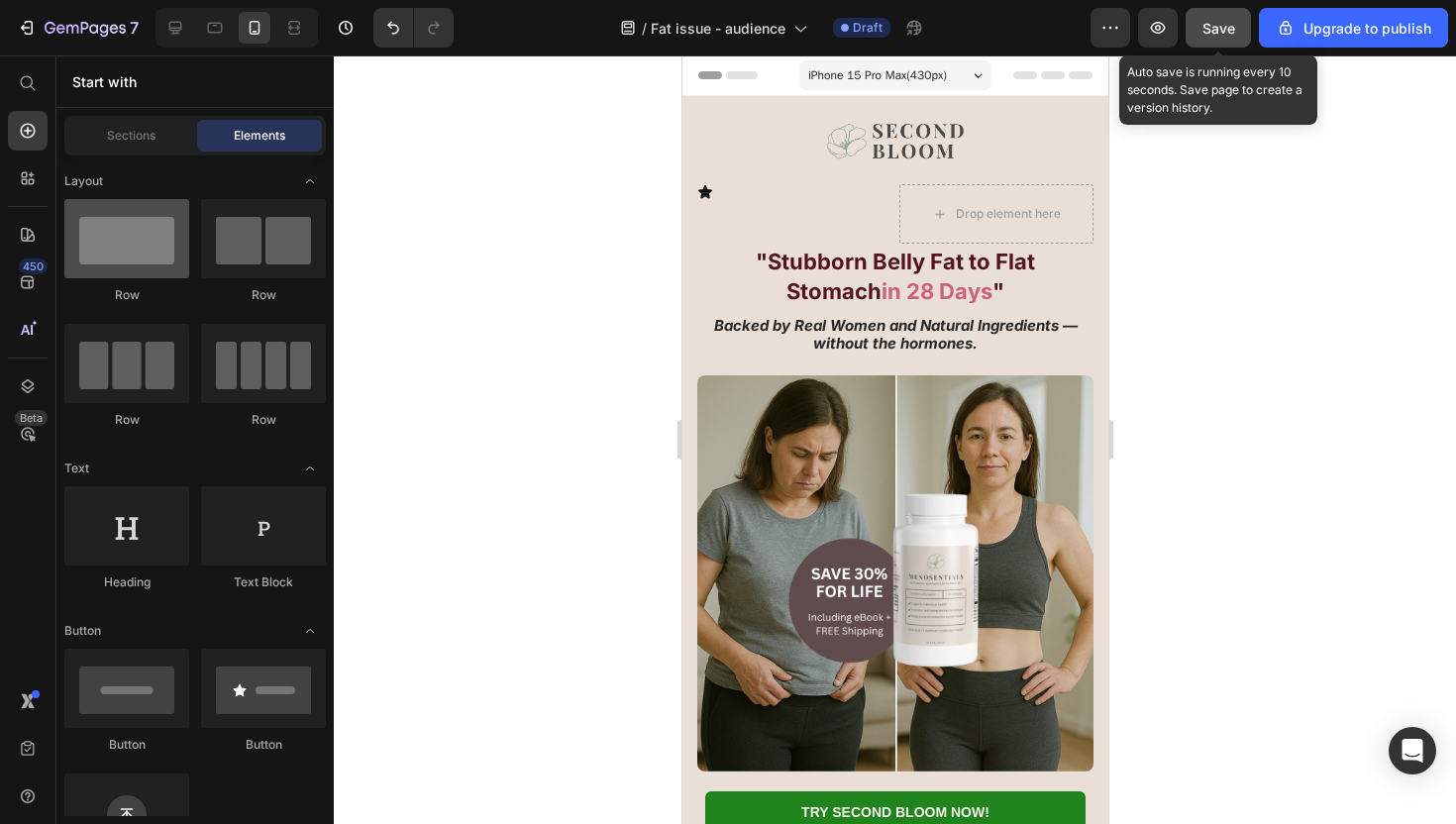 click at bounding box center [127, 239] 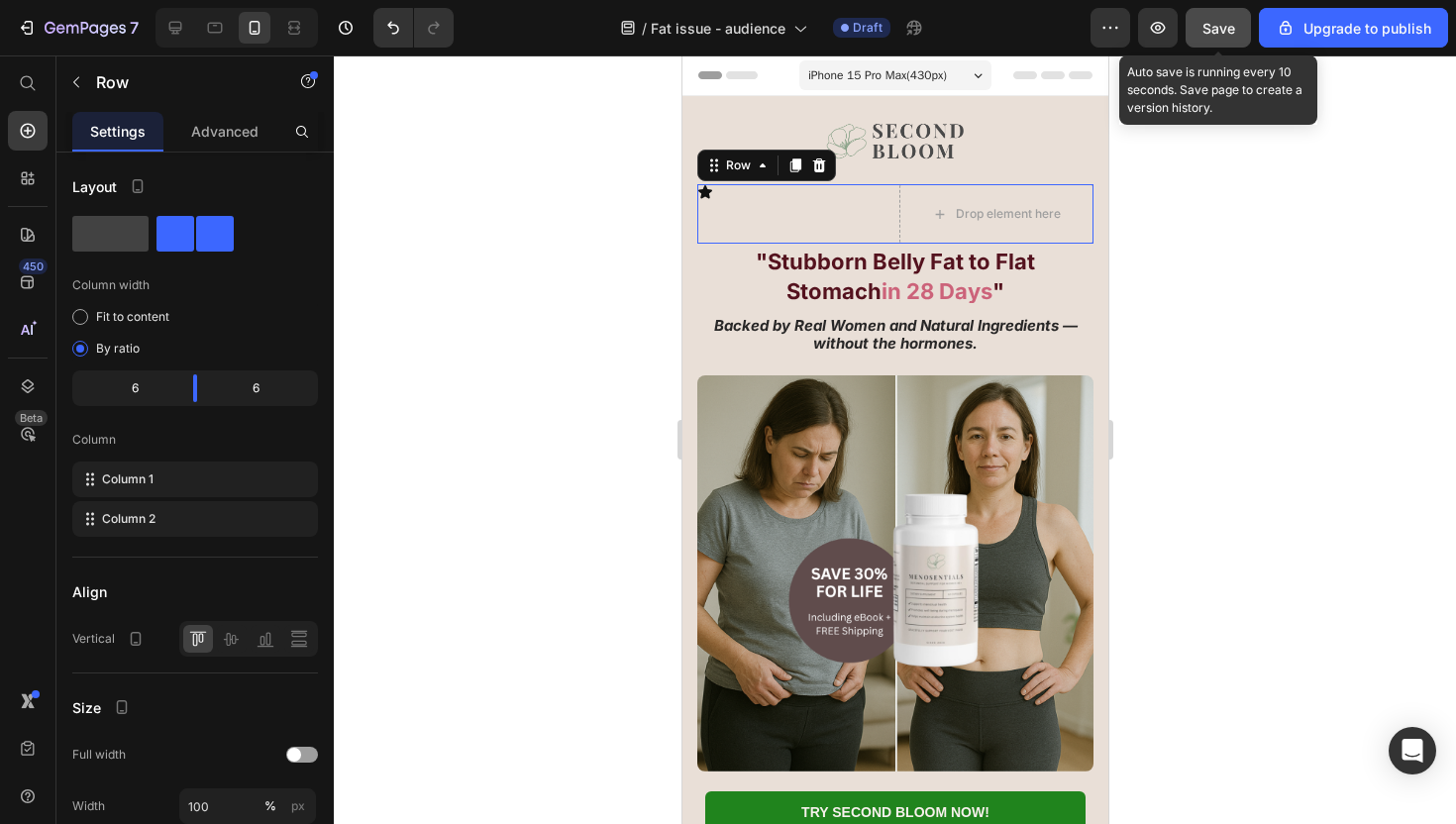 click on "Icon" at bounding box center [793, 214] 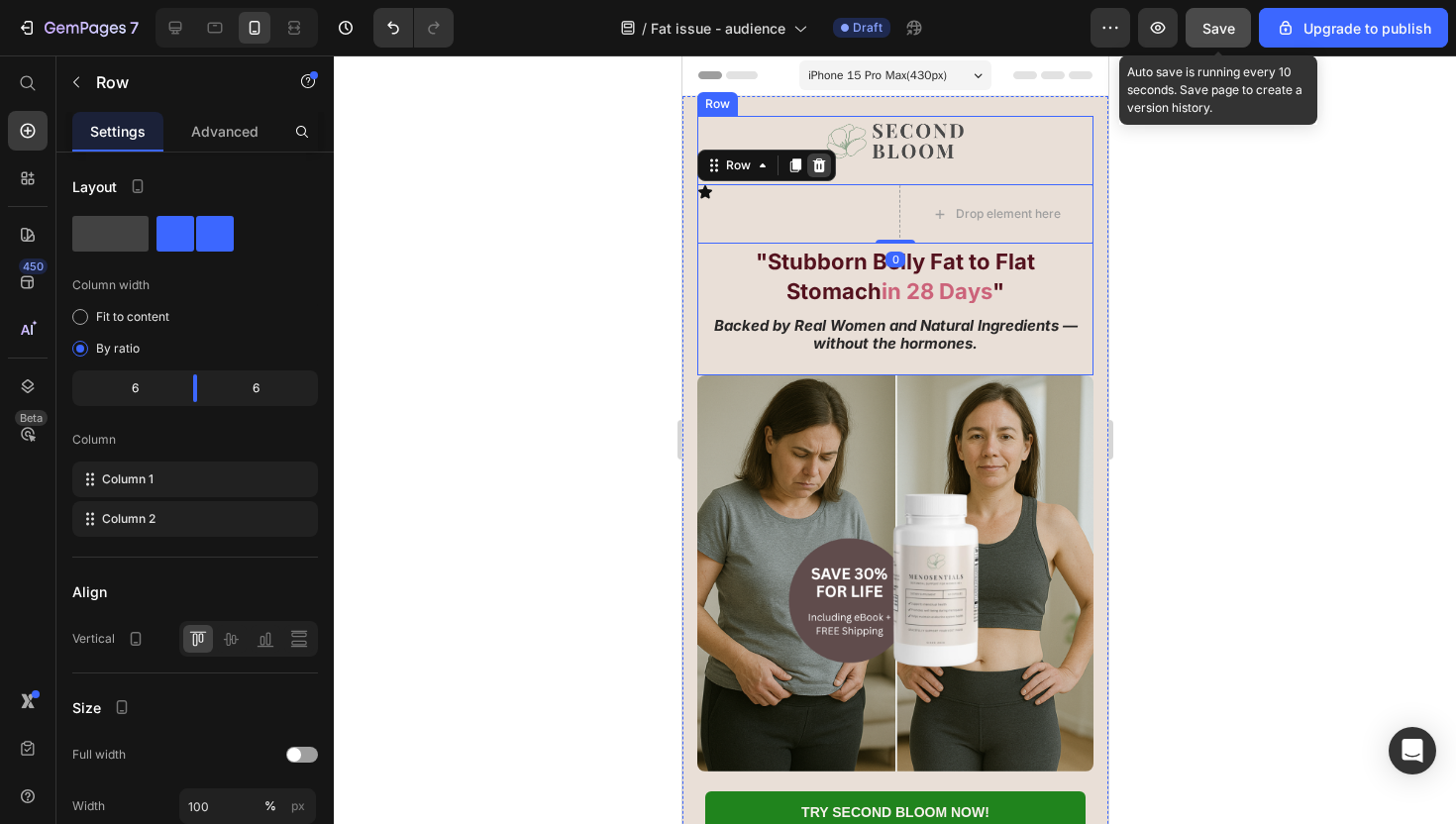 click 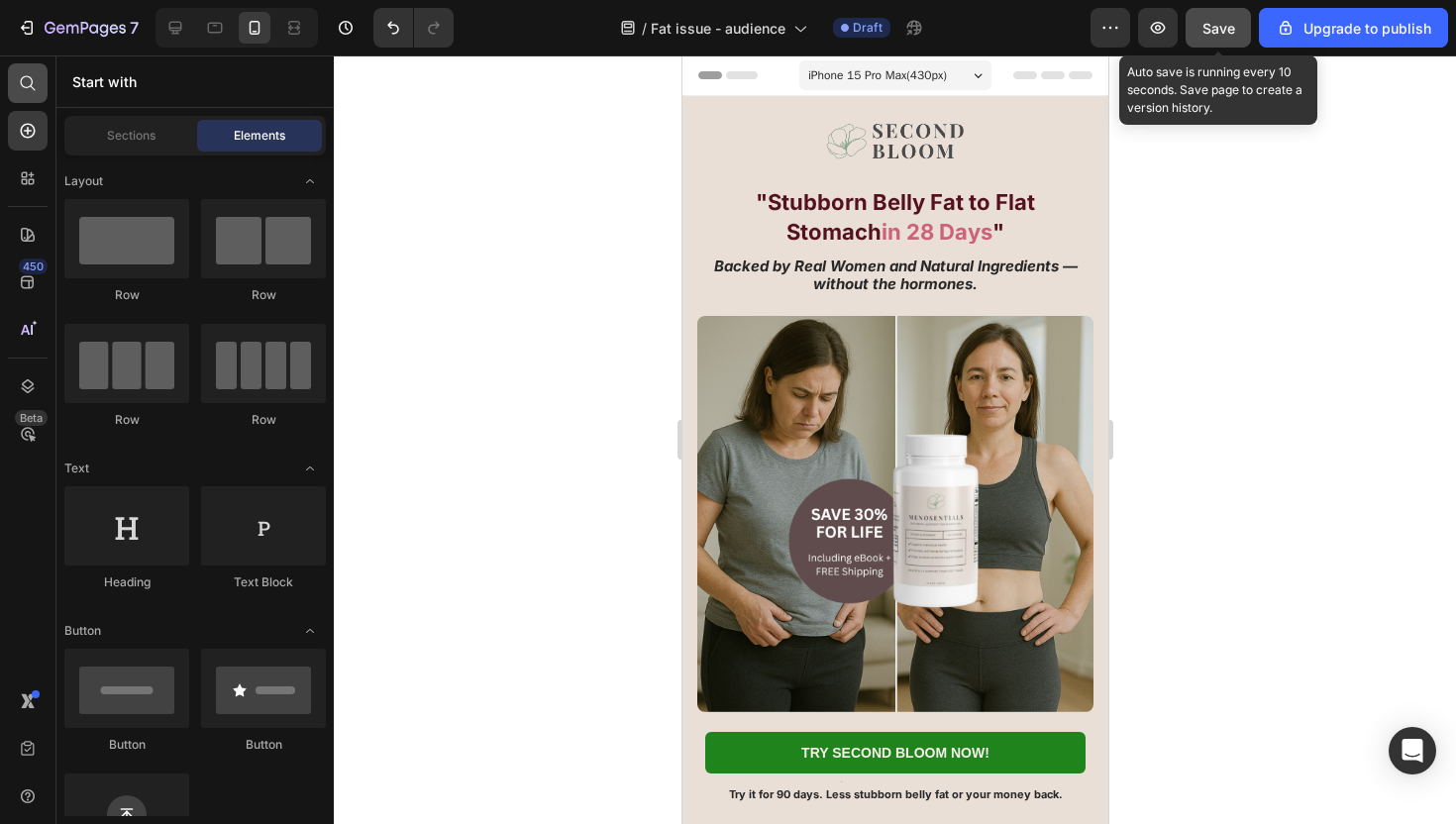 click 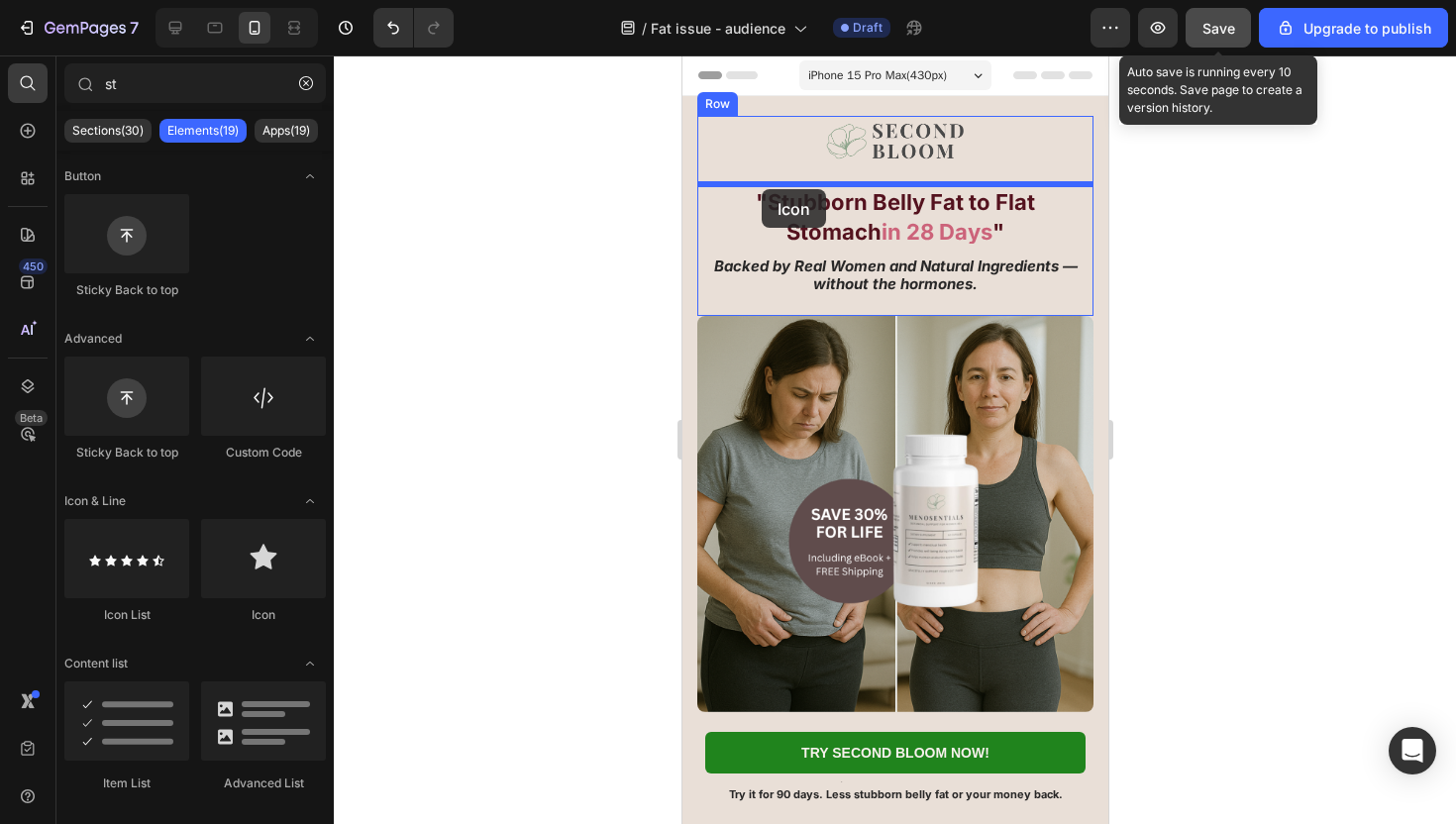 drag, startPoint x: 948, startPoint y: 615, endPoint x: 761, endPoint y: 184, distance: 469.81911 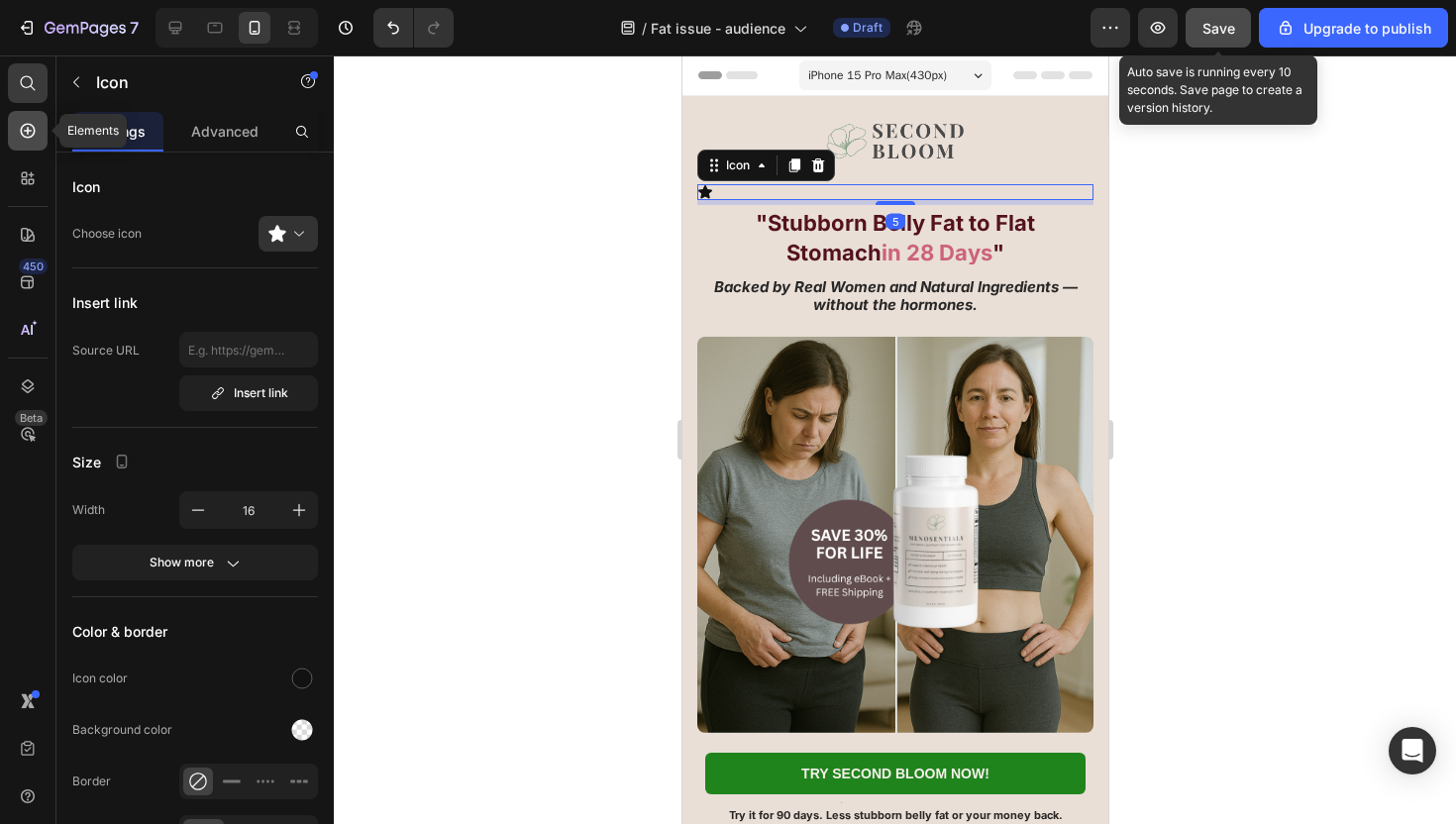 click 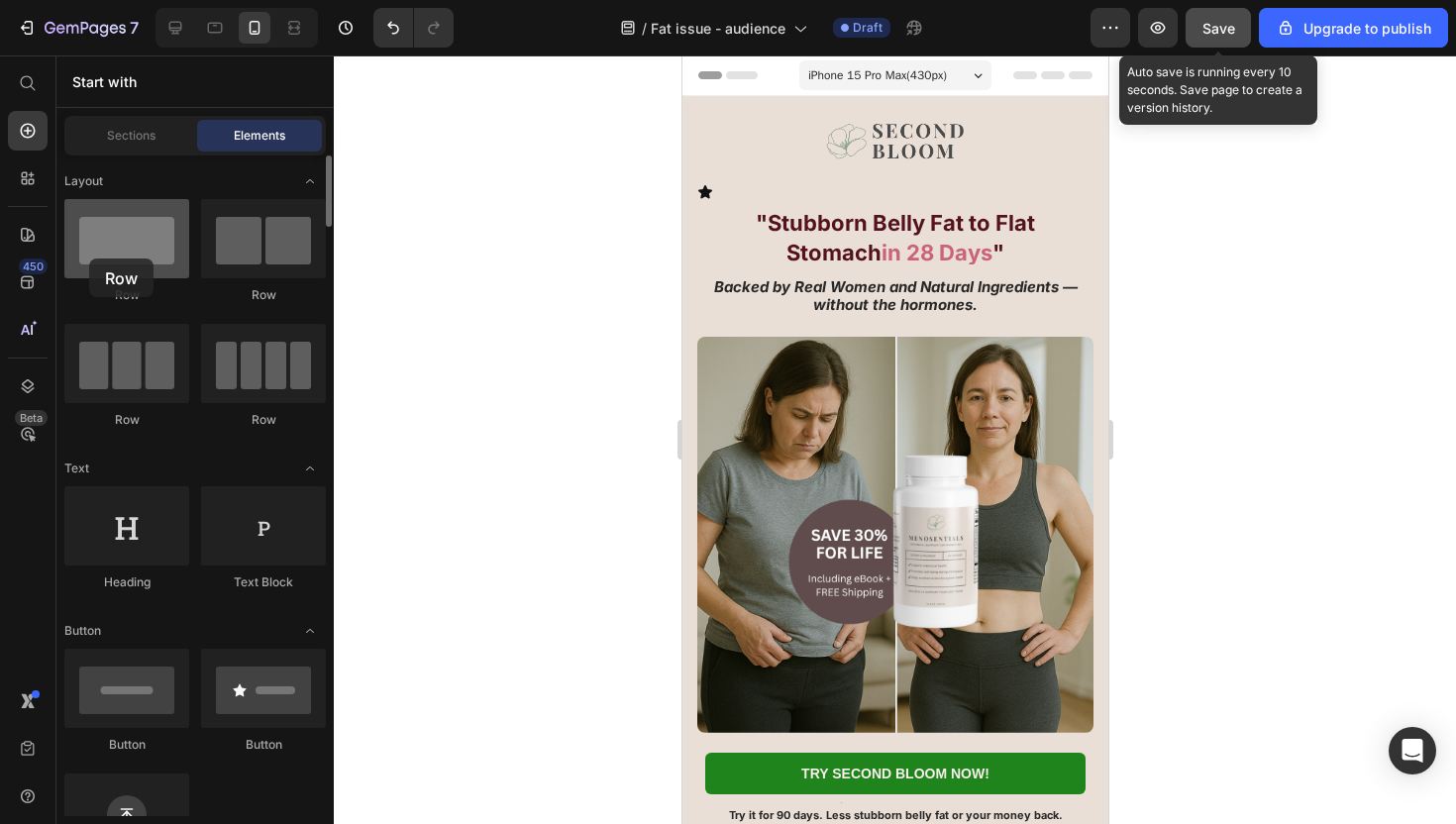 drag, startPoint x: 147, startPoint y: 232, endPoint x: 88, endPoint y: 257, distance: 64.07808 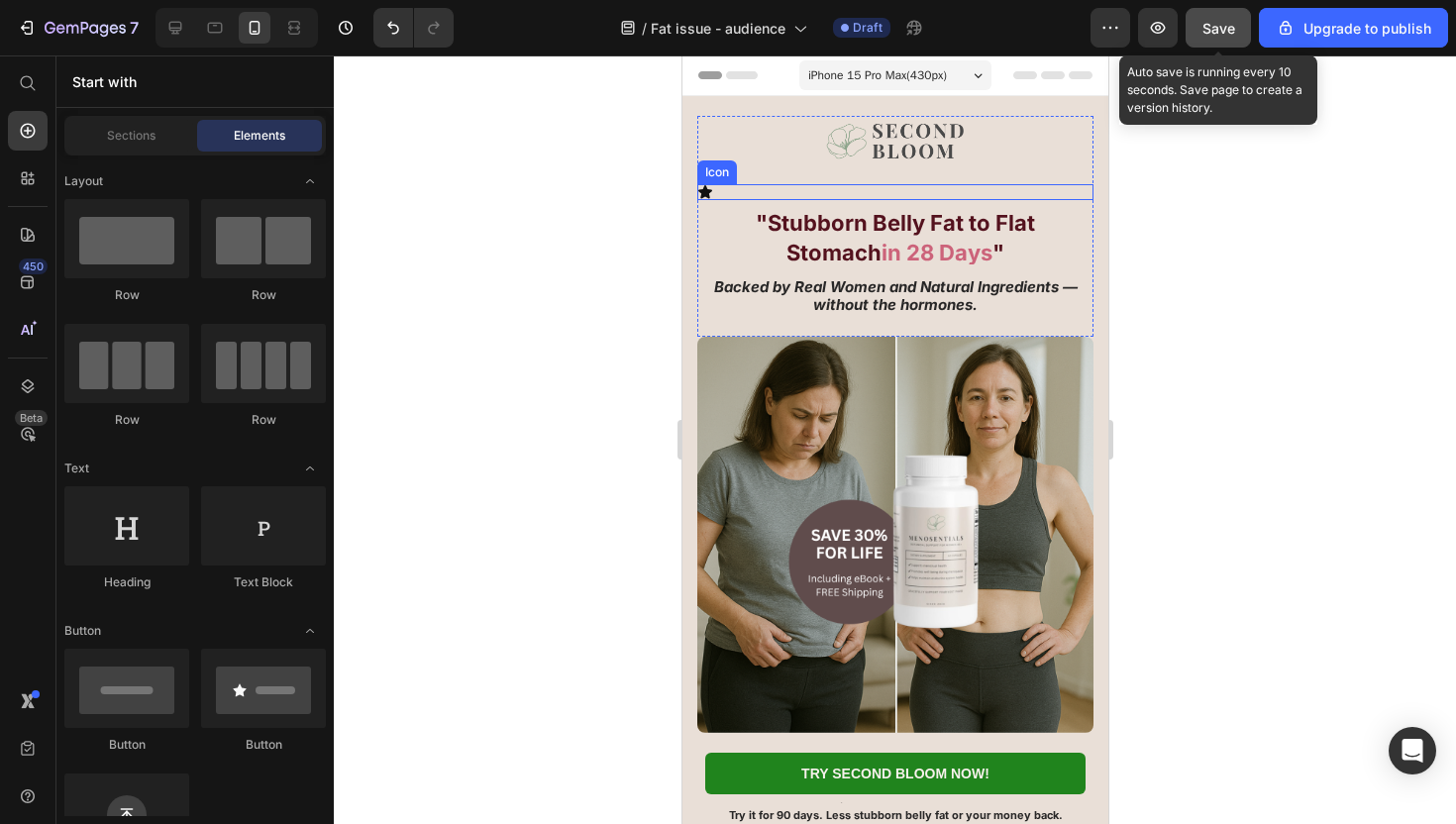 click on "Icon" at bounding box center [894, 192] 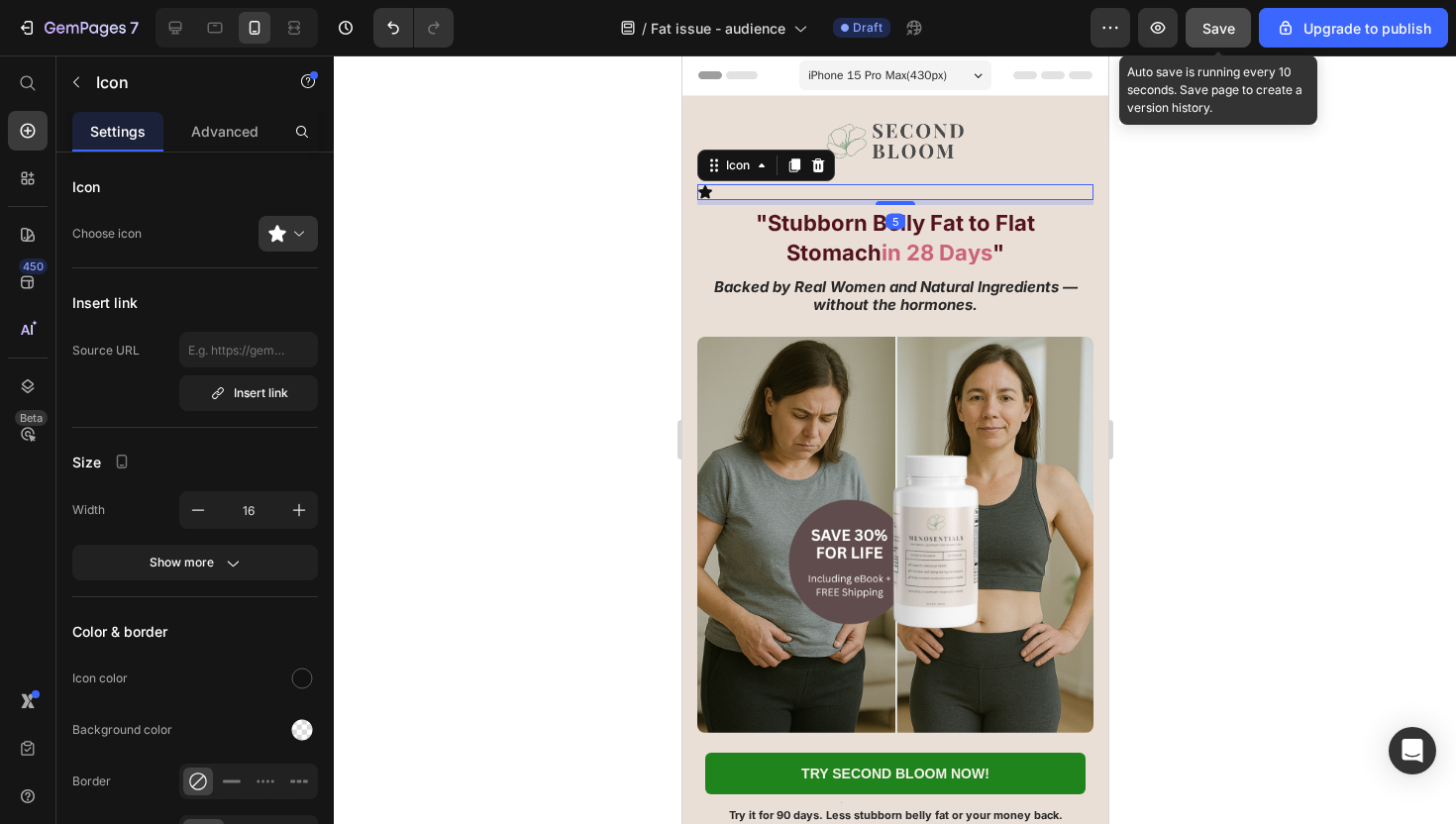 click on "Icon   5" at bounding box center [894, 192] 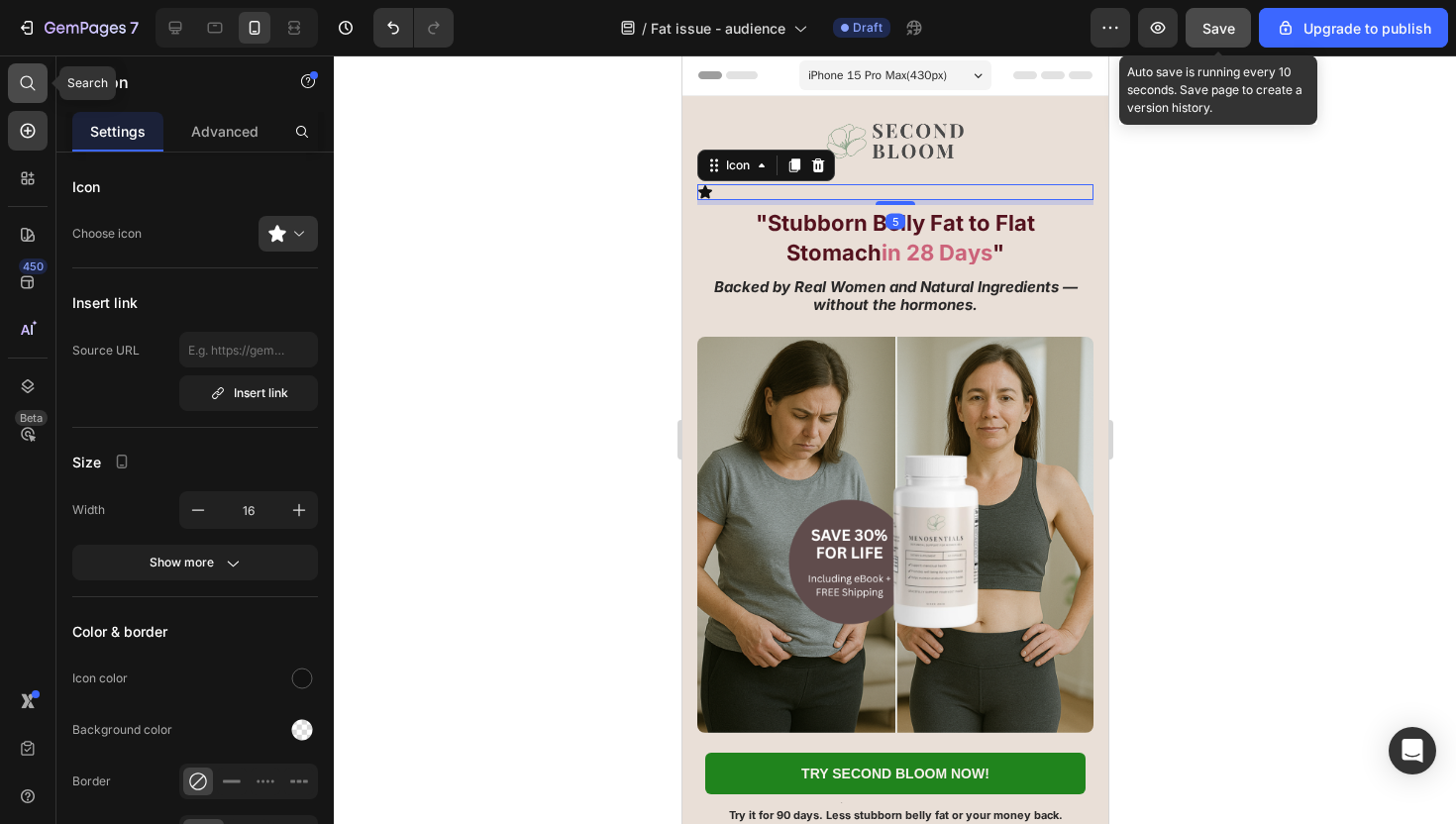 click 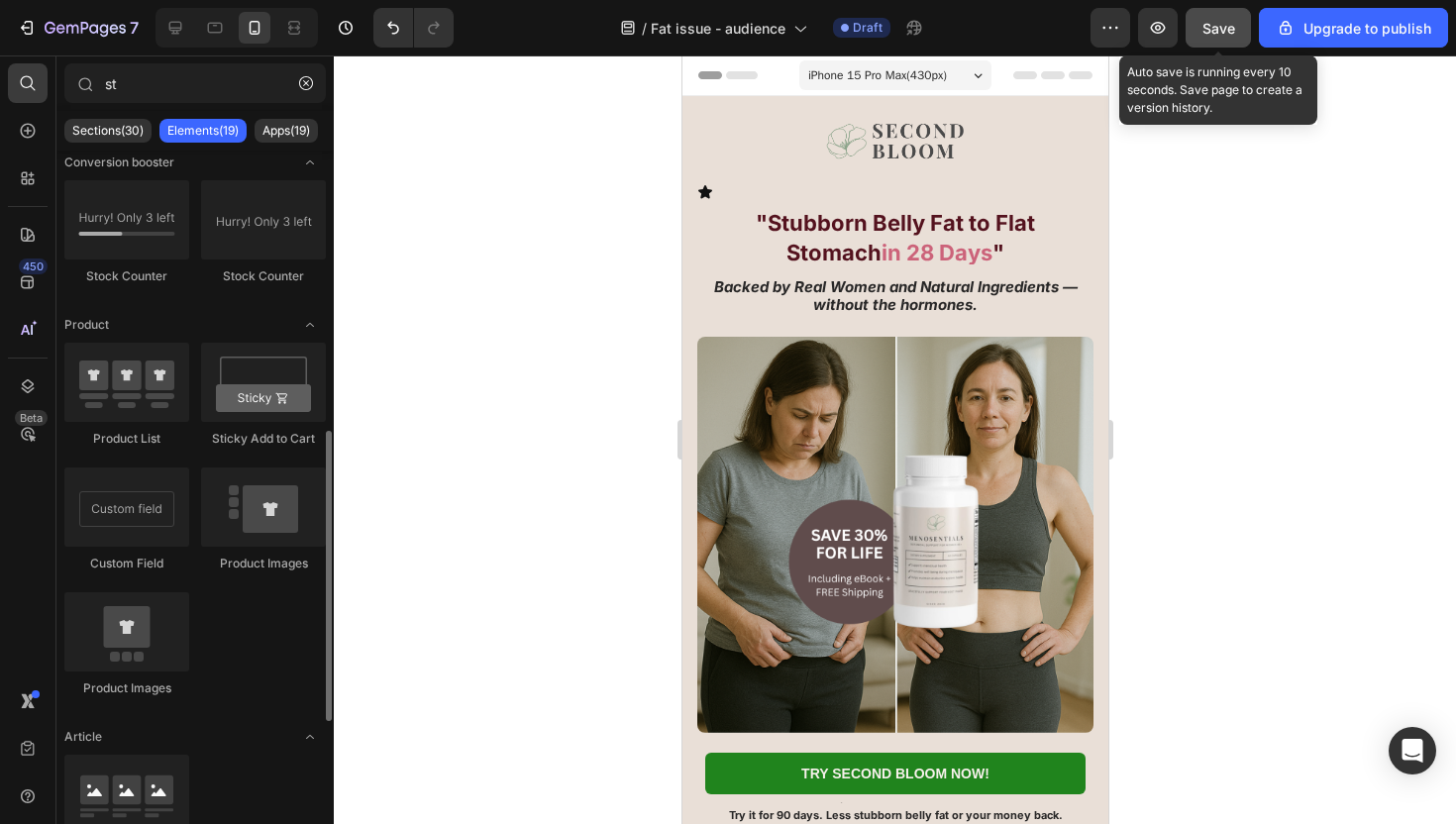 scroll, scrollTop: 0, scrollLeft: 0, axis: both 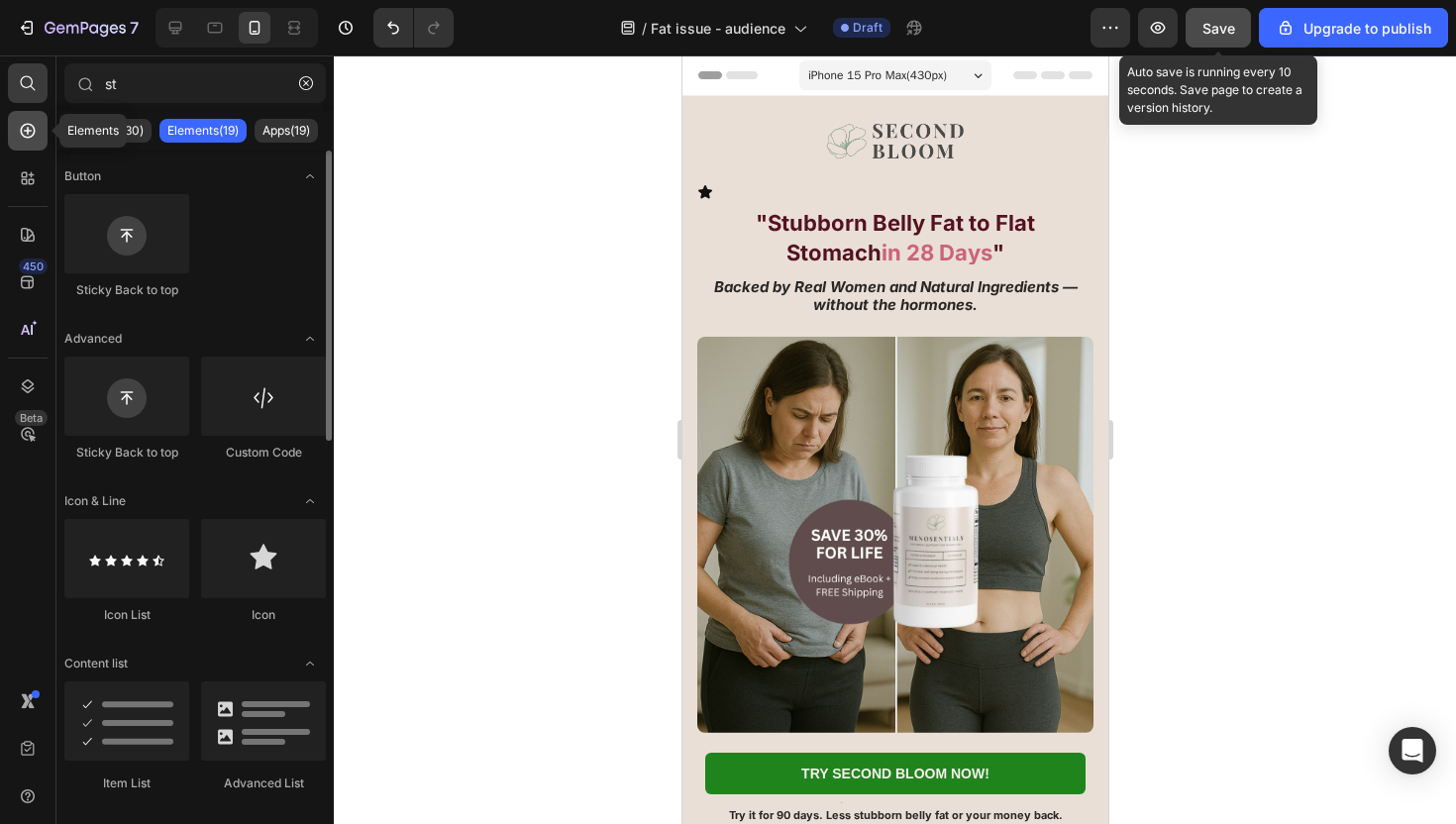 click 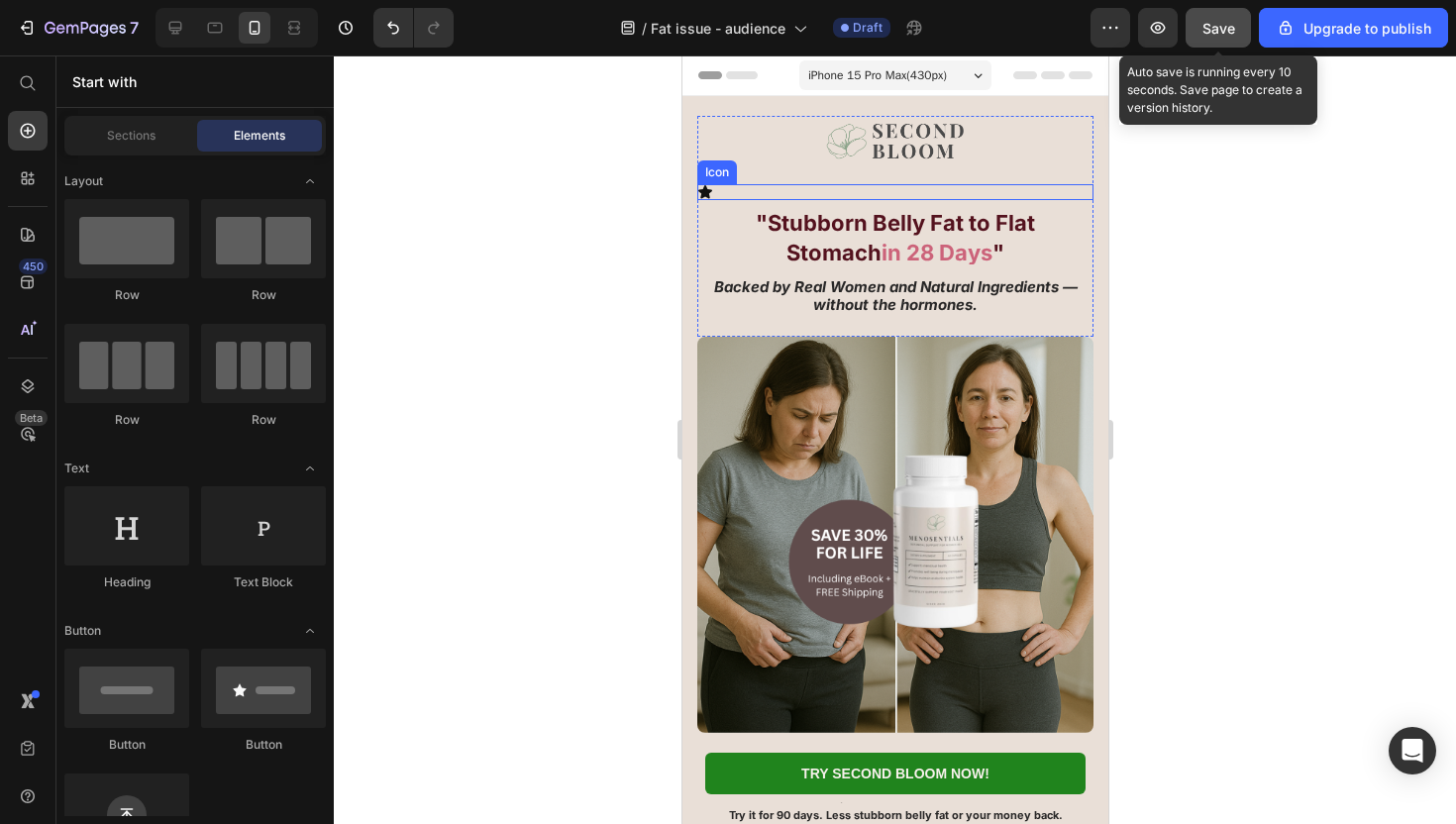 click on "Icon" at bounding box center [894, 192] 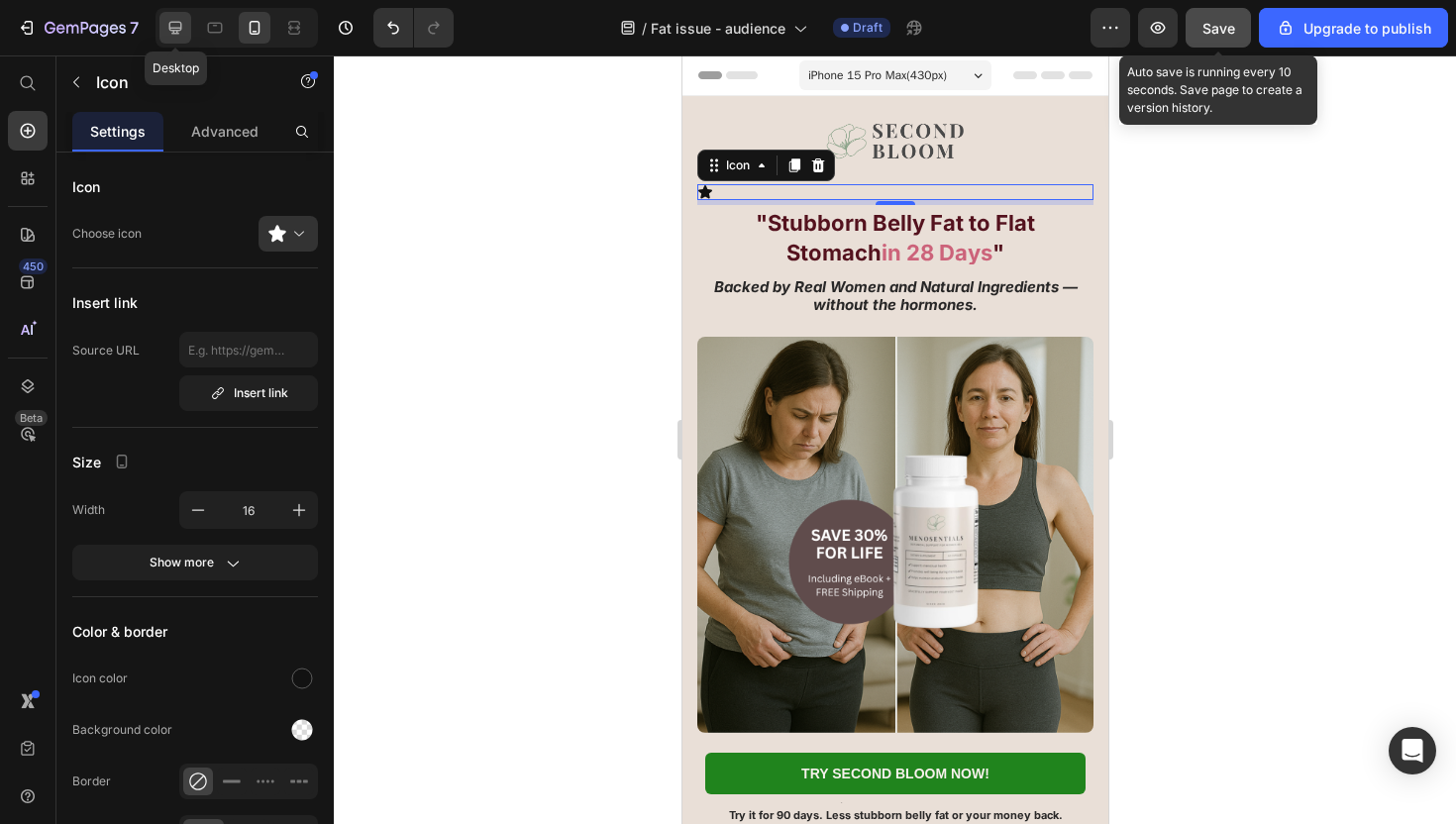 click 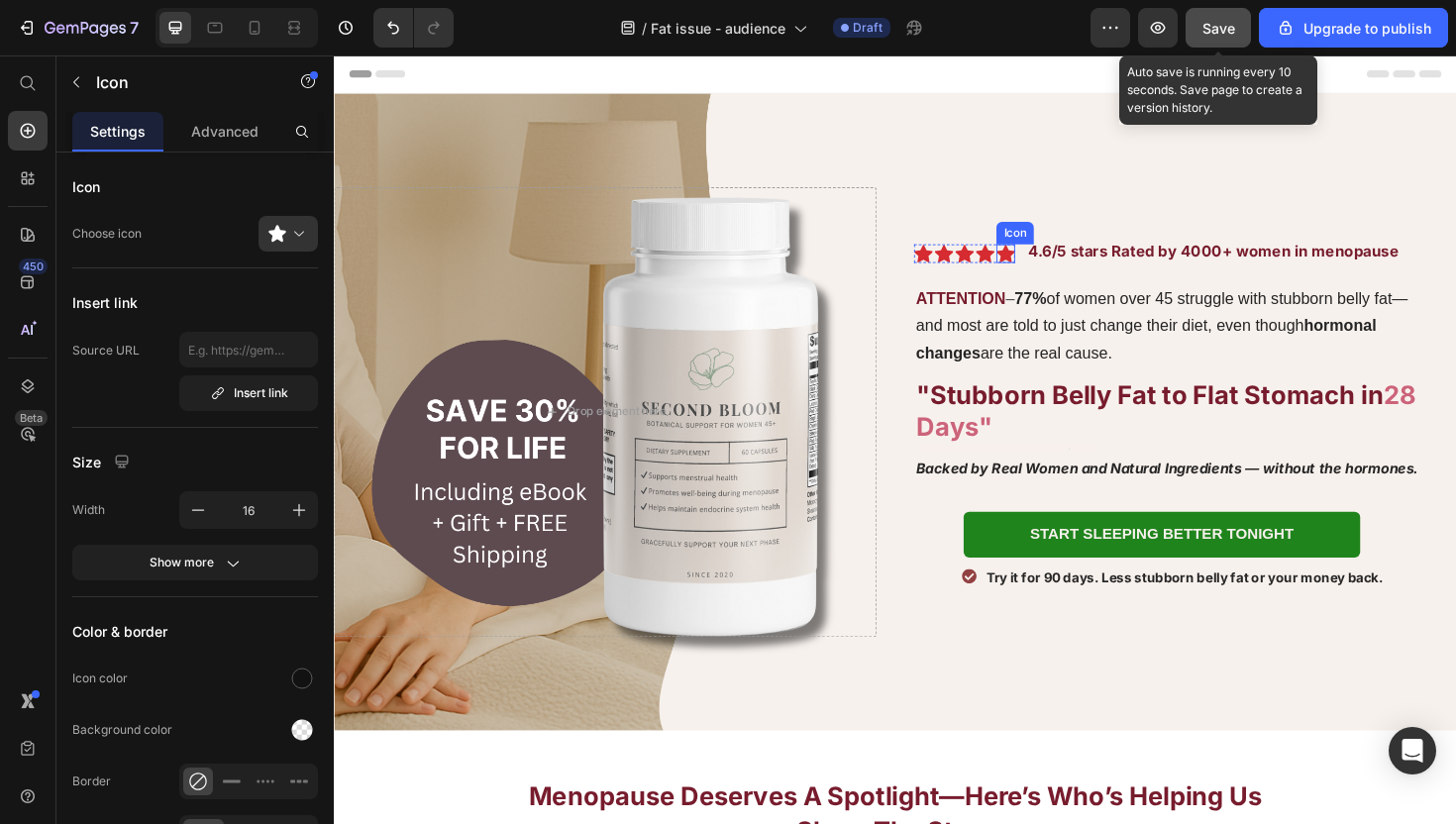 click 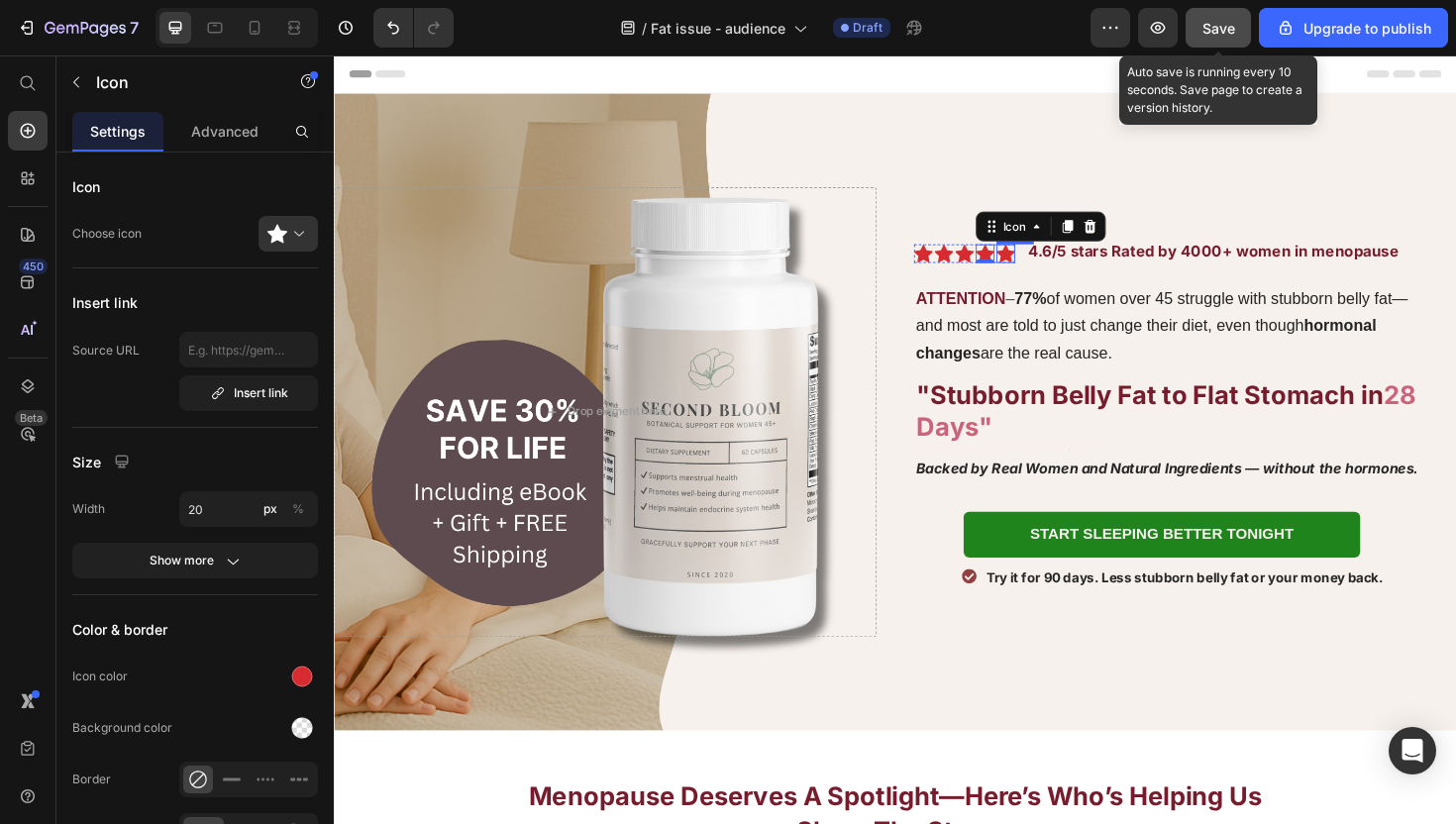 click 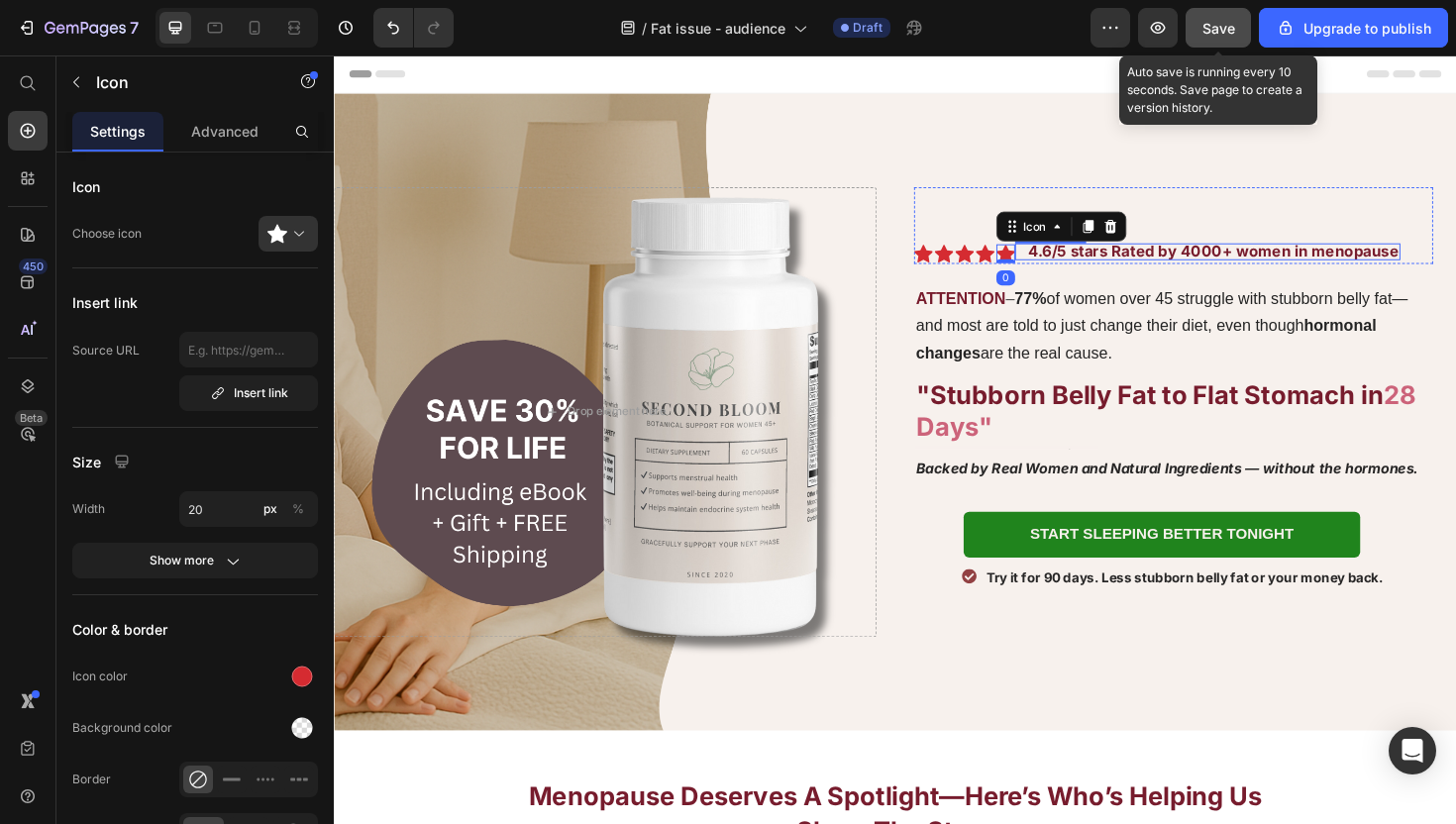 click 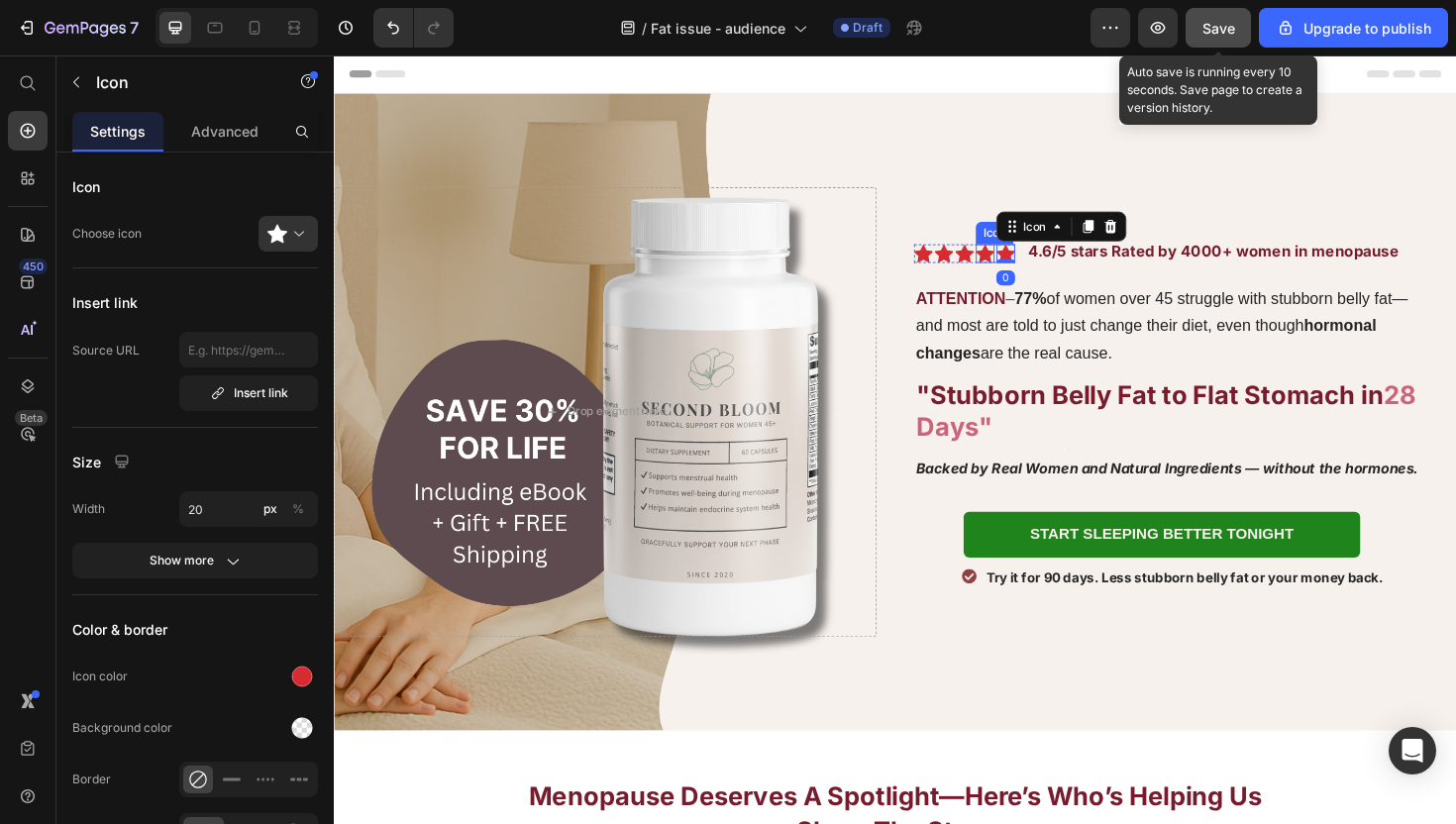 click 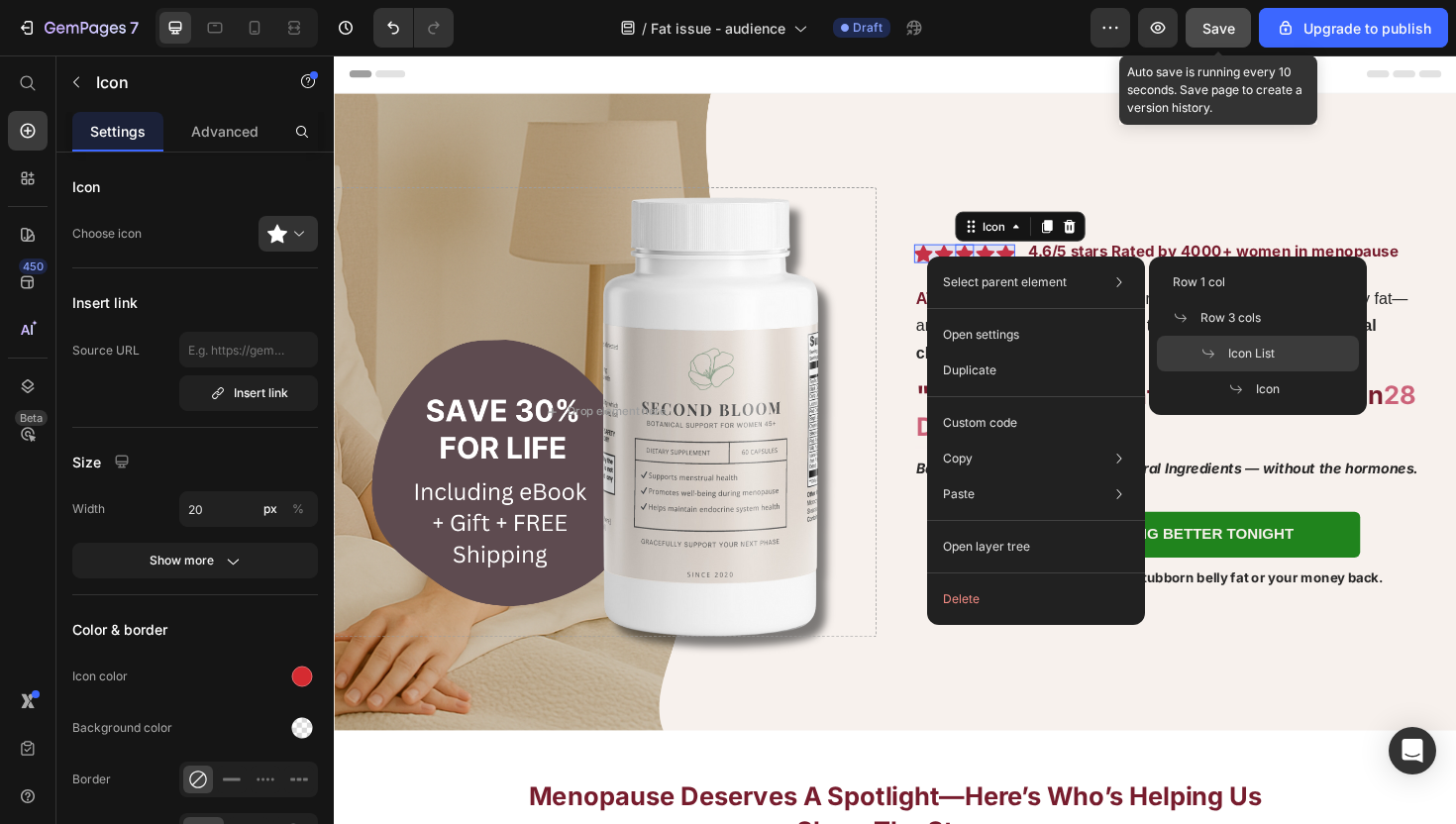 click on "Icon List" 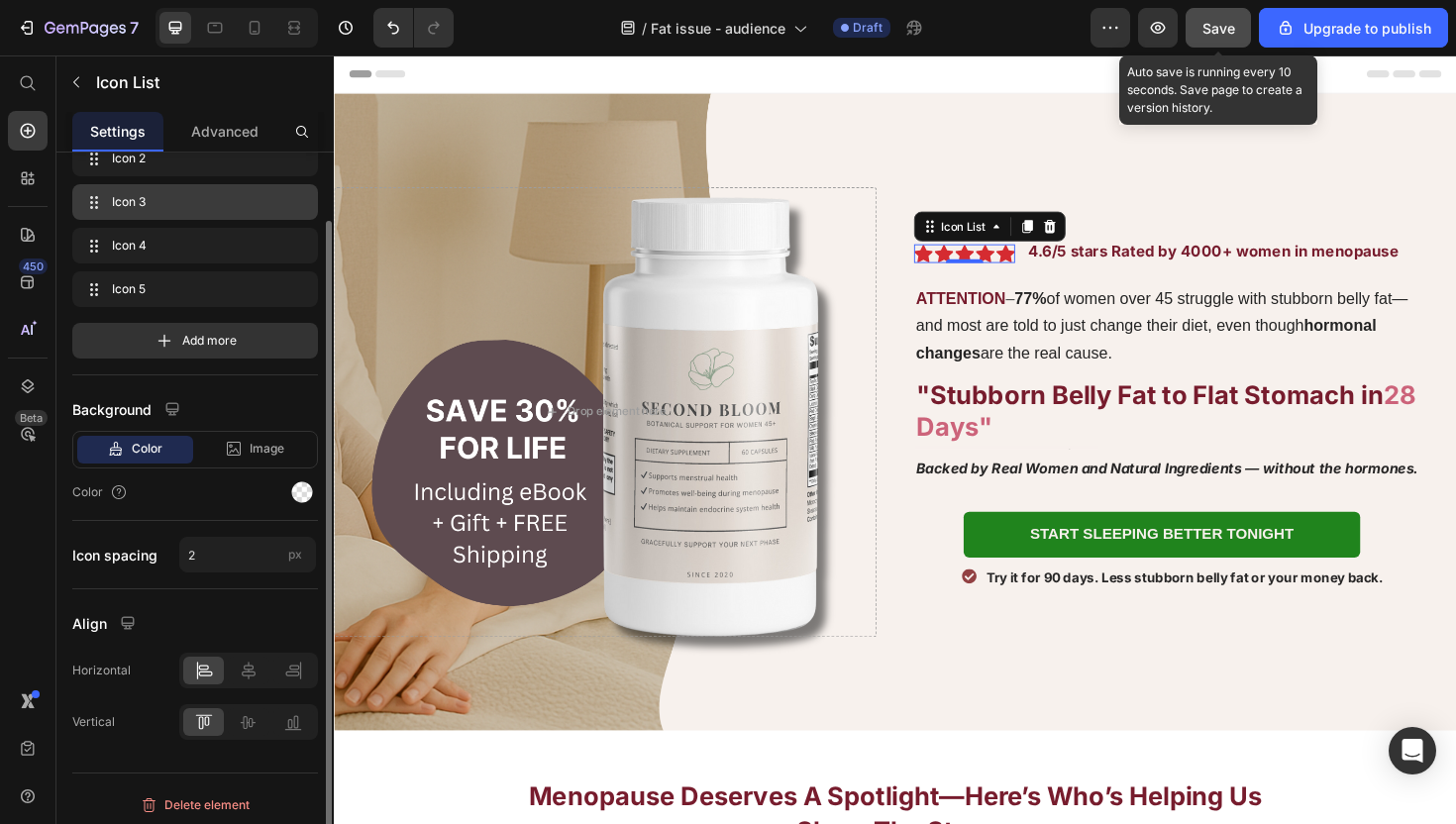scroll, scrollTop: 0, scrollLeft: 0, axis: both 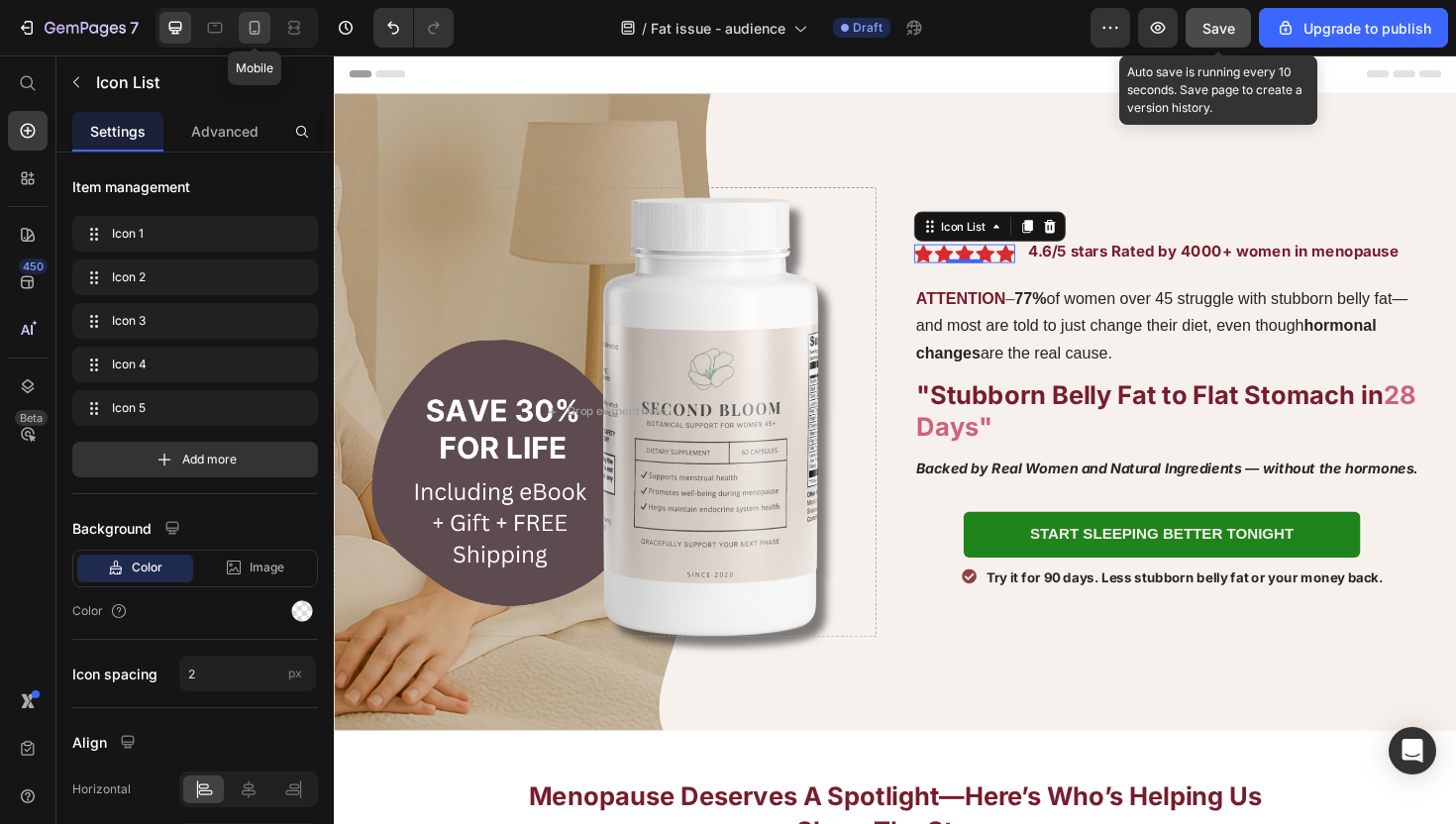 click 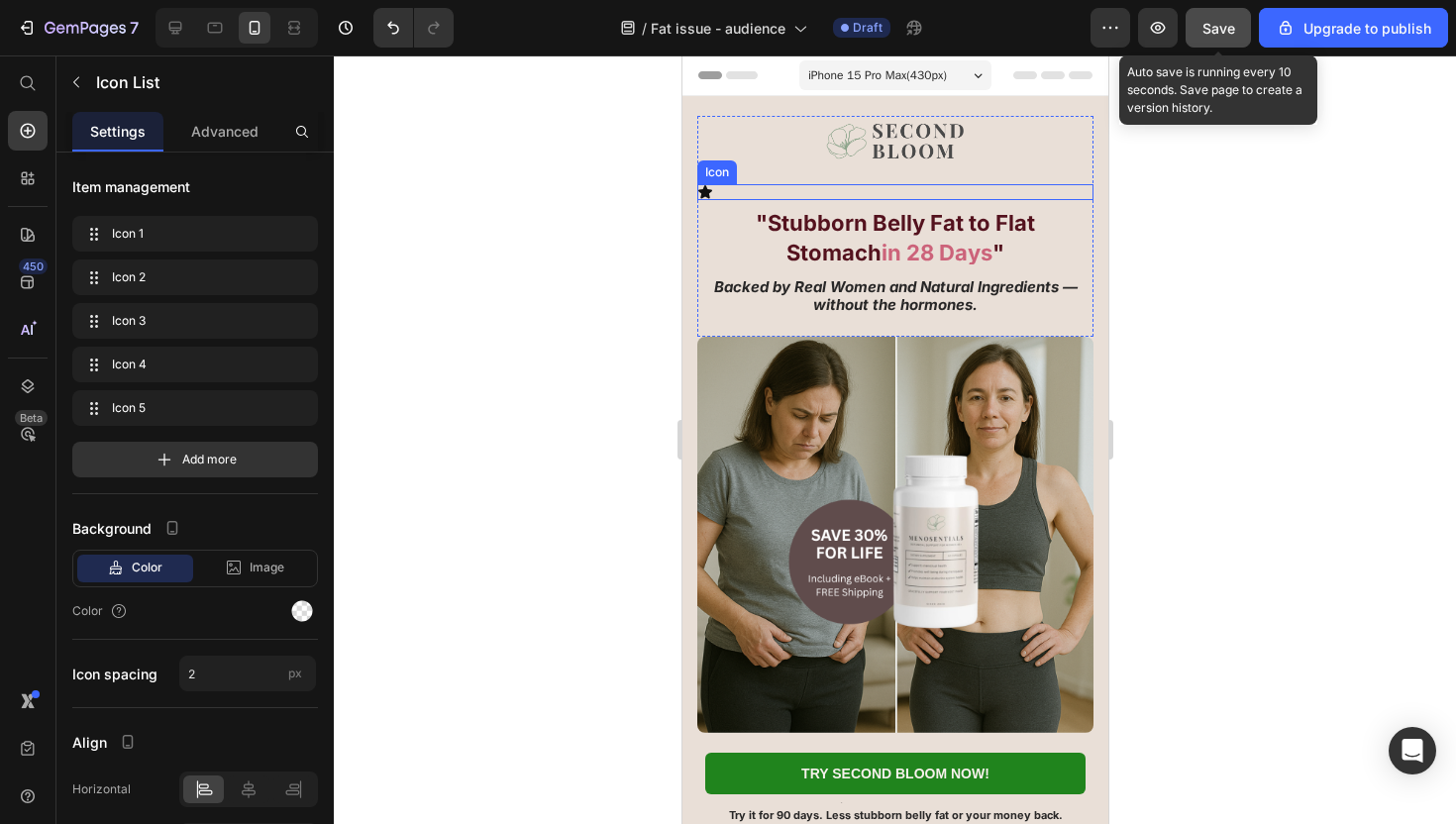 click on "Icon" at bounding box center [894, 192] 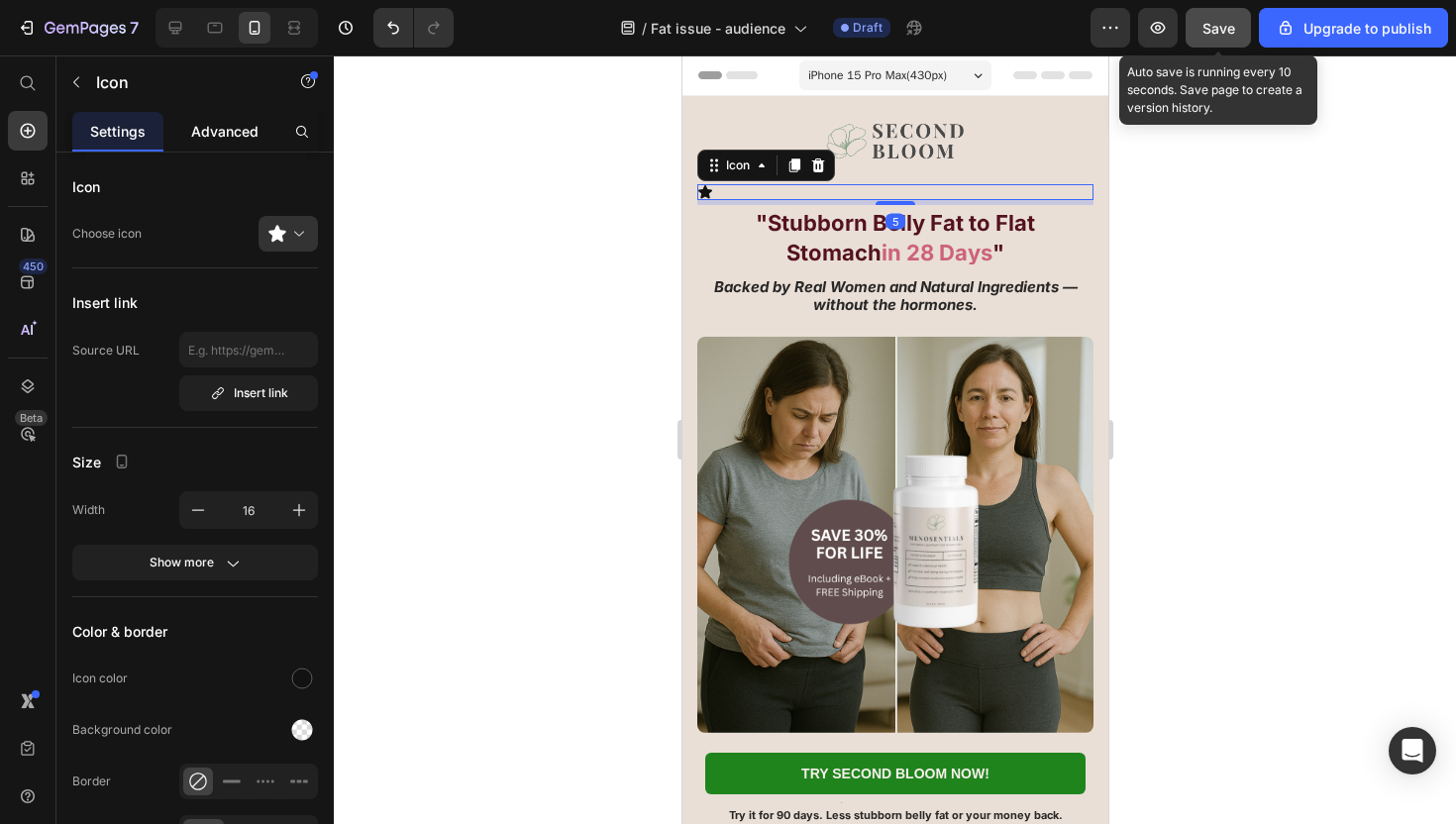 click on "Advanced" 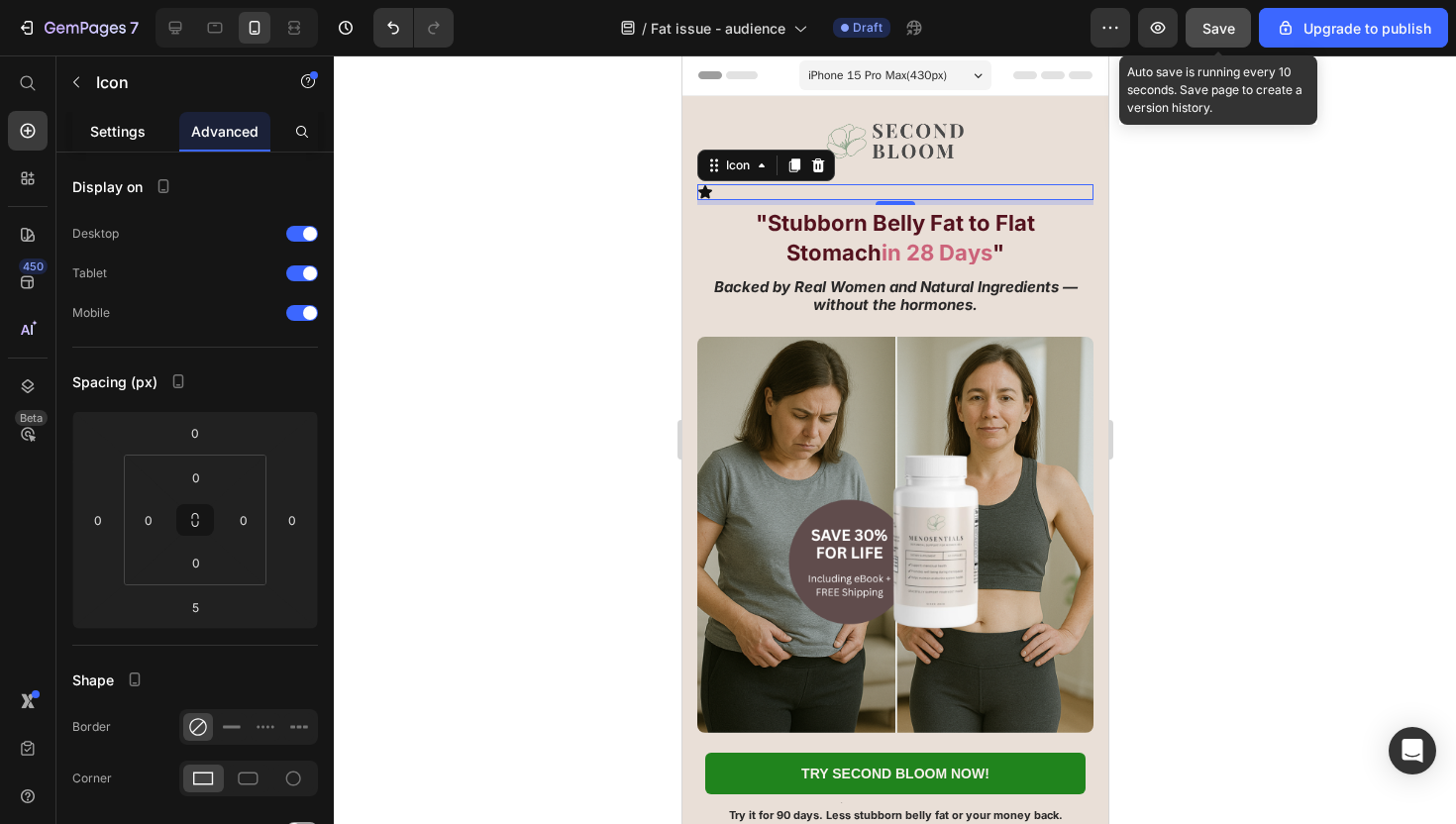 click on "Settings" 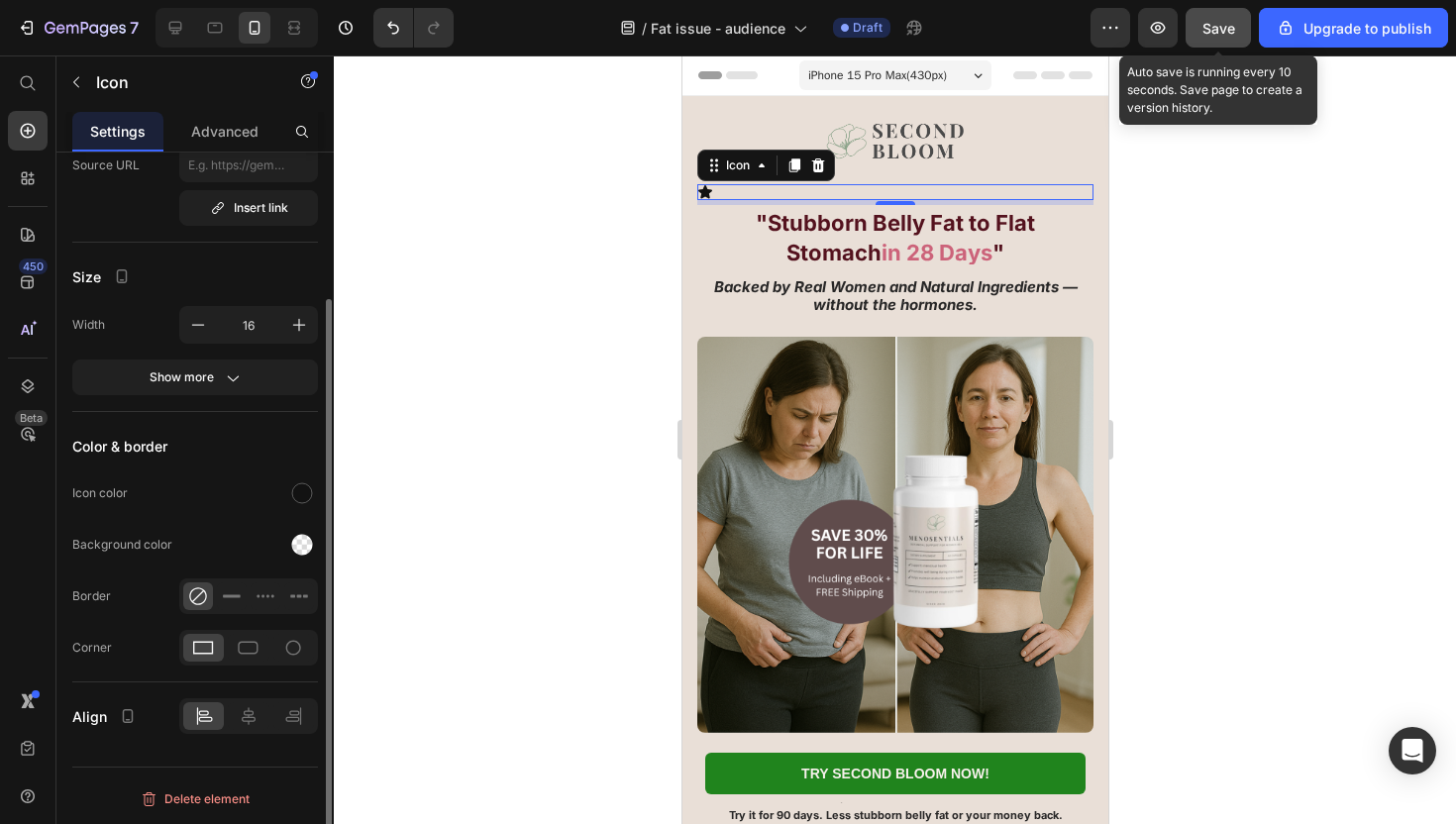 scroll, scrollTop: 0, scrollLeft: 0, axis: both 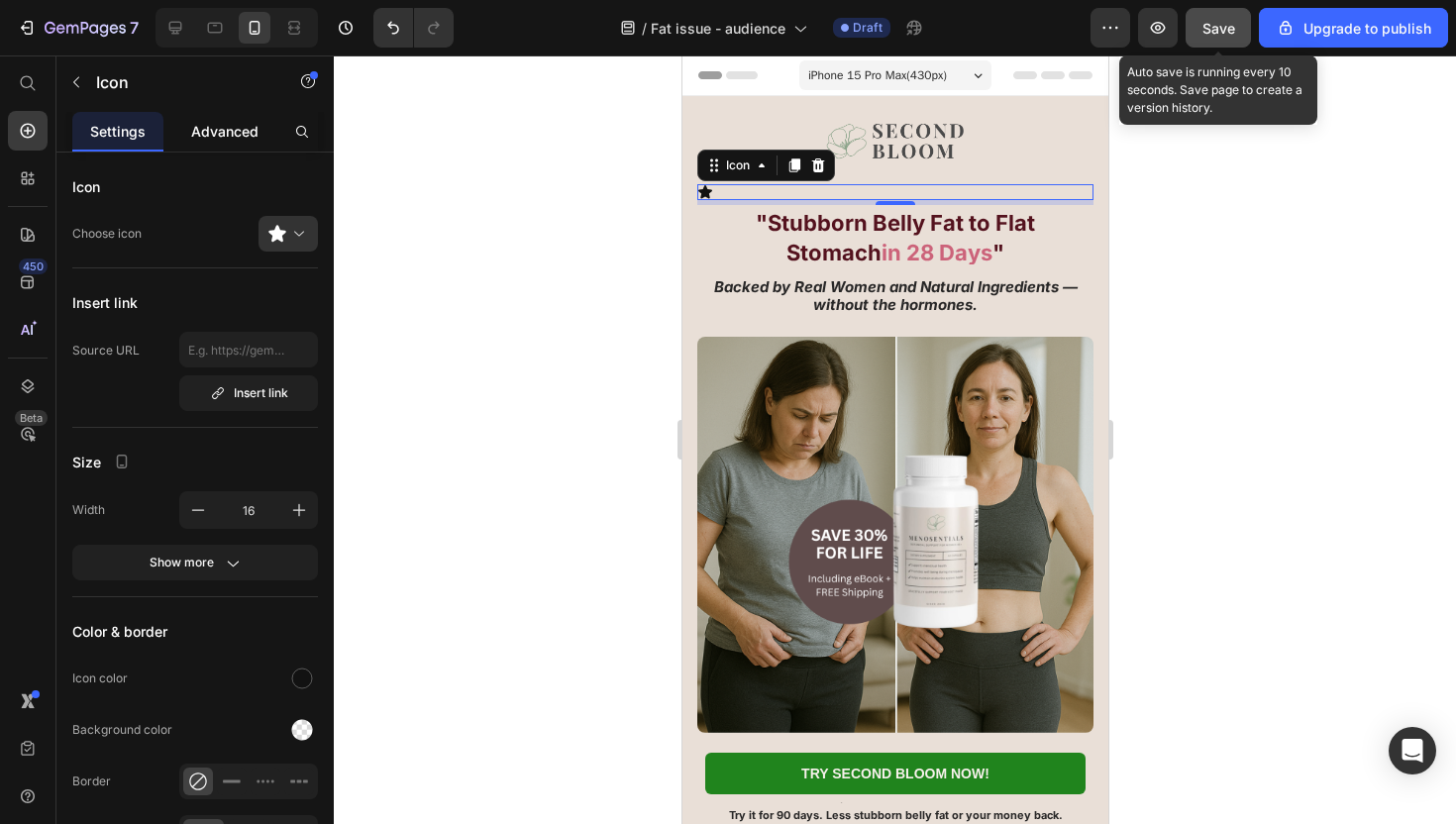 click on "Advanced" at bounding box center [225, 131] 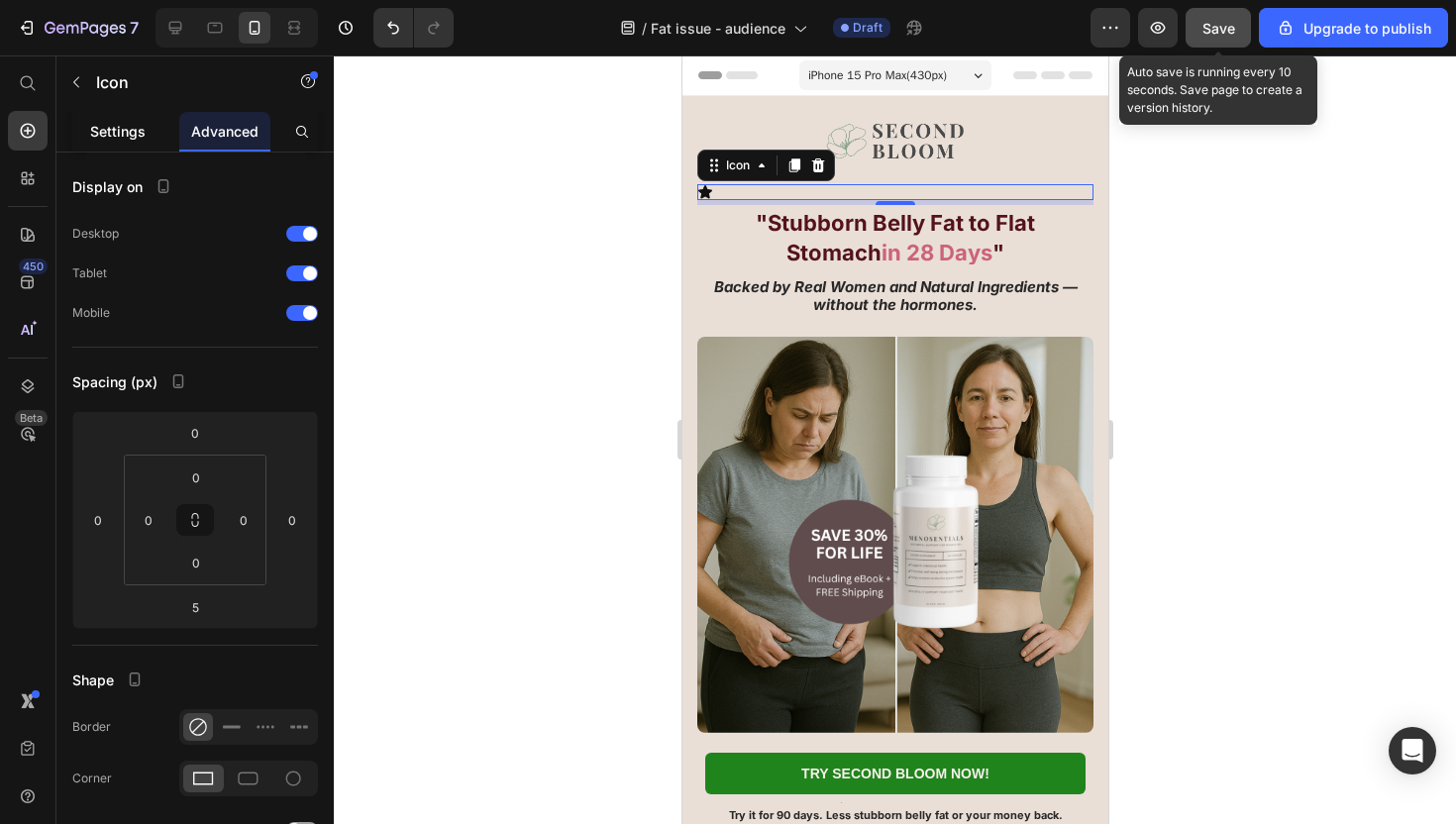 click on "Settings" 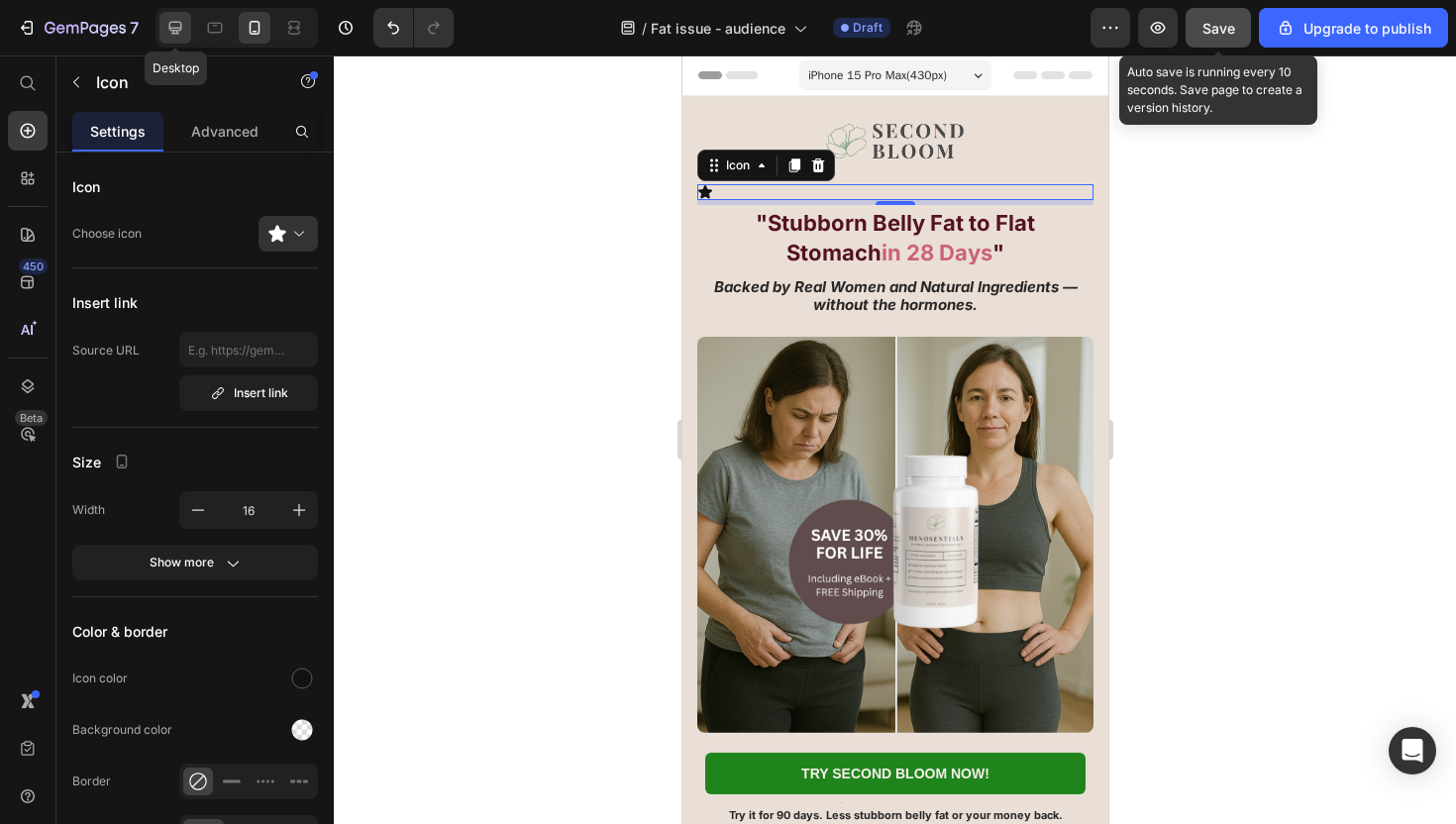 click 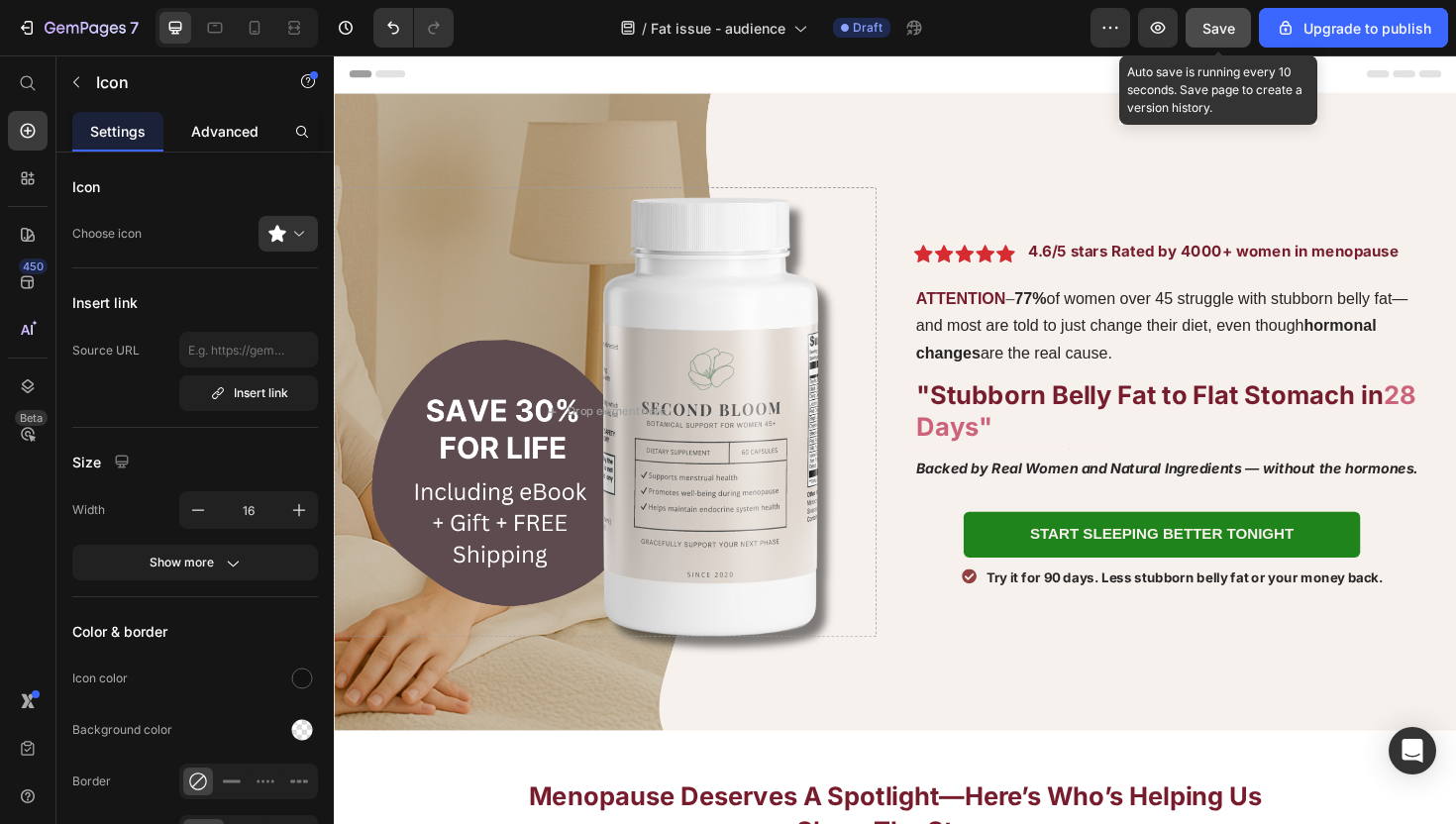 click on "Advanced" at bounding box center [225, 131] 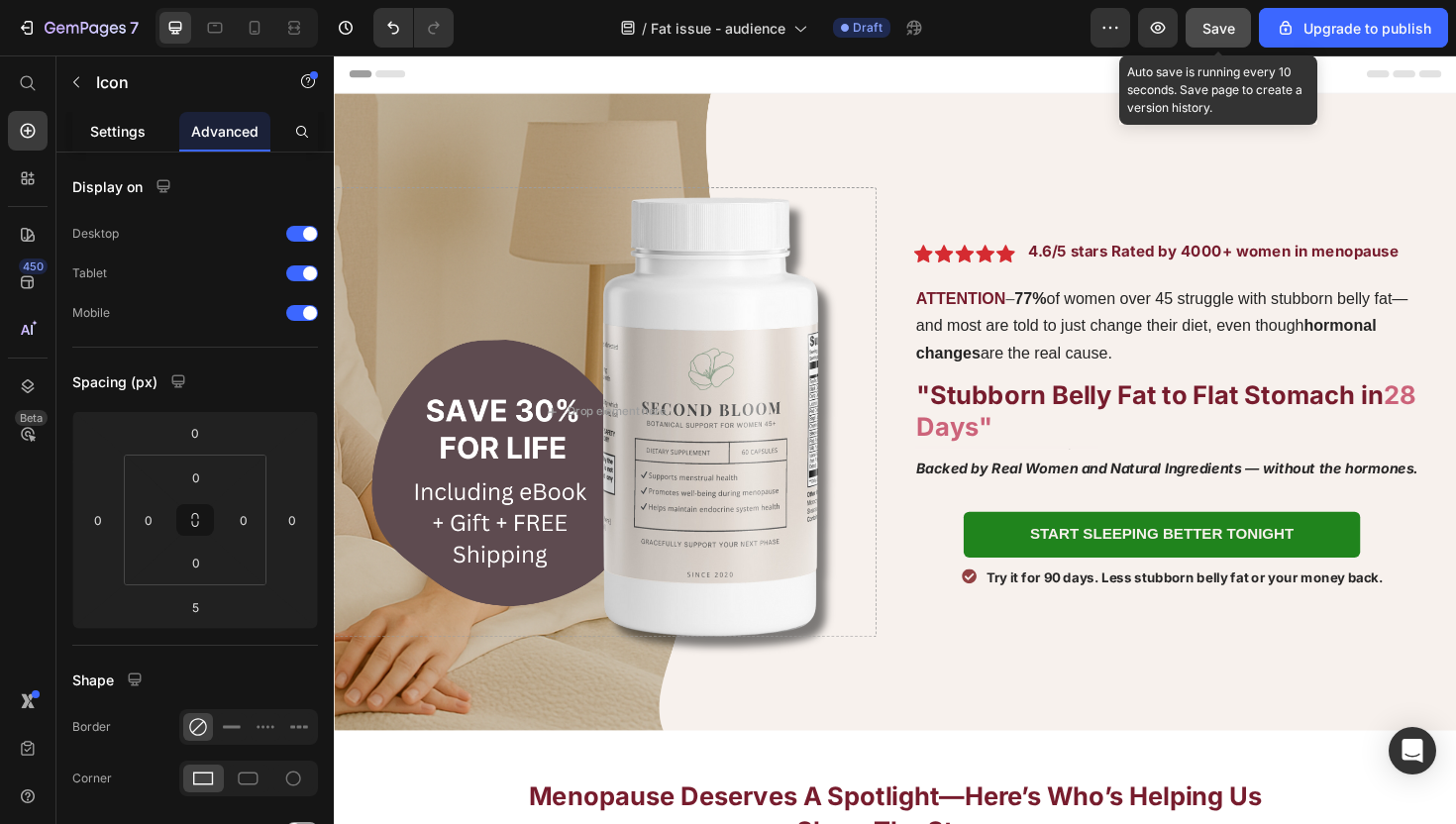click on "Settings" 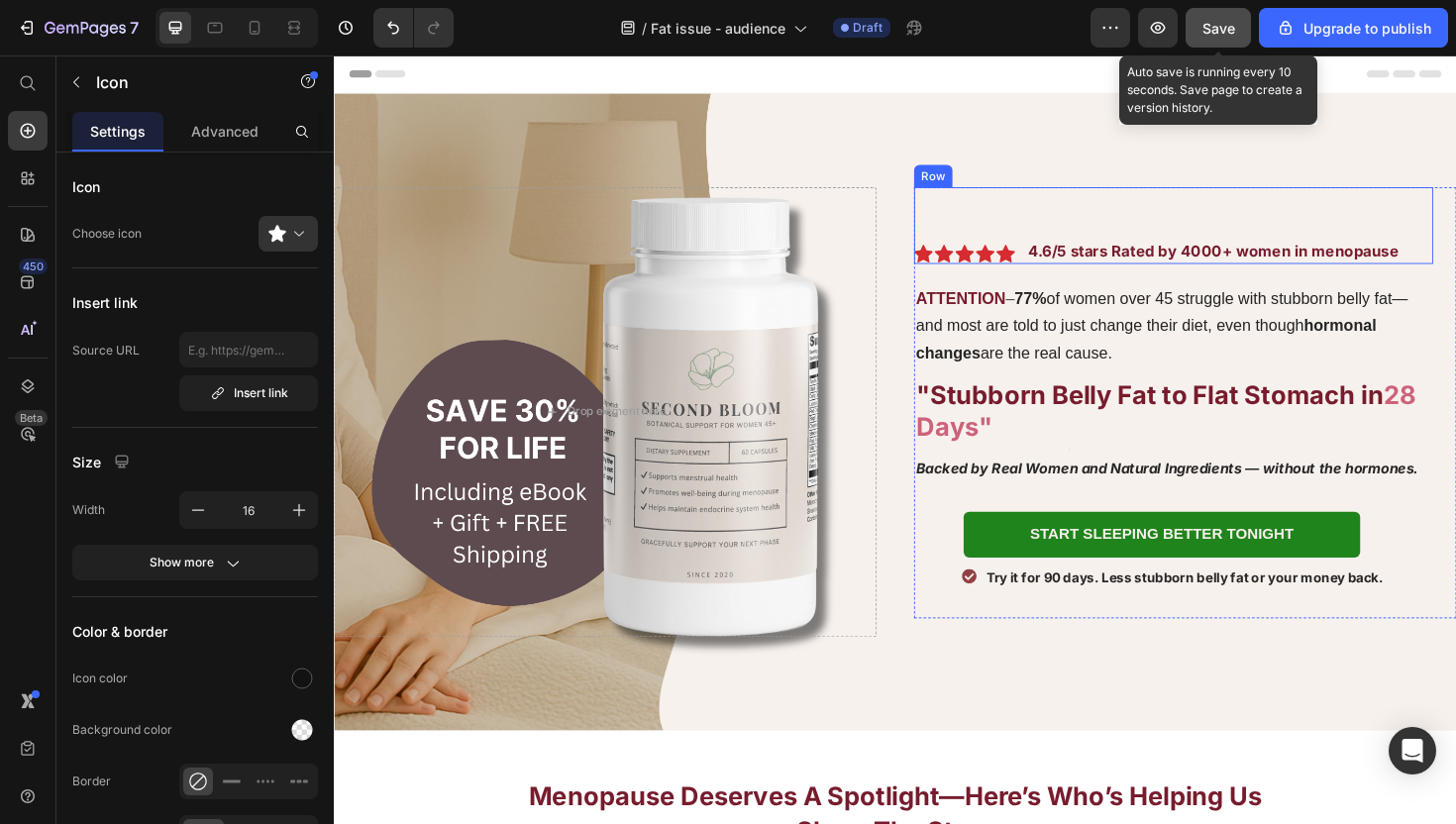 click on "Image Icon Icon Icon Icon Icon Icon List 4.6/5 stars Rated by 4000+ women in menopause Text Block
ATTENTION  –  75%  of women get hot flashes,  2 in 3  lose sleep,  and most  are told to just wait it out. Item List Row" at bounding box center (1222, 236) 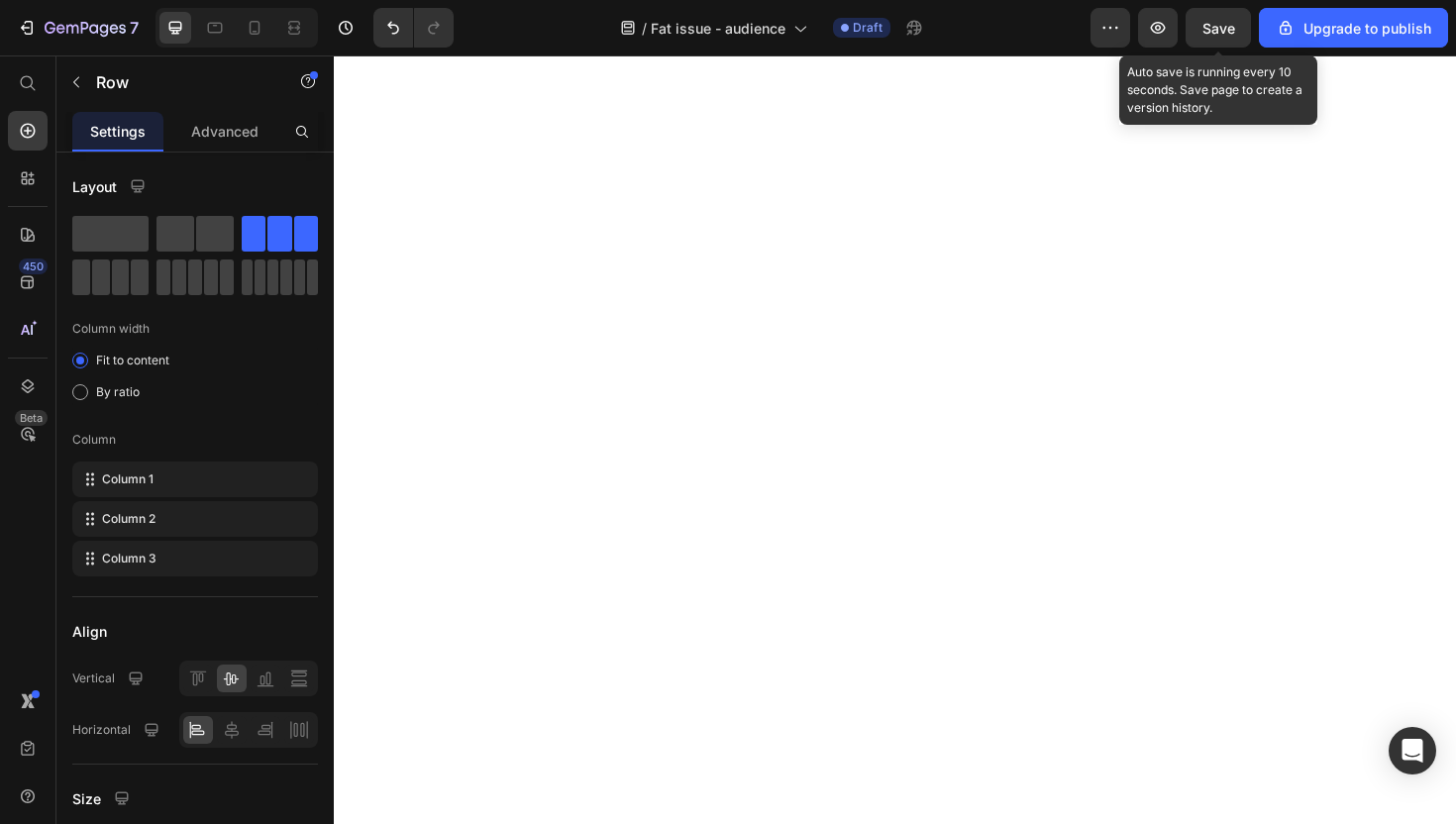 scroll, scrollTop: 0, scrollLeft: 0, axis: both 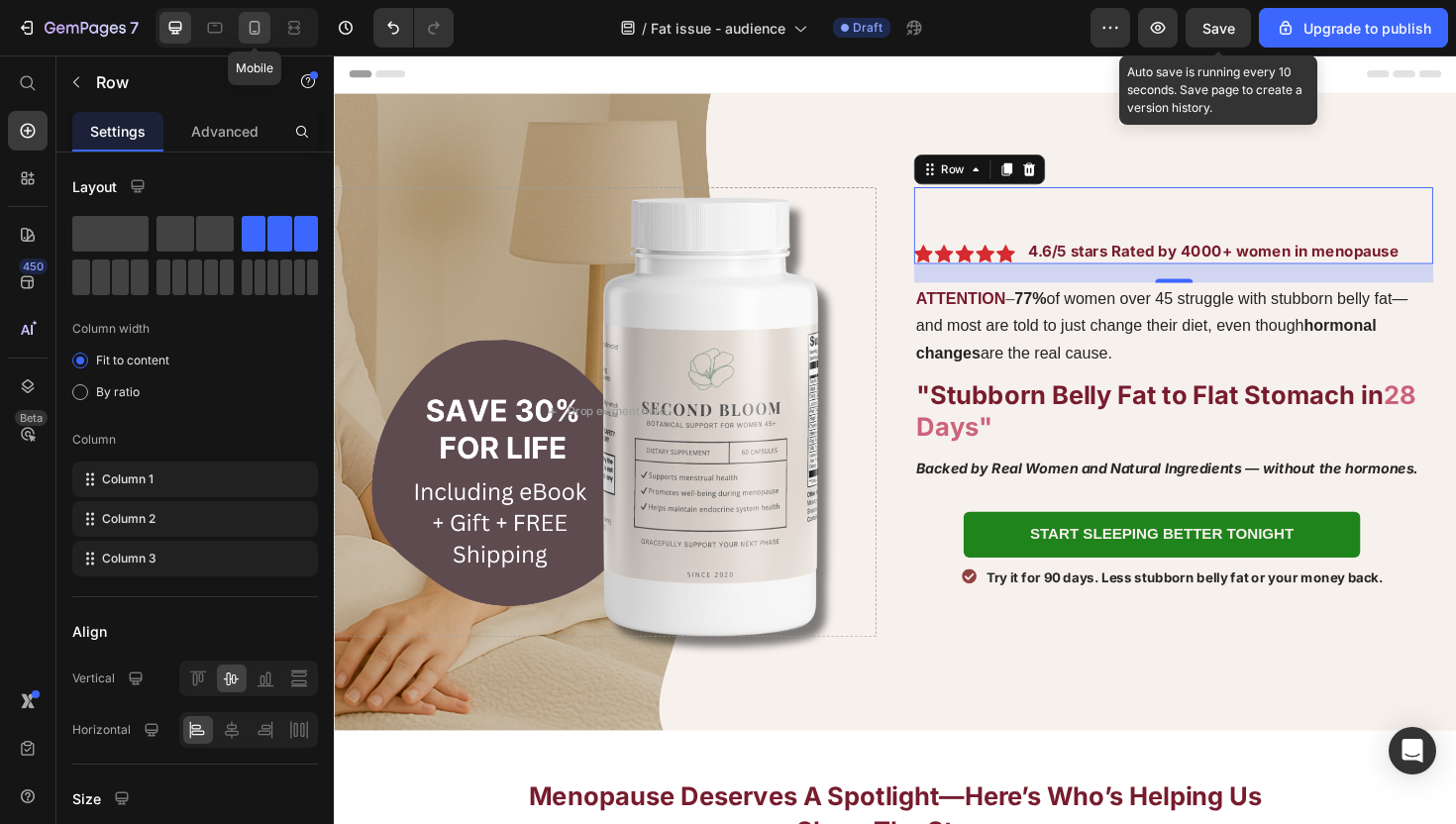 click 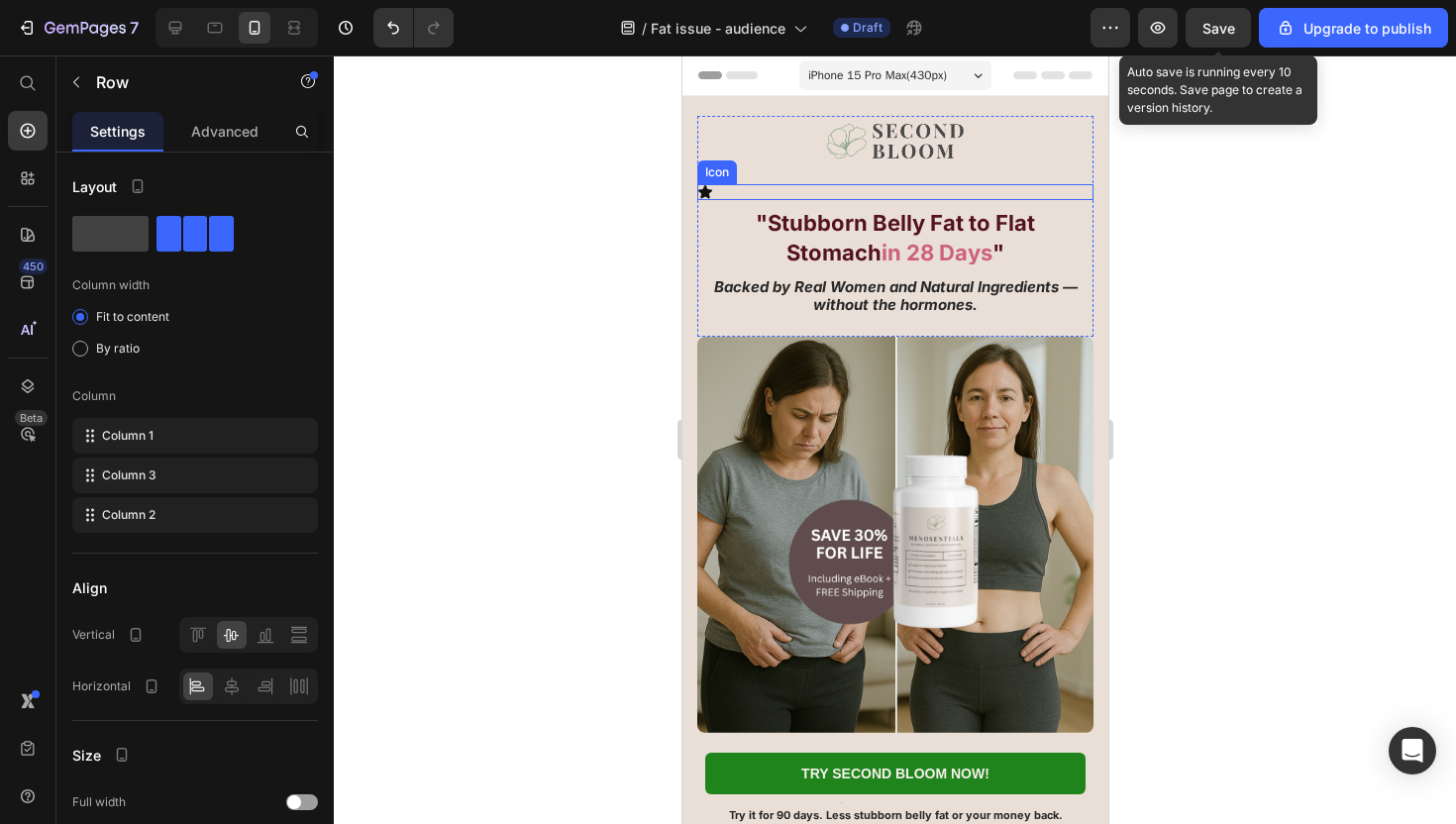 click on "Icon" at bounding box center (894, 192) 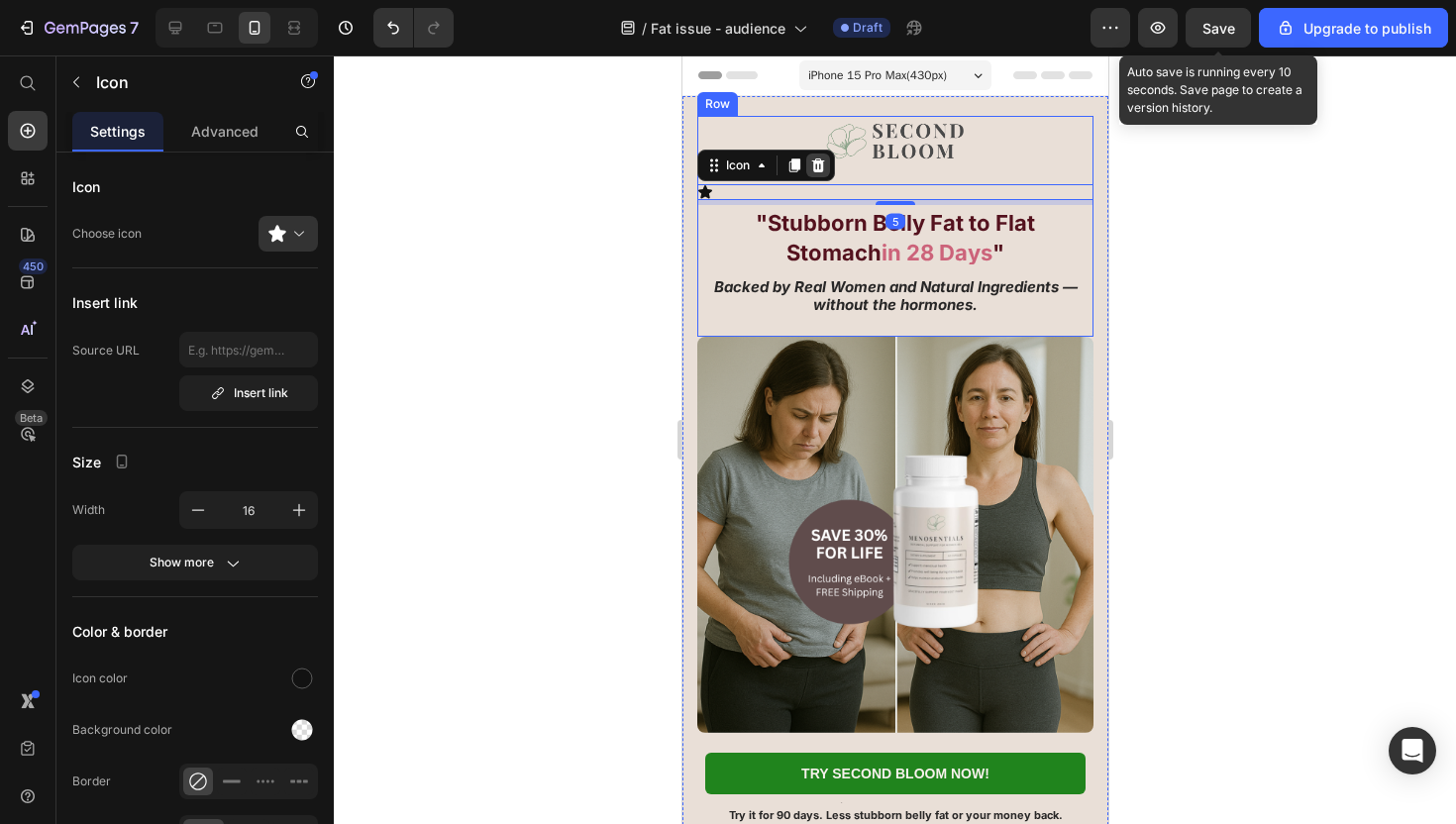 click 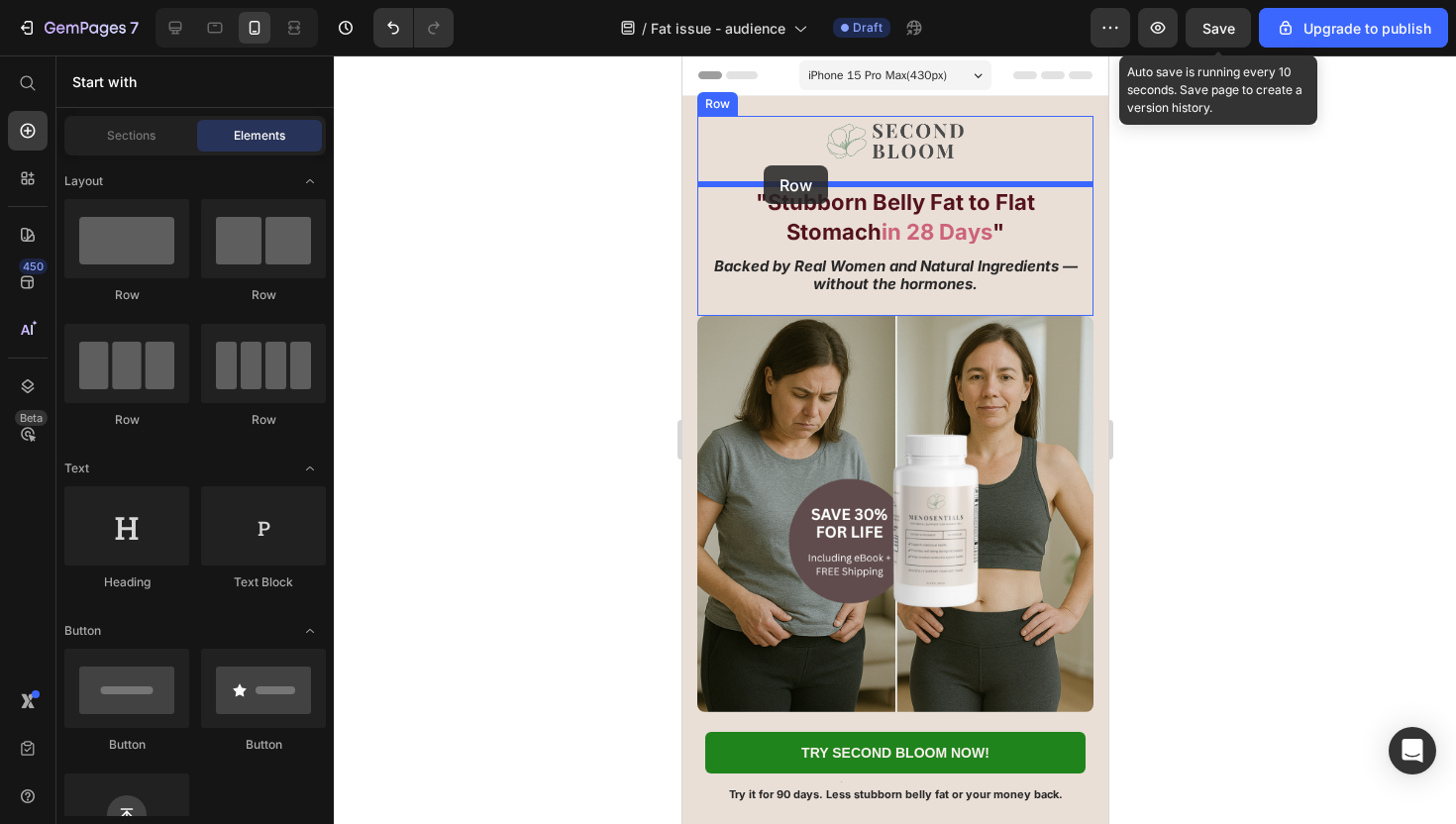 drag, startPoint x: 927, startPoint y: 289, endPoint x: 762, endPoint y: 163, distance: 207.6078 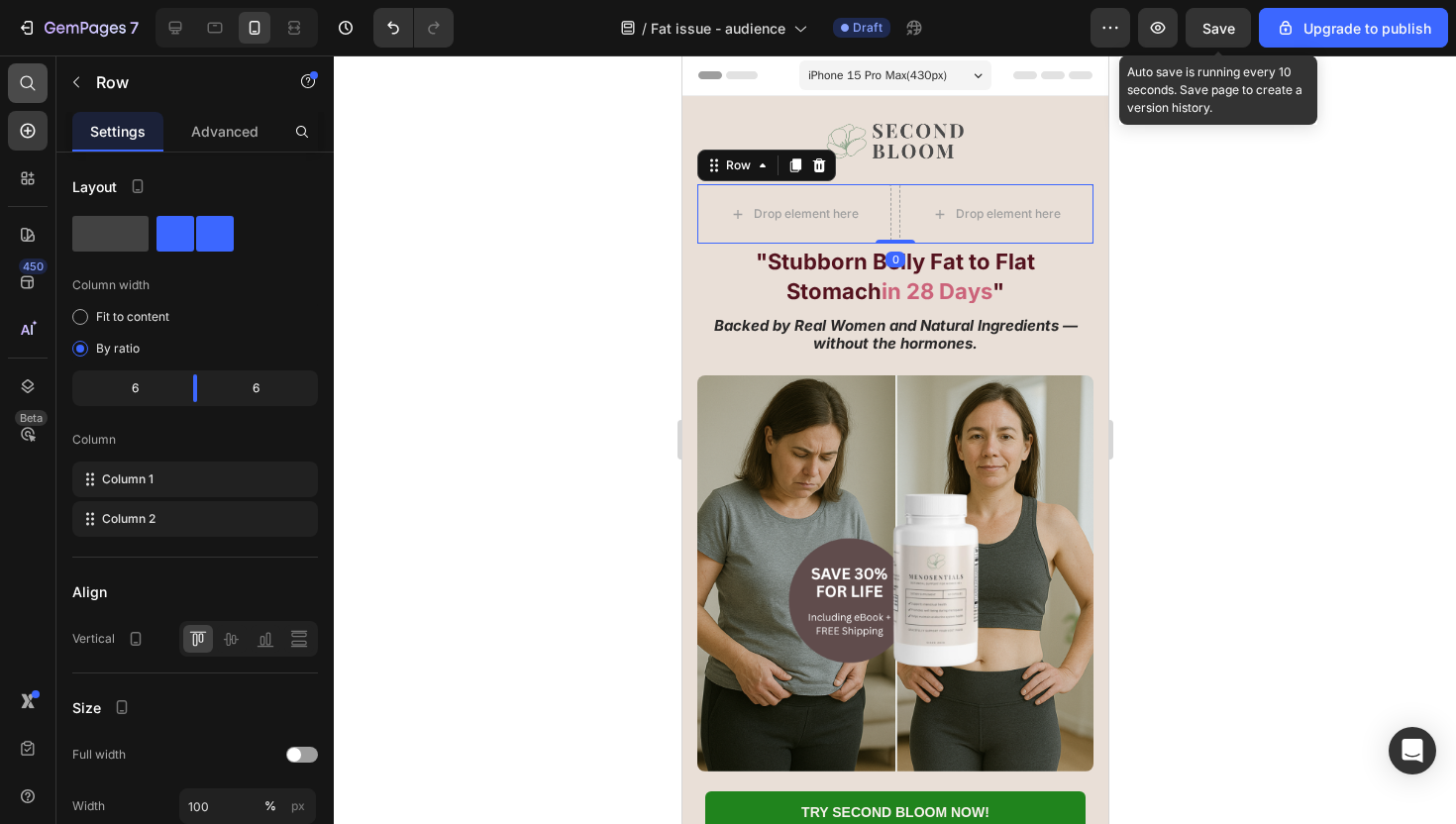 click 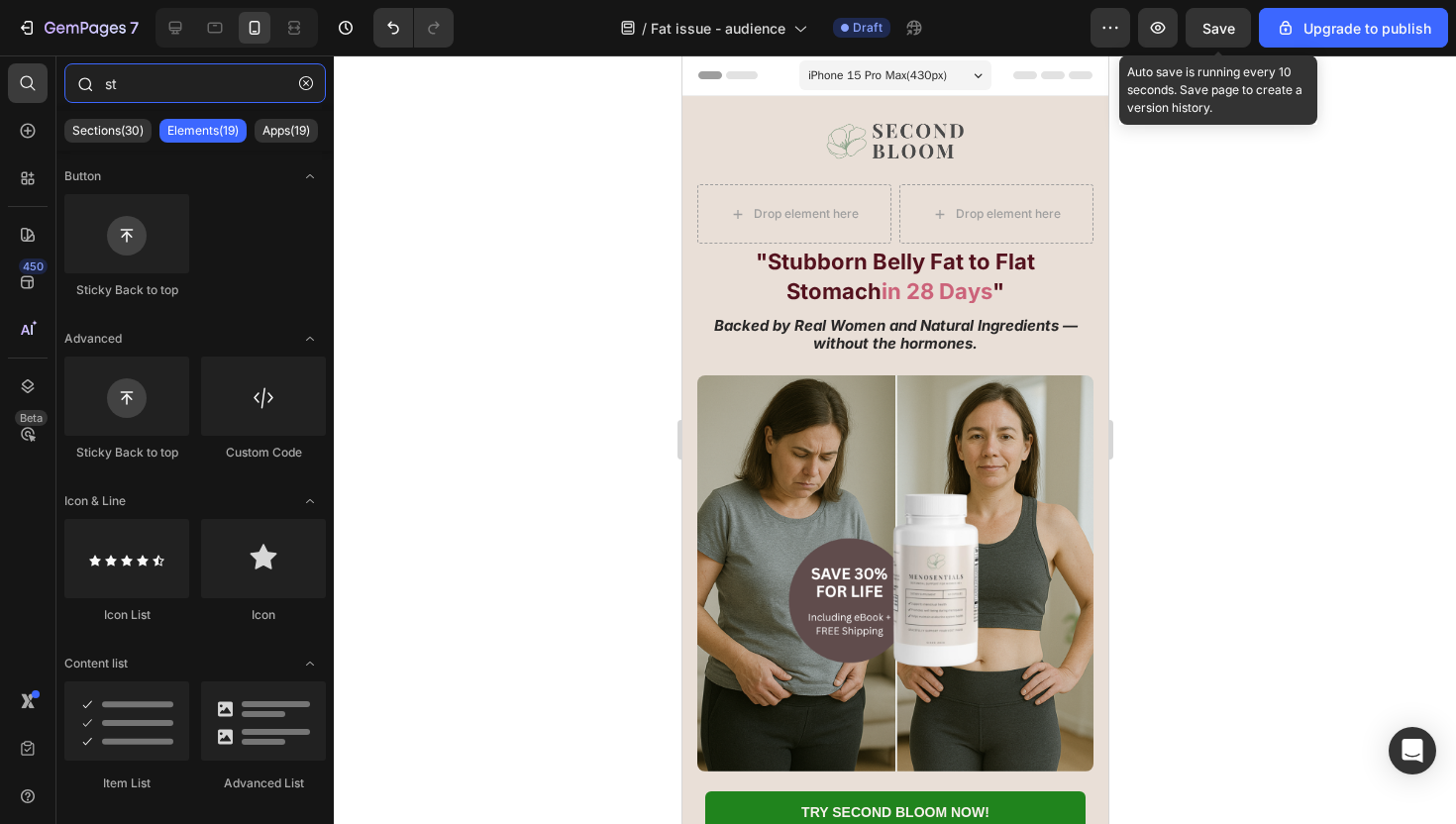 click on "st" at bounding box center (195, 83) 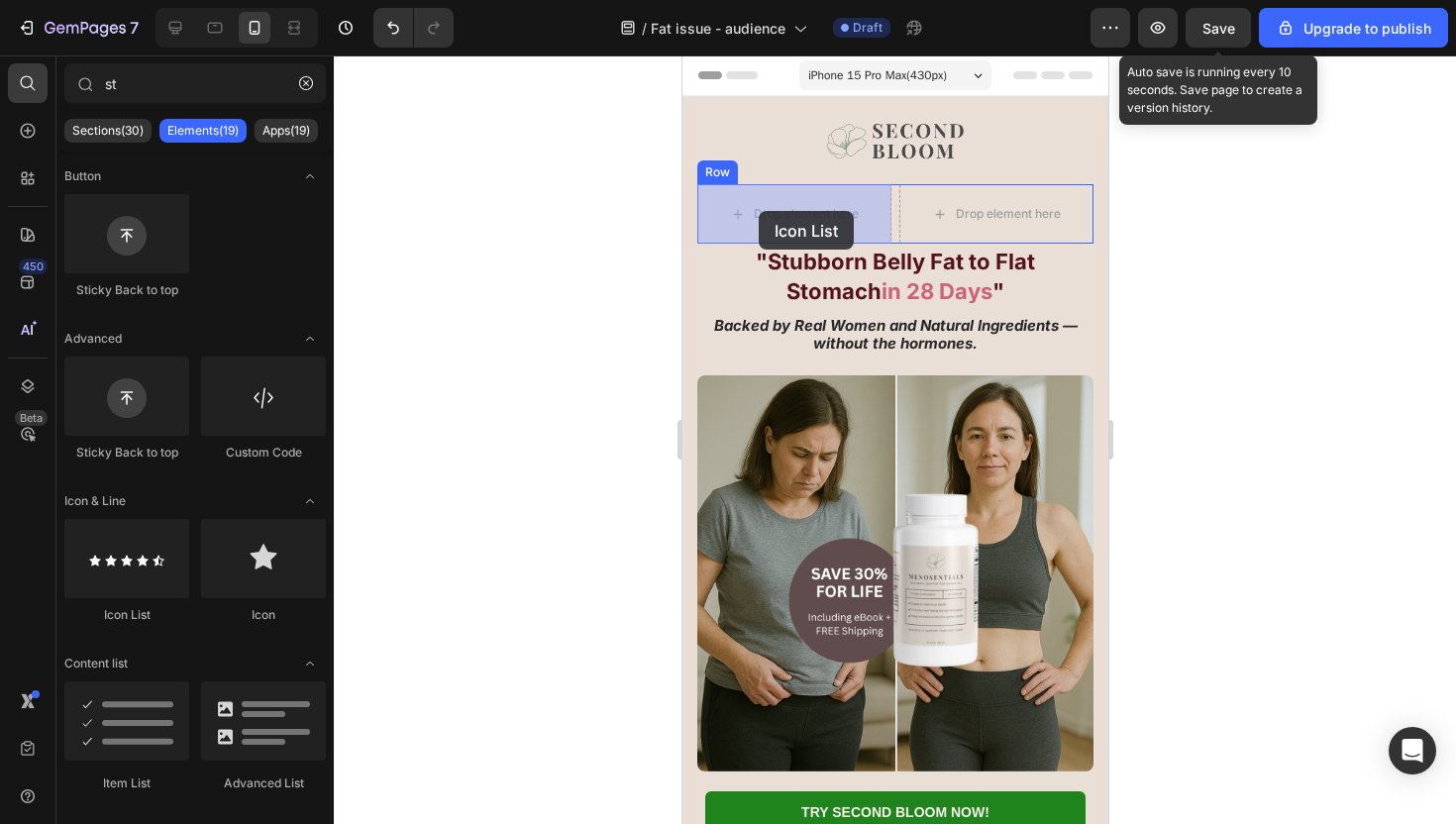 drag, startPoint x: 821, startPoint y: 625, endPoint x: 760, endPoint y: 210, distance: 419.4592 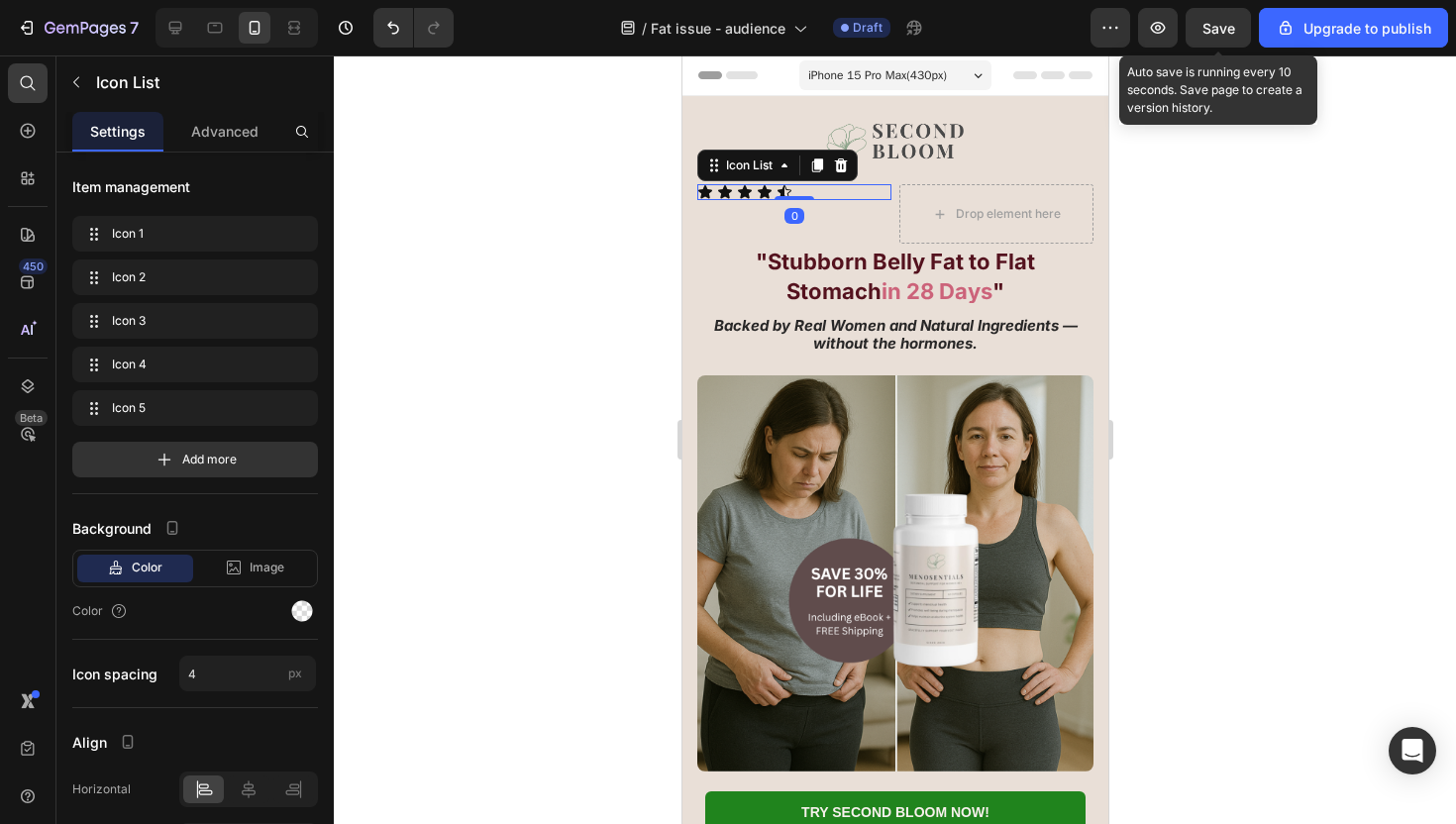 click on "Icon Icon Icon Icon Icon" at bounding box center (793, 192) 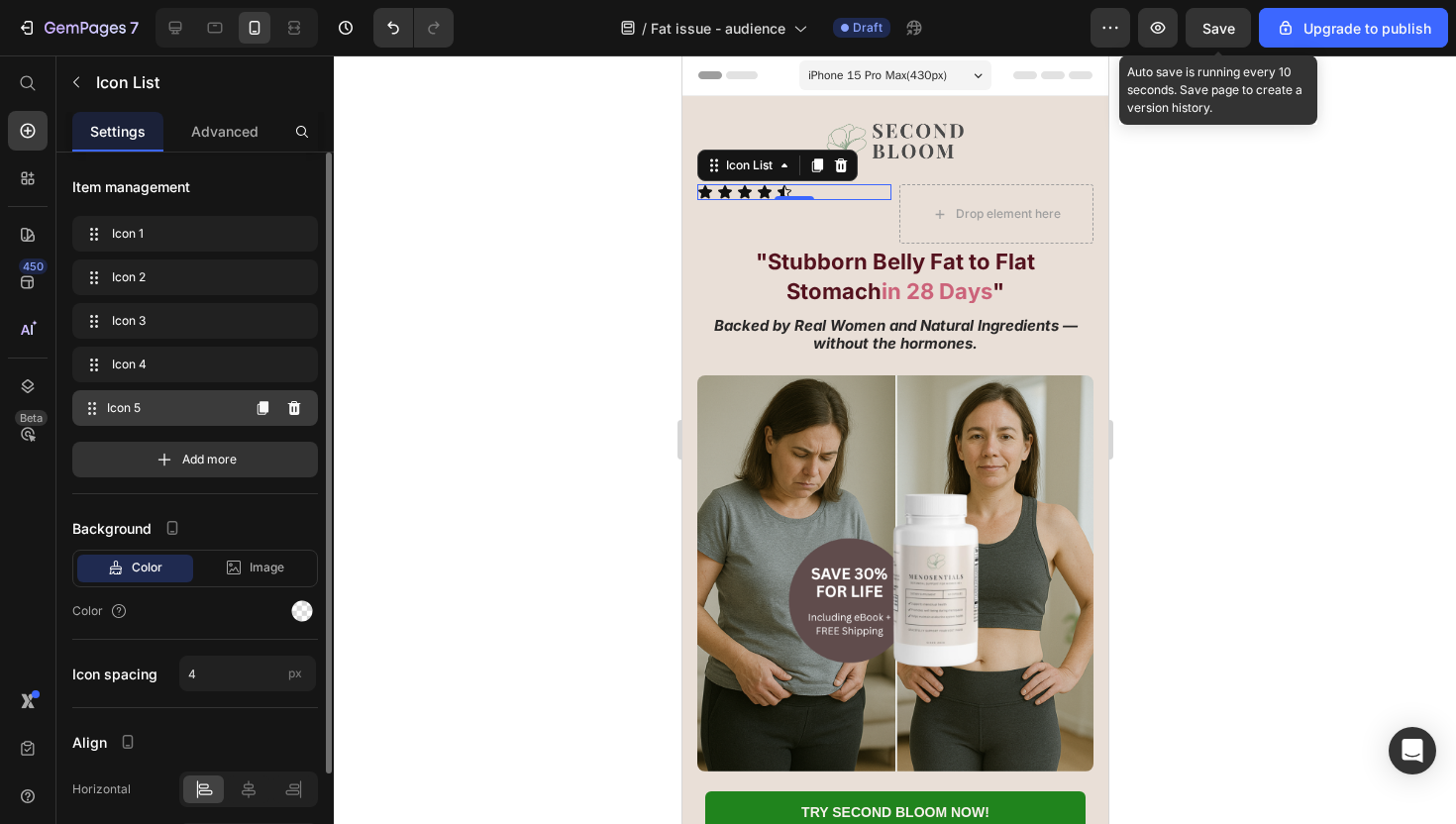 click on "Icon 5" at bounding box center [172, 408] 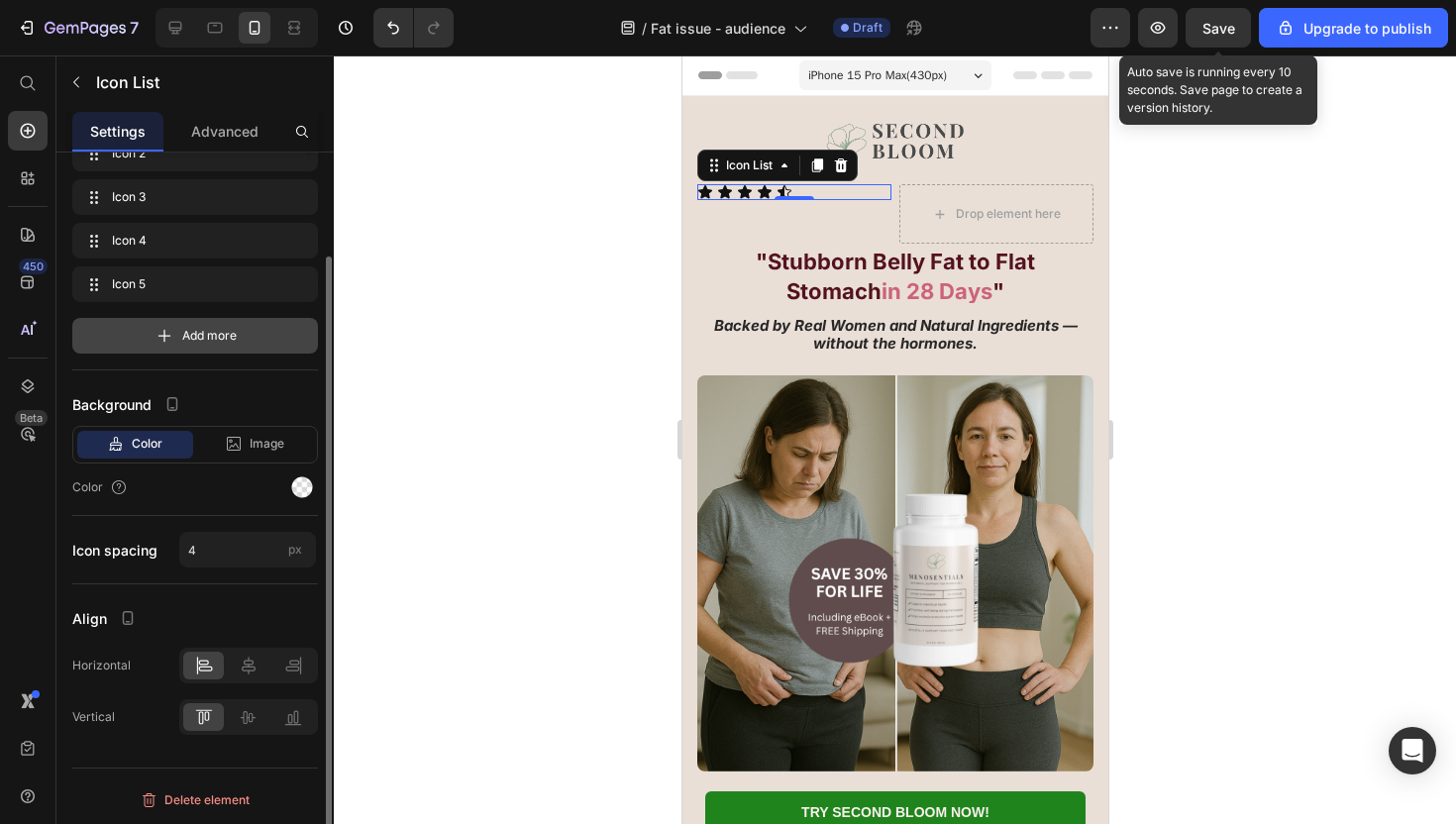 scroll, scrollTop: 0, scrollLeft: 0, axis: both 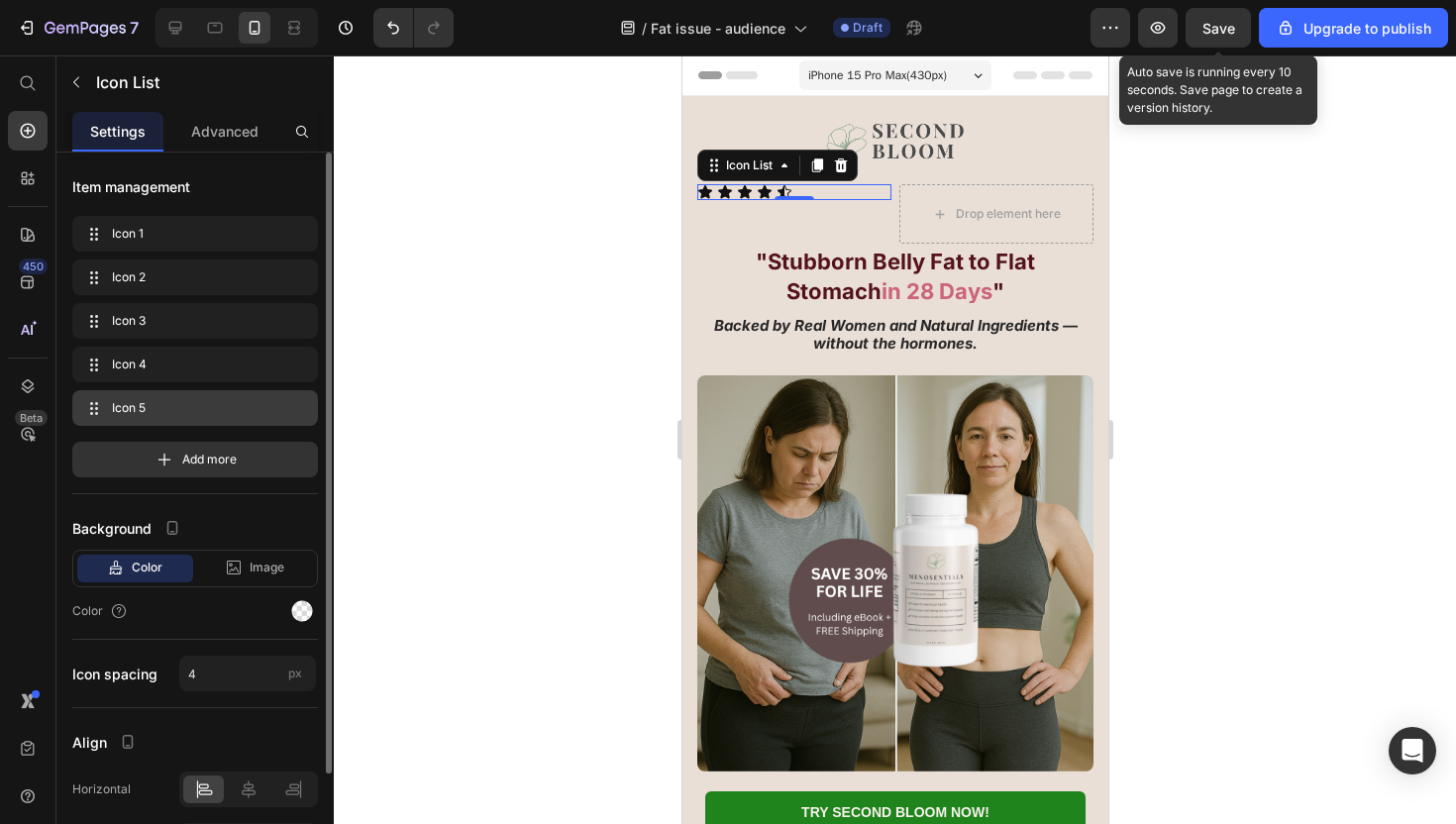 click on "Icon 5" at bounding box center [191, 408] 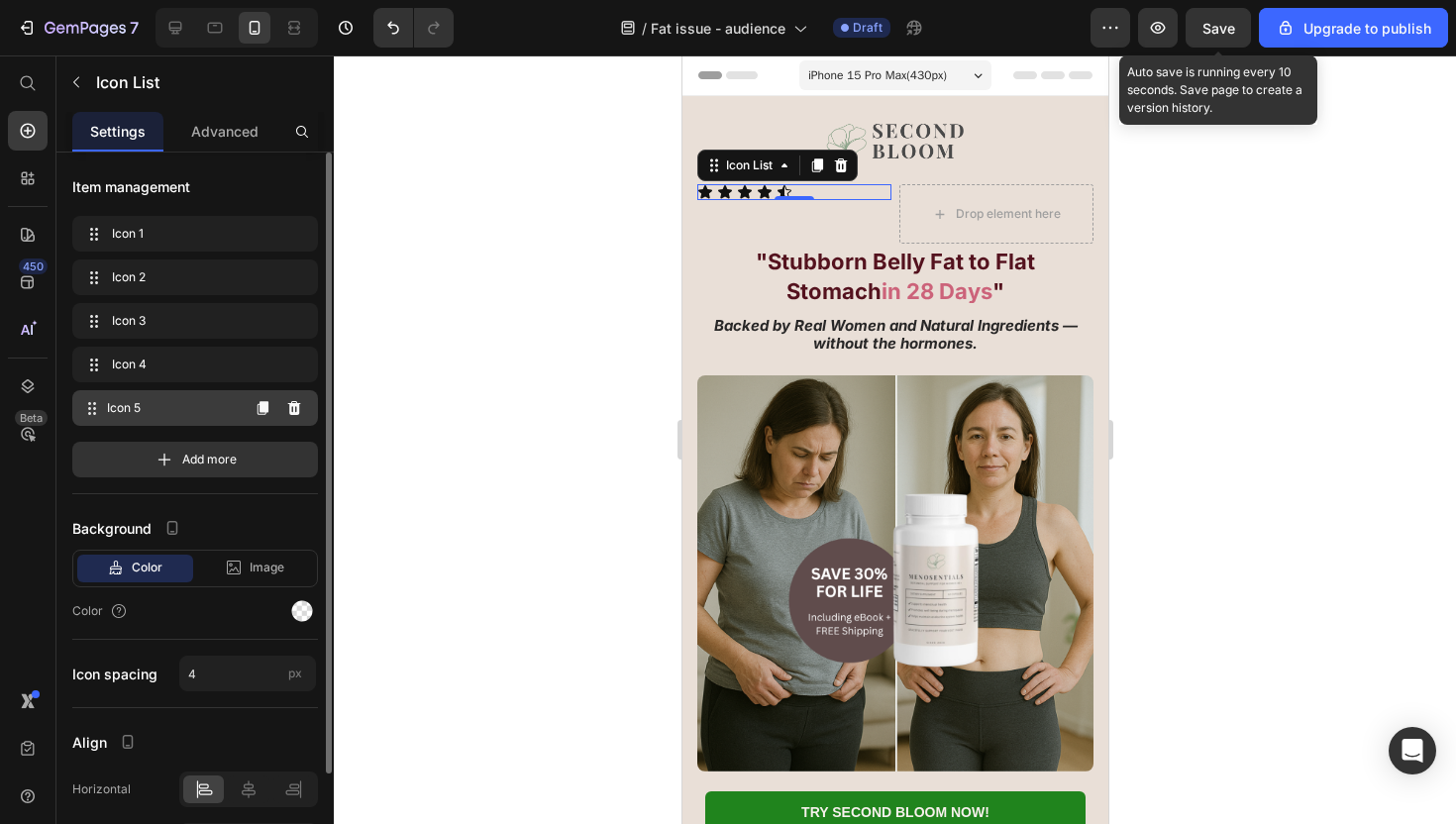 click on "Icon 5" at bounding box center (172, 408) 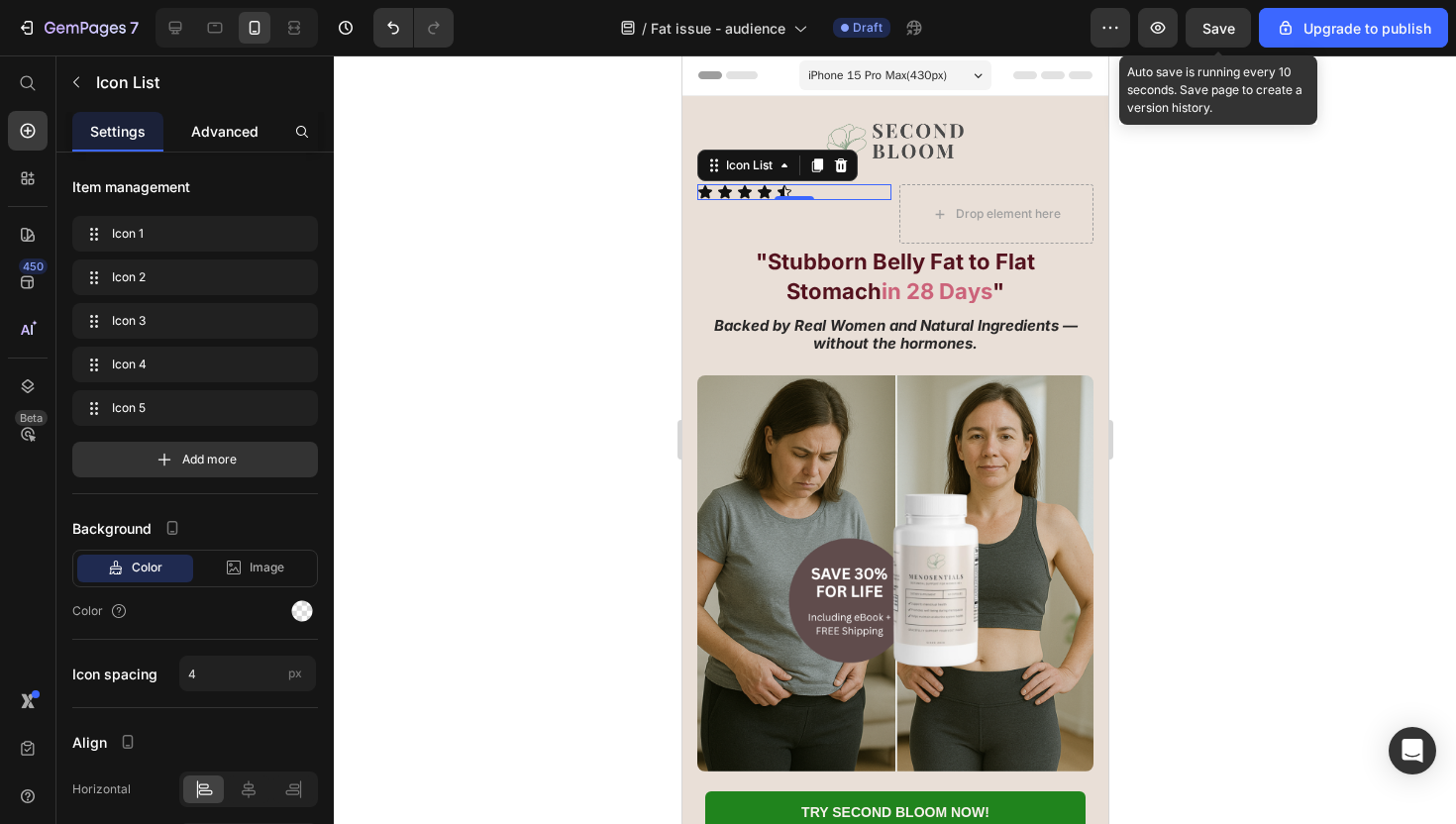 click on "Advanced" at bounding box center (225, 131) 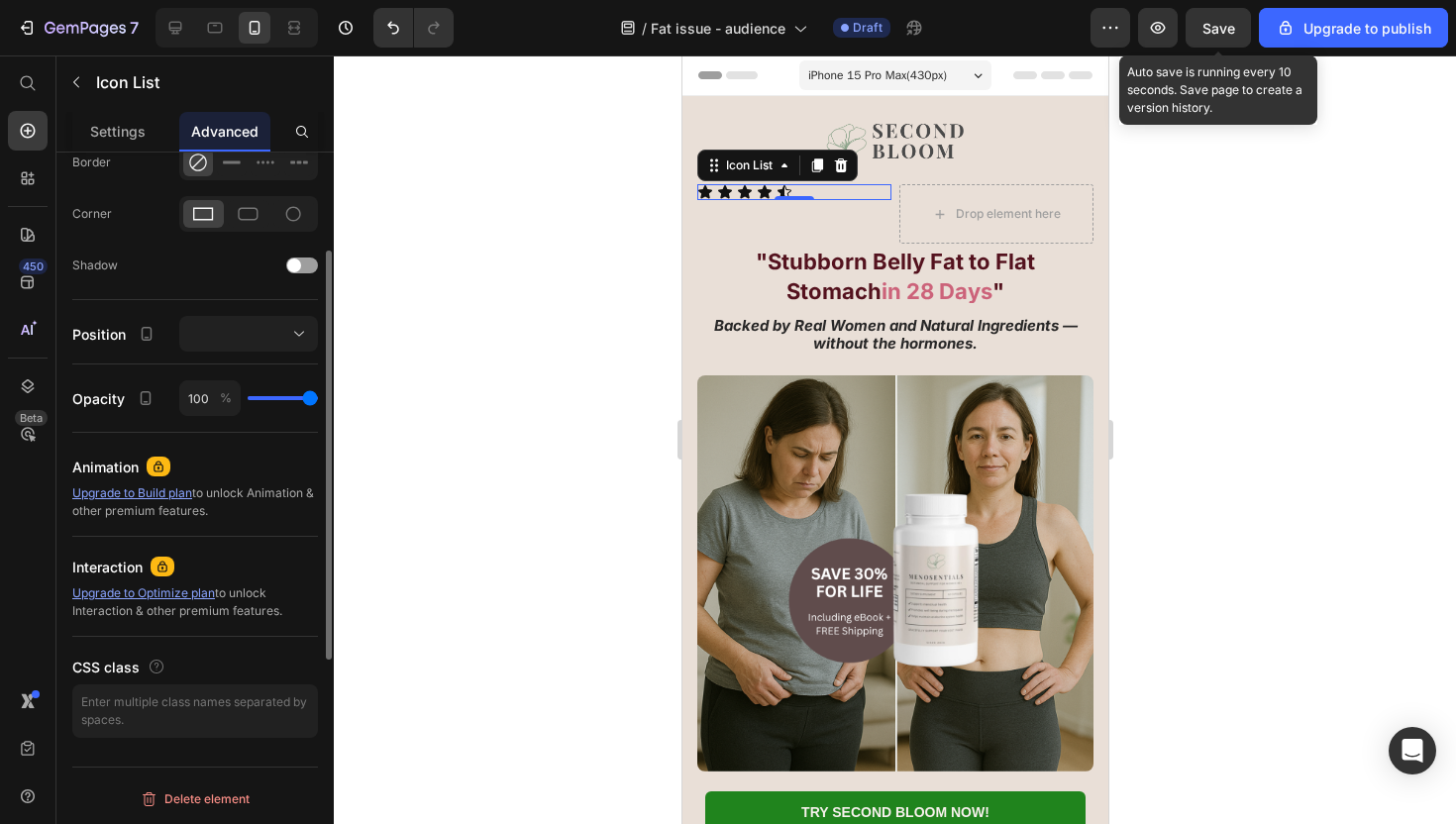scroll, scrollTop: 0, scrollLeft: 0, axis: both 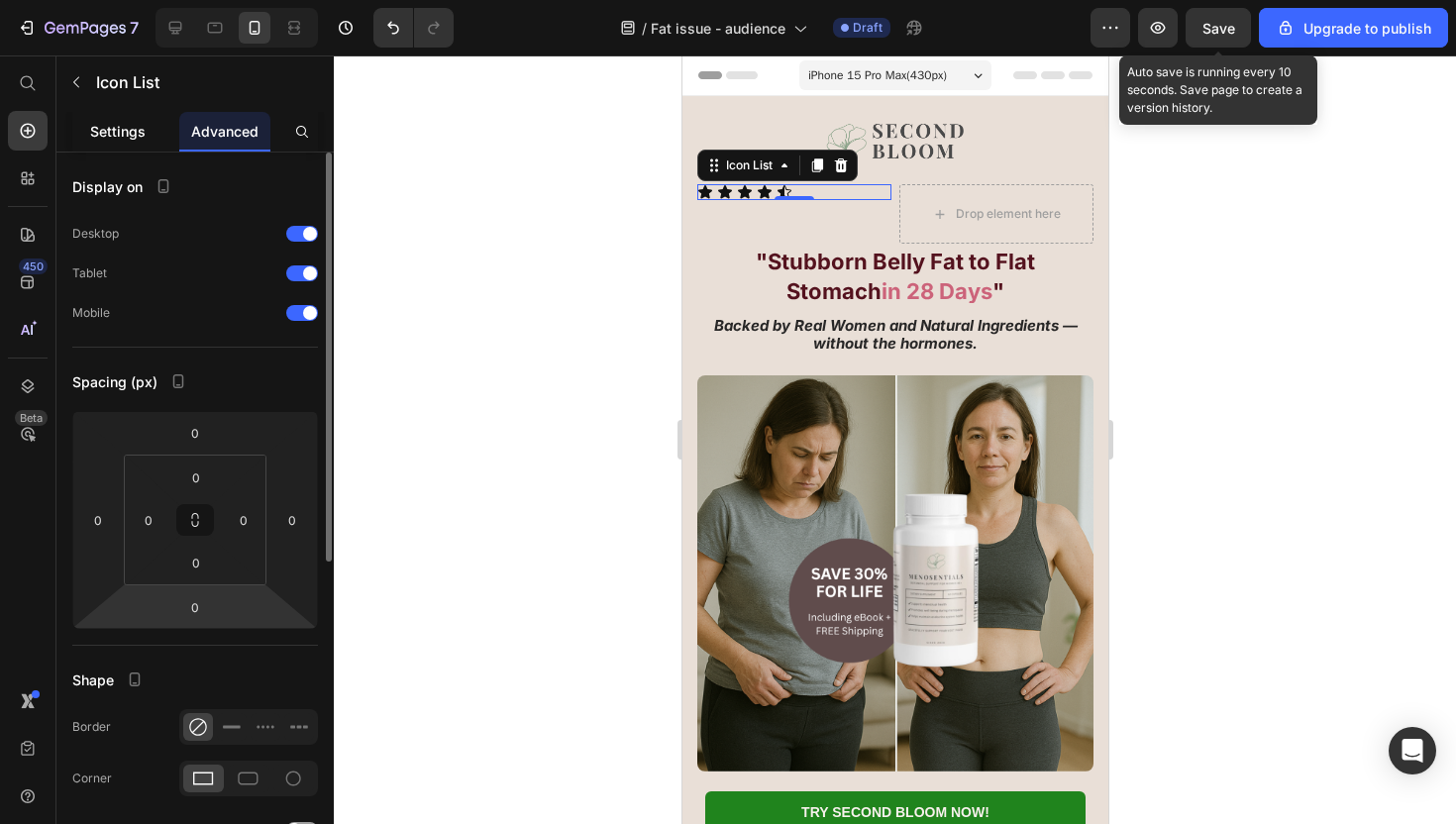 click on "Settings" at bounding box center [118, 131] 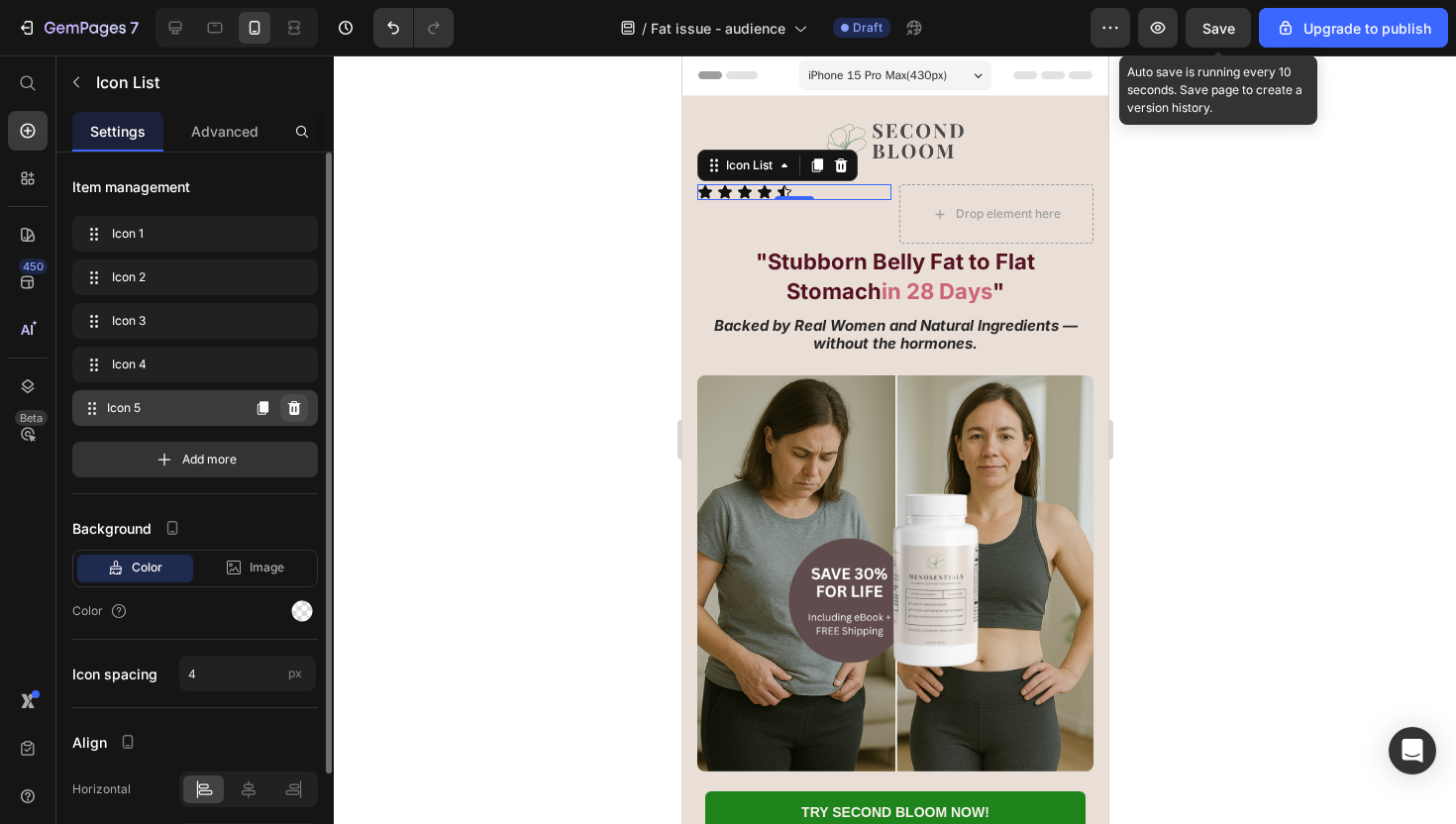 click 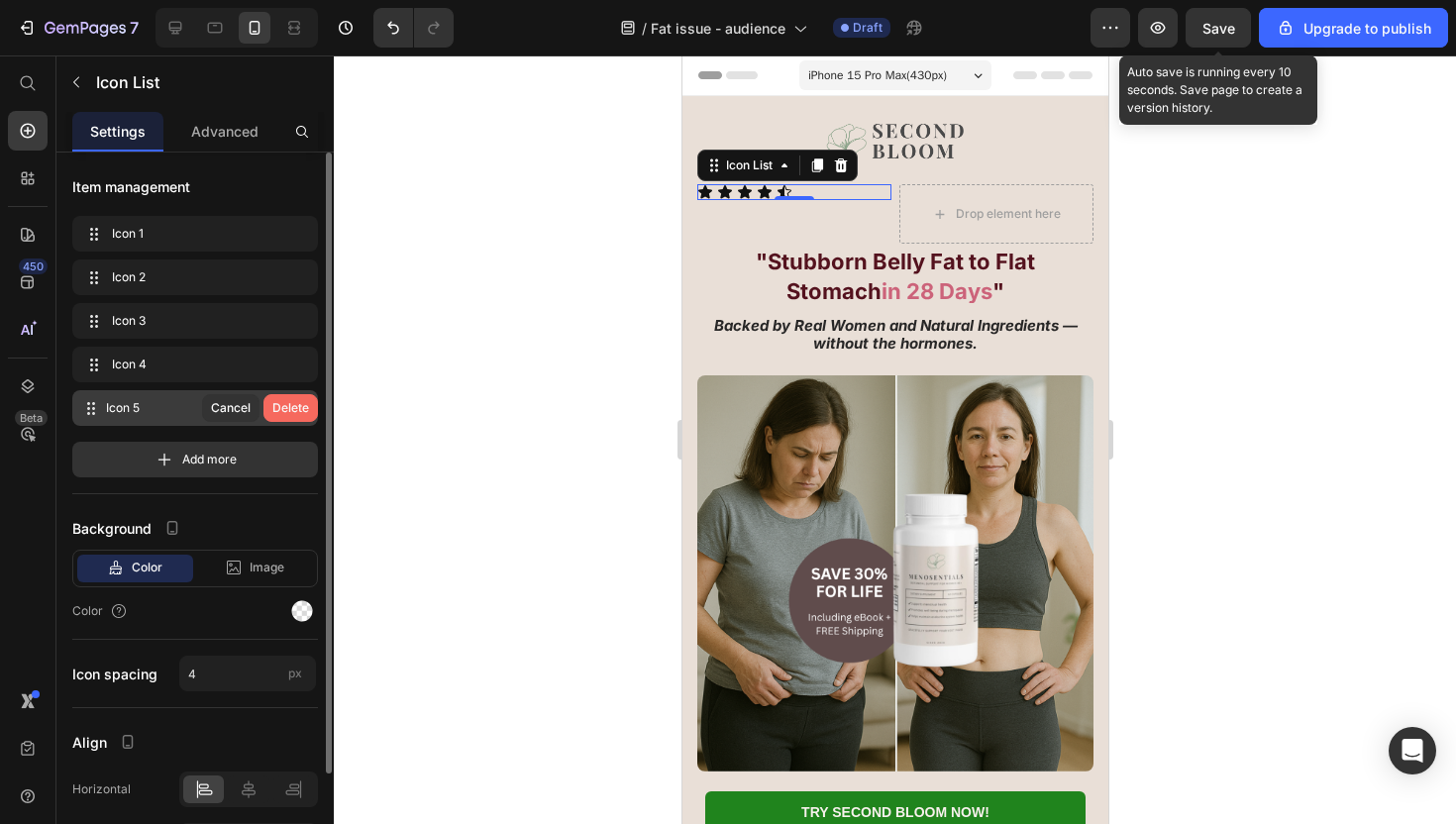 click on "Delete" at bounding box center [290, 408] 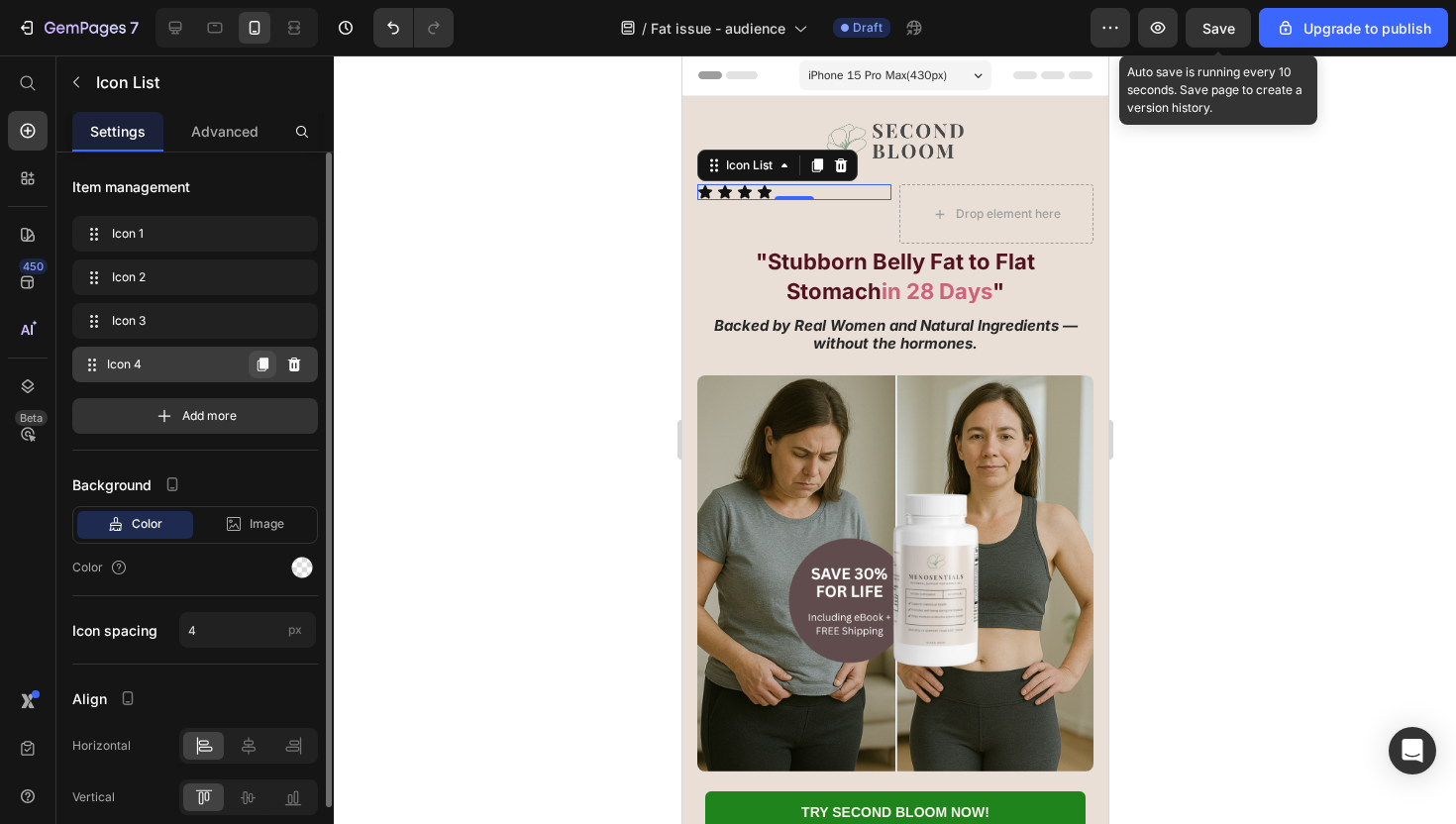 click 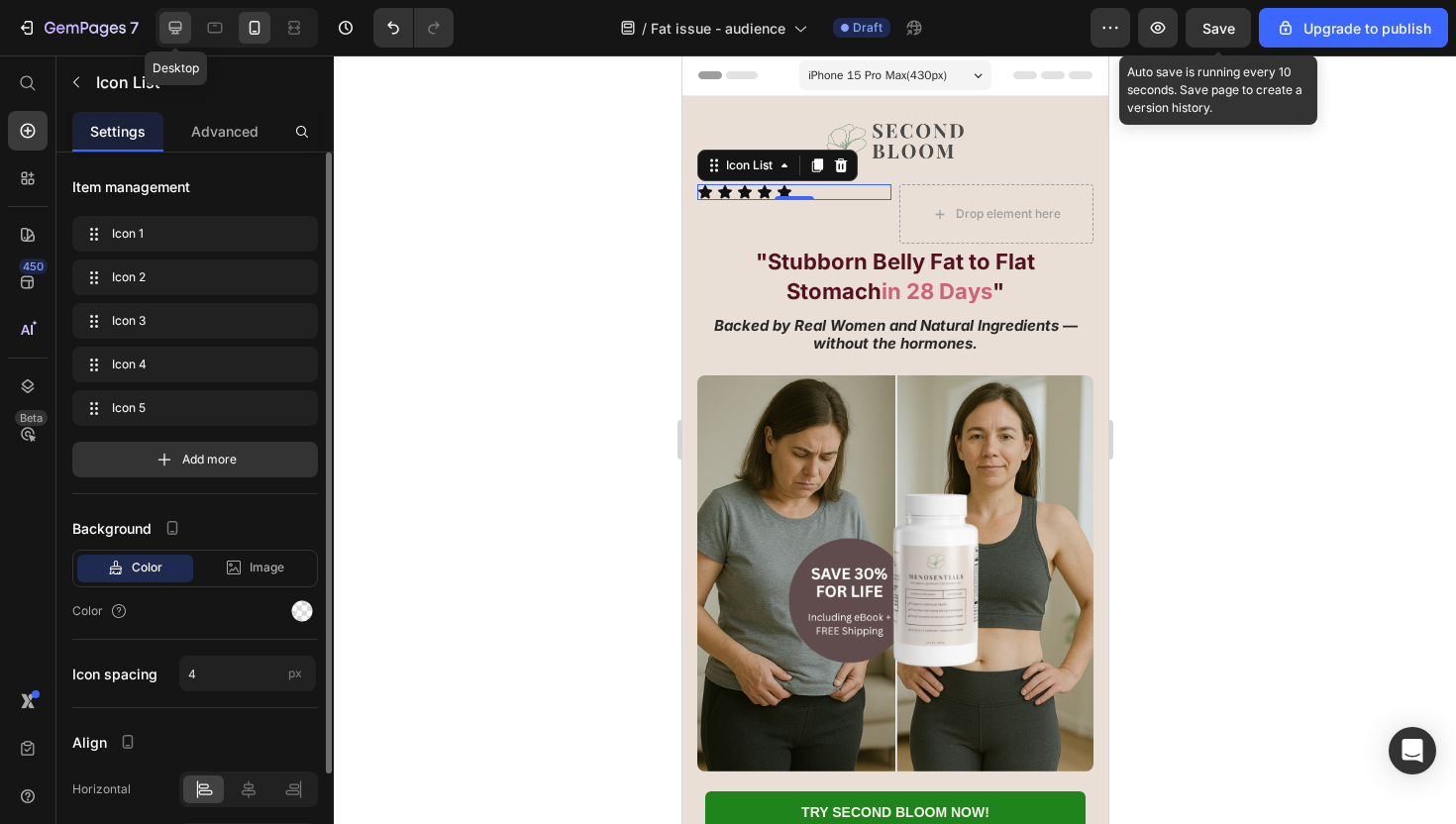 click 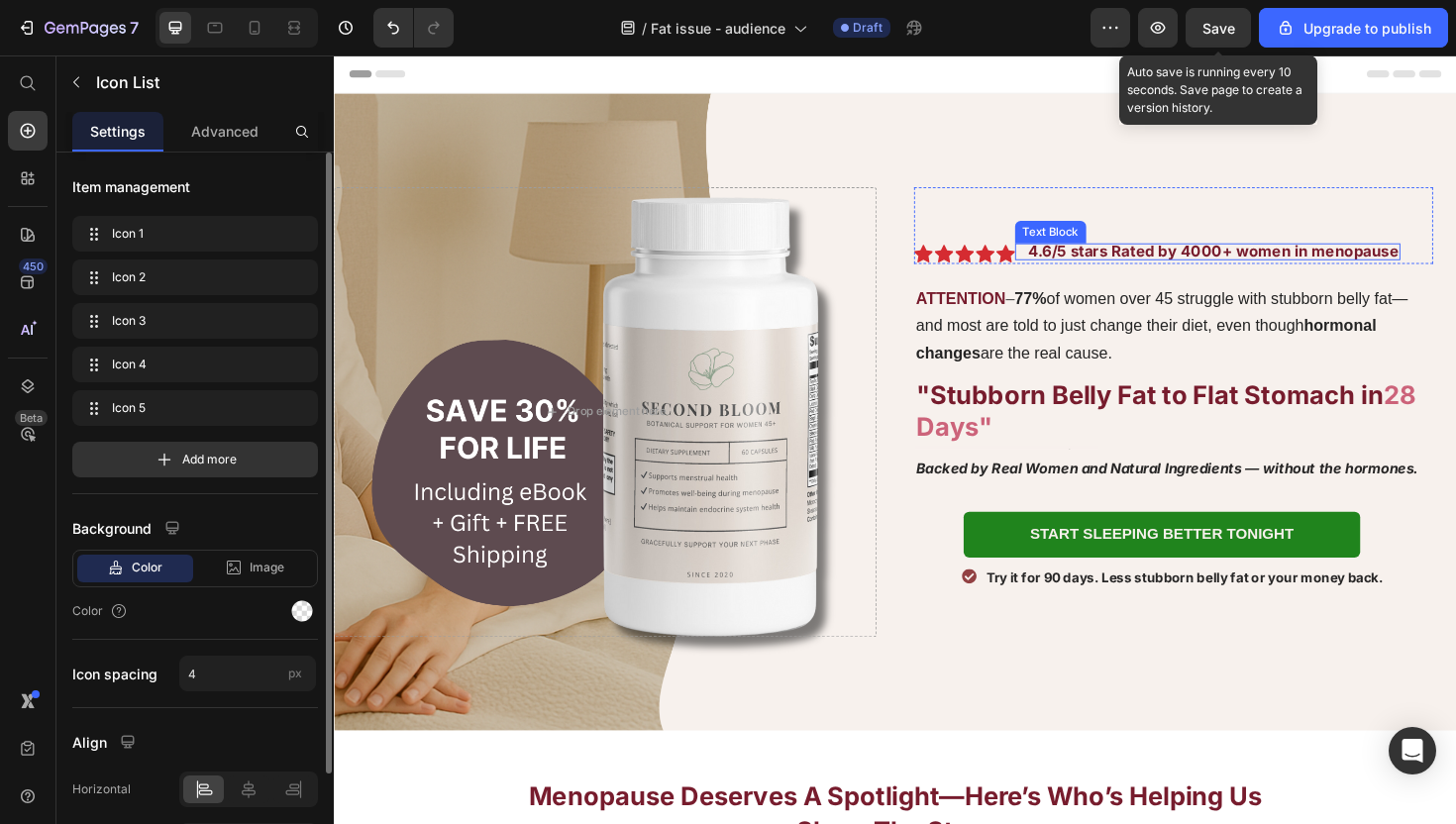 click on "4.6/5 stars Rated by 4000+ women in menopause" at bounding box center [1265, 262] 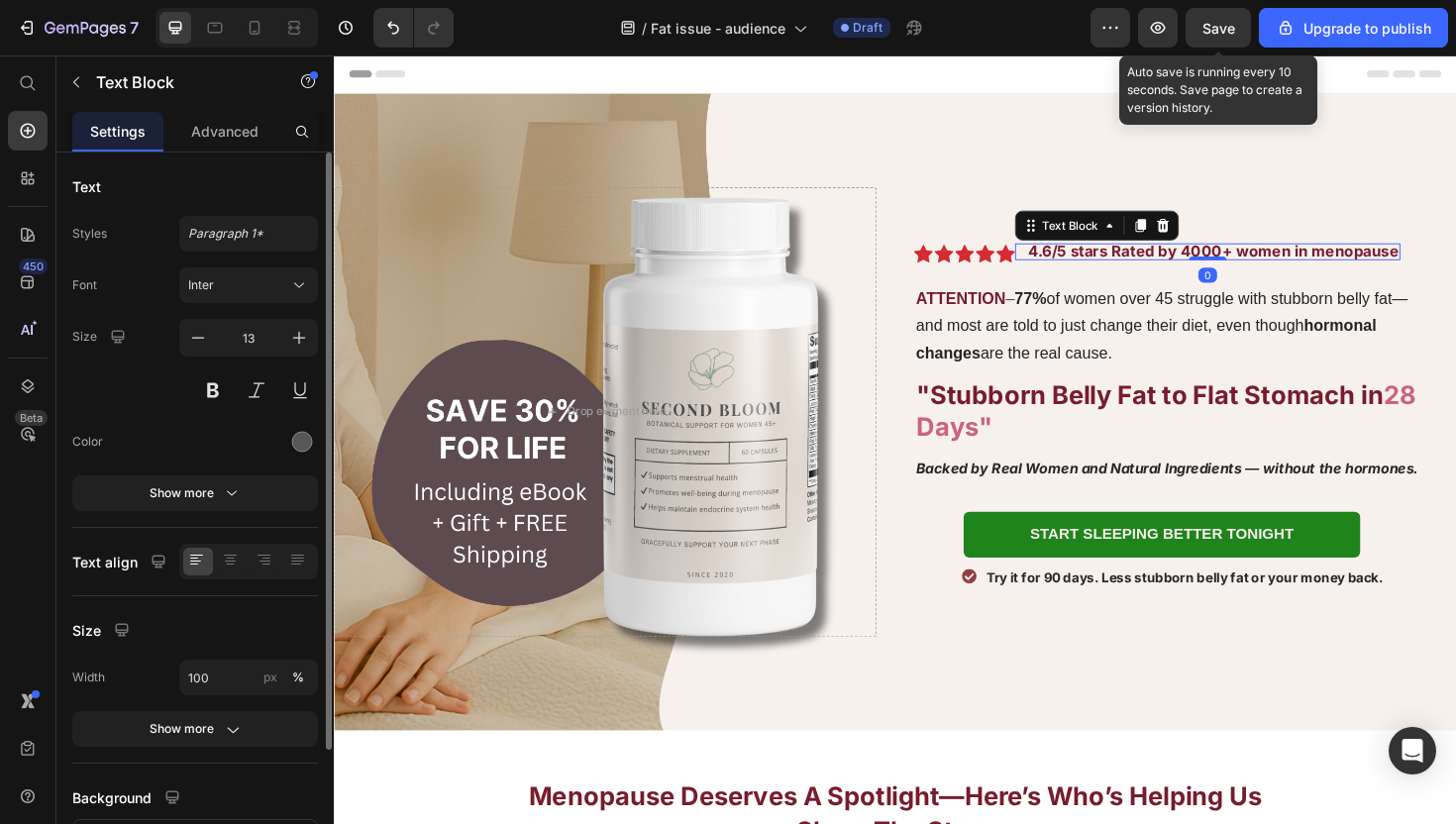 click on "4.6/5 stars Rated by 4000+ women in menopause" at bounding box center [1265, 262] 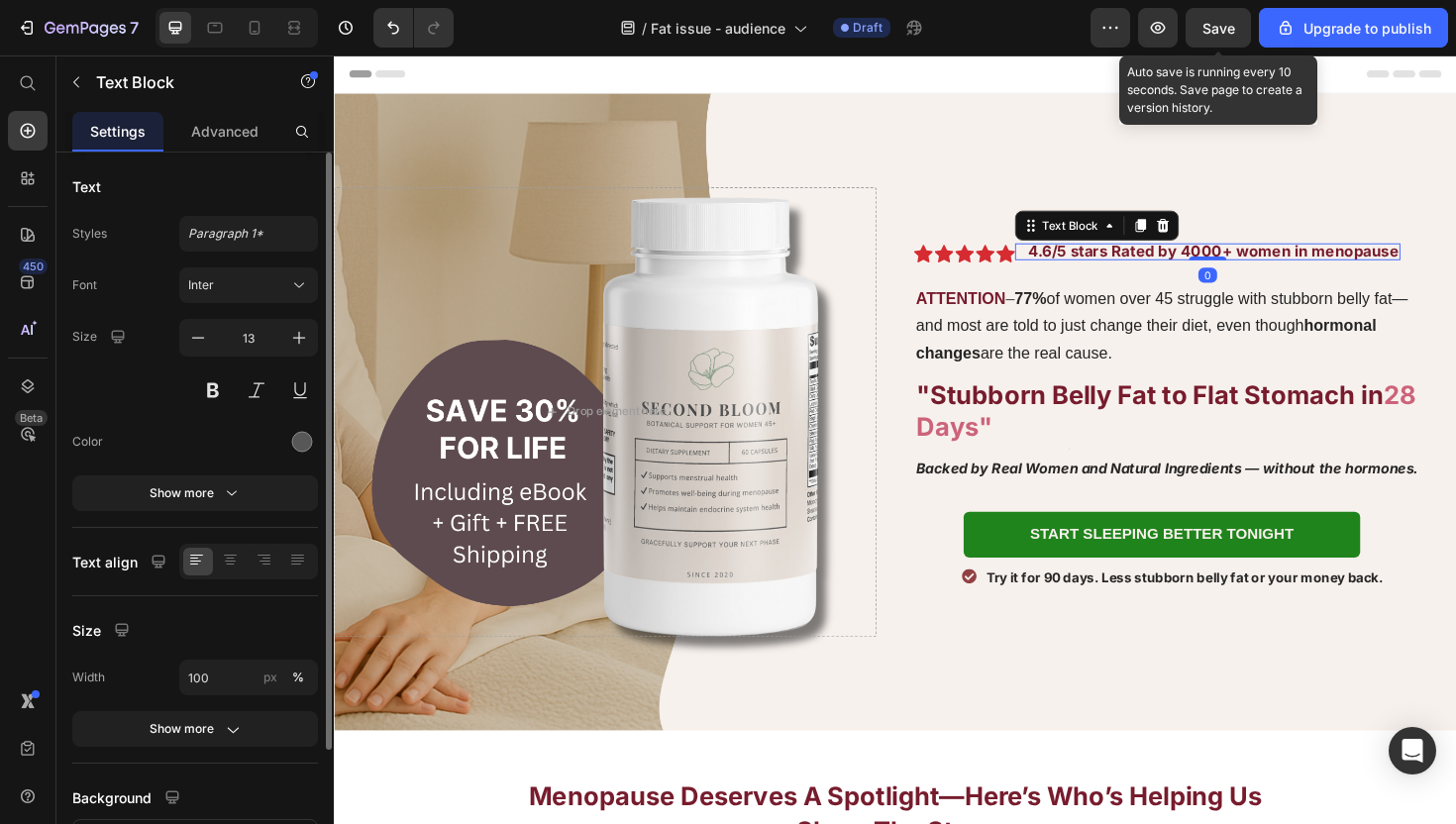 click on "4.6/5 stars Rated by 4000+ women in menopause" at bounding box center [1265, 262] 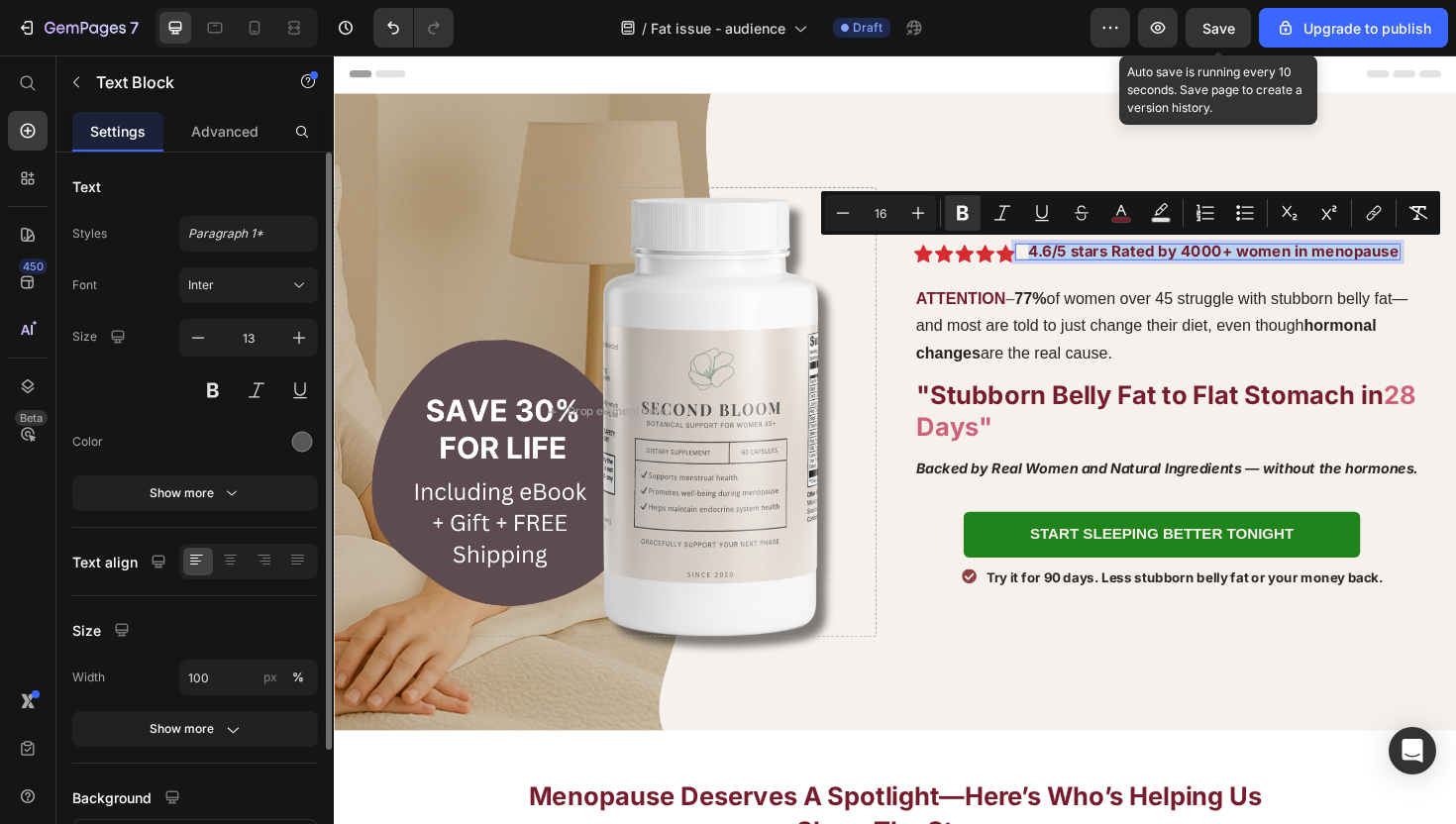 click on "4.6/5 stars Rated by 4000+ women in menopause" at bounding box center (1265, 262) 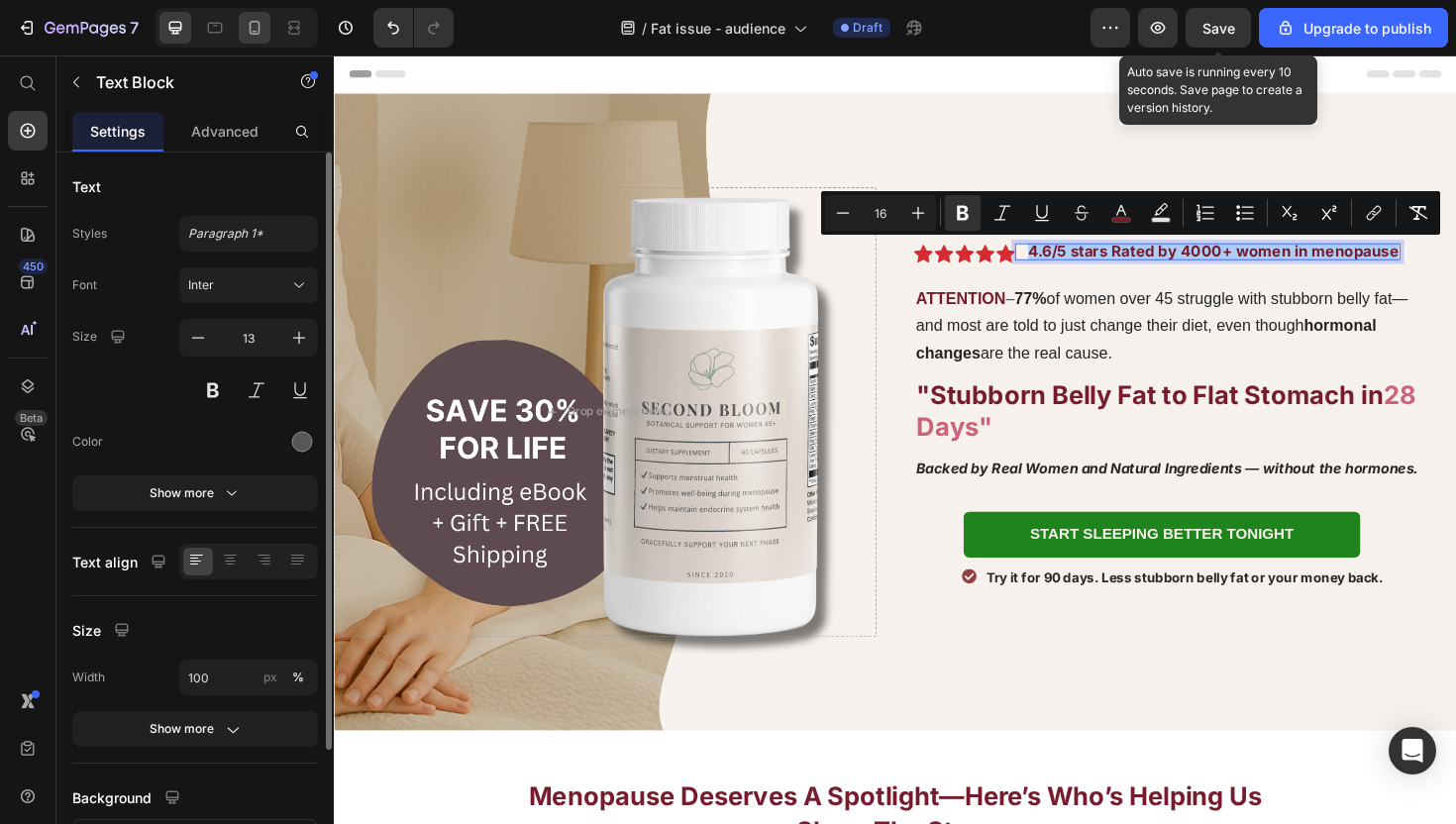 click 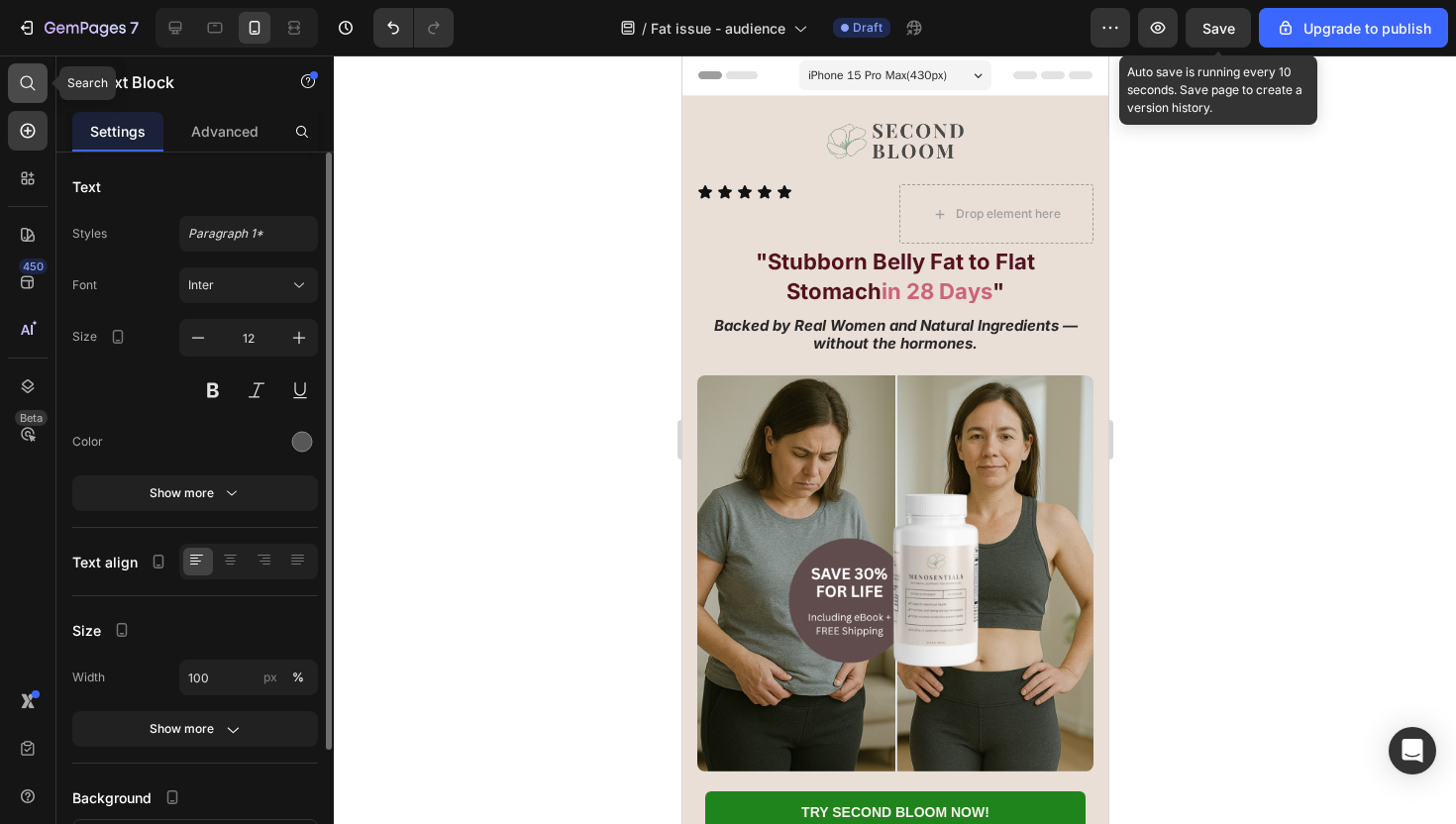 click 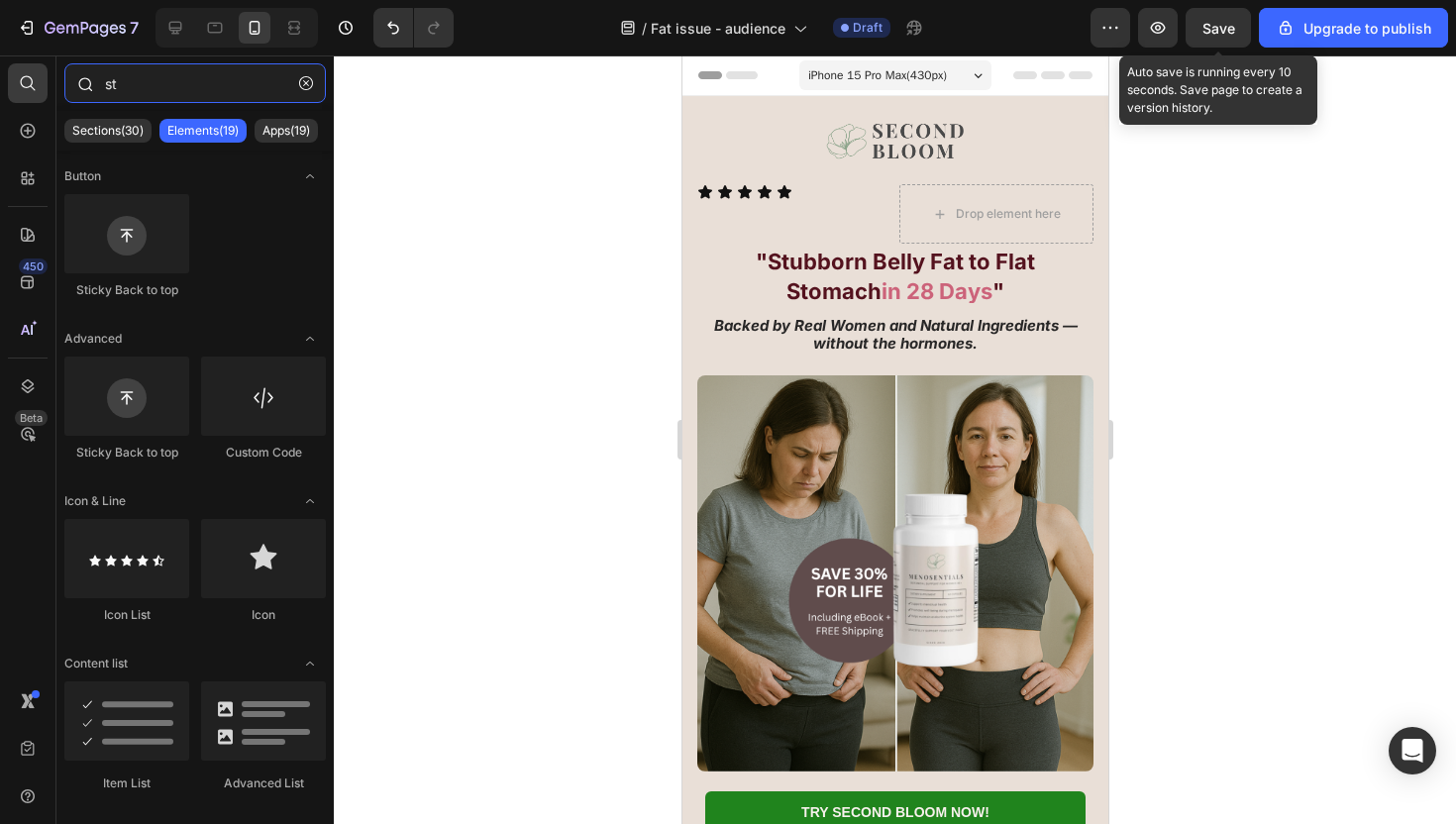 click on "st" at bounding box center [195, 83] 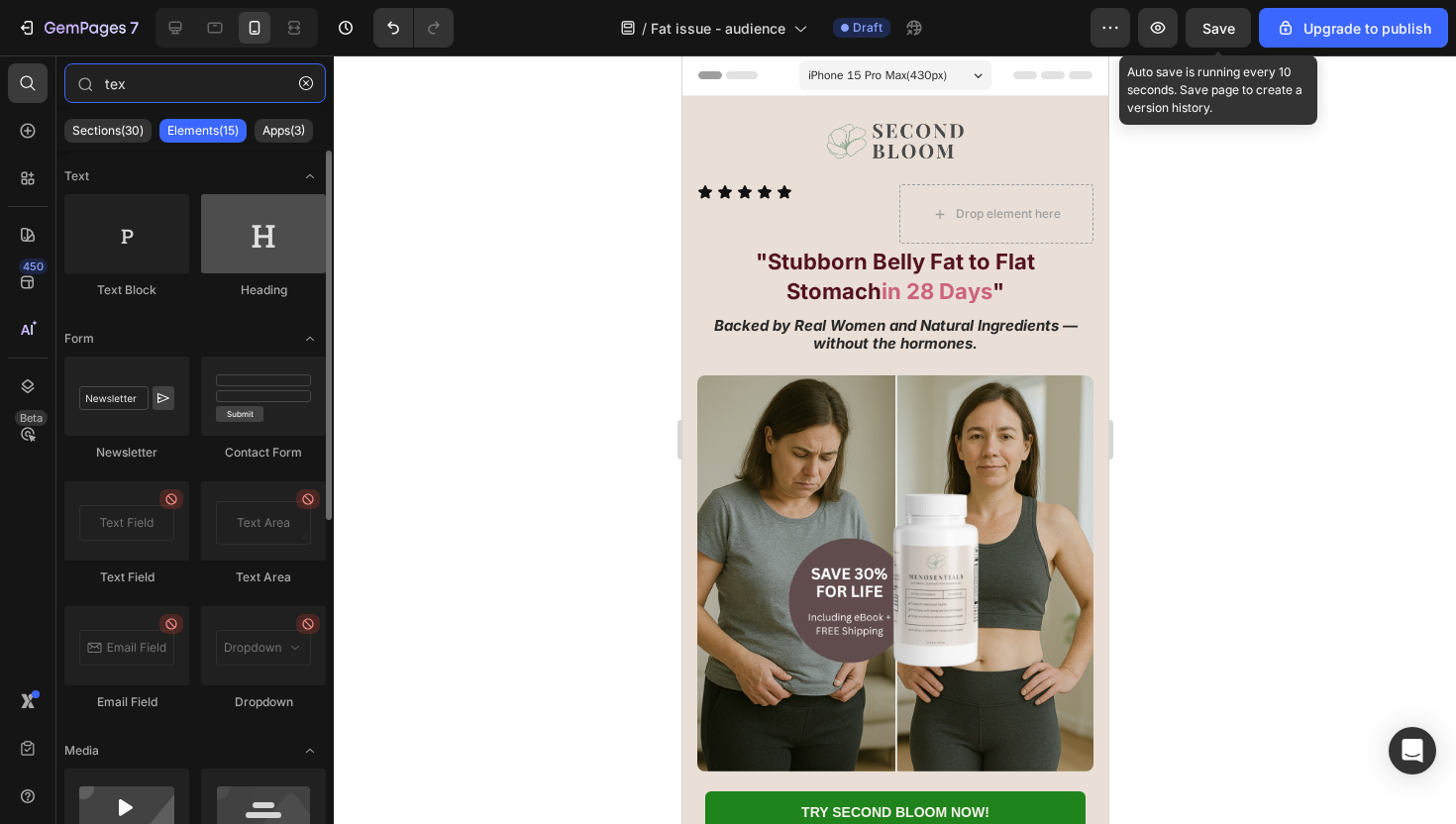type on "tex" 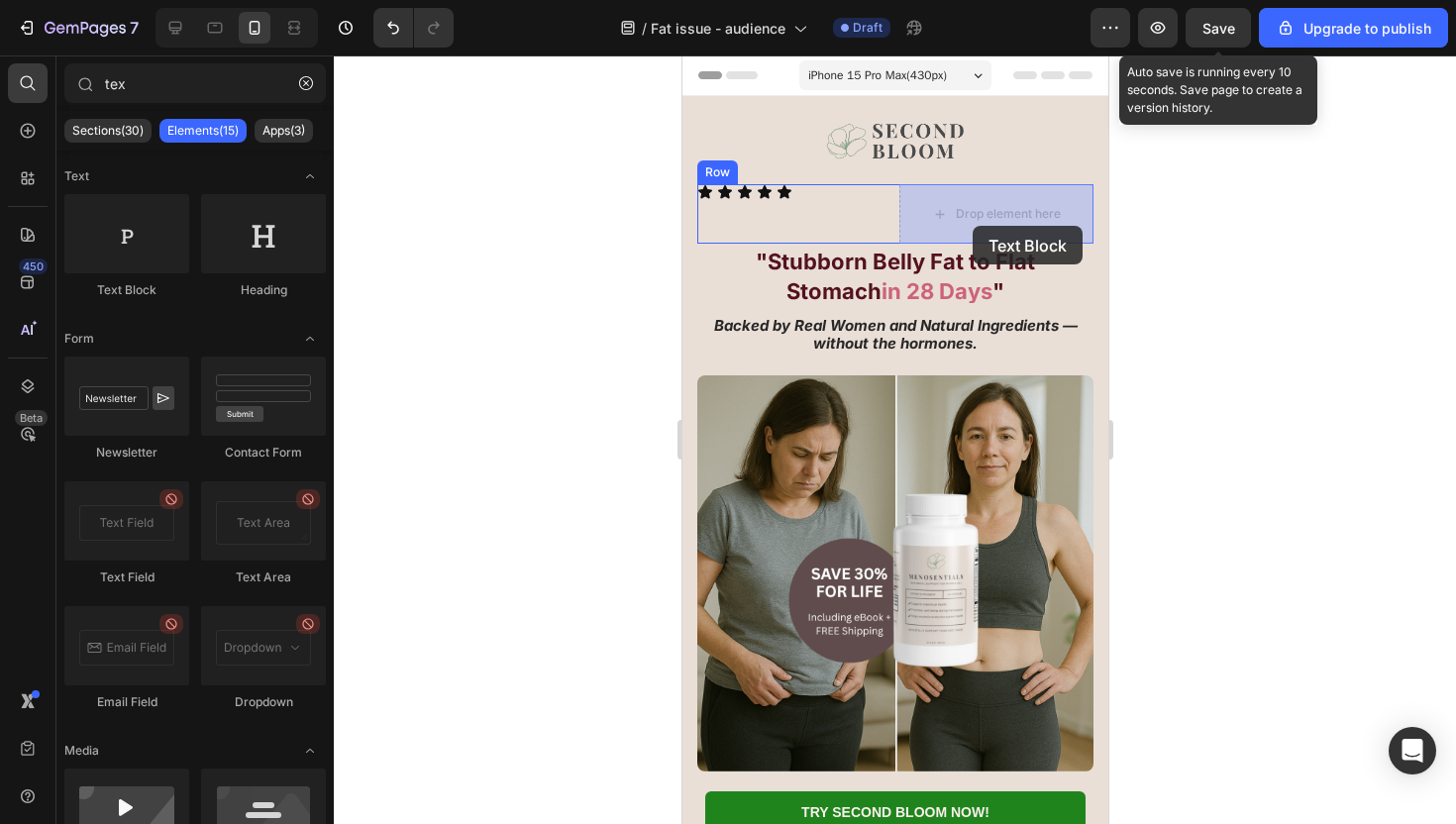 drag, startPoint x: 915, startPoint y: 306, endPoint x: 971, endPoint y: 213, distance: 108.55874 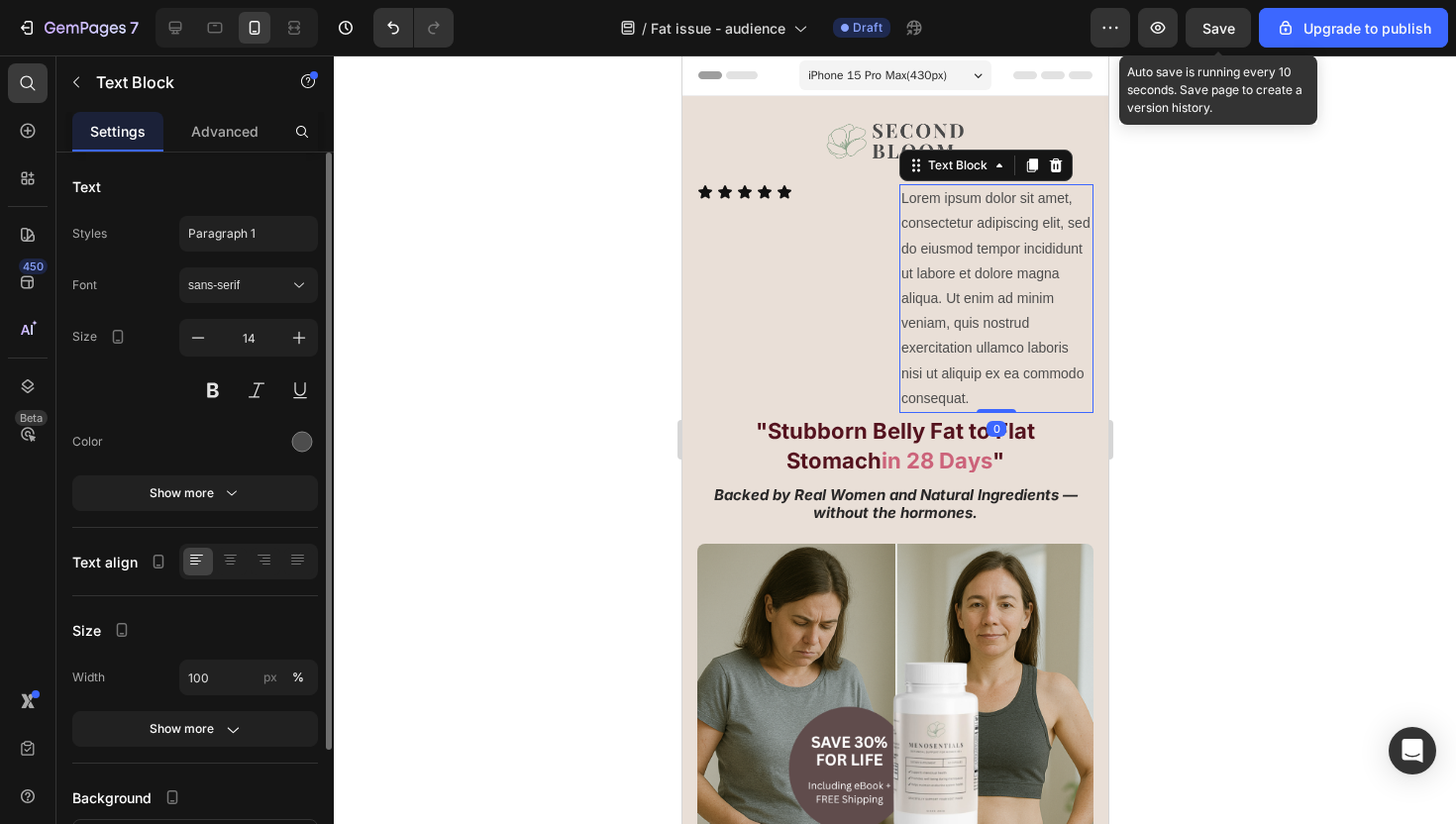 click on "Lorem ipsum dolor sit amet, consectetur adipiscing elit, sed do eiusmod tempor incididunt ut labore et dolore magna aliqua. Ut enim ad minim veniam, quis nostrud exercitation ullamco laboris nisi ut aliquip ex ea commodo consequat." at bounding box center (995, 298) 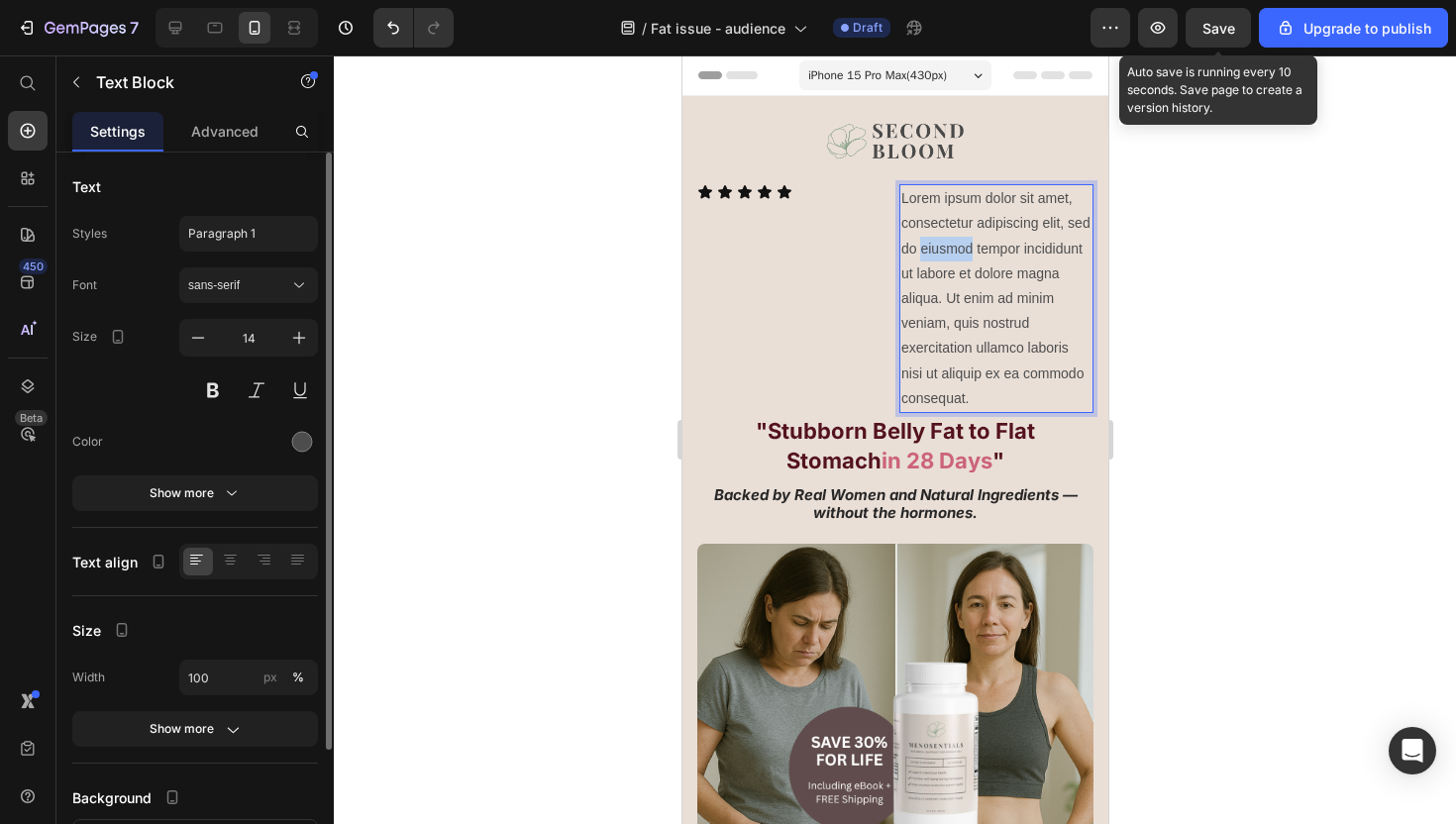 click on "Lorem ipsum dolor sit amet, consectetur adipiscing elit, sed do eiusmod tempor incididunt ut labore et dolore magna aliqua. Ut enim ad minim veniam, quis nostrud exercitation ullamco laboris nisi ut aliquip ex ea commodo consequat." at bounding box center [995, 298] 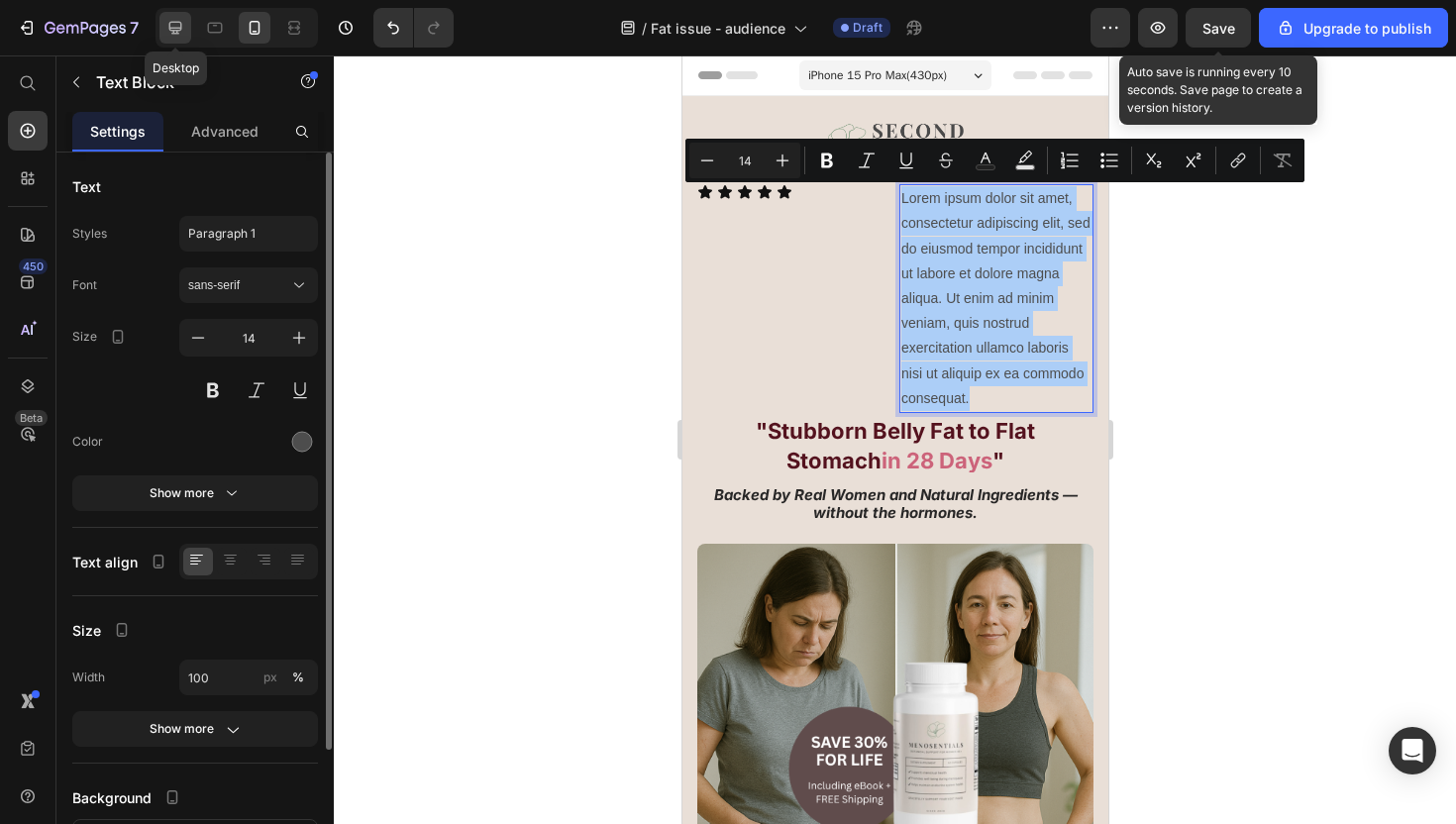 click 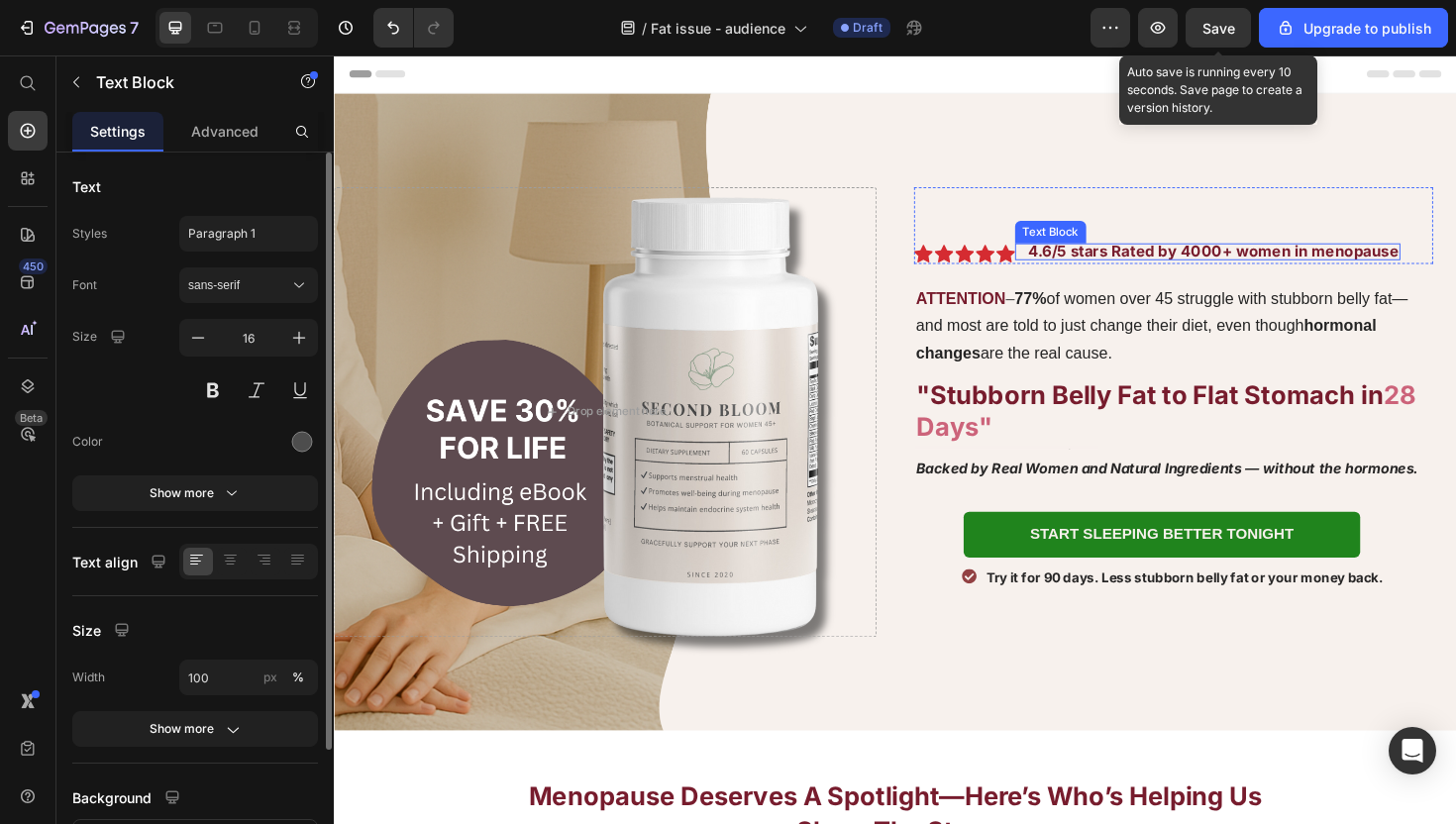 click on "4.6/5 stars Rated by 4000+ women in menopause" at bounding box center (1265, 262) 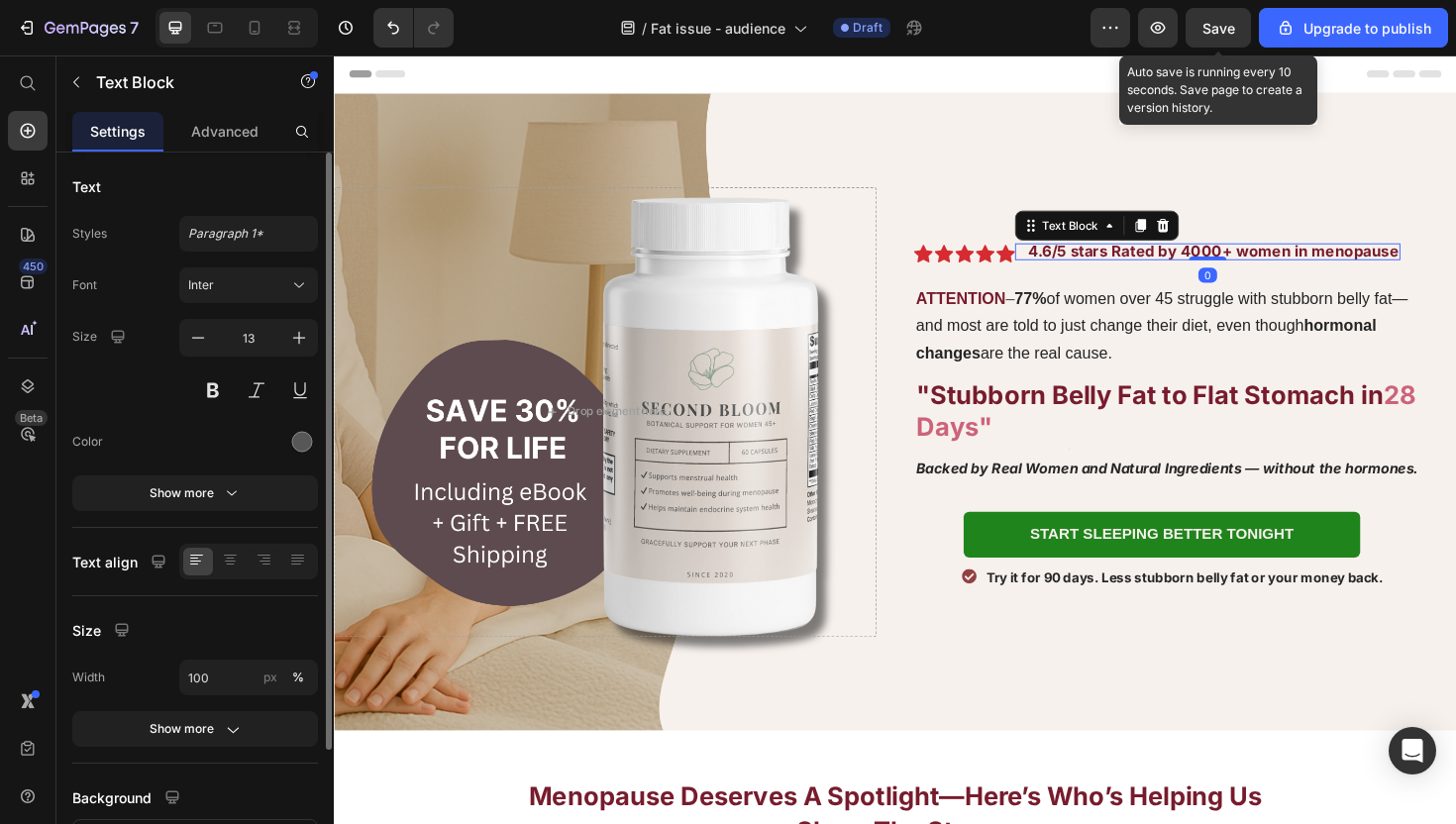 click on "4.6/5 stars Rated by 4000+ women in menopause" at bounding box center [1265, 262] 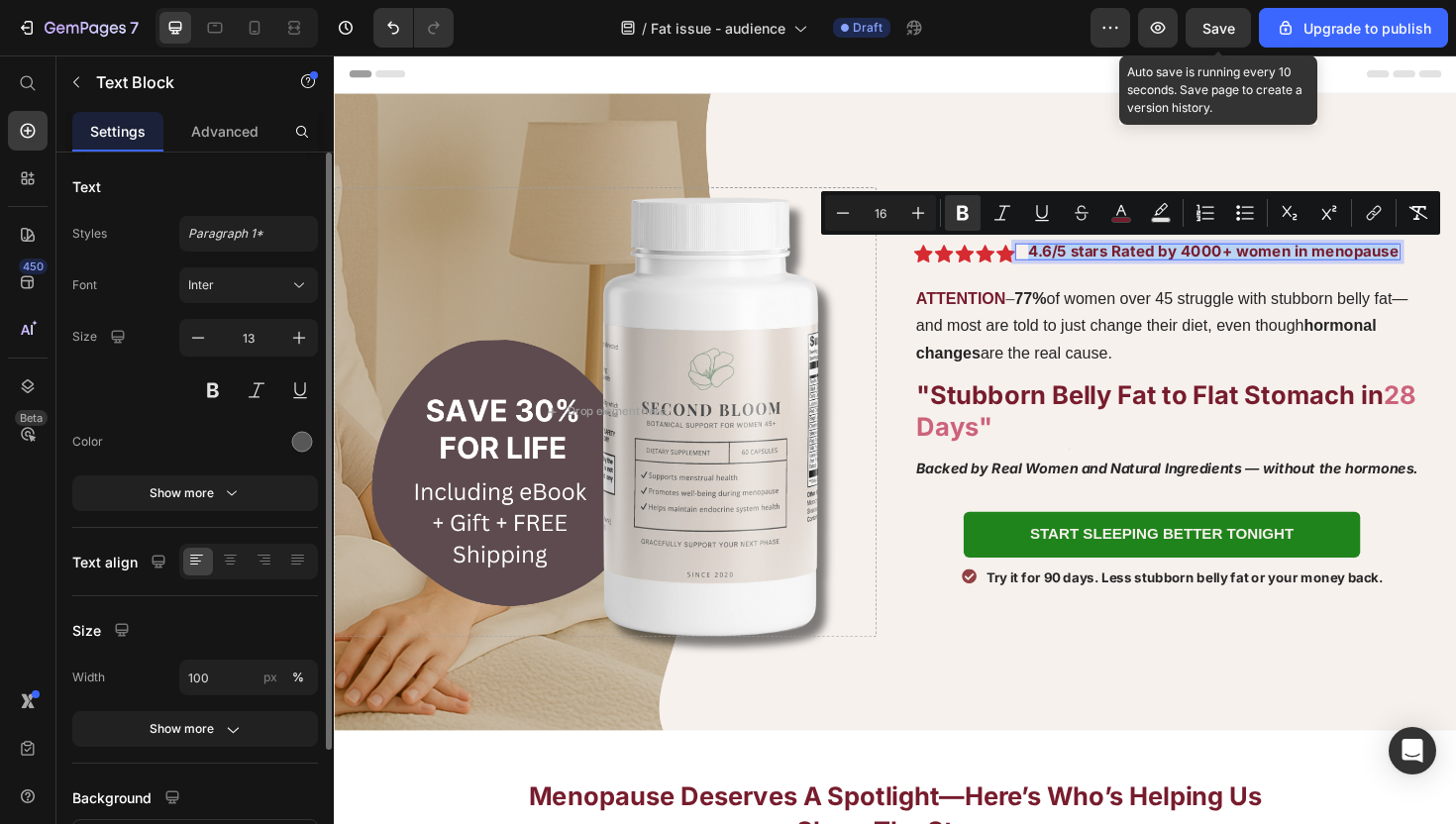copy on "4.6/5 stars Rated by 4000+ women in menopause" 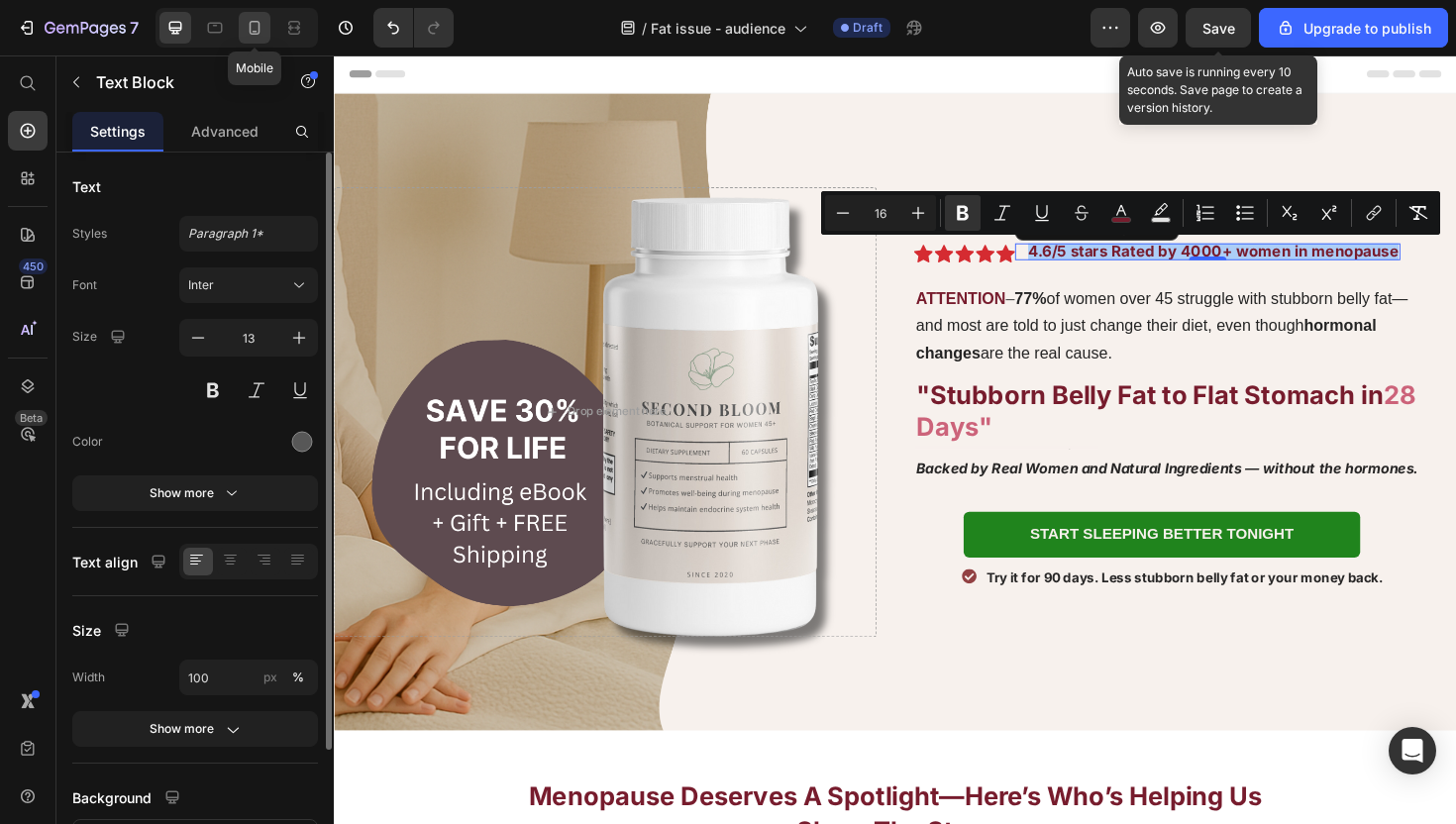 click 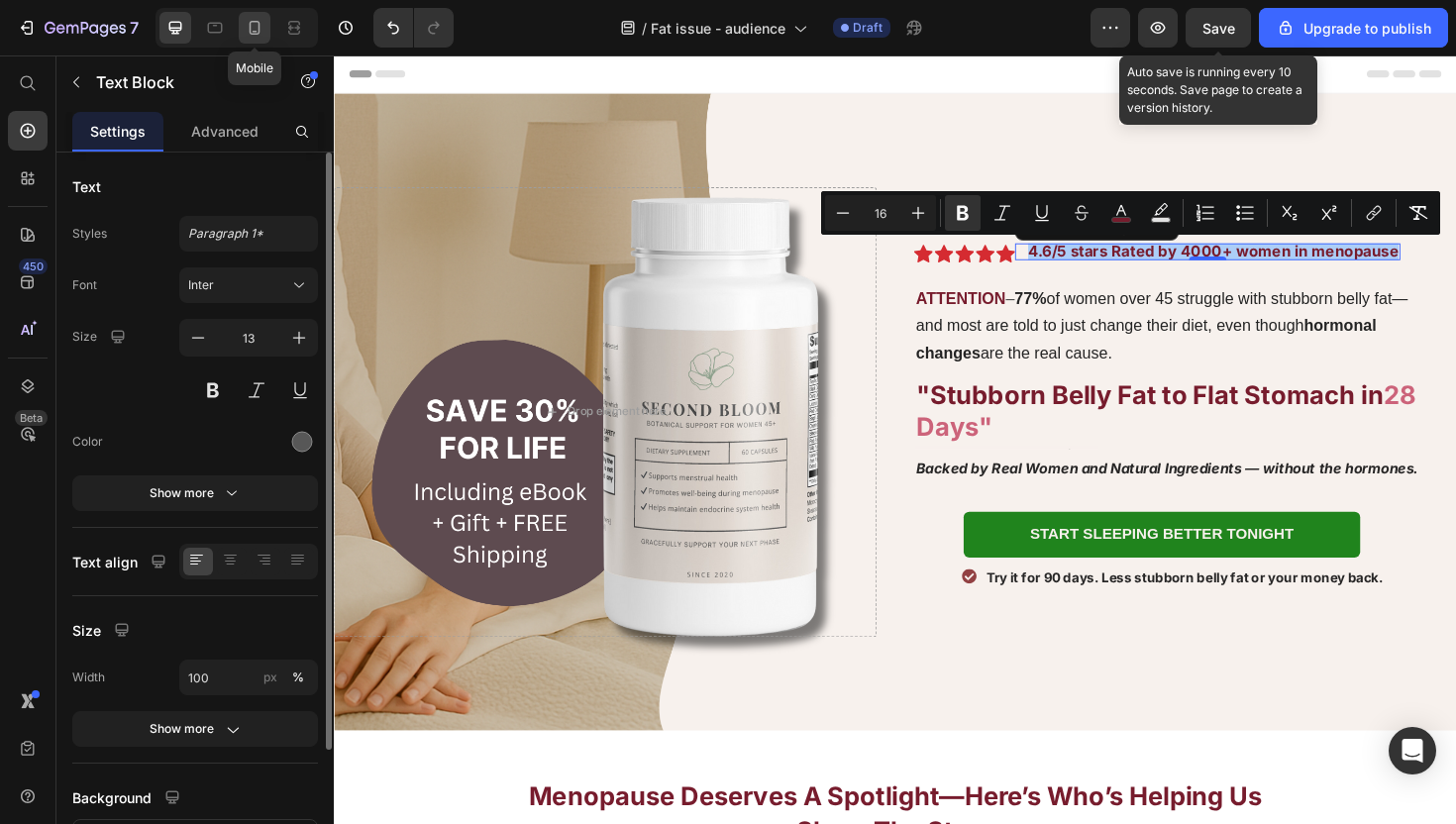 type on "12" 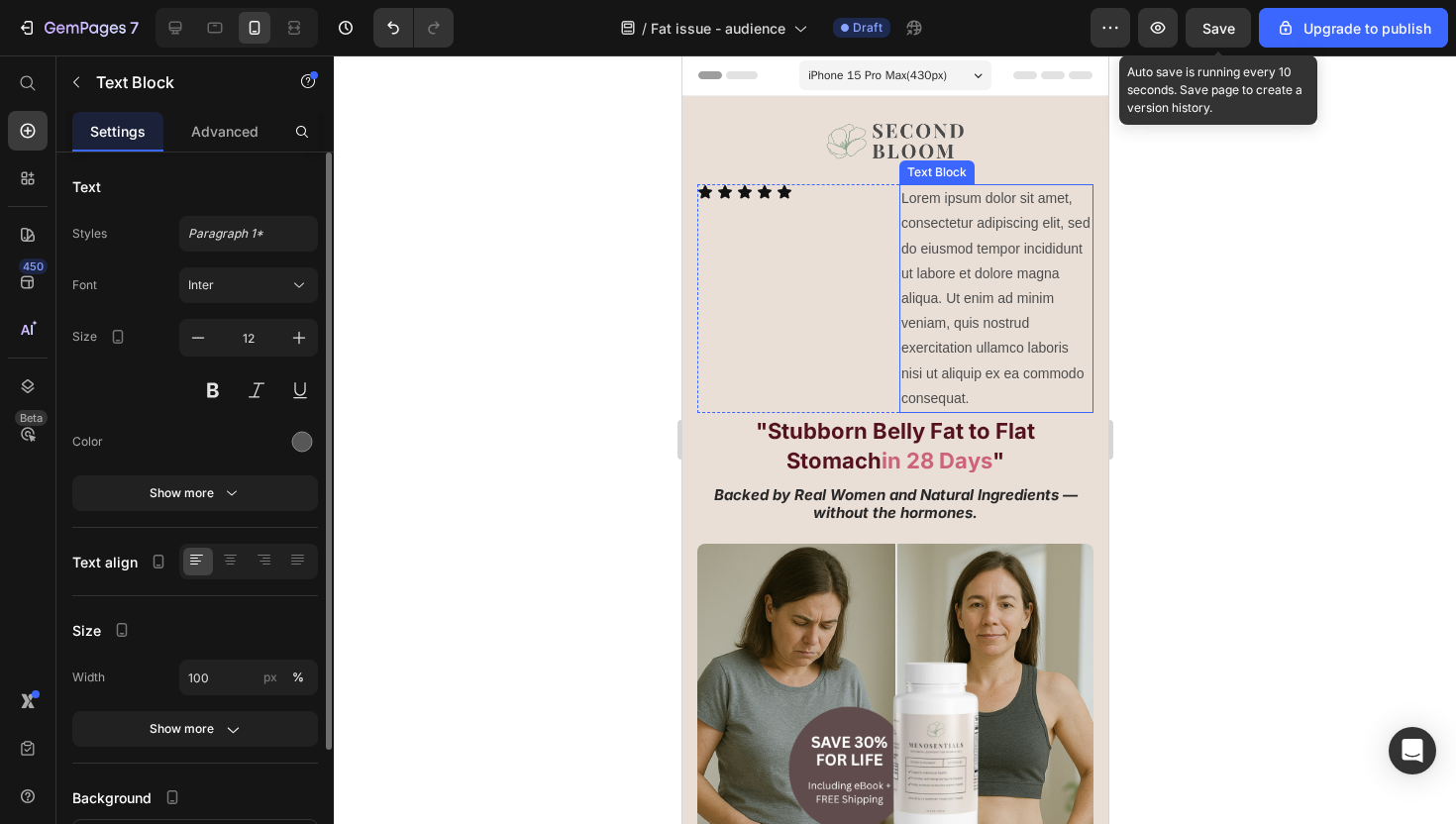 click on "Lorem ipsum dolor sit amet, consectetur adipiscing elit, sed do eiusmod tempor incididunt ut labore et dolore magna aliqua. Ut enim ad minim veniam, quis nostrud exercitation ullamco laboris nisi ut aliquip ex ea commodo consequat." at bounding box center (995, 298) 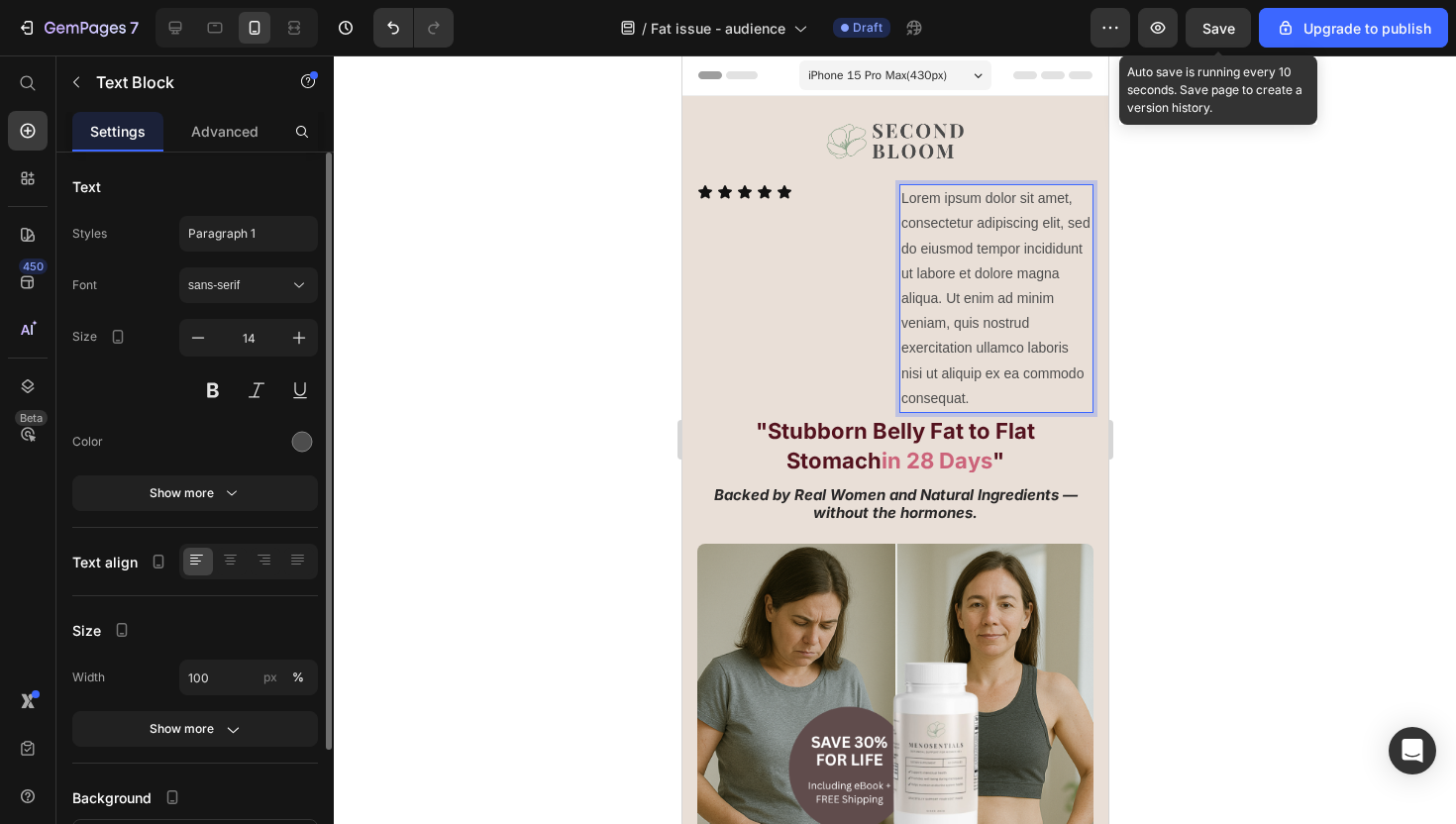 click on "Lorem ipsum dolor sit amet, consectetur adipiscing elit, sed do eiusmod tempor incididunt ut labore et dolore magna aliqua. Ut enim ad minim veniam, quis nostrud exercitation ullamco laboris nisi ut aliquip ex ea commodo consequat." at bounding box center (995, 298) 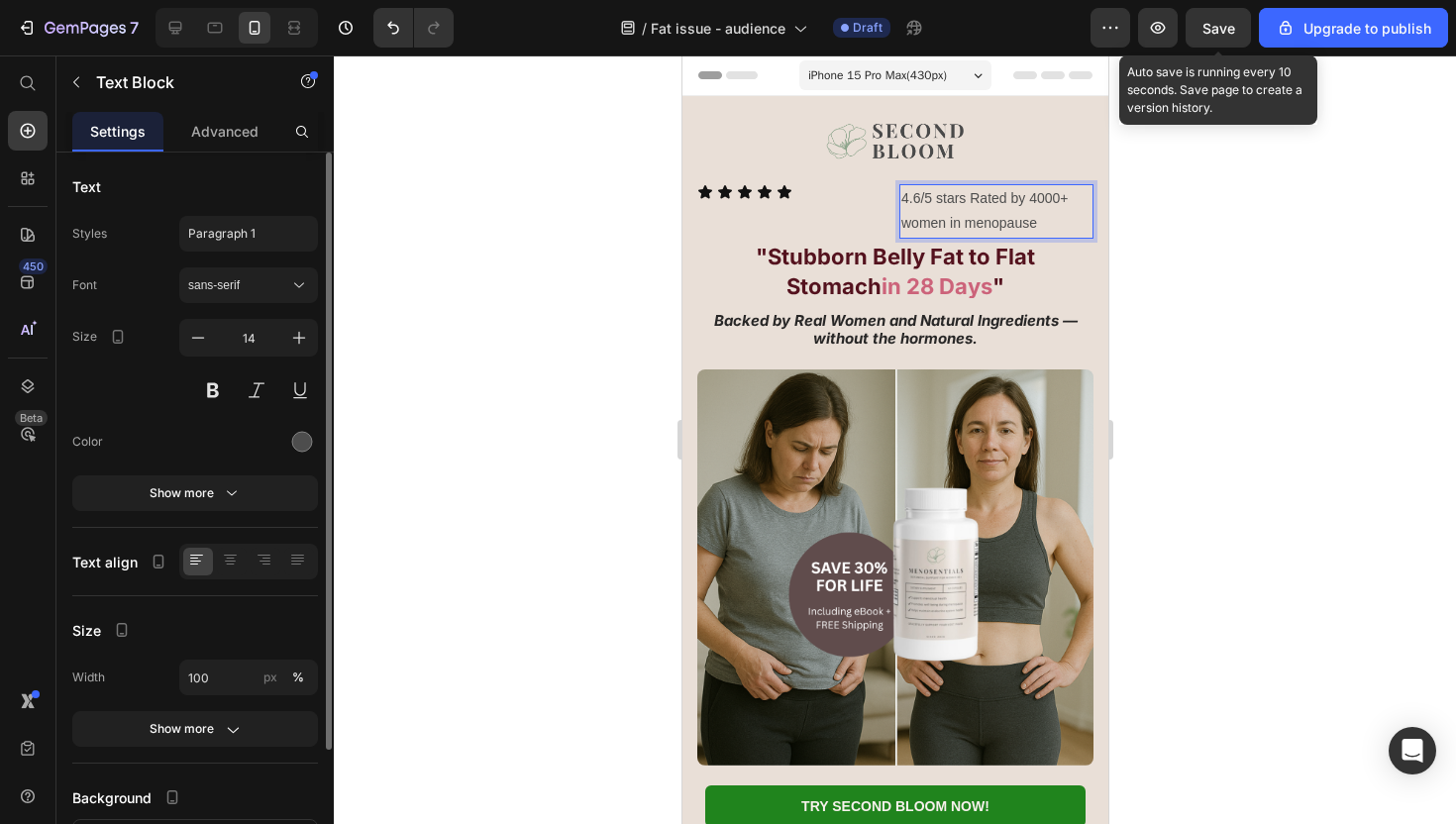 click on "4.6/5 stars Rated by 4000+ women in menopause" at bounding box center (995, 211) 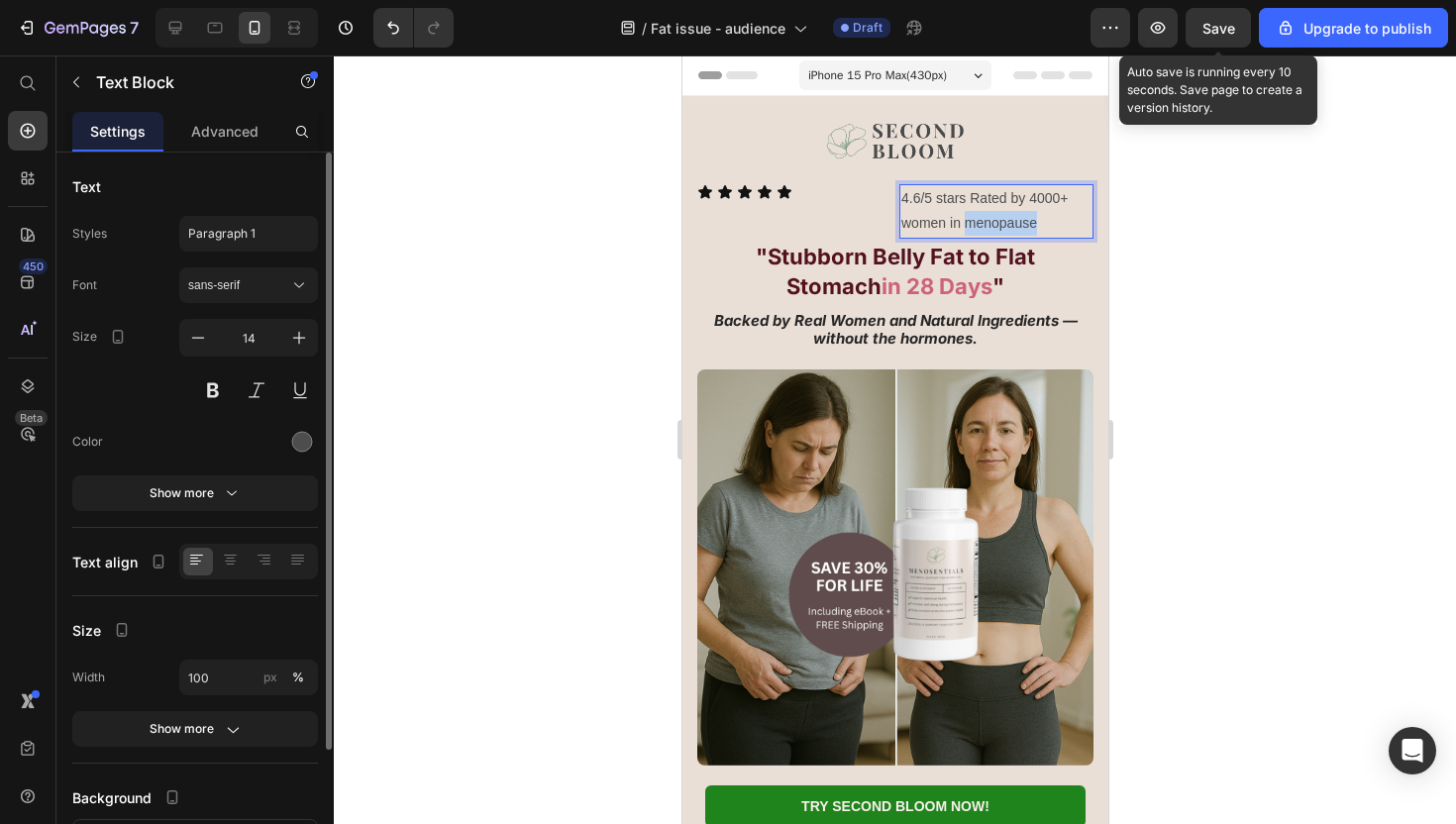 click on "4.6/5 stars Rated by 4000+ women in menopause" at bounding box center [995, 211] 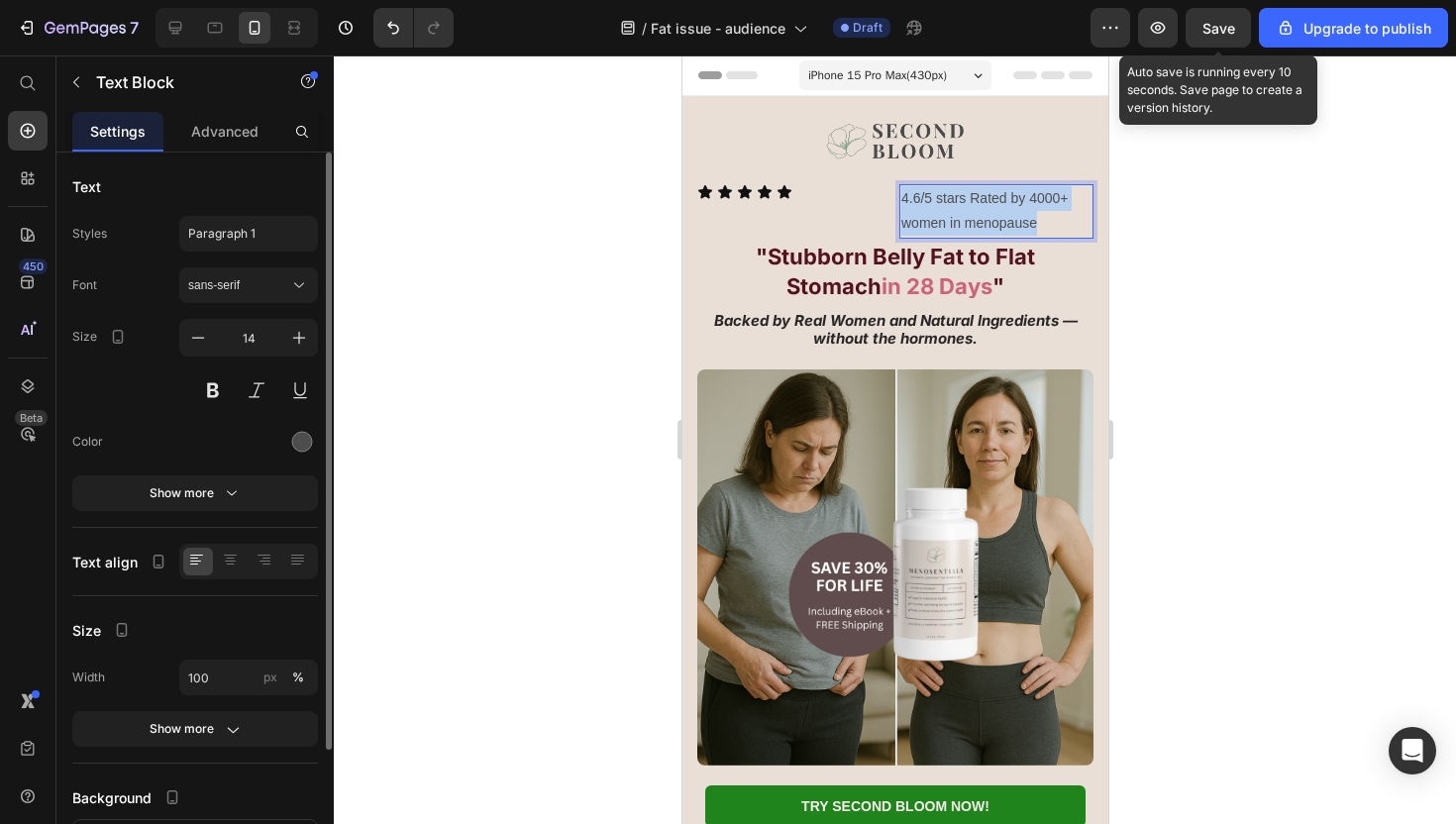 click on "4.6/5 stars Rated by 4000+ women in menopause" at bounding box center (995, 211) 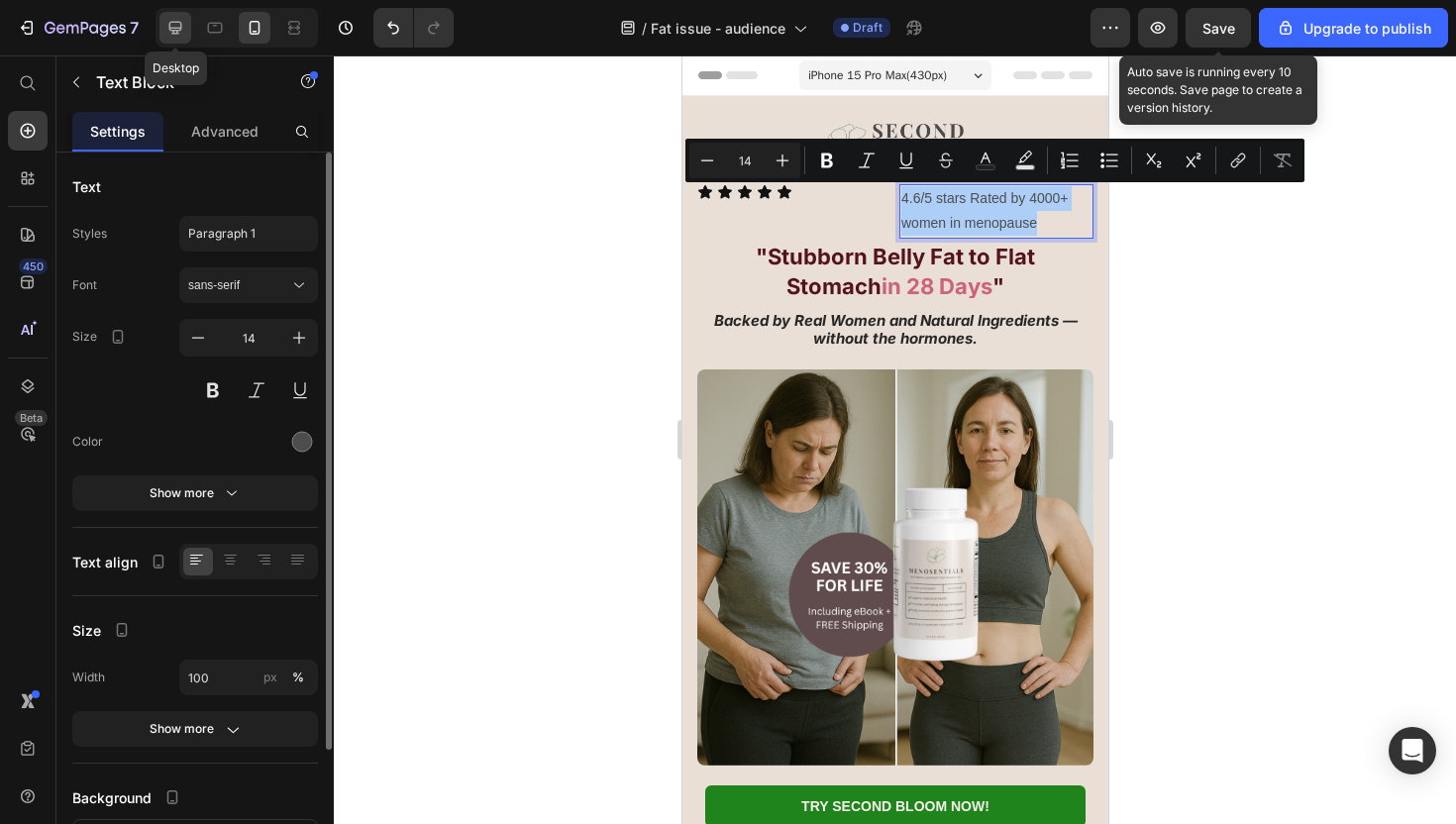 click 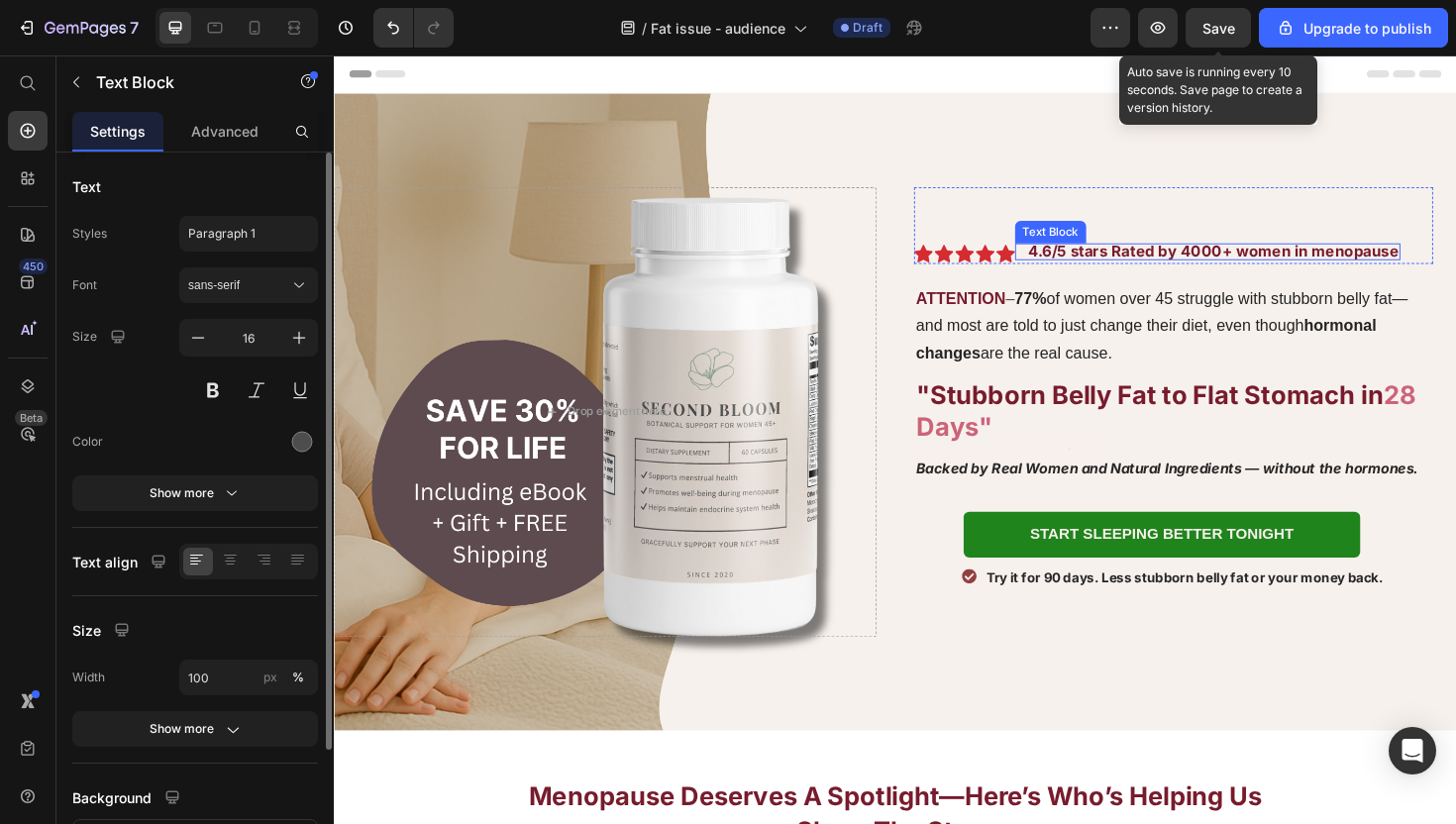 click on "4.6/5 stars Rated by 4000+ women in menopause" at bounding box center (1265, 262) 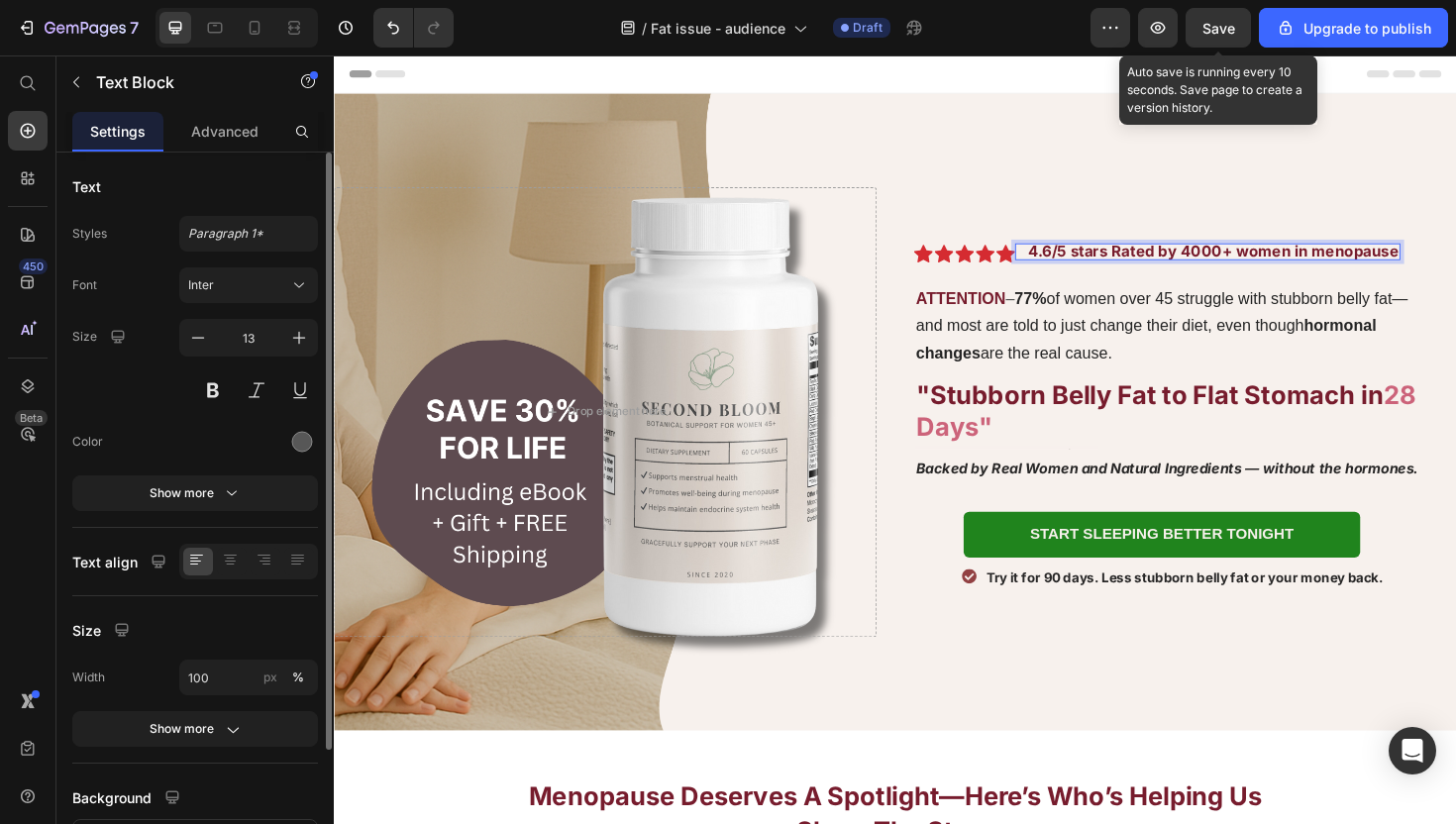 click on "4.6/5 stars Rated by 4000+ women in menopause" at bounding box center [1265, 262] 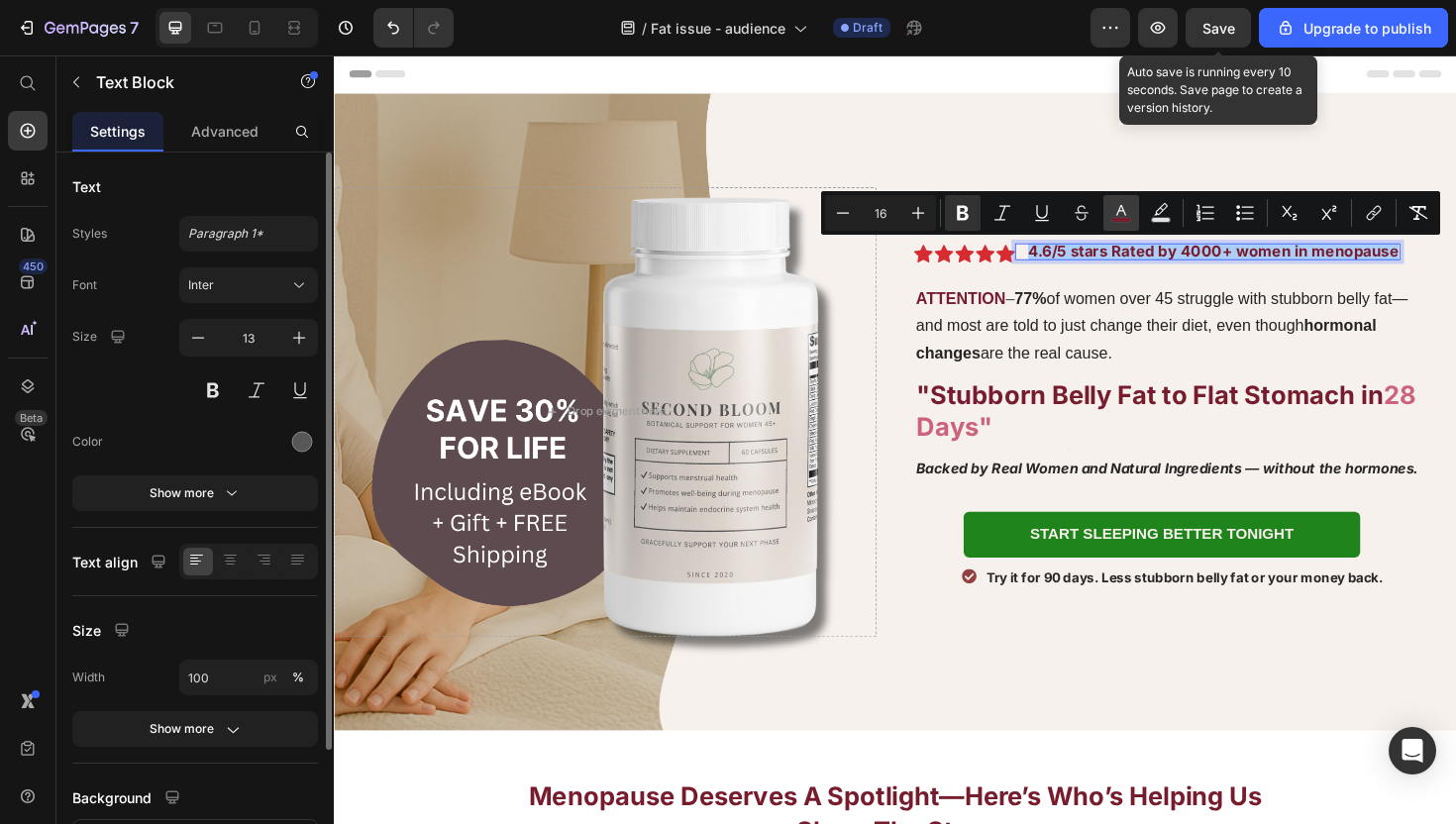 click 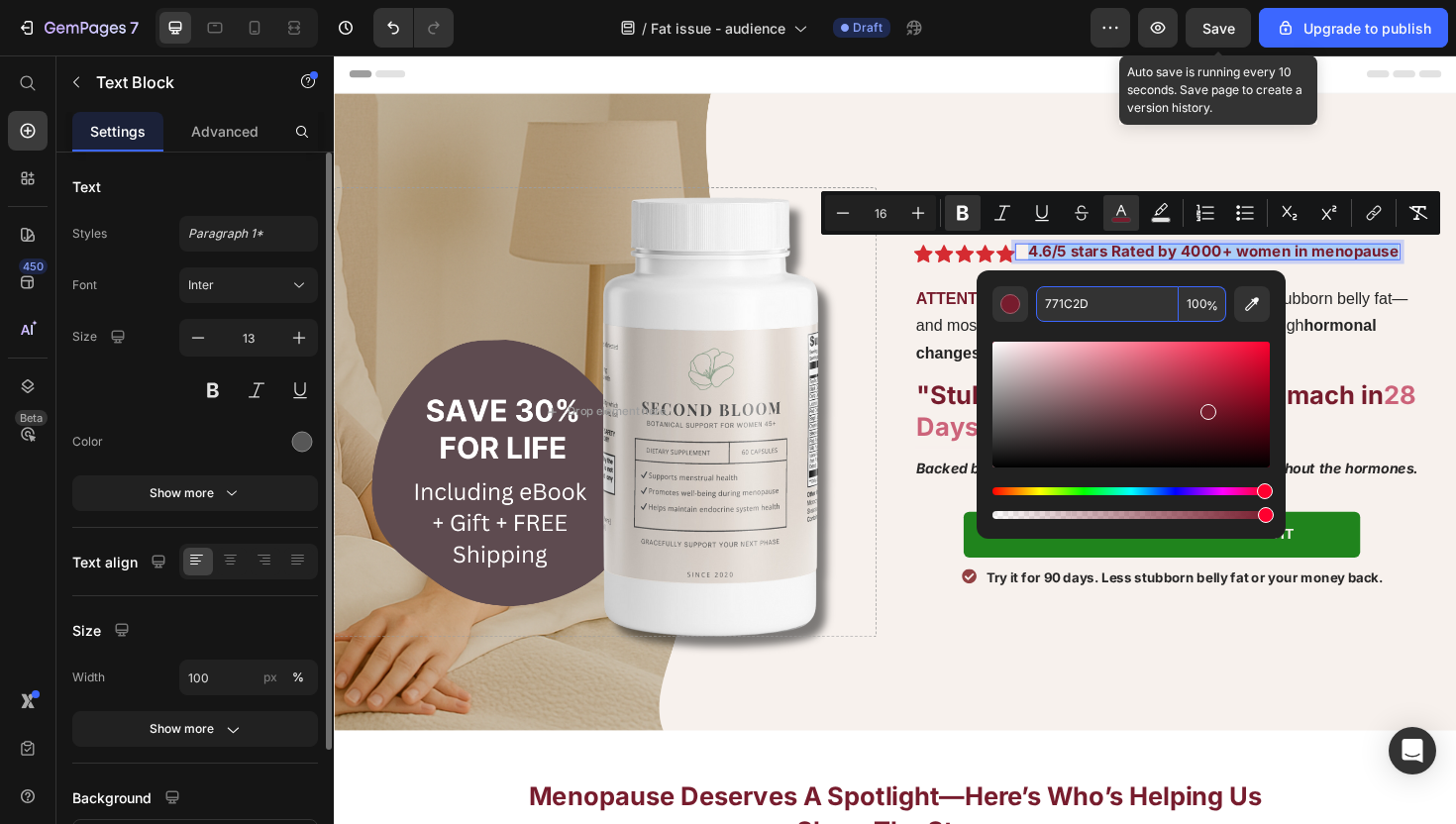 click on "771C2D" at bounding box center [1107, 304] 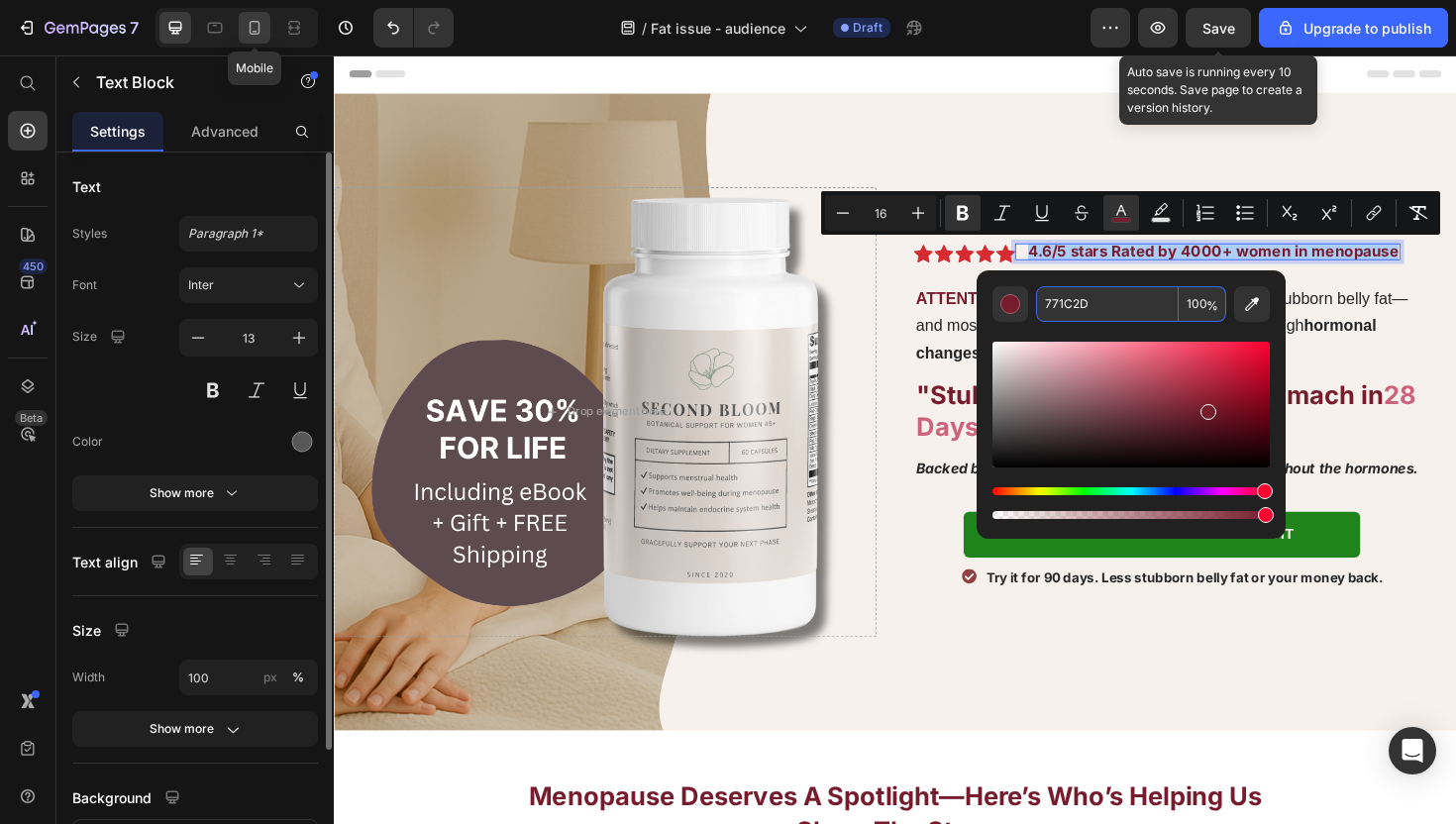 click 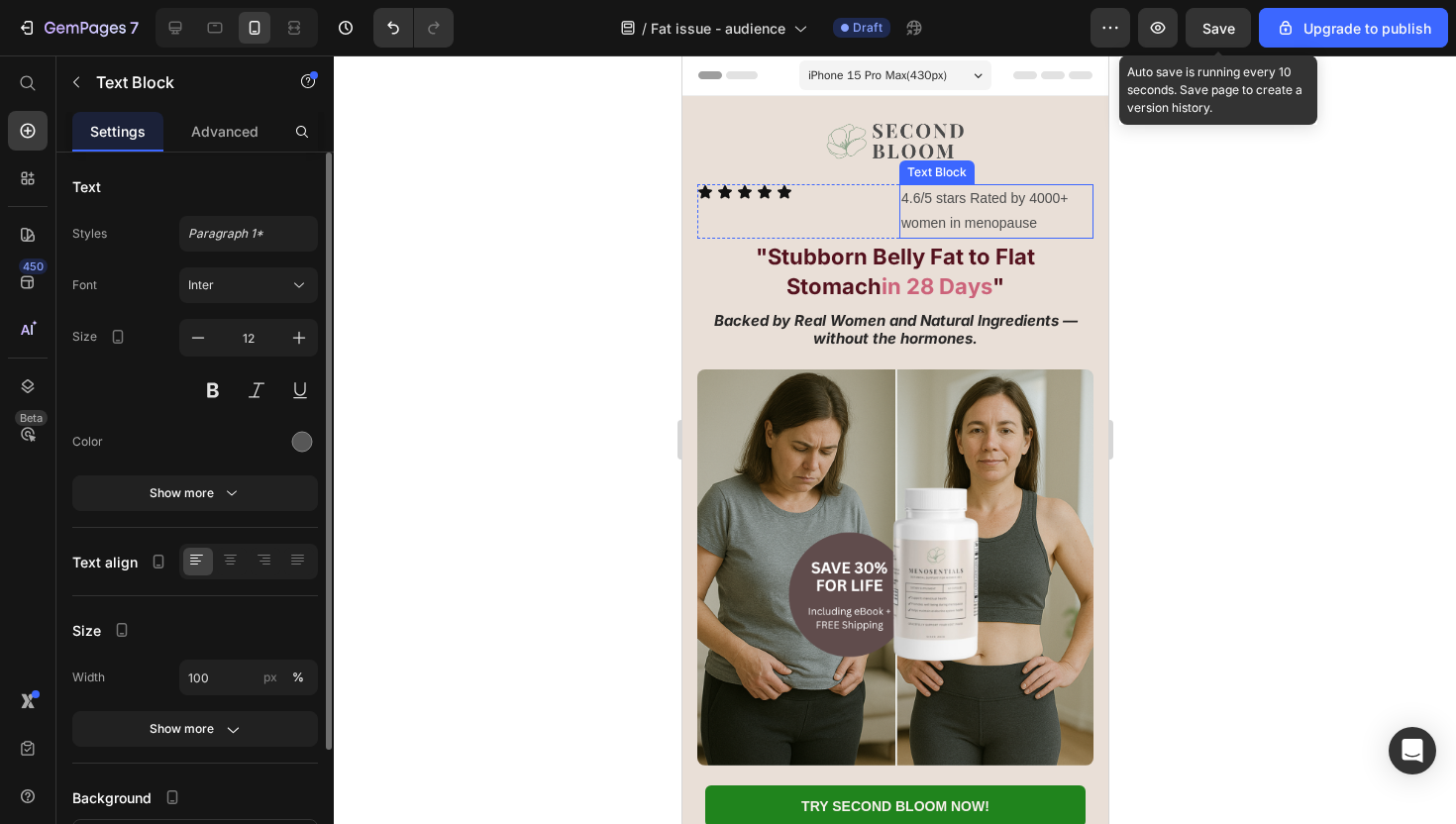 click on "4.6/5 stars Rated by 4000+ women in menopause" at bounding box center [995, 211] 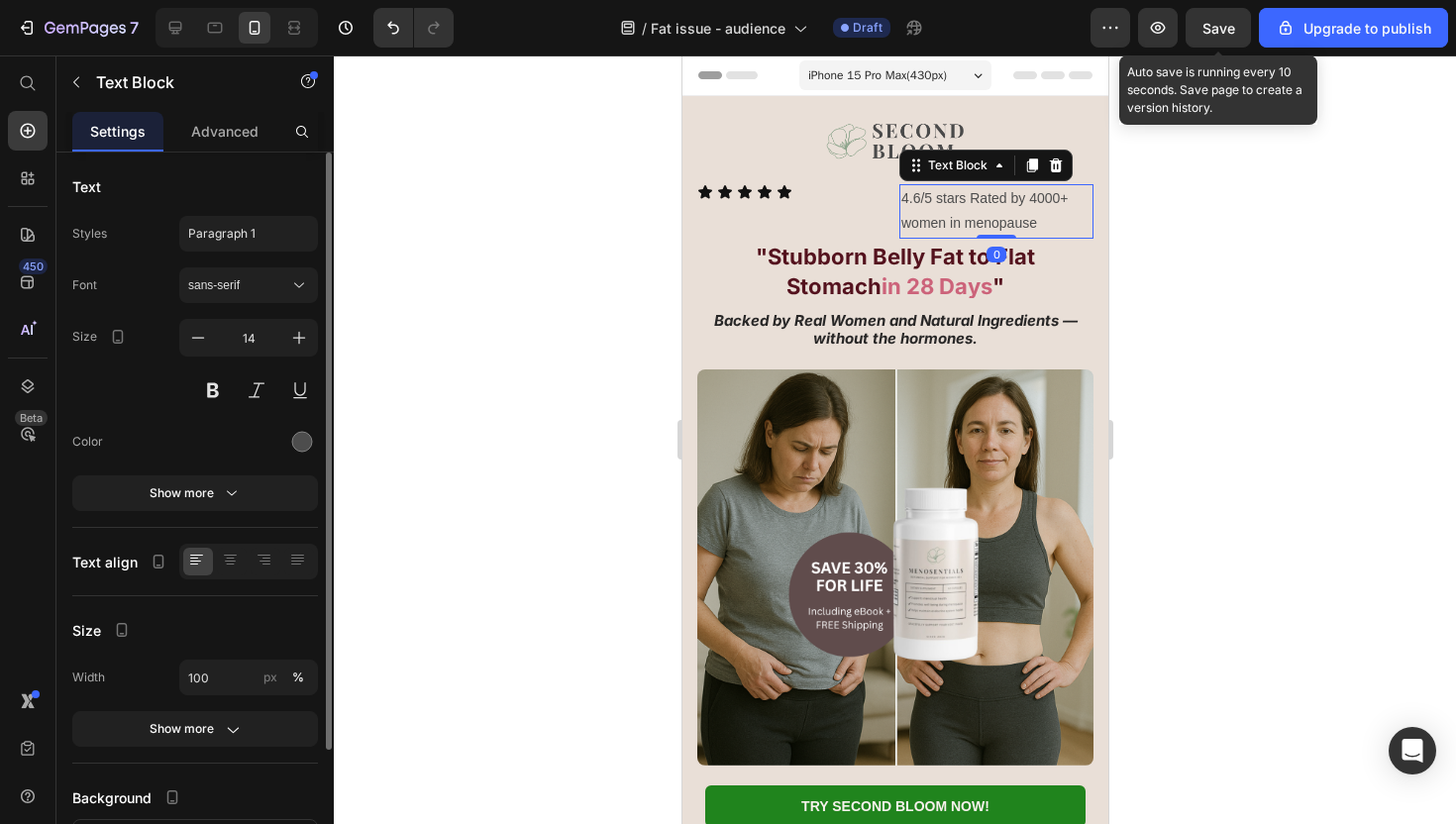 click on "4.6/5 stars Rated by 4000+ women in menopause" at bounding box center (995, 211) 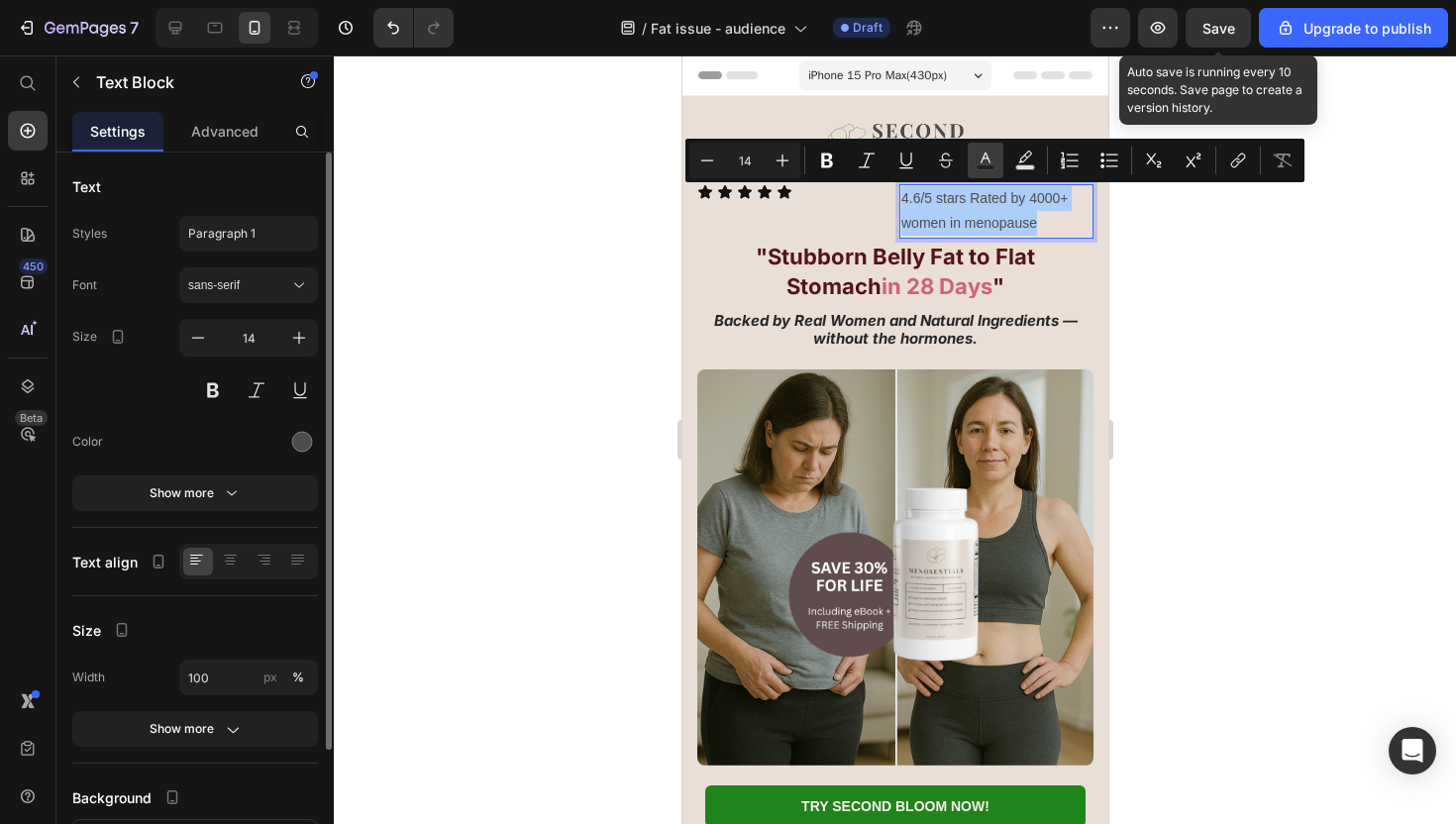click 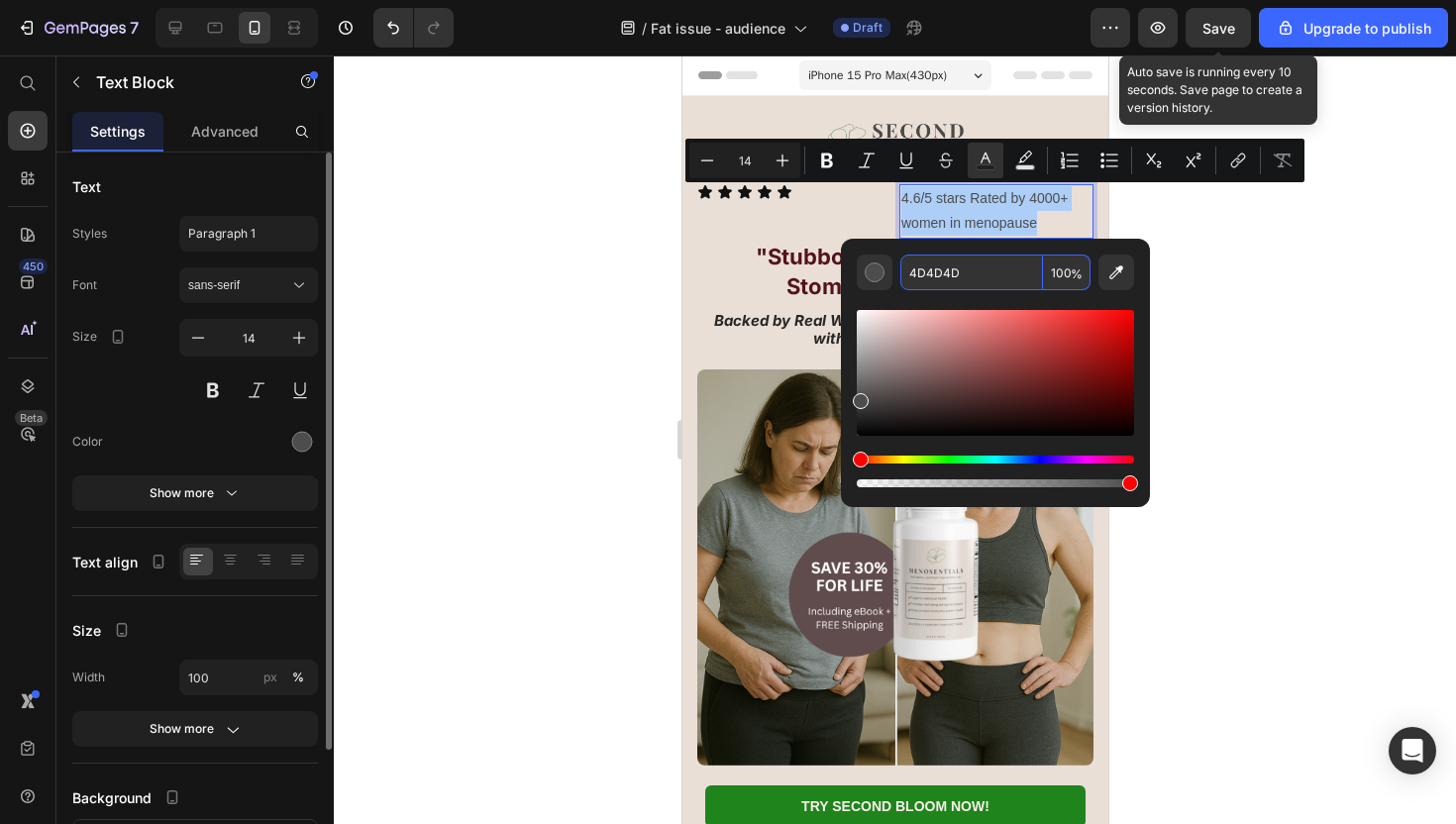click on "4D4D4D" at bounding box center (972, 272) 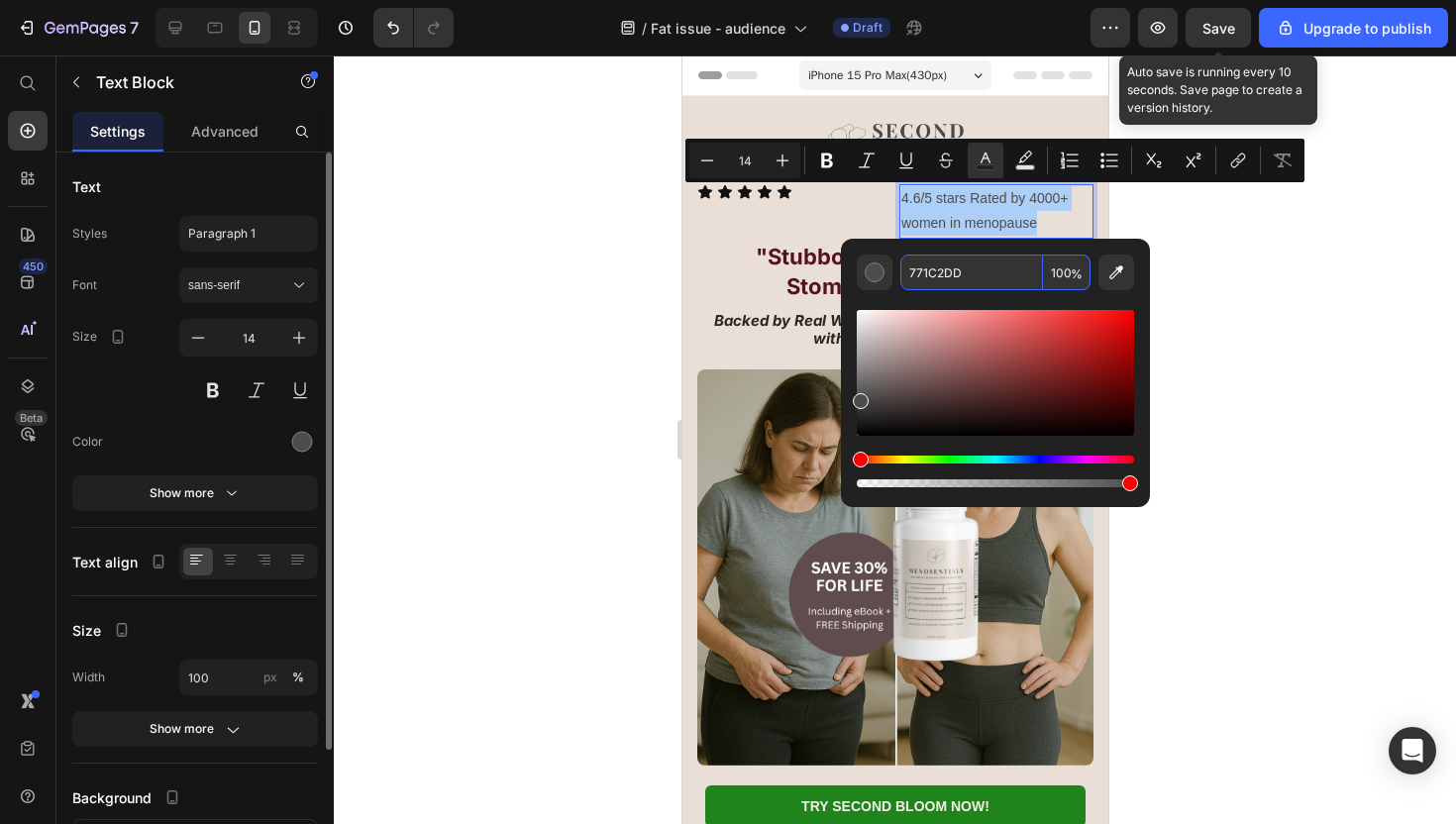 click on "771C2DD" at bounding box center (972, 272) 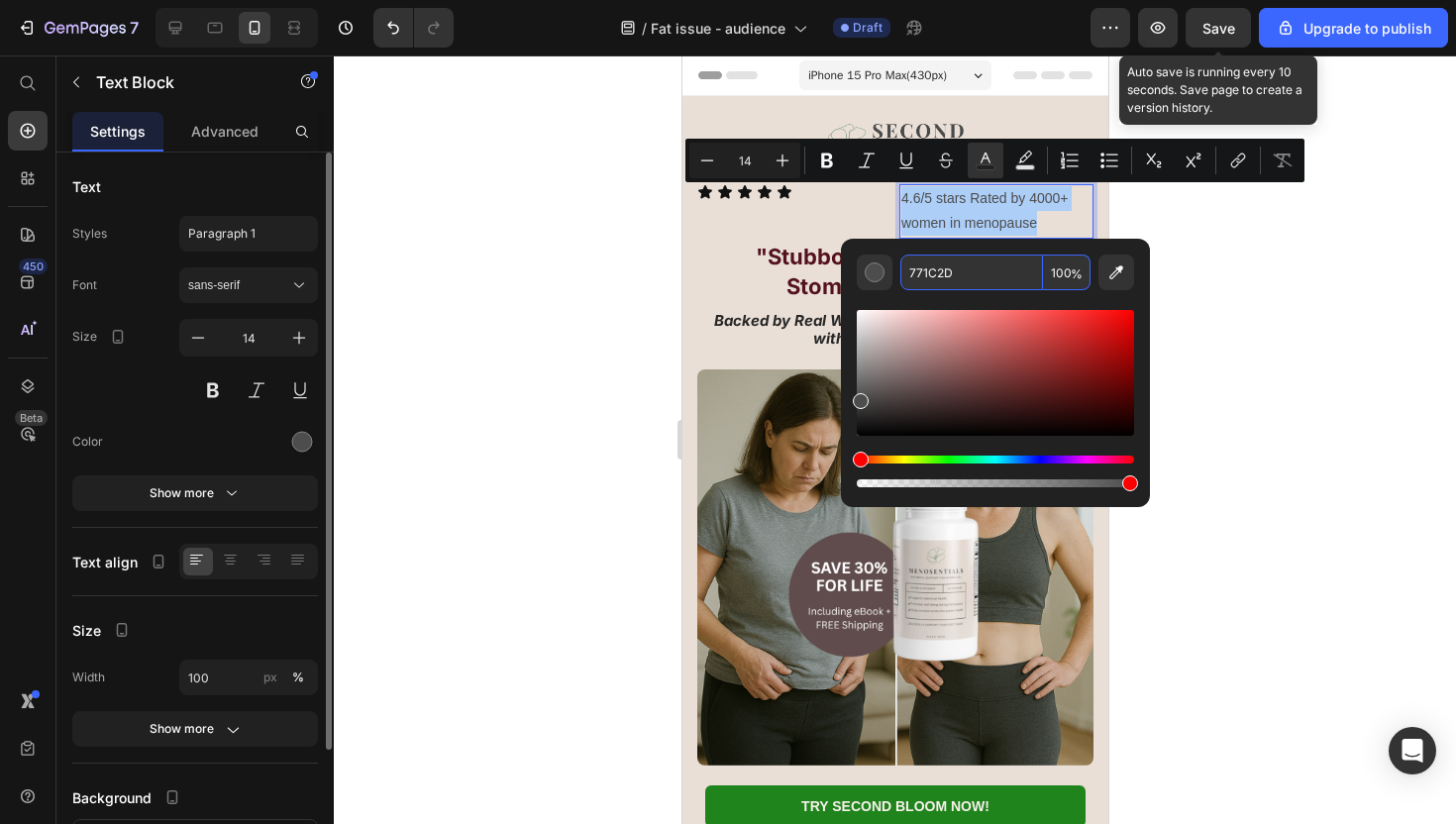 type on "771C2D" 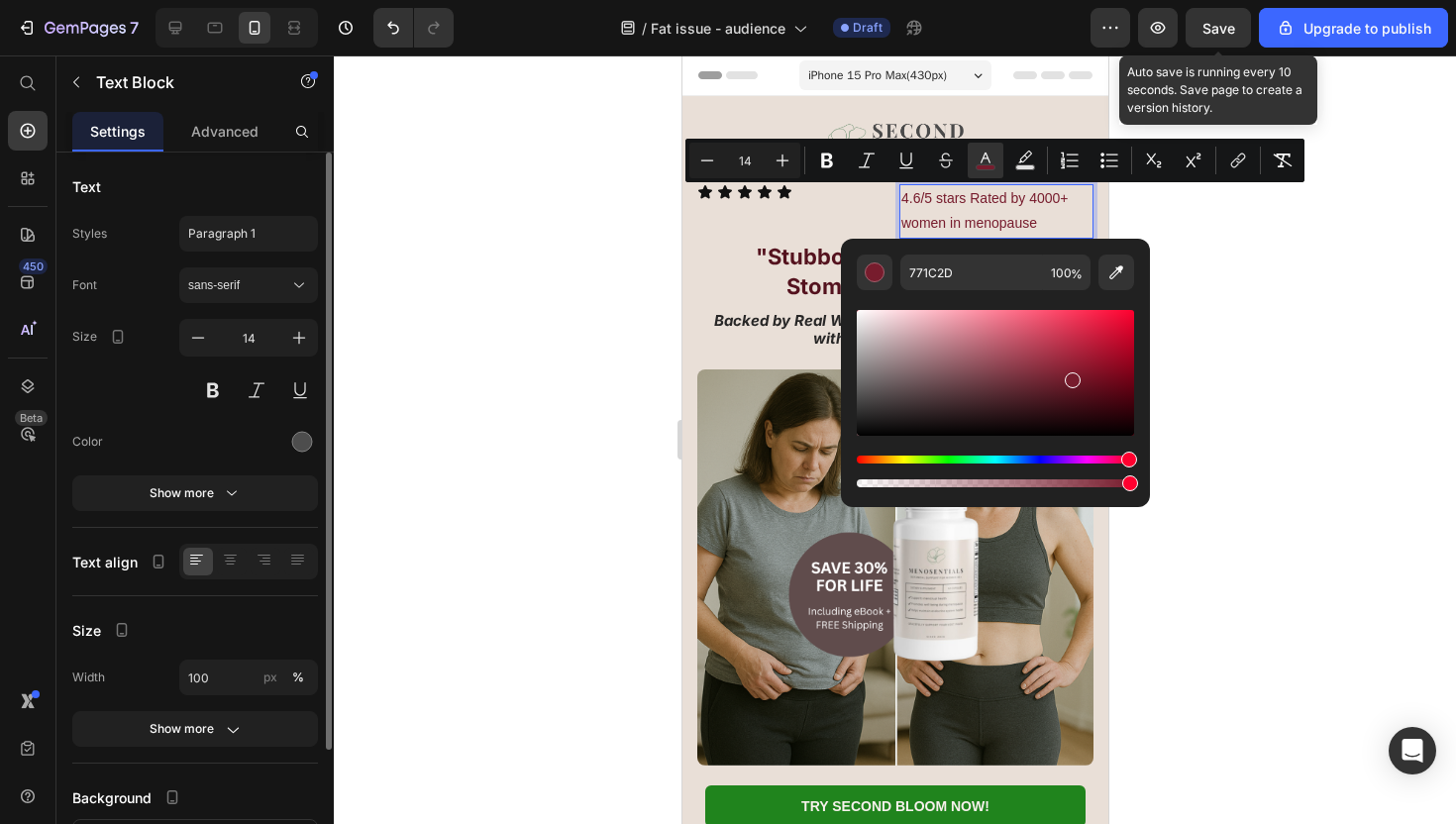 click on "4.6/5 stars Rated by 4000+ women in menopause" at bounding box center [984, 210] 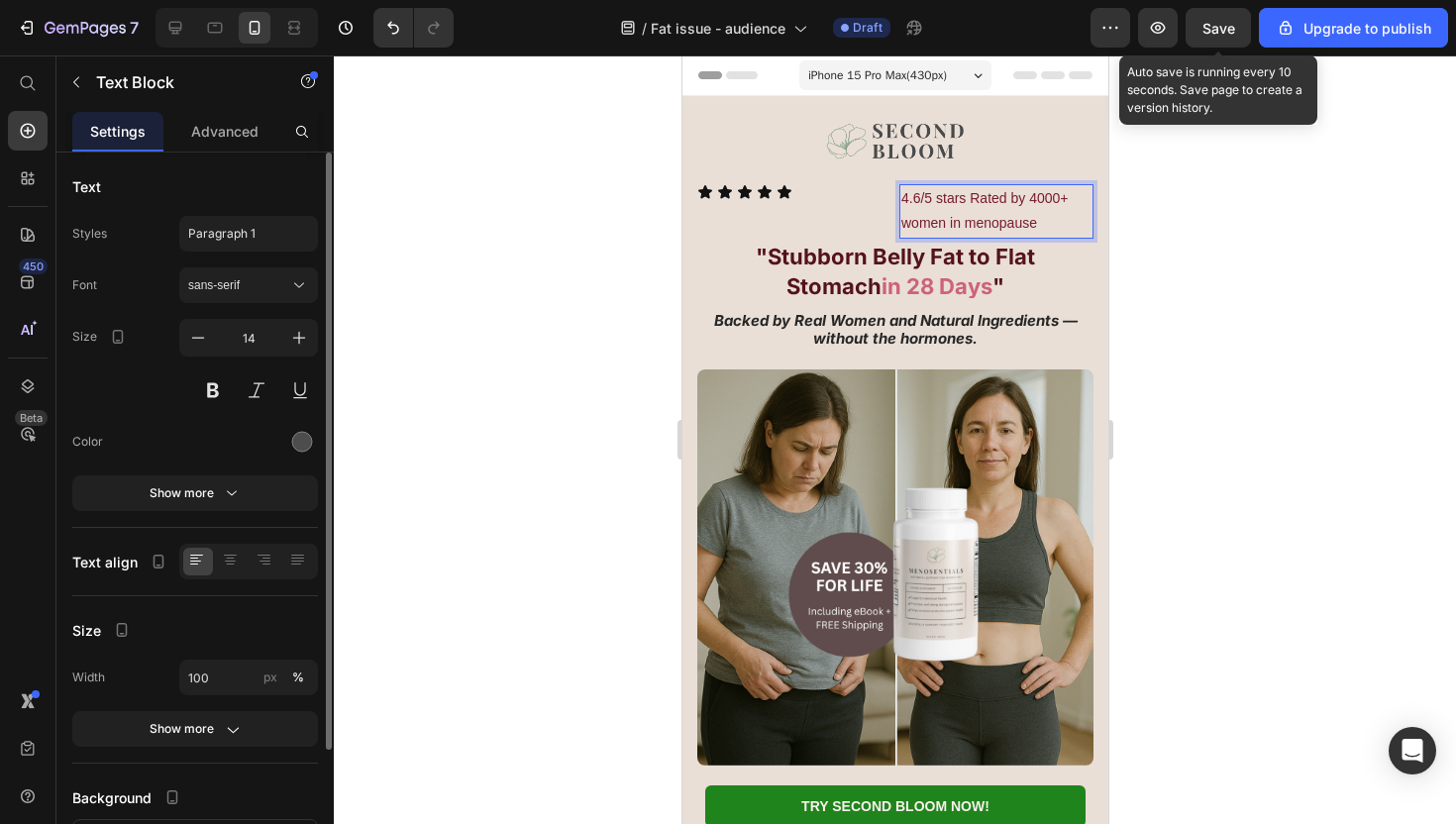 click on "4.6/5 stars Rated by 4000+ women in menopause" at bounding box center [995, 211] 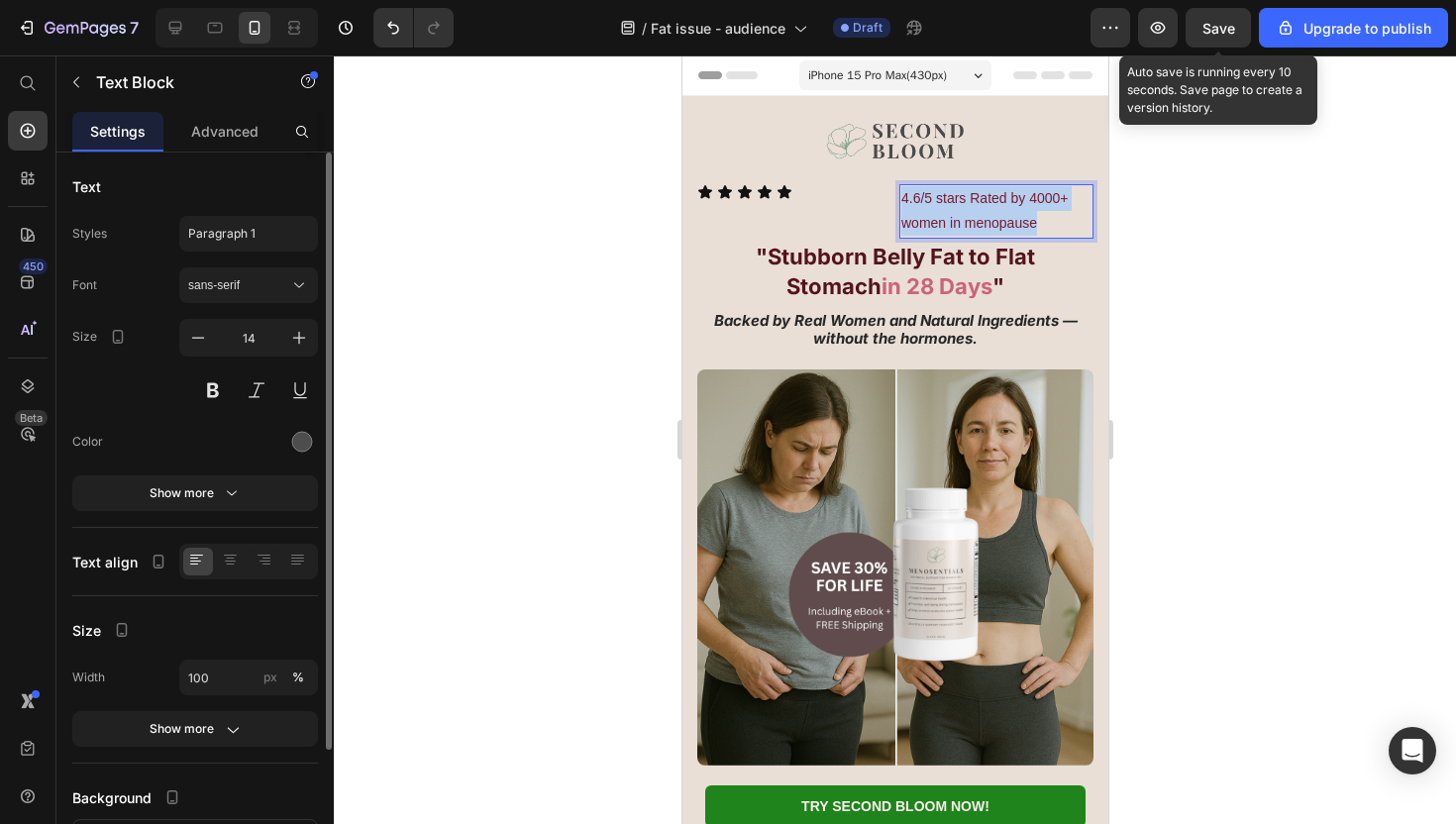 click on "4.6/5 stars Rated by 4000+ women in menopause" at bounding box center (995, 211) 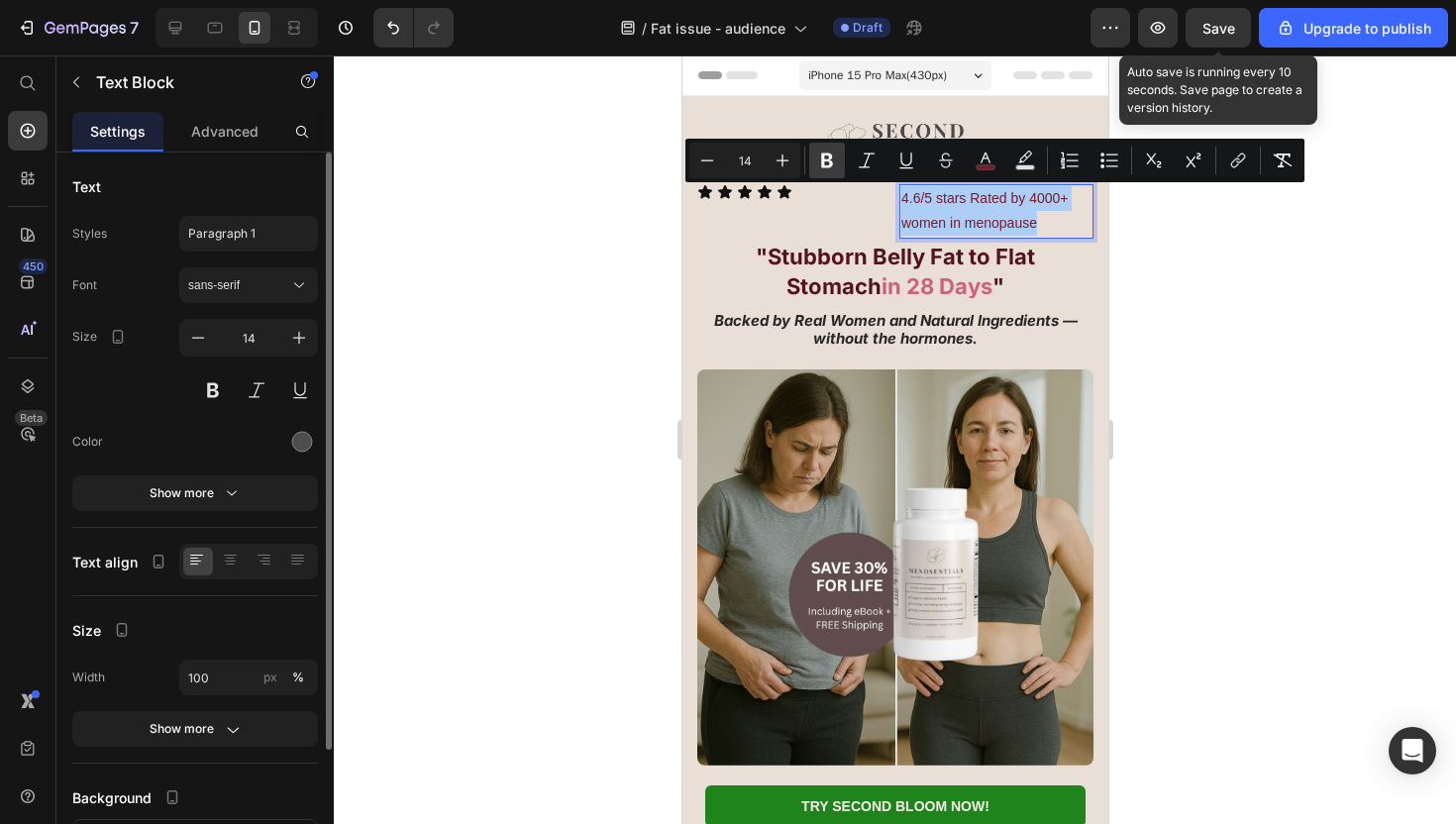 click 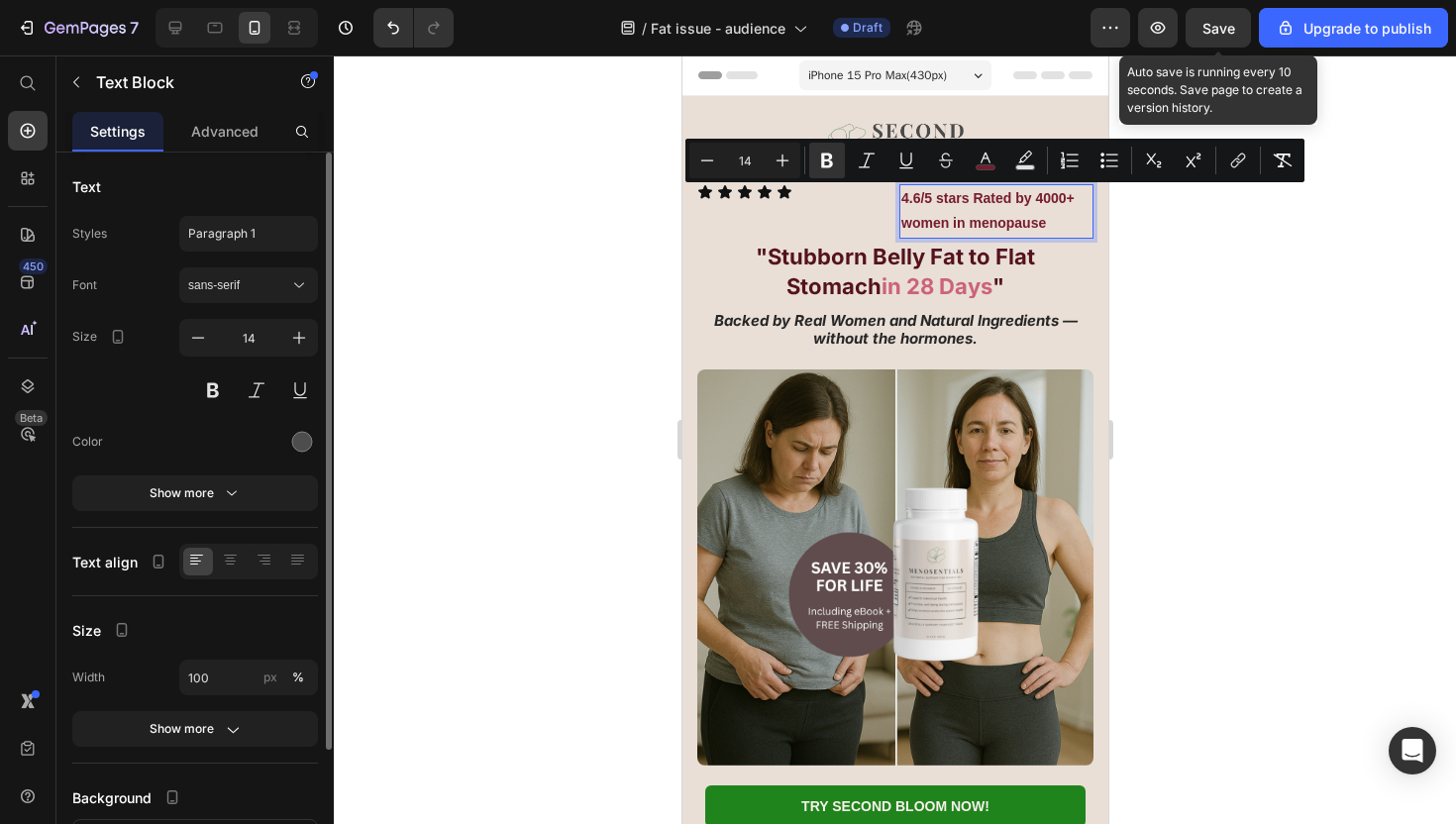 click on "4.6/5 stars Rated by 4000+ women in menopause" at bounding box center [987, 210] 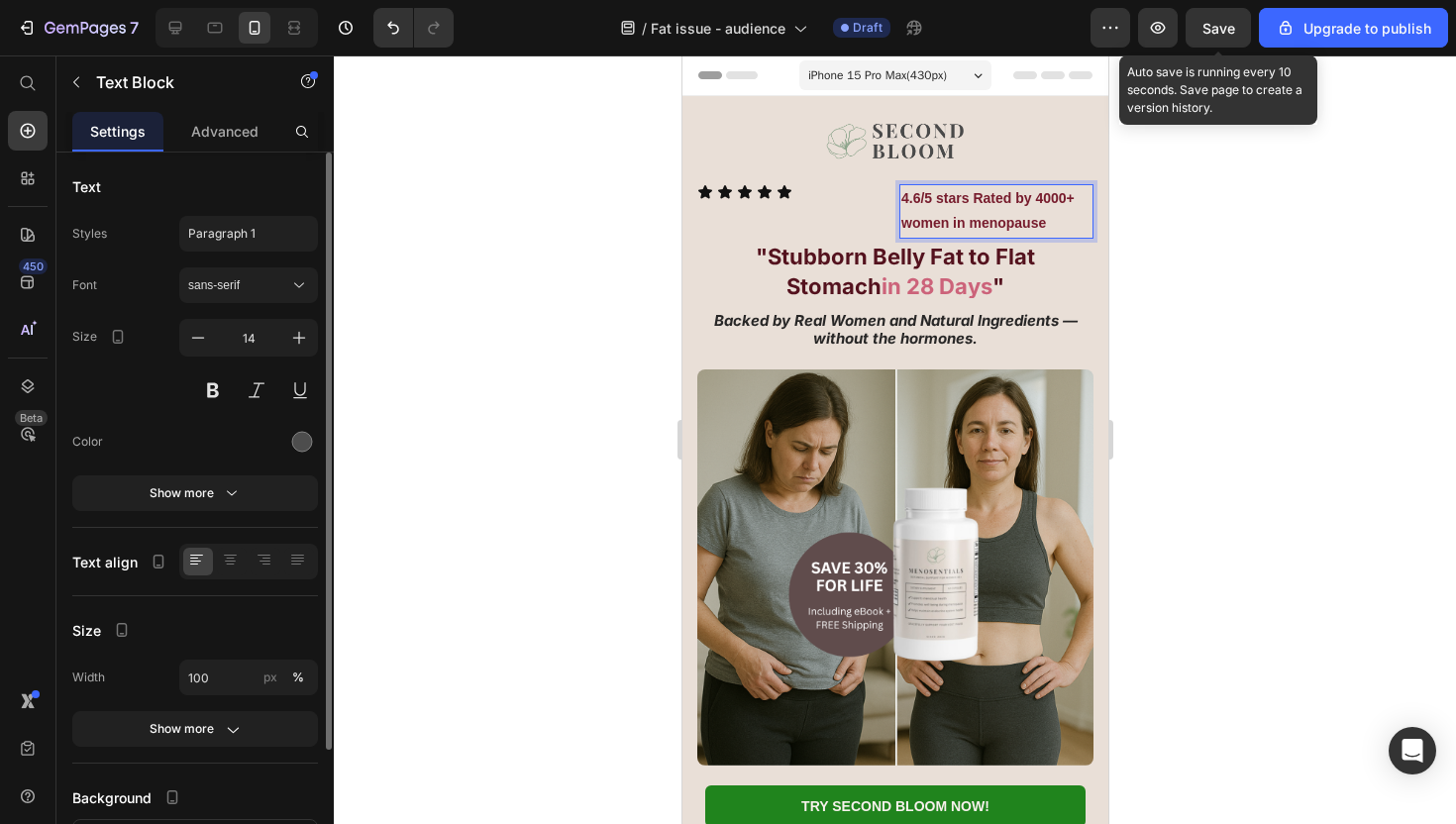 click on "4.6/5 stars Rated by 4000+ women in menopause" at bounding box center [995, 211] 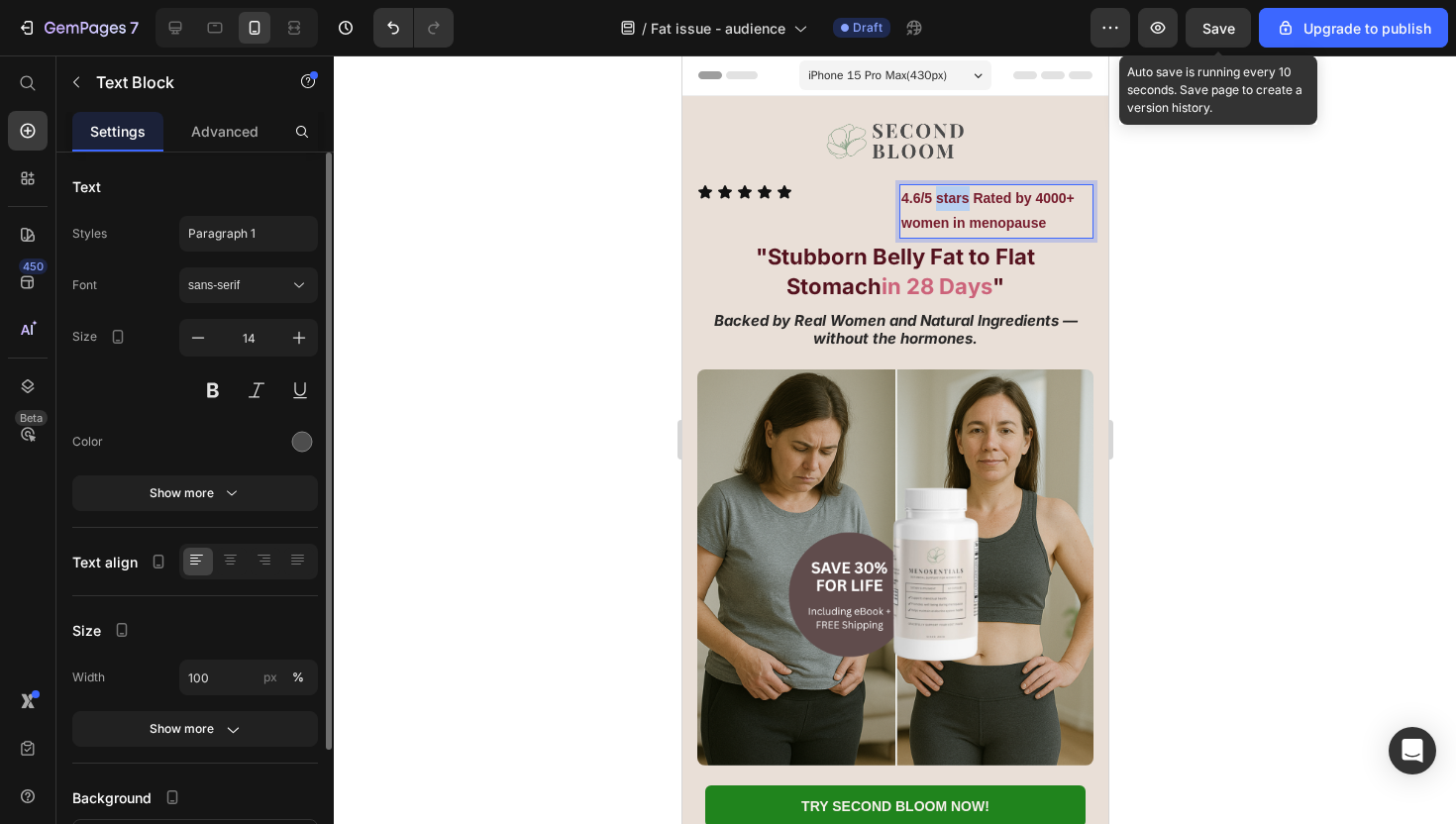 click on "4.6/5 stars Rated by 4000+ women in menopause" at bounding box center [995, 211] 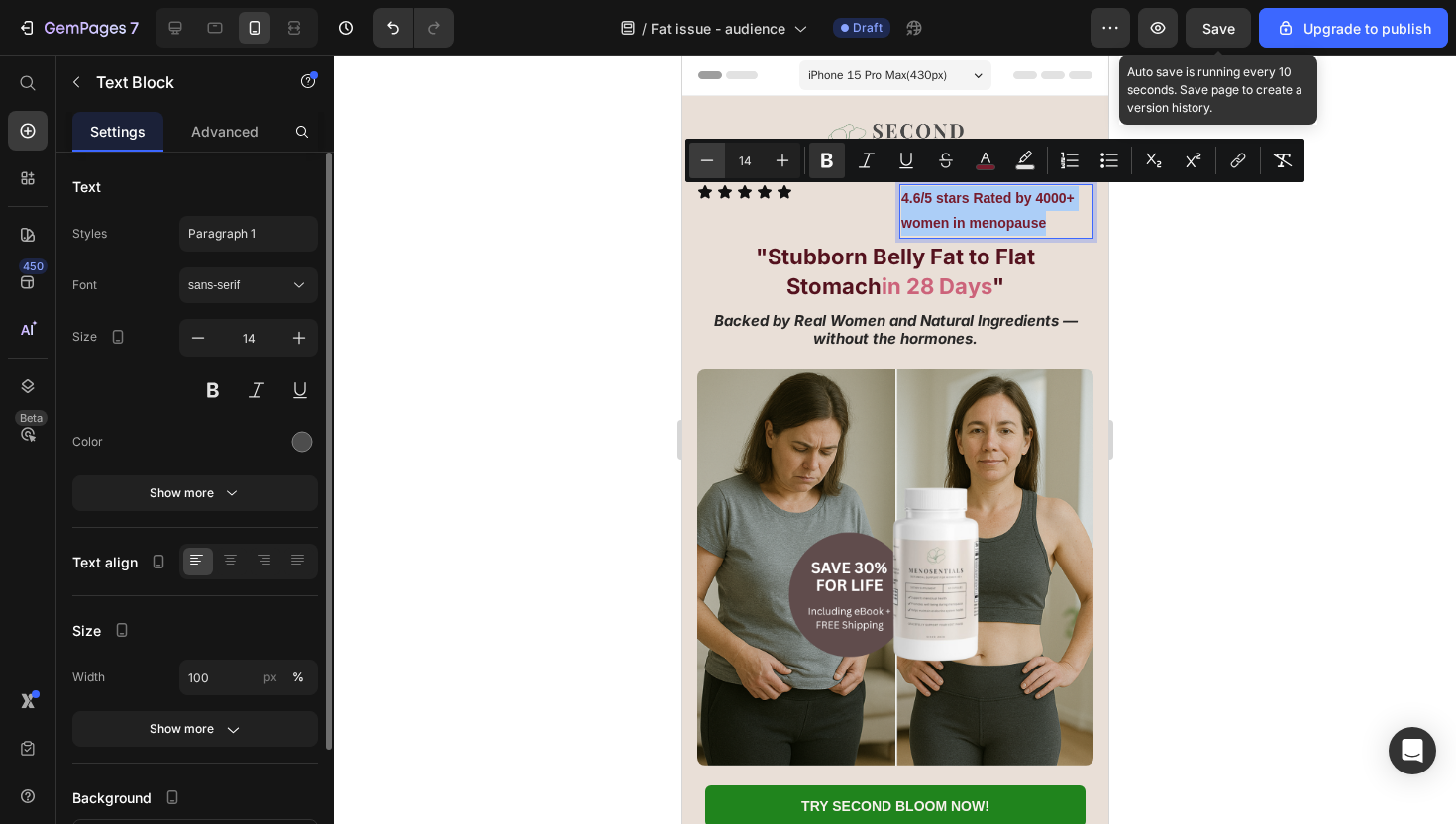 click on "Minus" at bounding box center (707, 160) 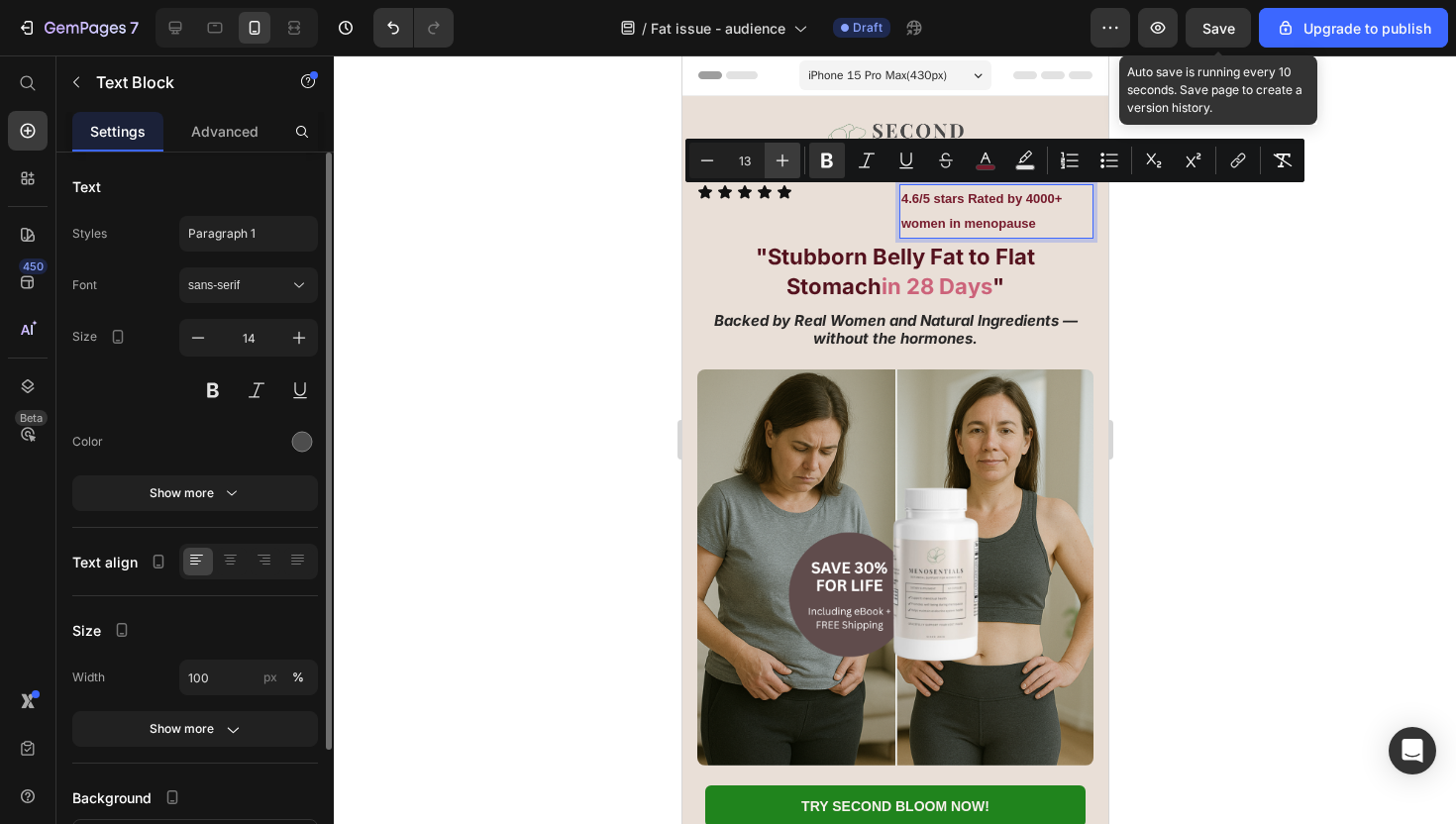 click on "Plus" at bounding box center [782, 160] 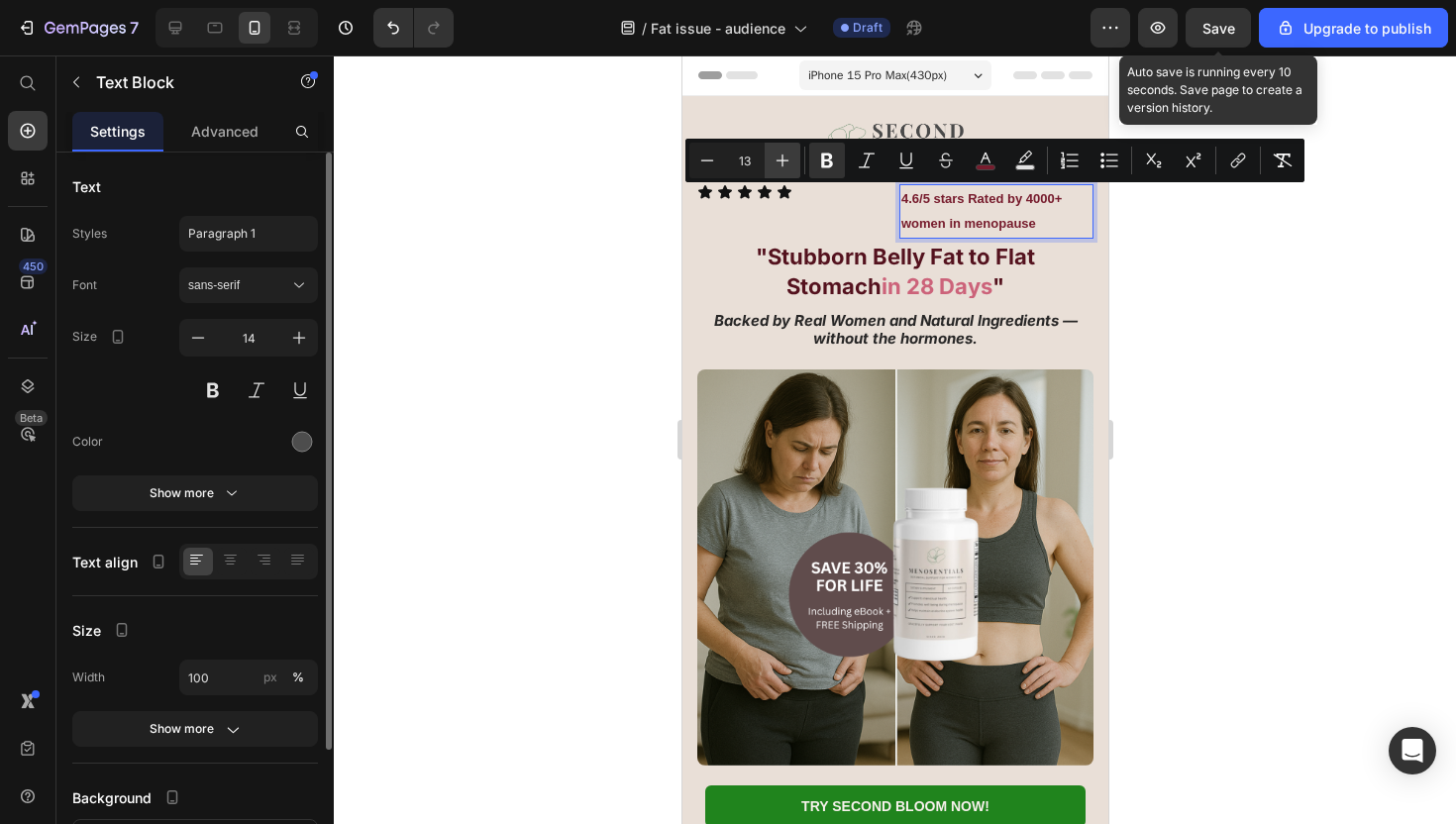 type on "14" 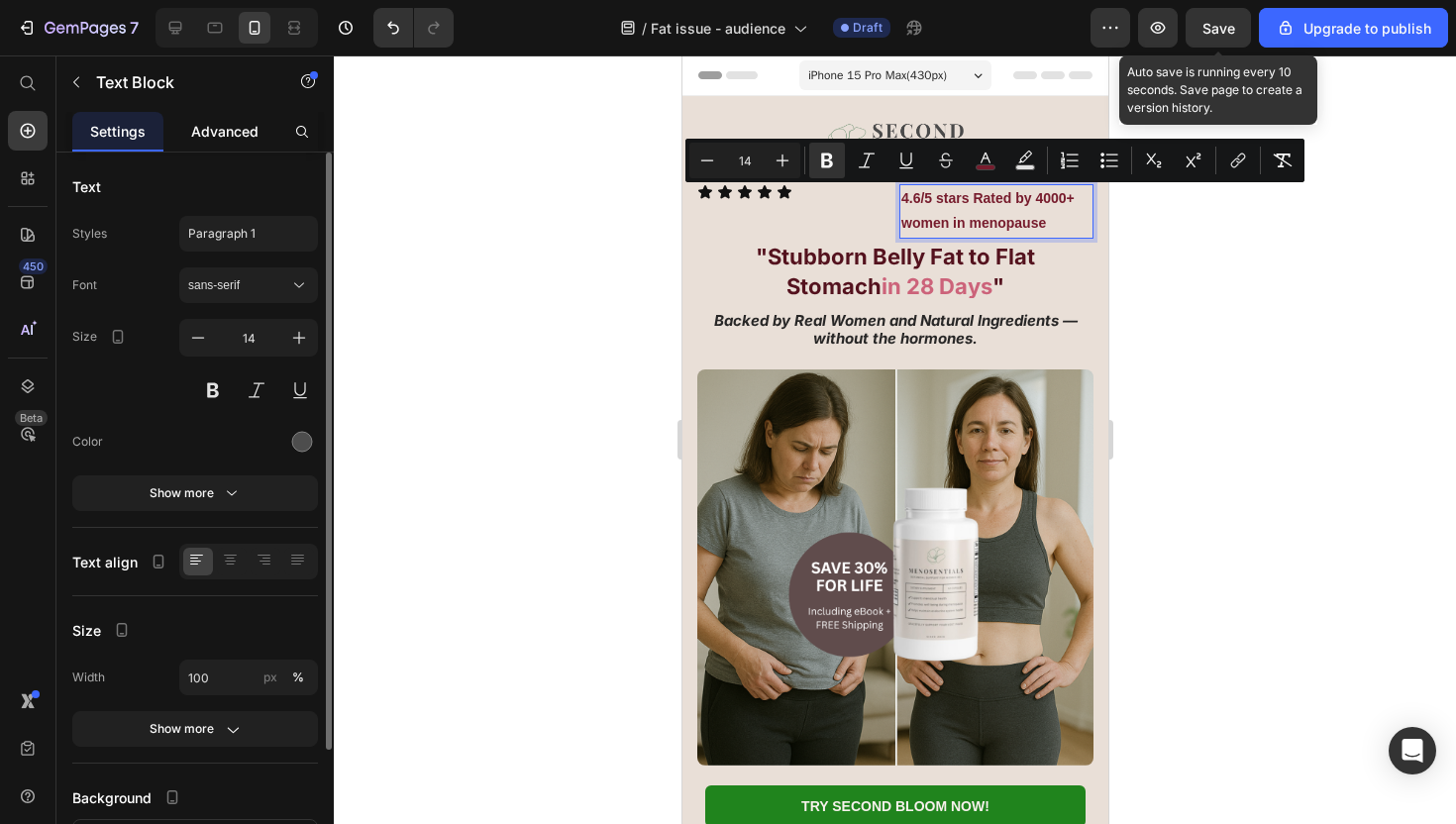 click on "Advanced" at bounding box center (225, 131) 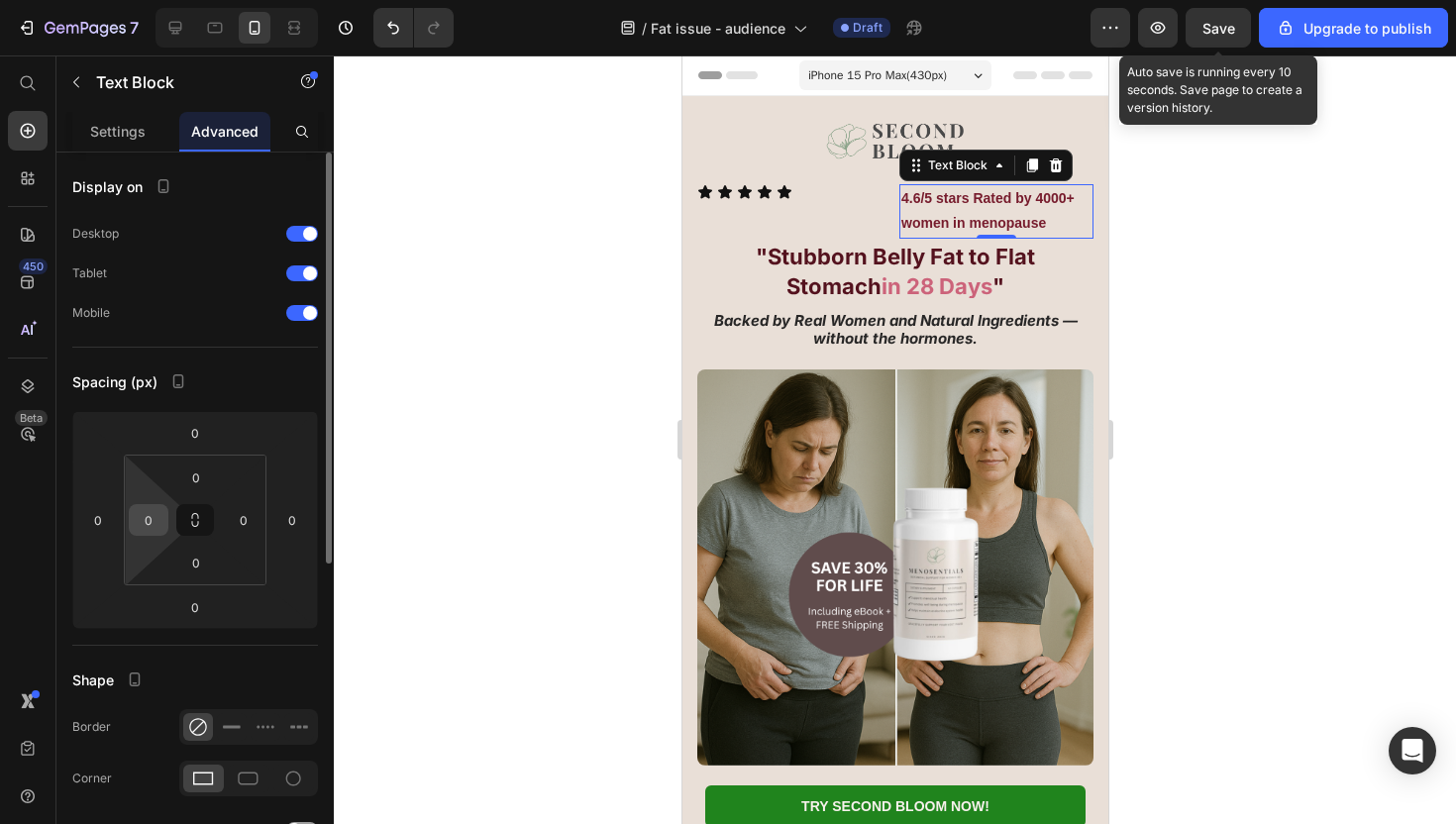 click on "0" at bounding box center [149, 520] 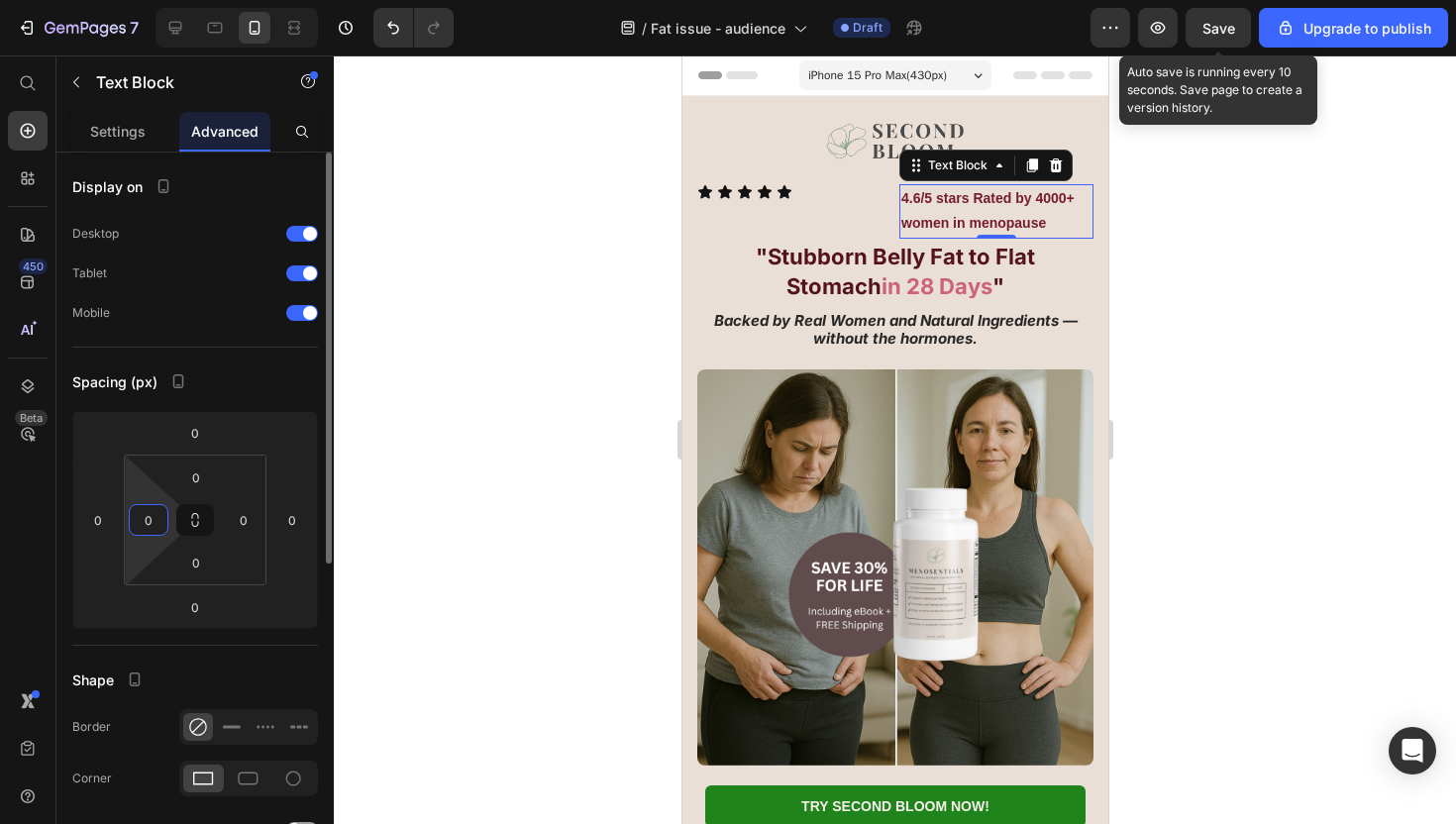 click on "0" at bounding box center (149, 520) 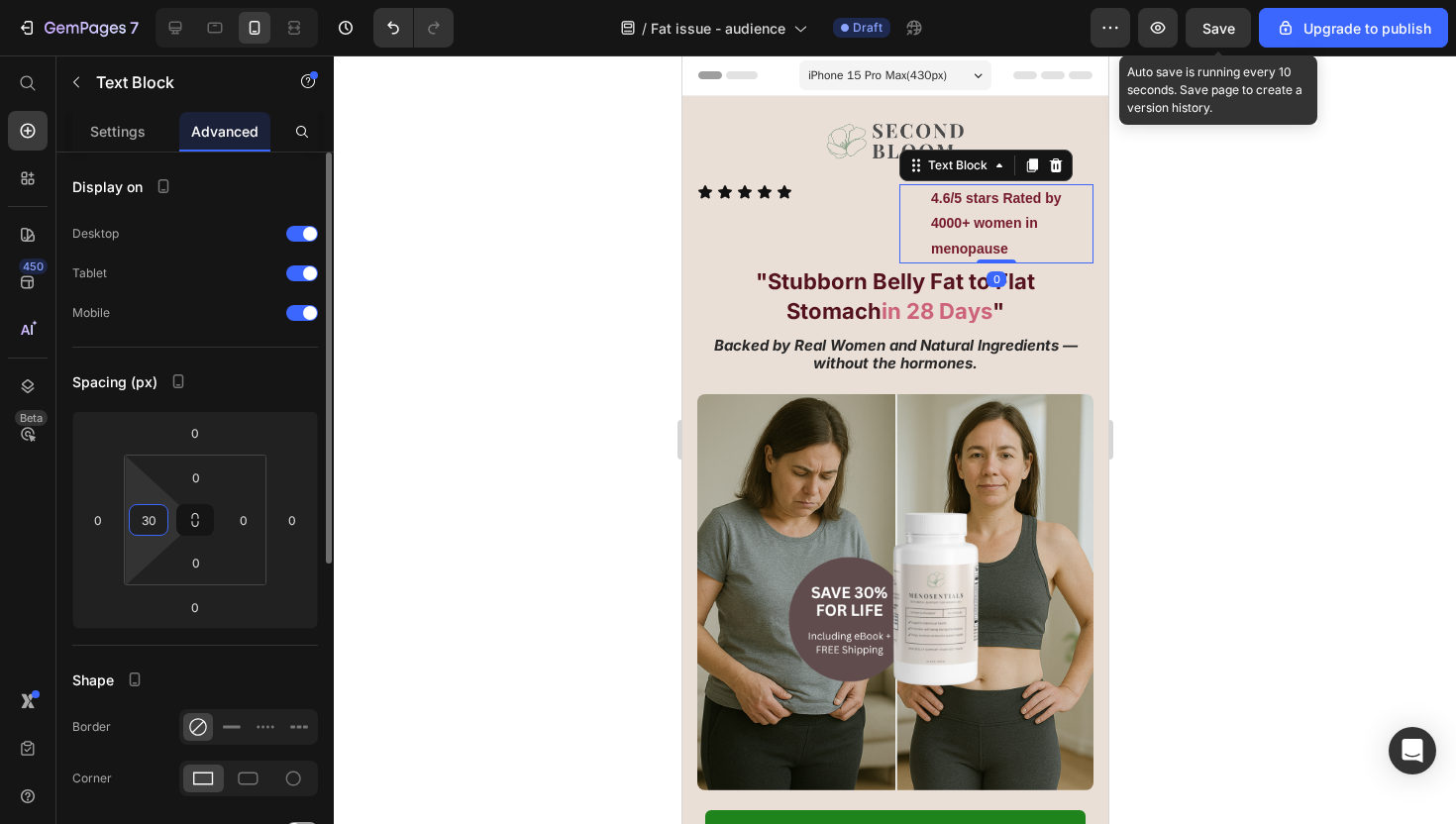 type on "3" 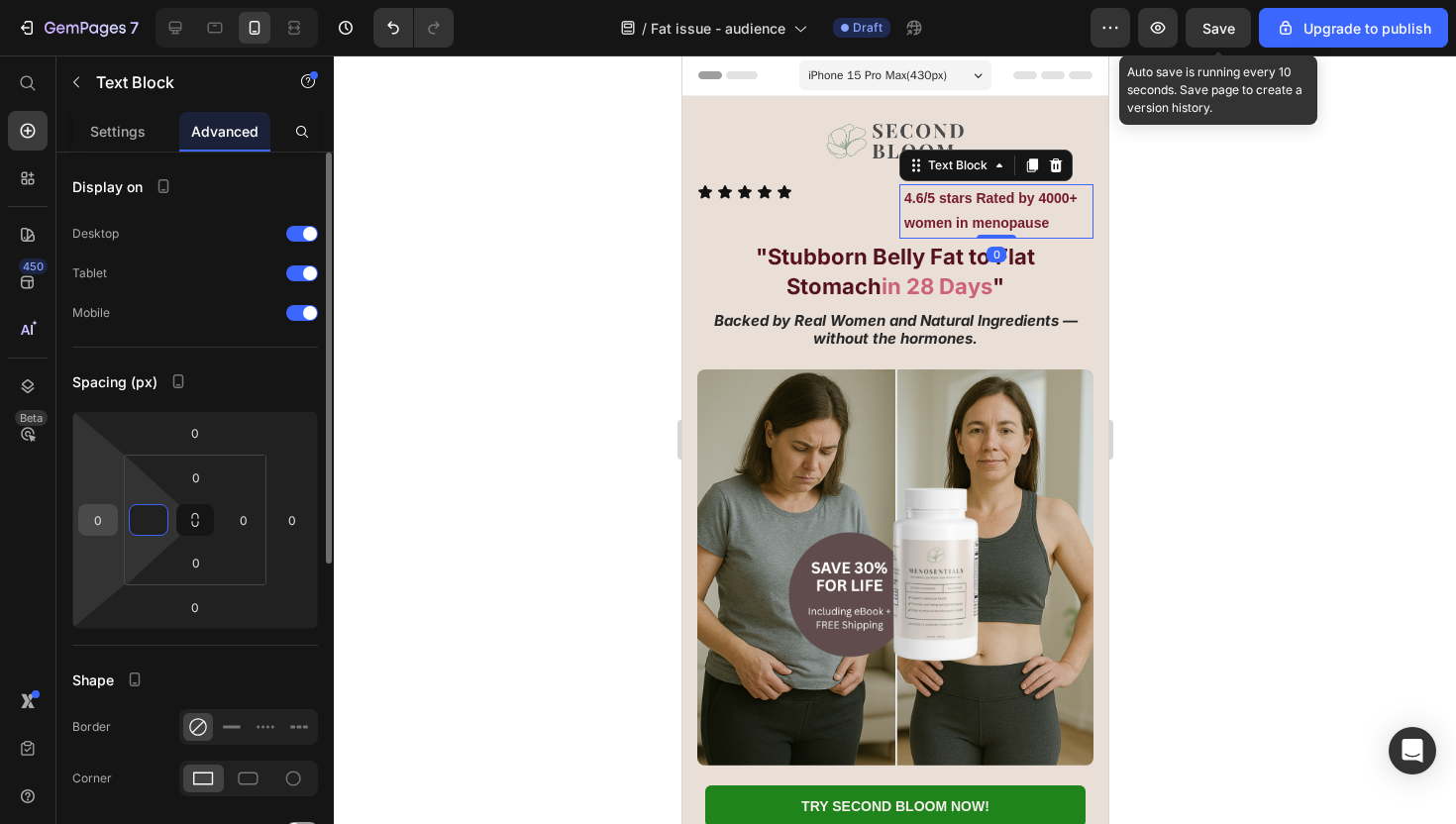 click on "0" at bounding box center [98, 520] 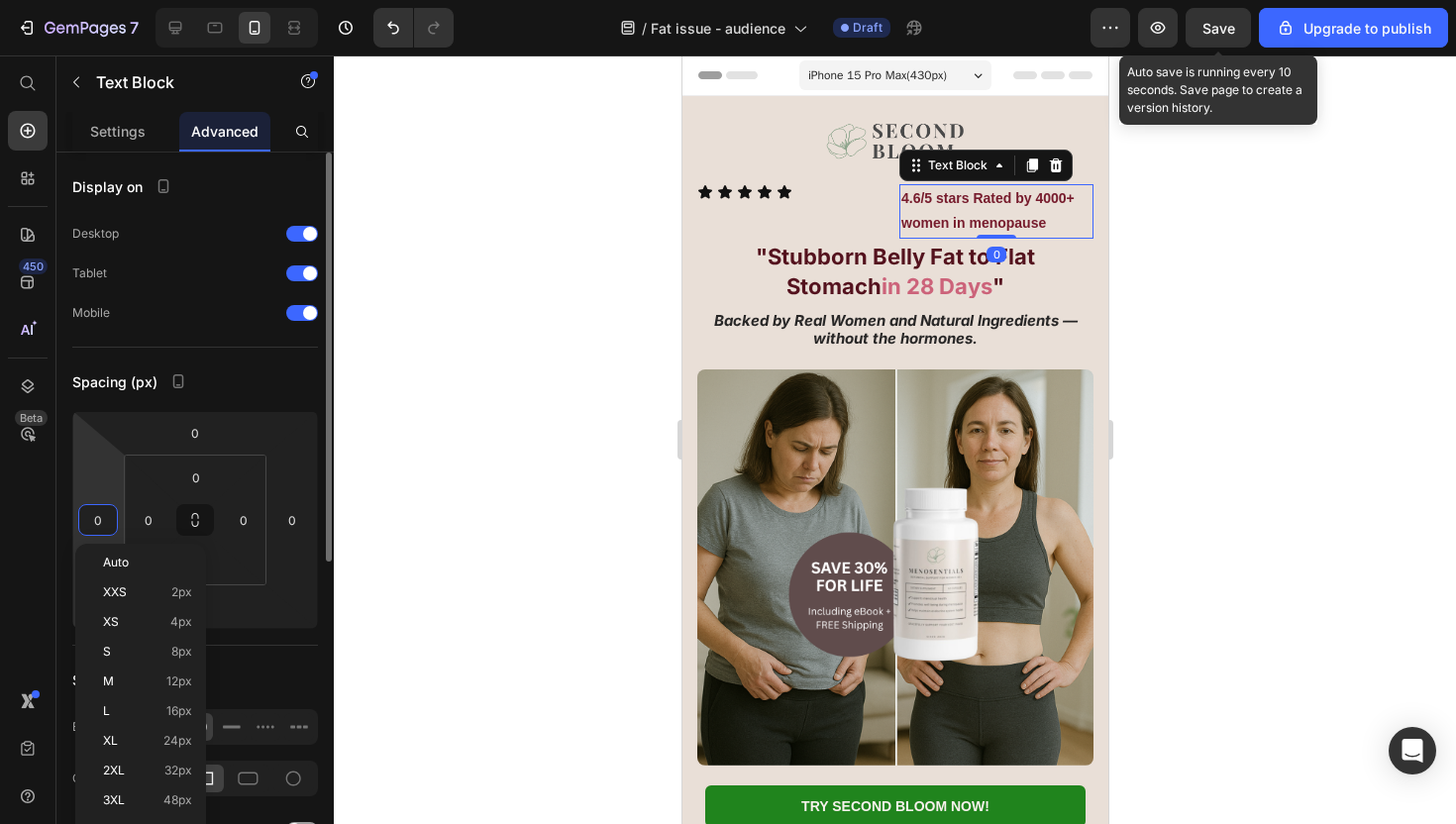 type on "2" 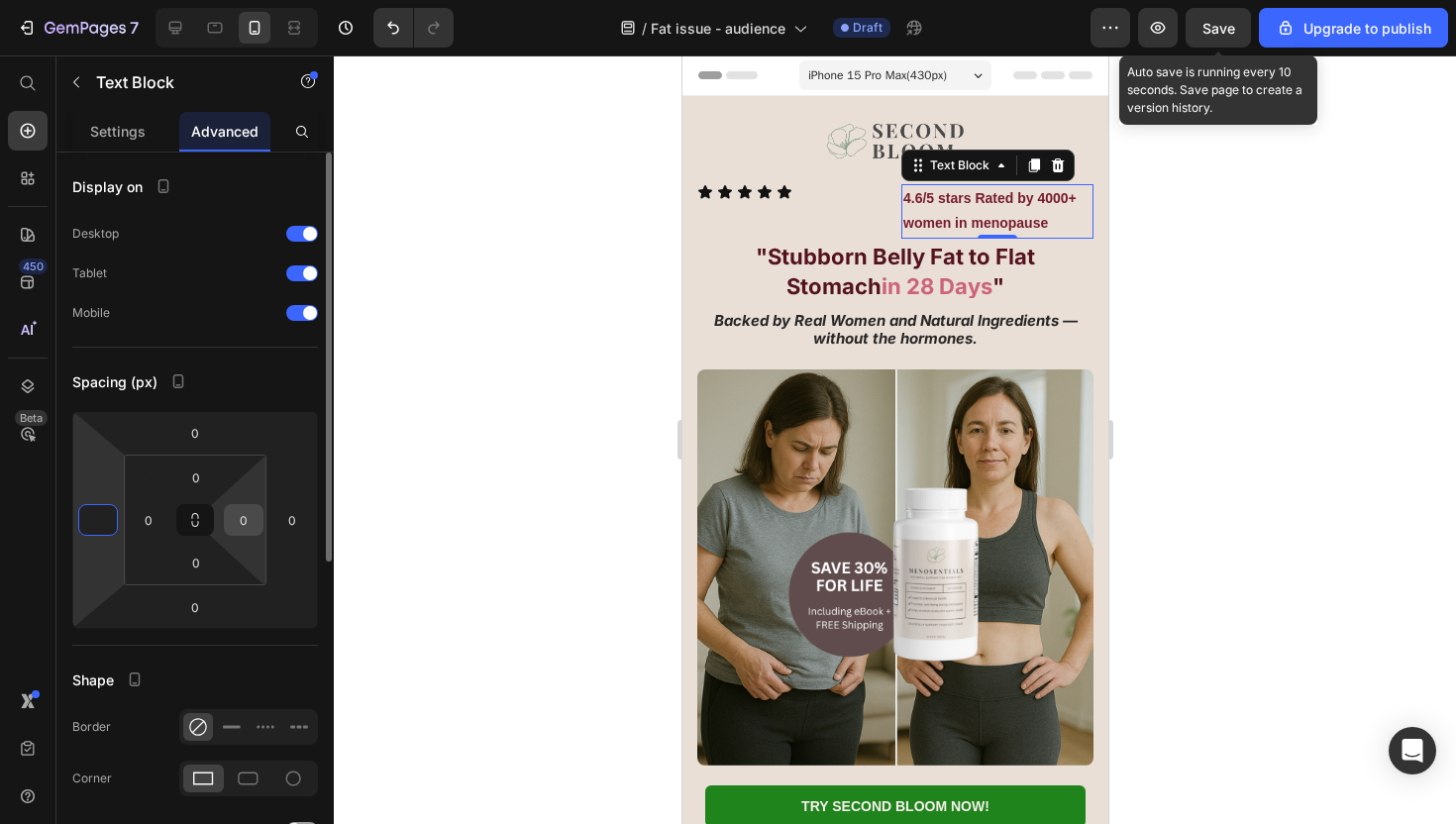 click on "0" at bounding box center [244, 520] 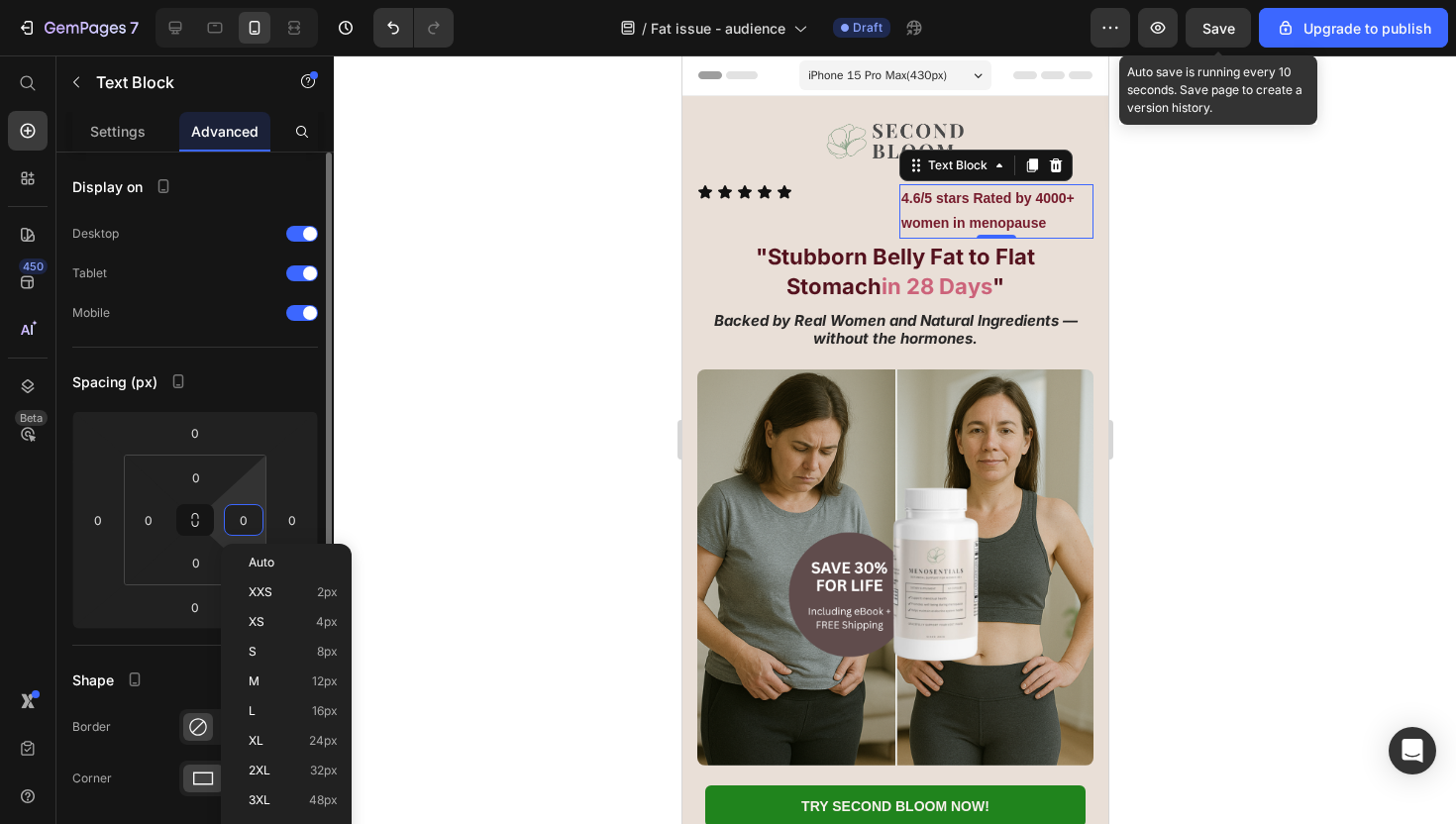 click on "0" at bounding box center (244, 520) 